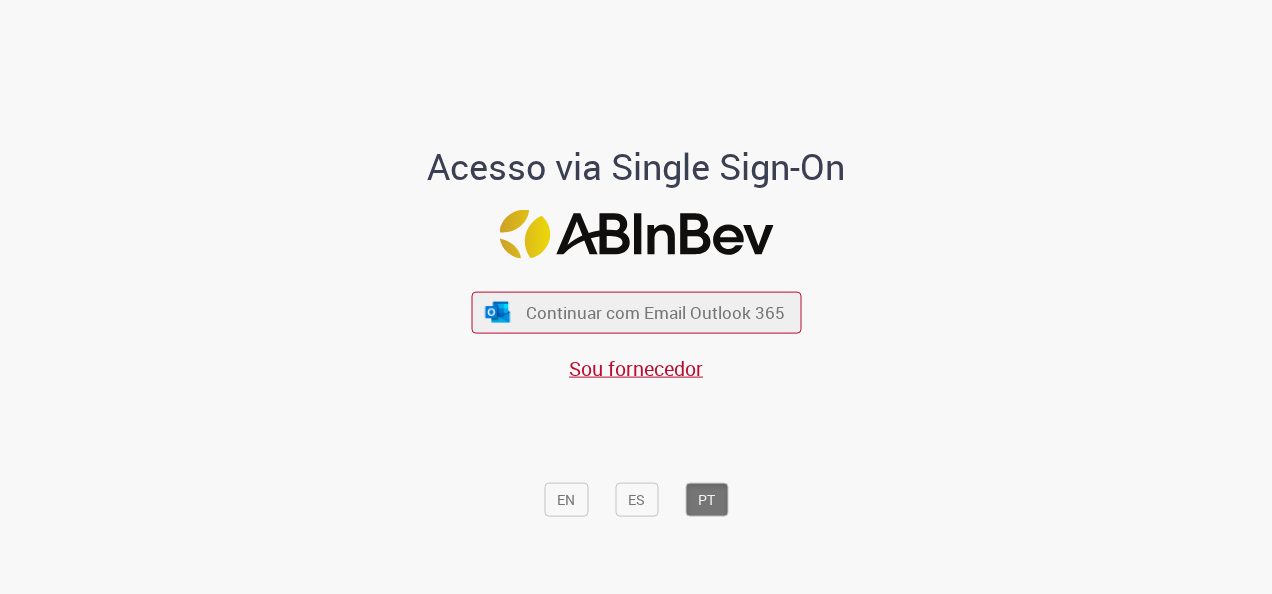 scroll, scrollTop: 0, scrollLeft: 0, axis: both 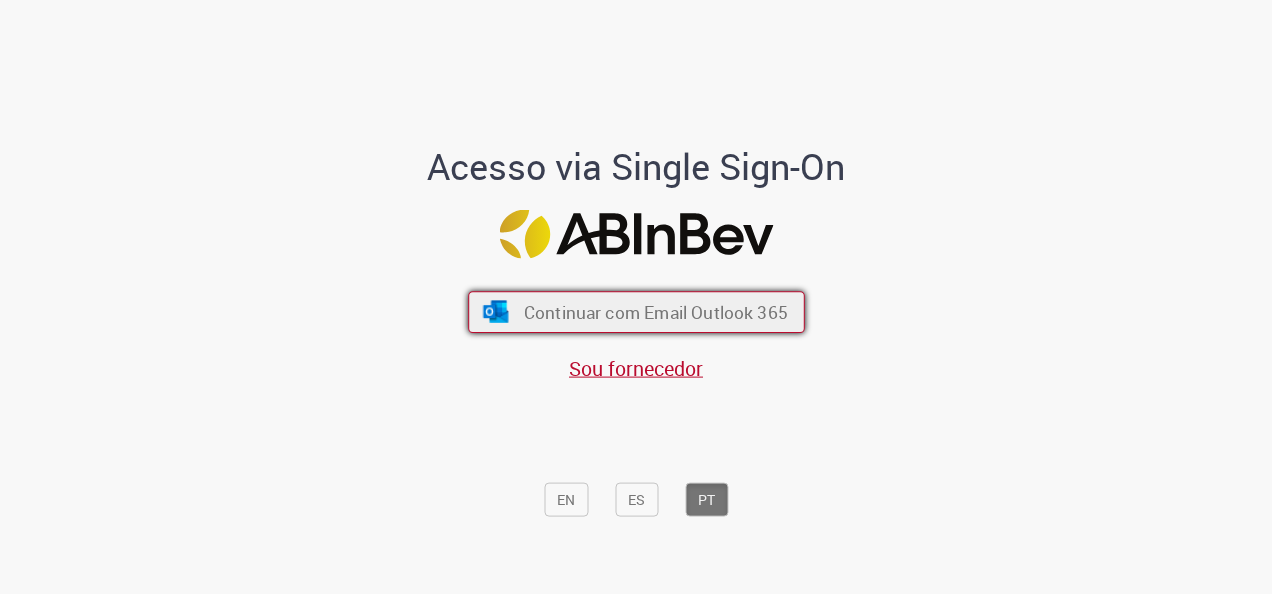 click on "Continuar com Email Outlook 365" at bounding box center [655, 312] 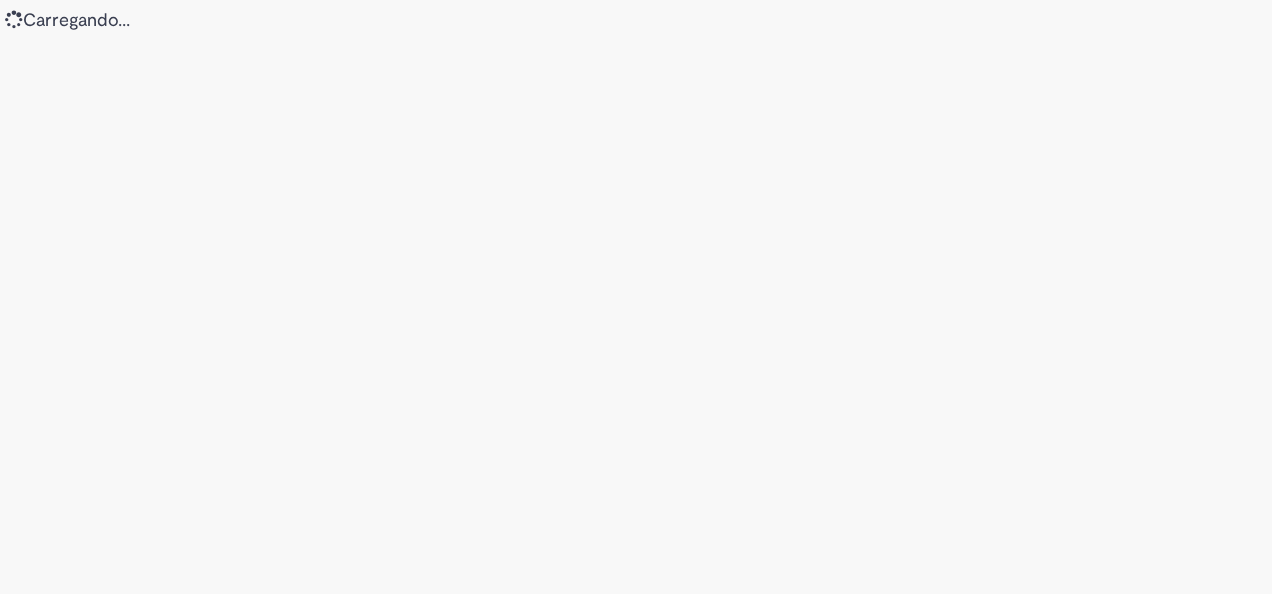 scroll, scrollTop: 0, scrollLeft: 0, axis: both 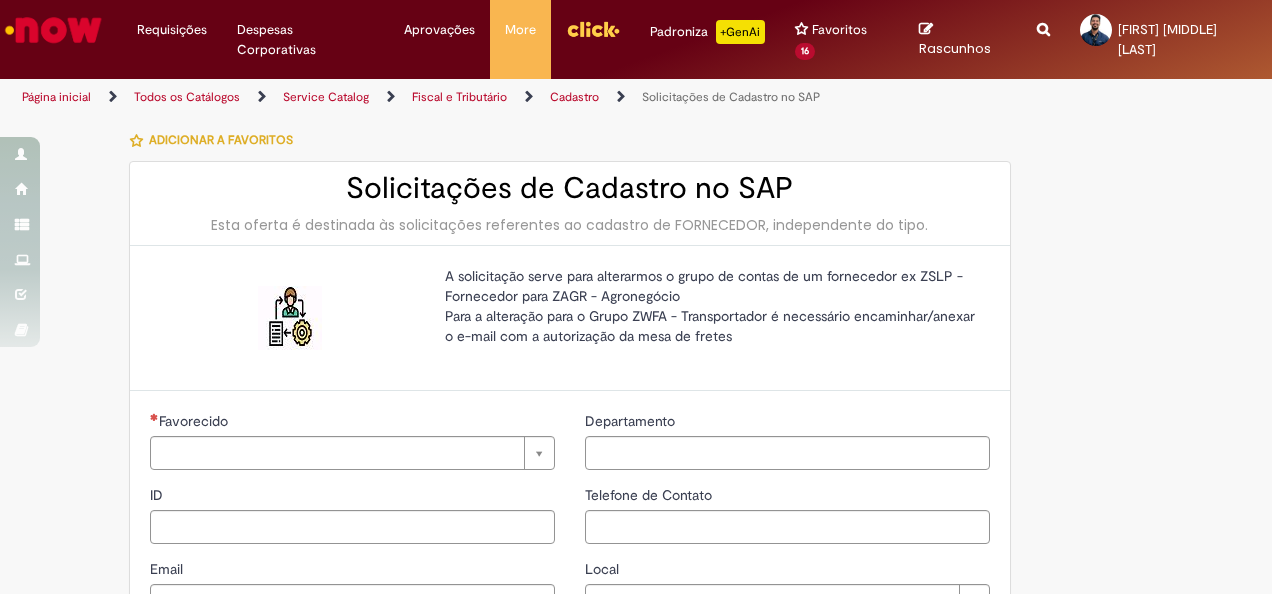 type on "********" 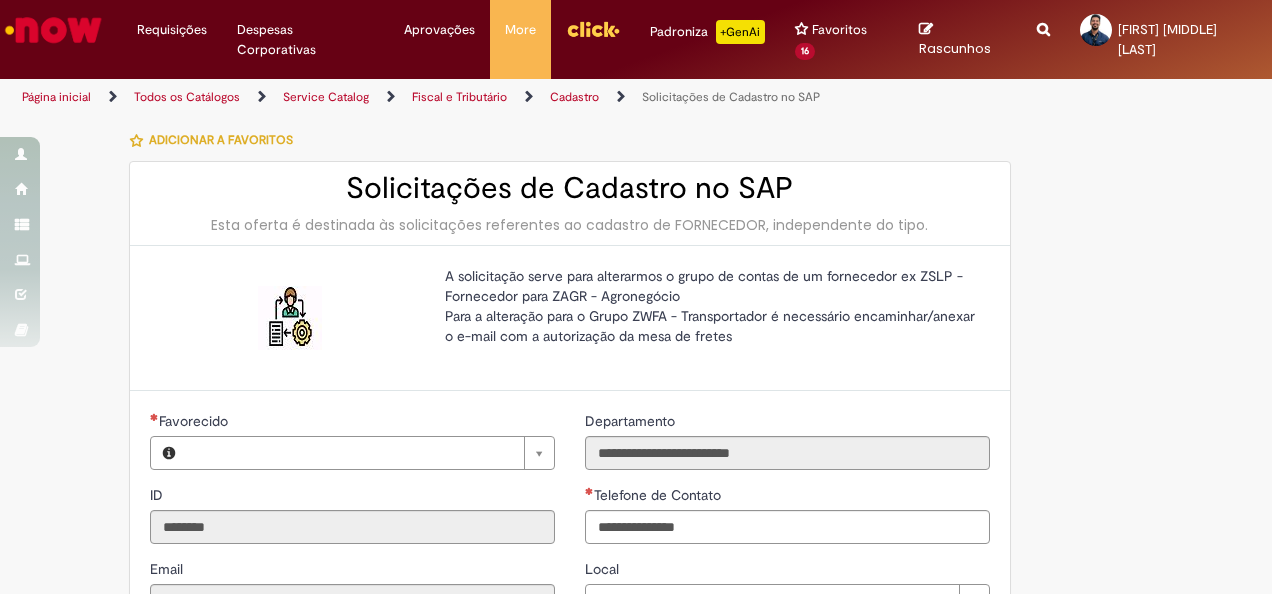 type on "**********" 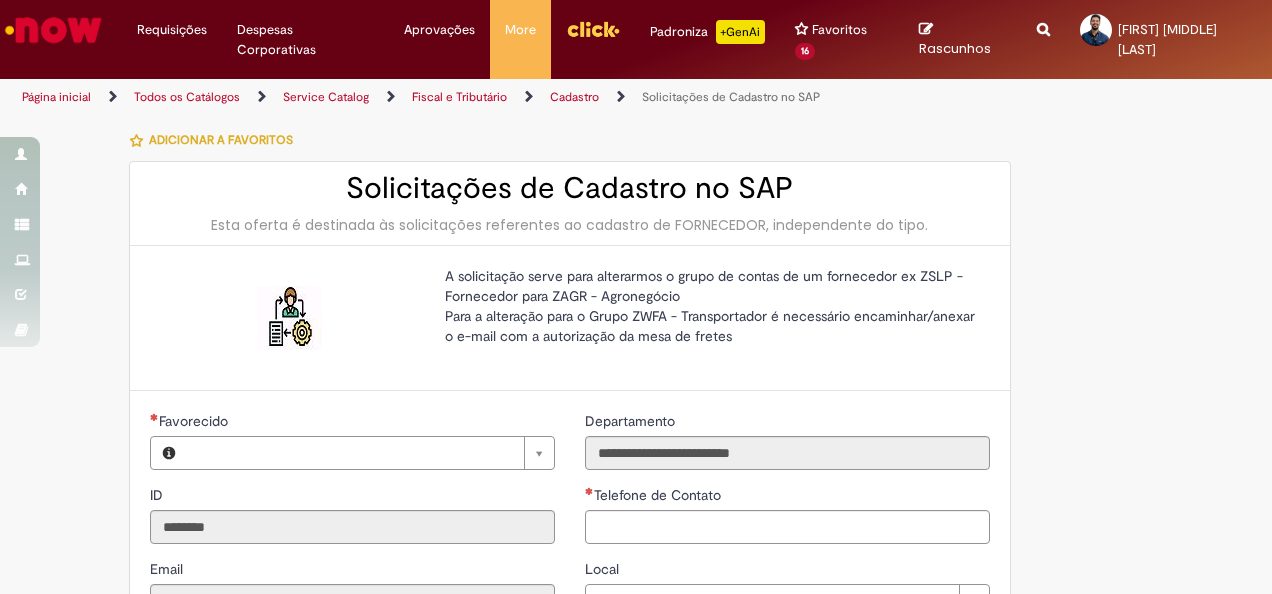 type on "********" 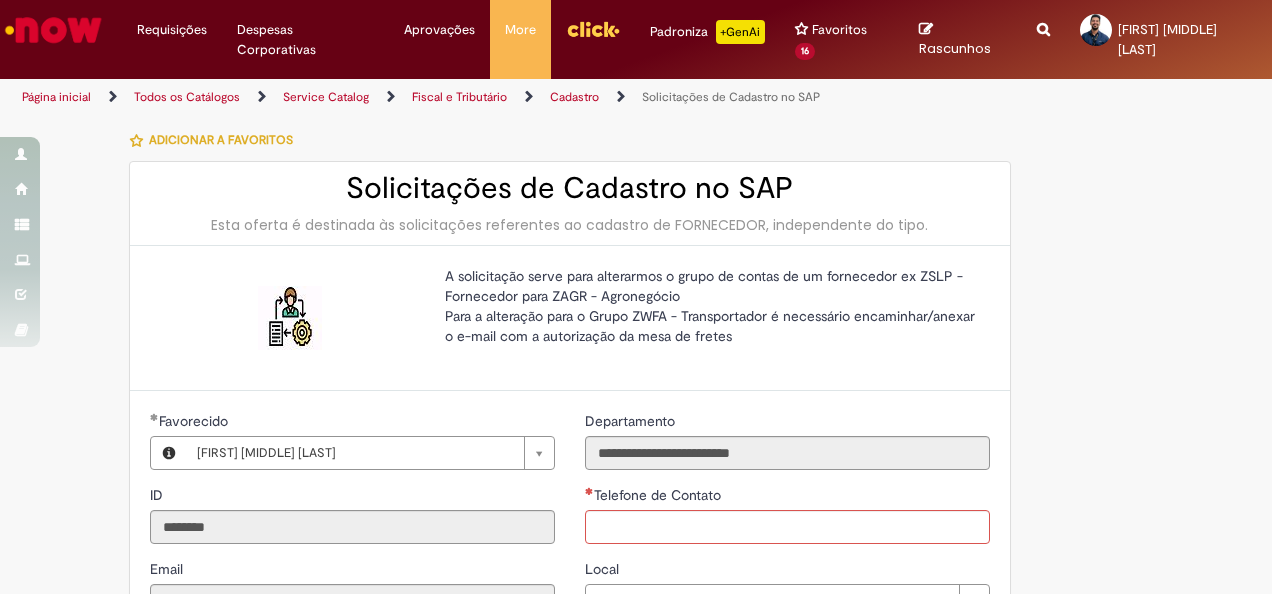 type on "**********" 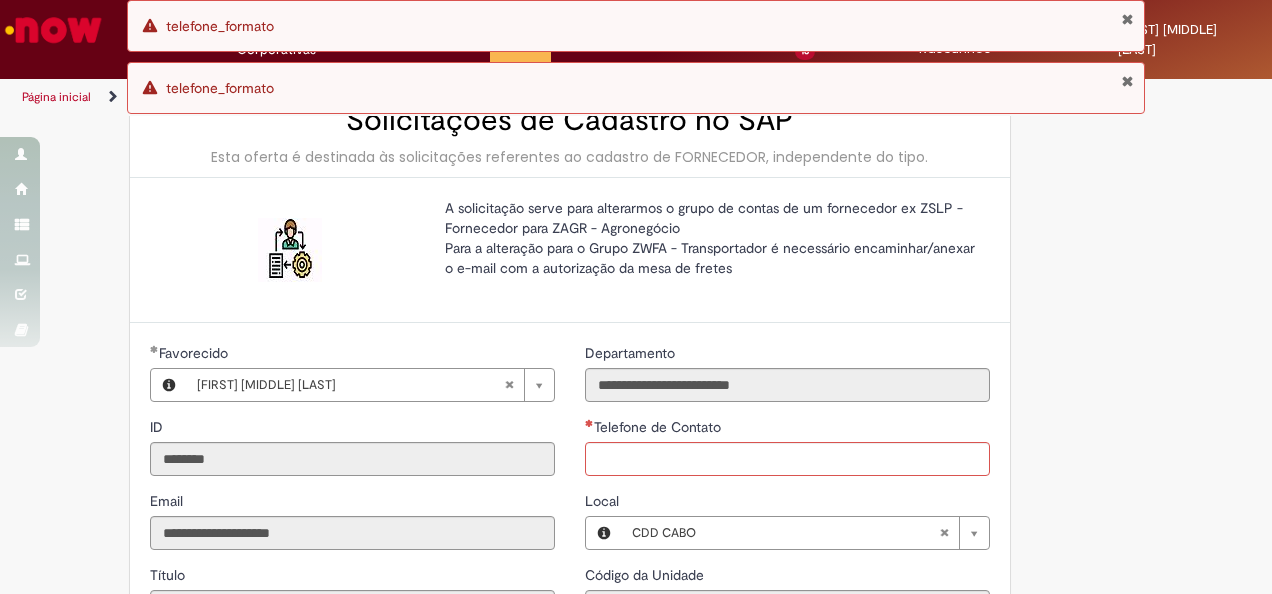 scroll, scrollTop: 100, scrollLeft: 0, axis: vertical 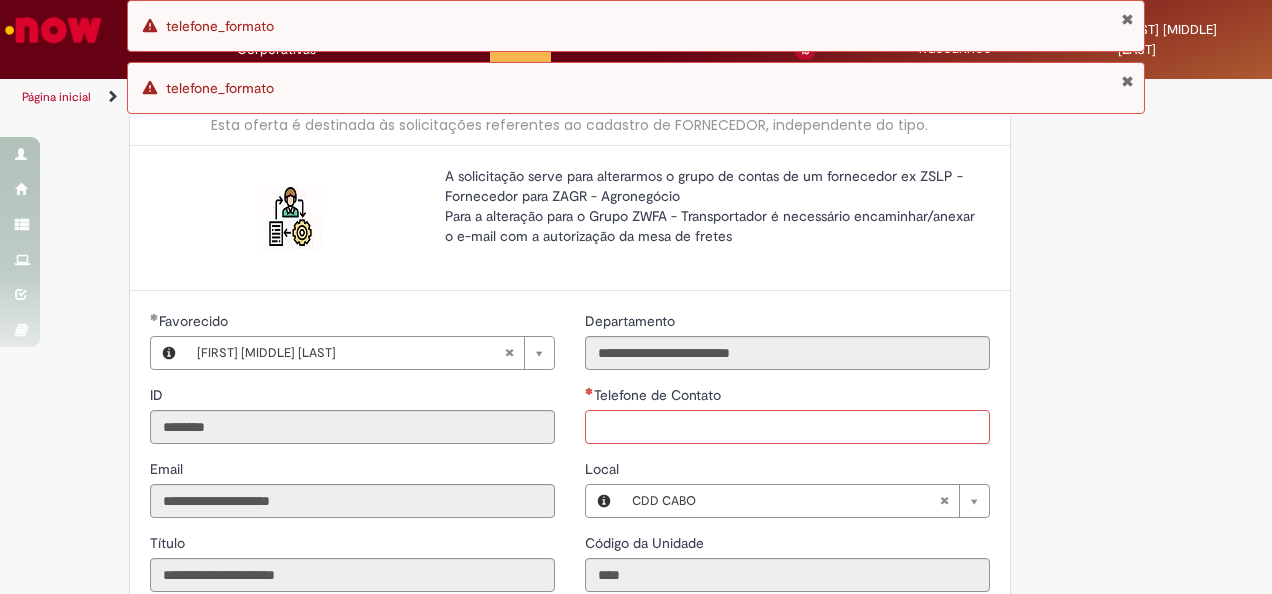 click on "Telefone de Contato" at bounding box center (787, 427) 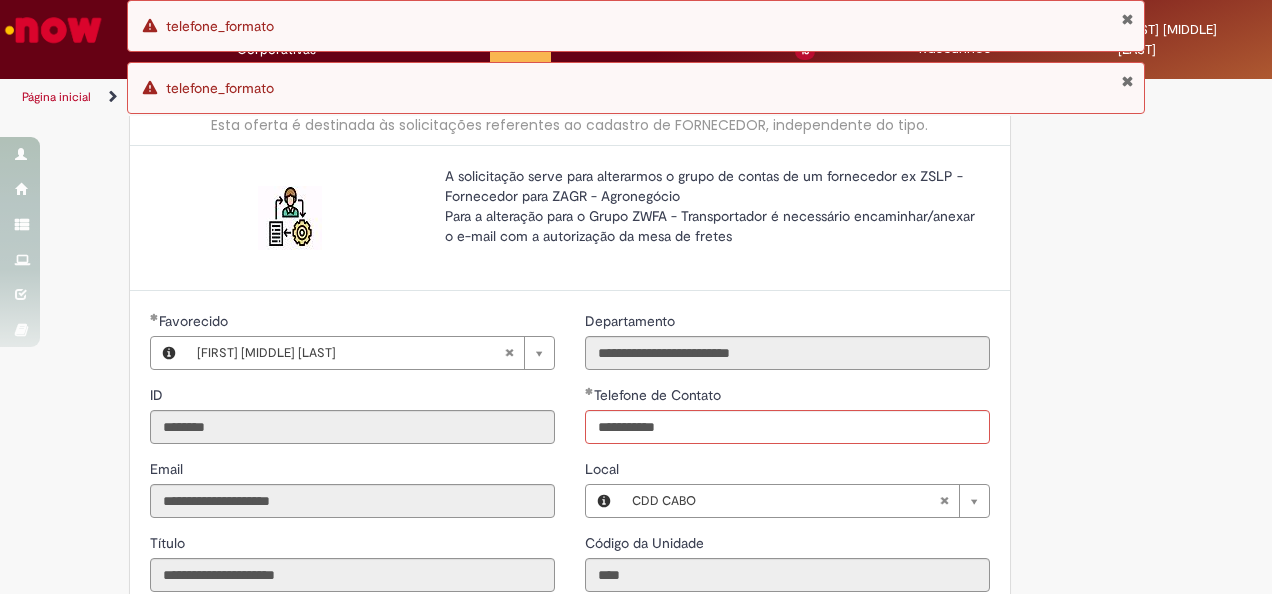 click on "**********" at bounding box center [636, 551] 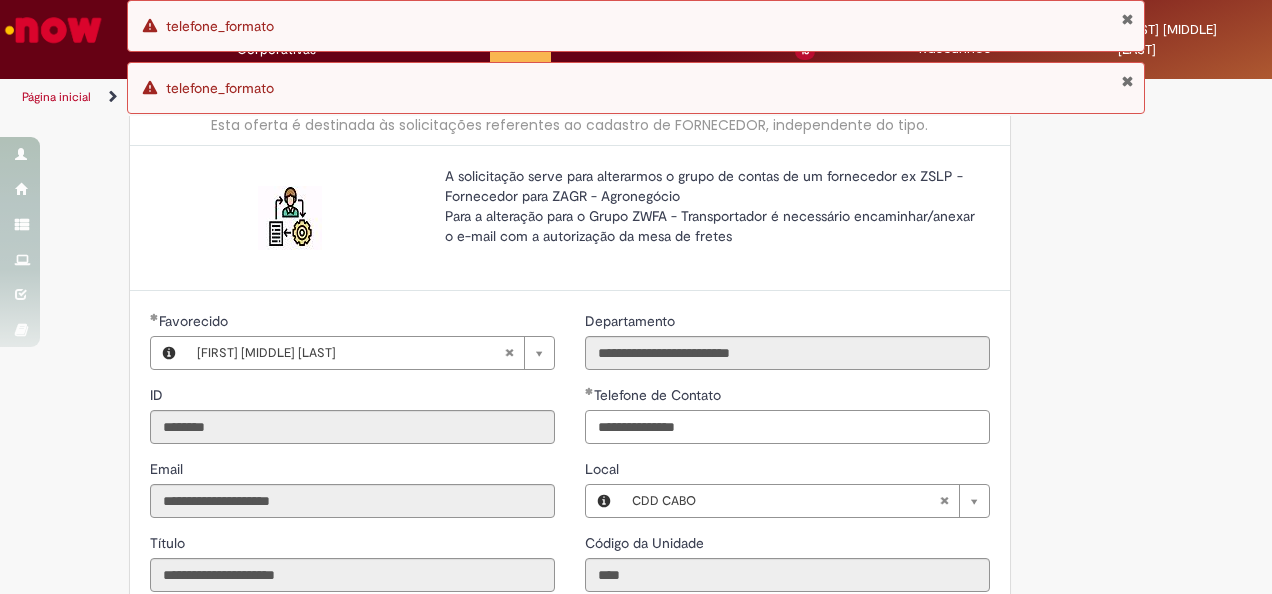 click on "**********" at bounding box center [787, 427] 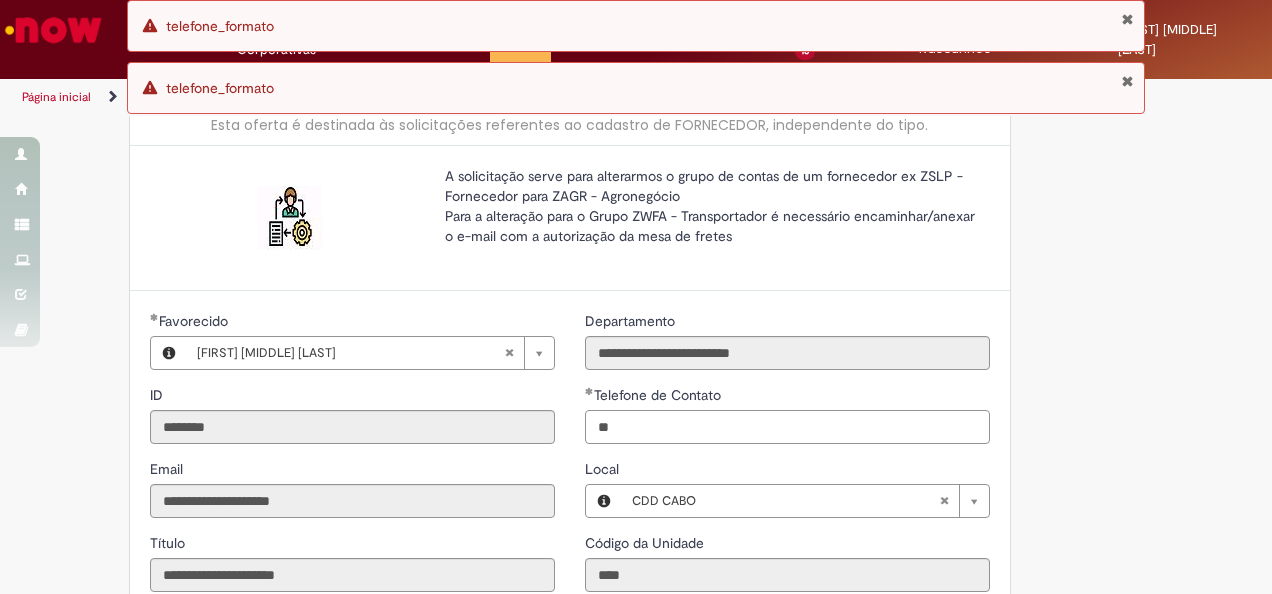 type on "*" 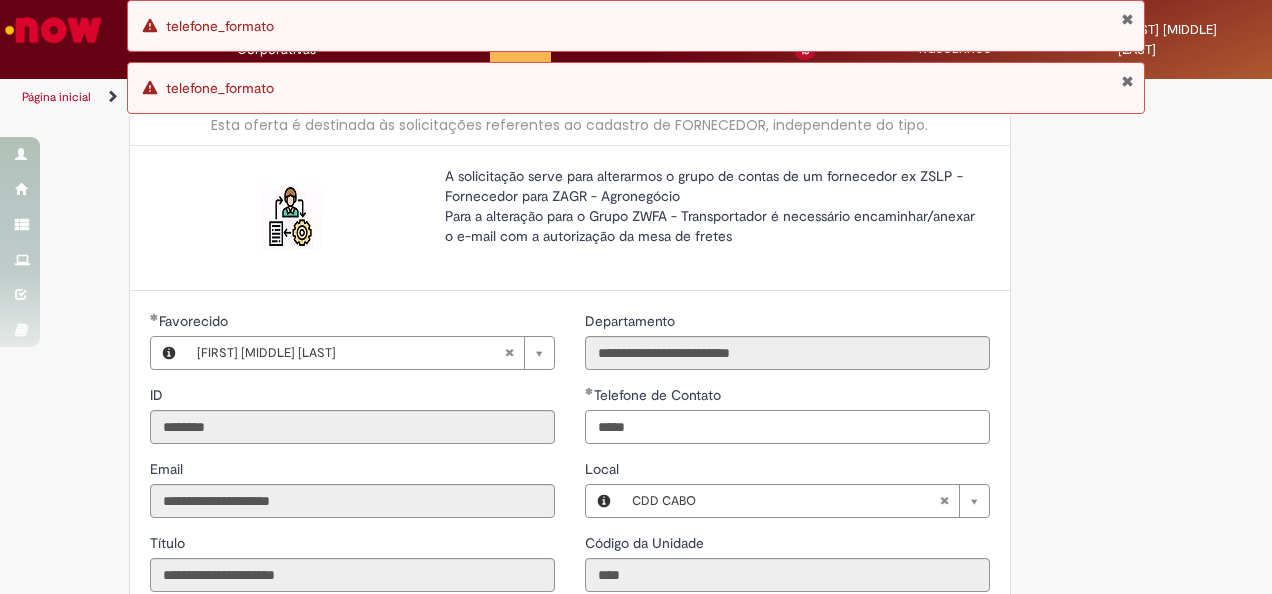 type on "**********" 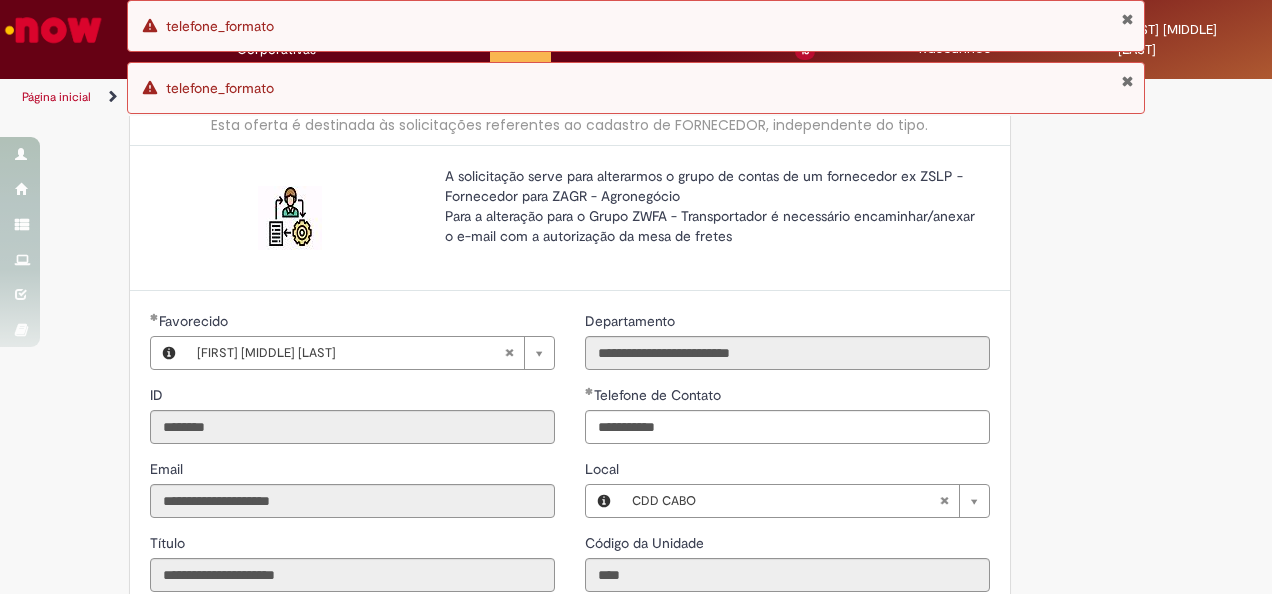 type 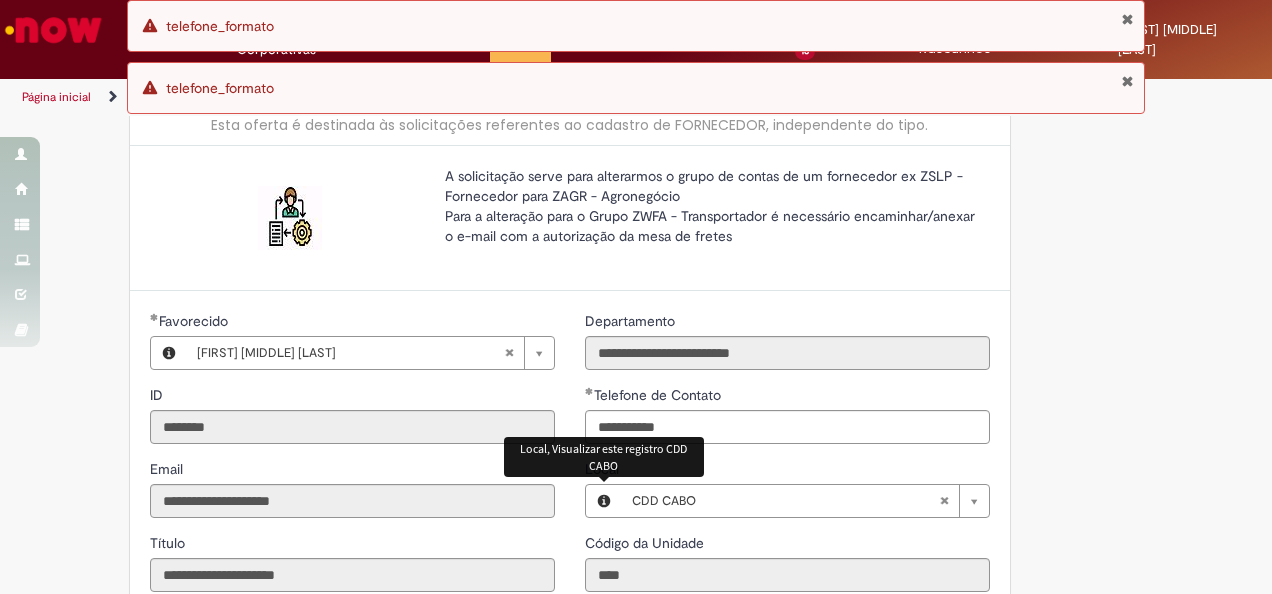 type on "**********" 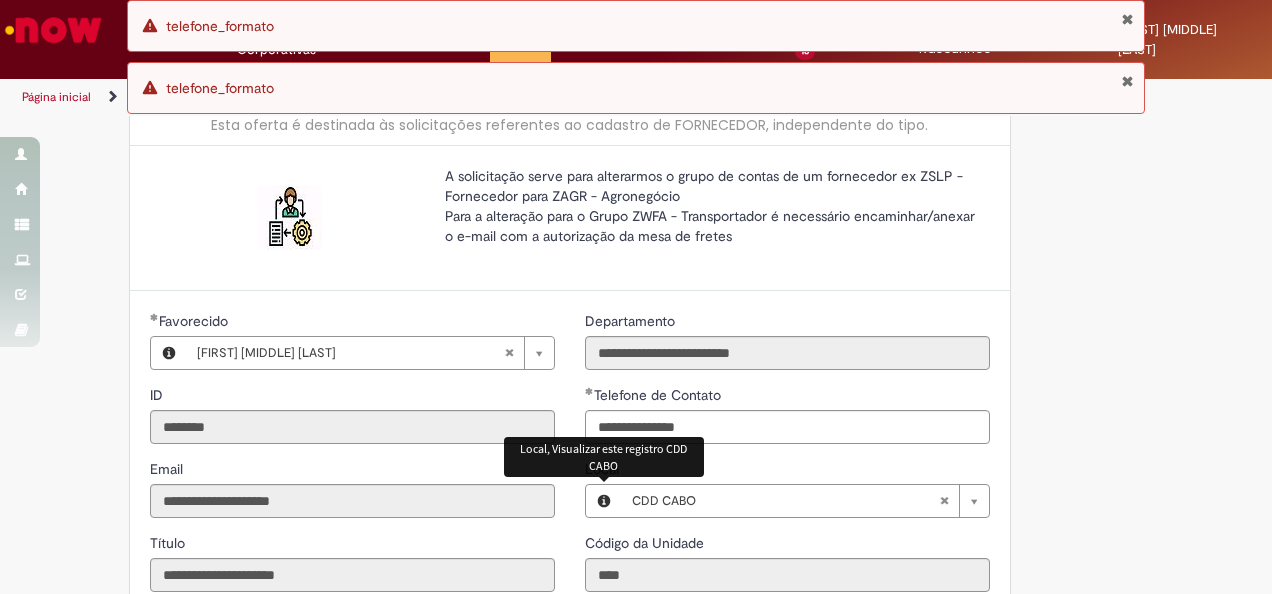 click on "**********" at bounding box center [636, 551] 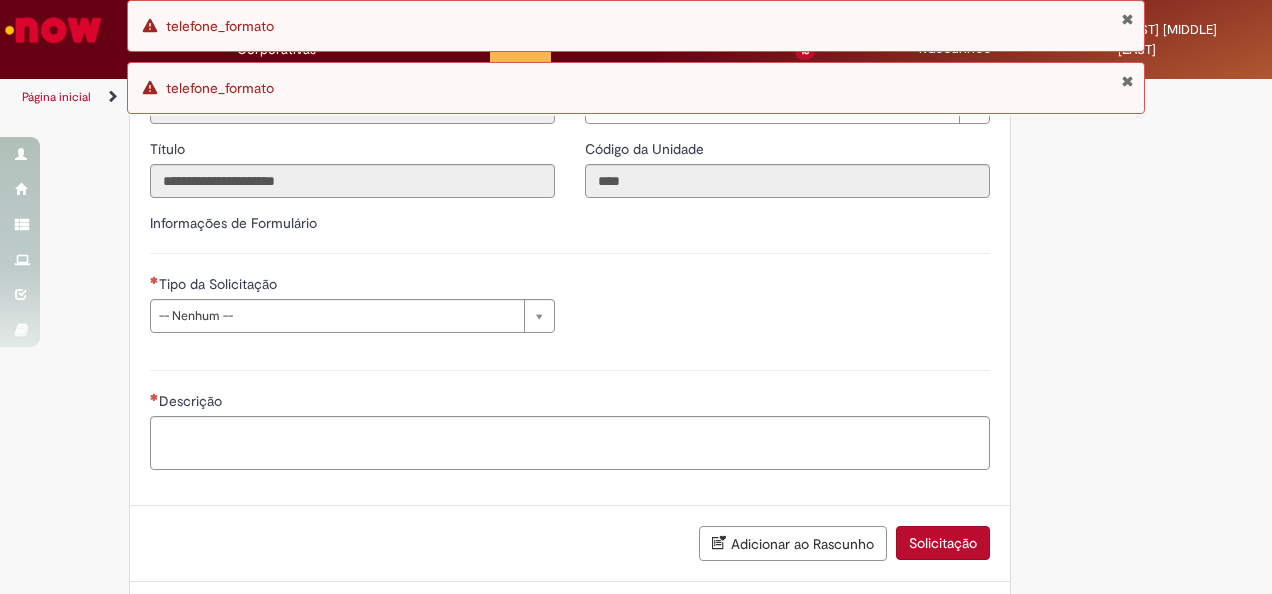 scroll, scrollTop: 500, scrollLeft: 0, axis: vertical 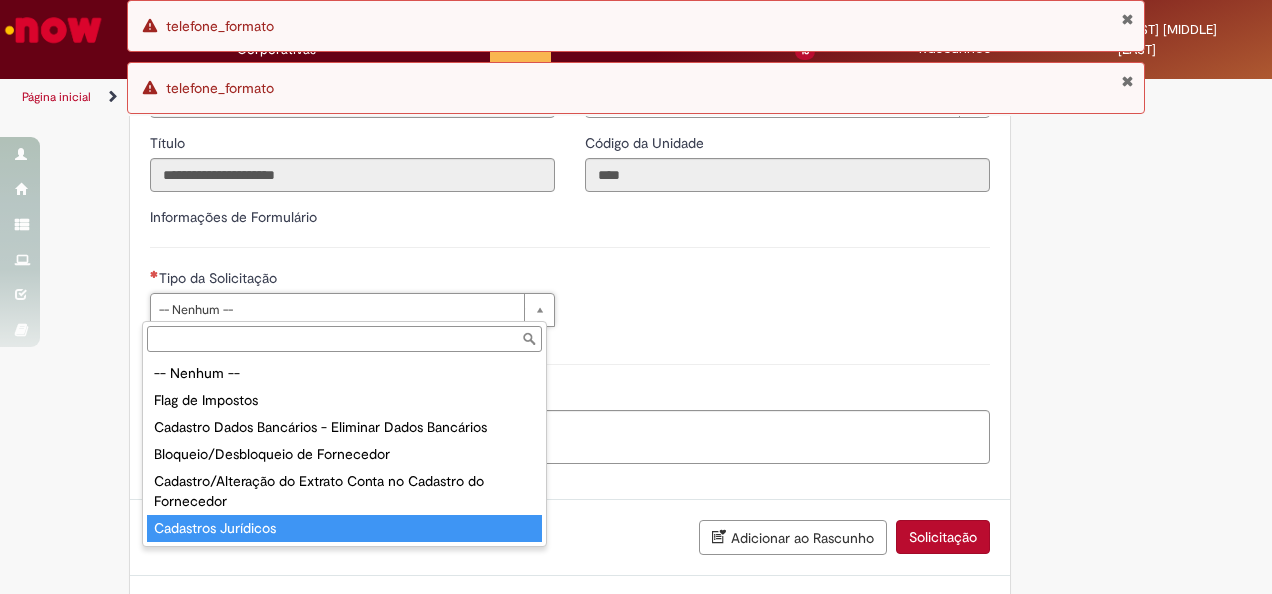 type on "**********" 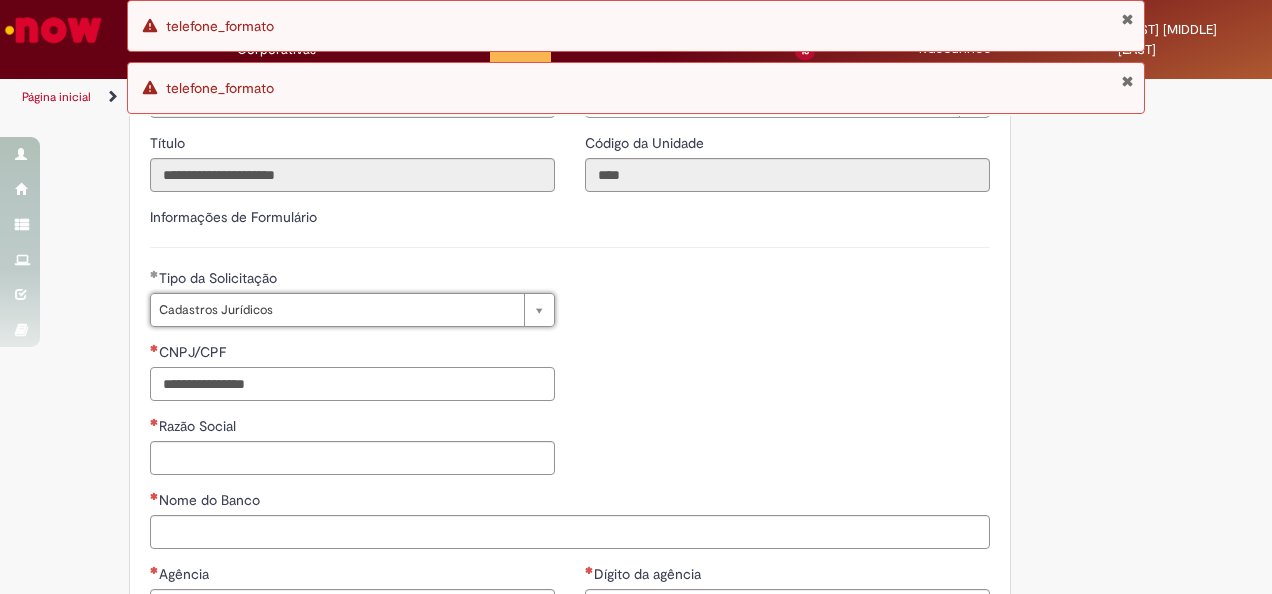 click on "CNPJ/CPF" at bounding box center [352, 384] 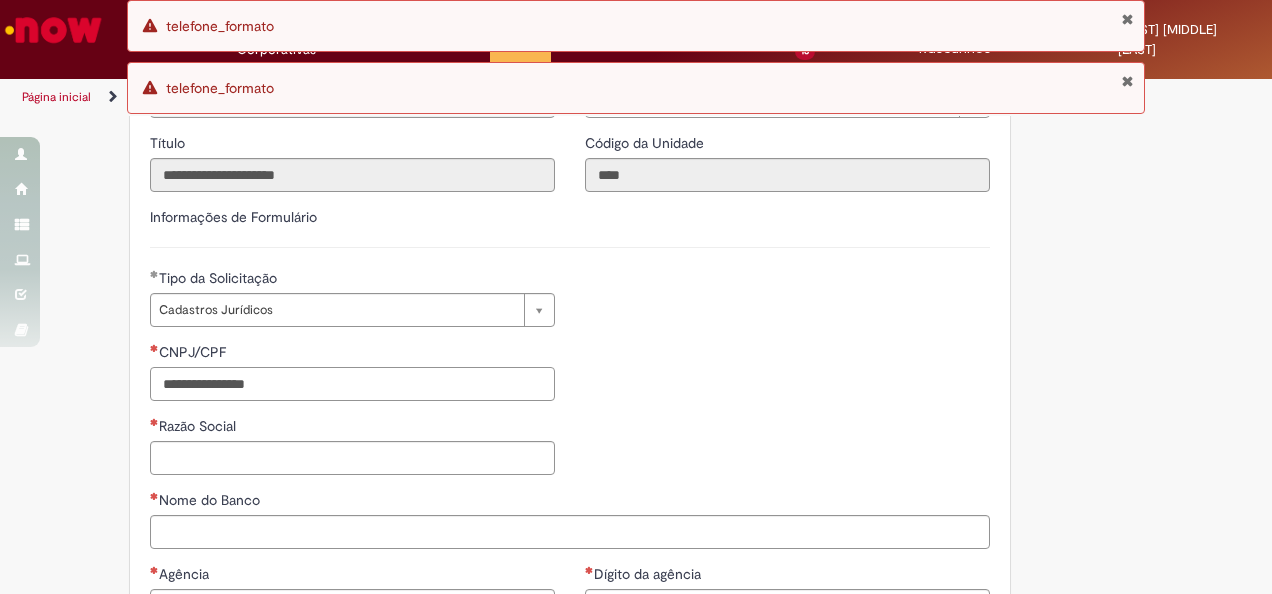 paste on "**********" 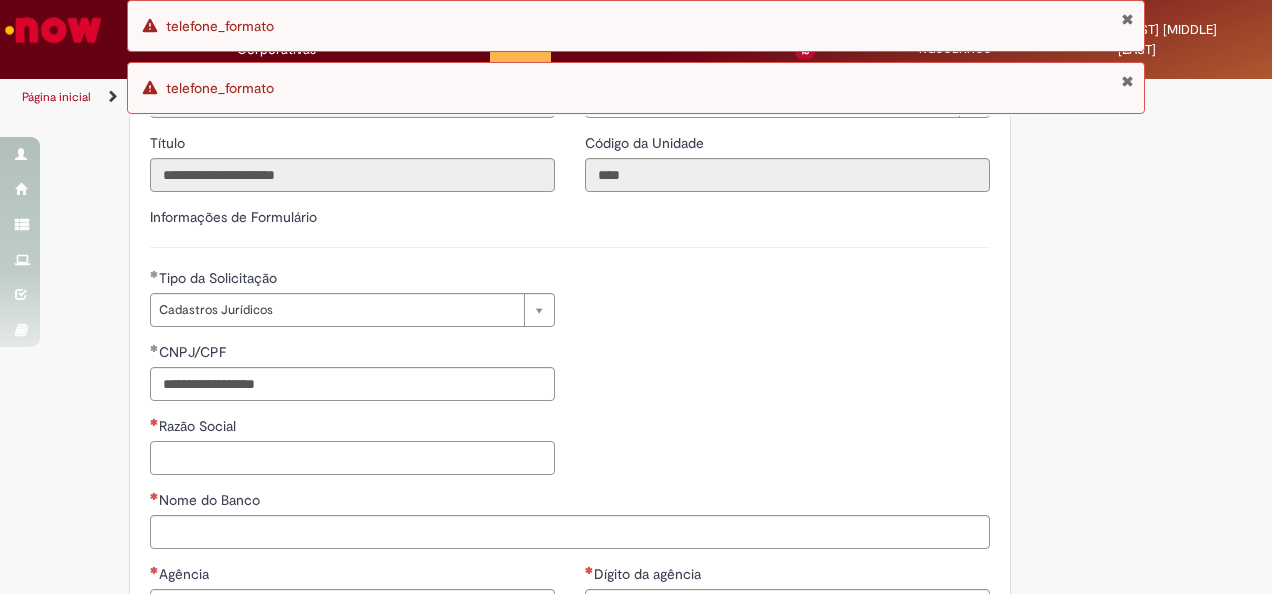 click on "Razão Social" at bounding box center (352, 458) 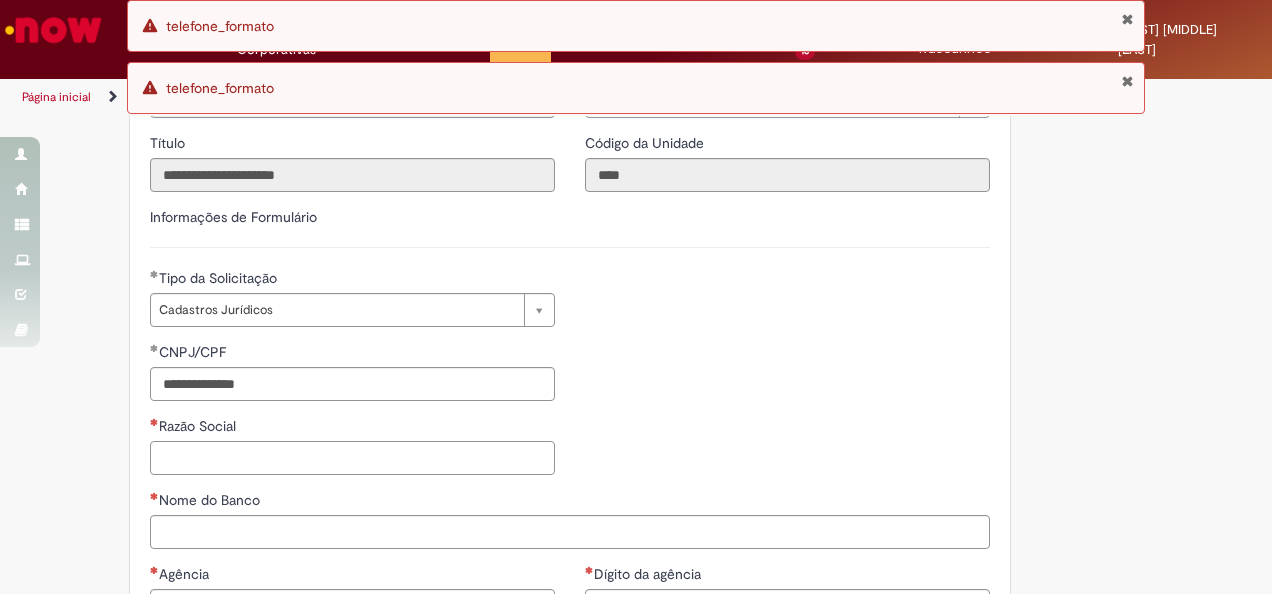 paste on "**********" 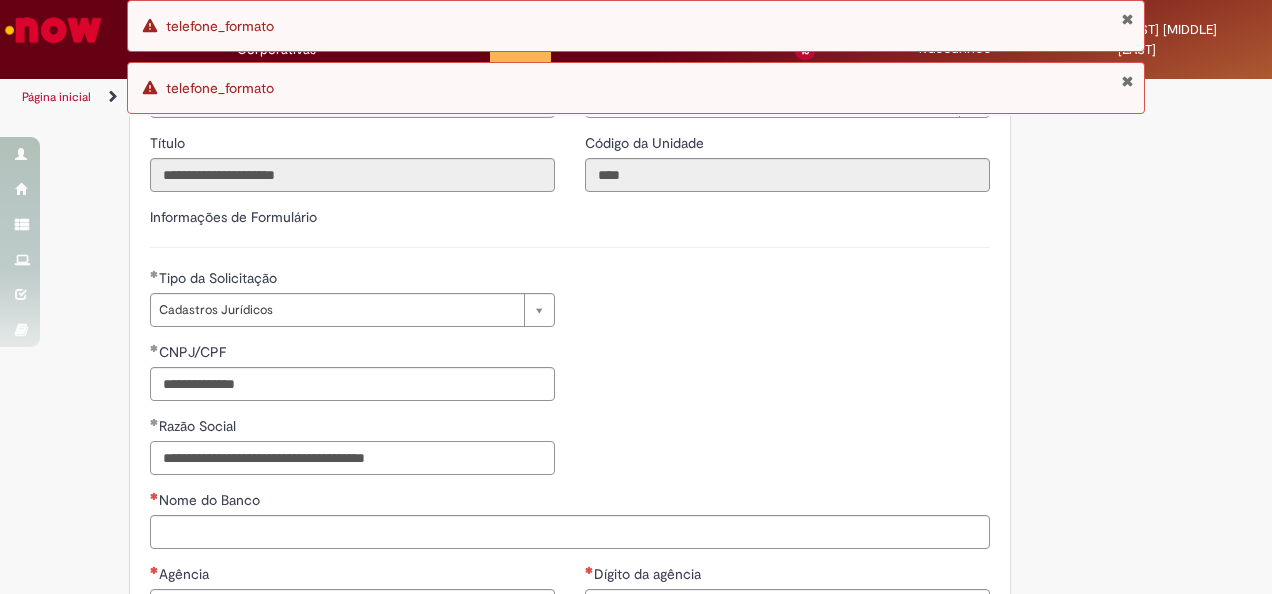 type on "**********" 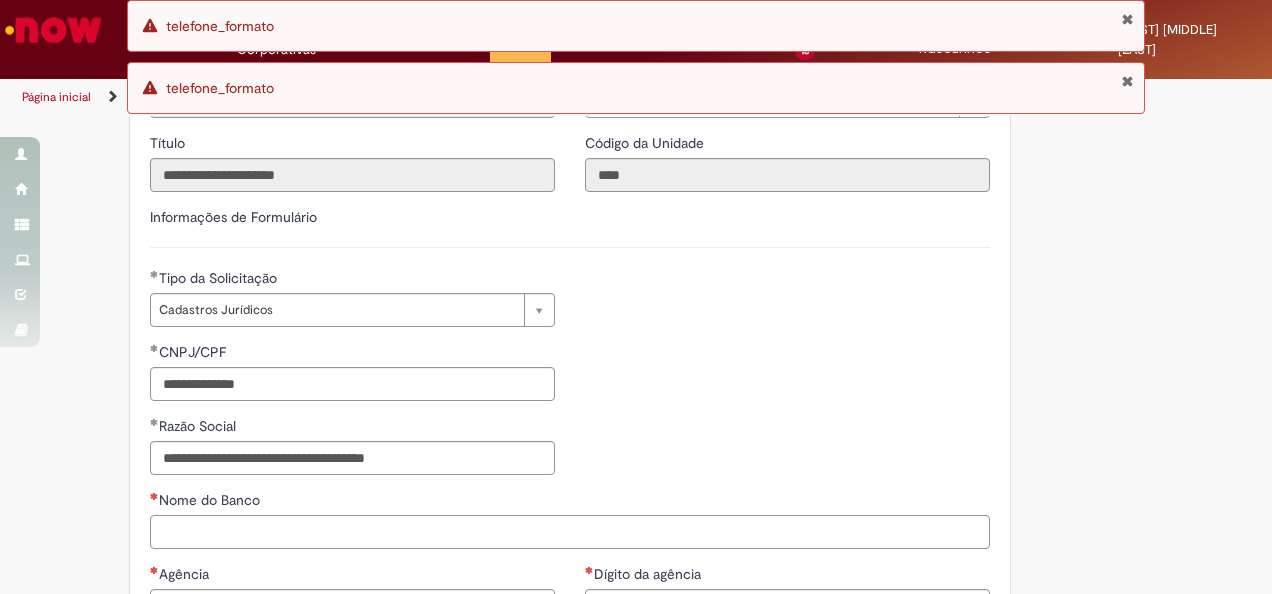 click on "Nome do Banco" at bounding box center [570, 532] 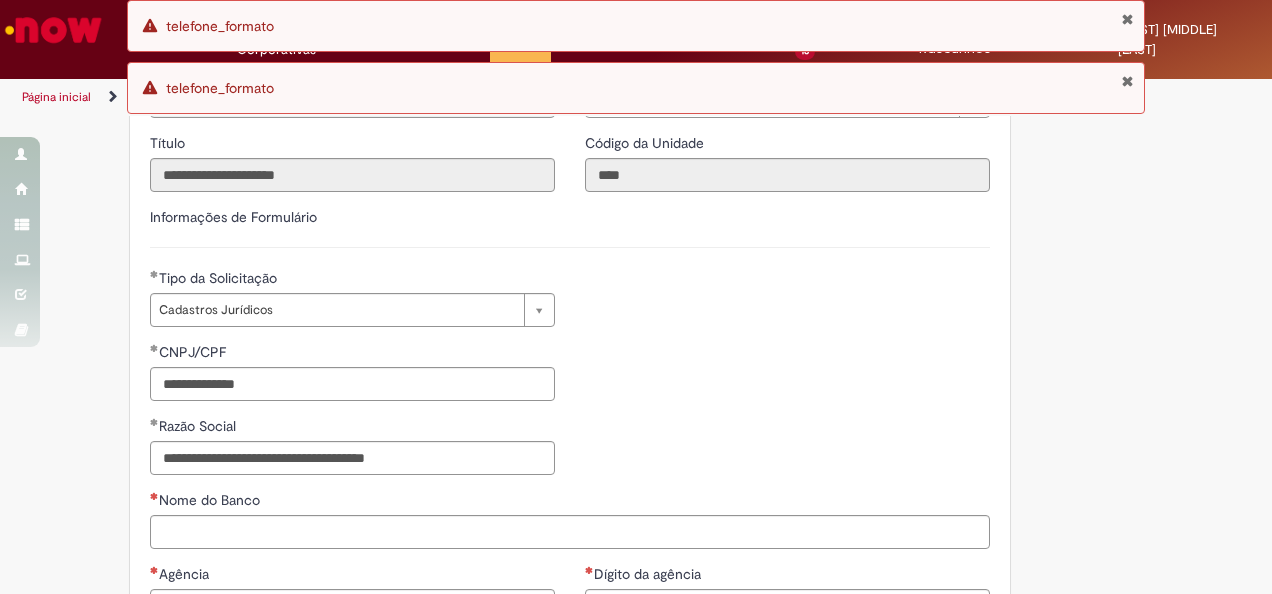 click on "**********" at bounding box center (570, 416) 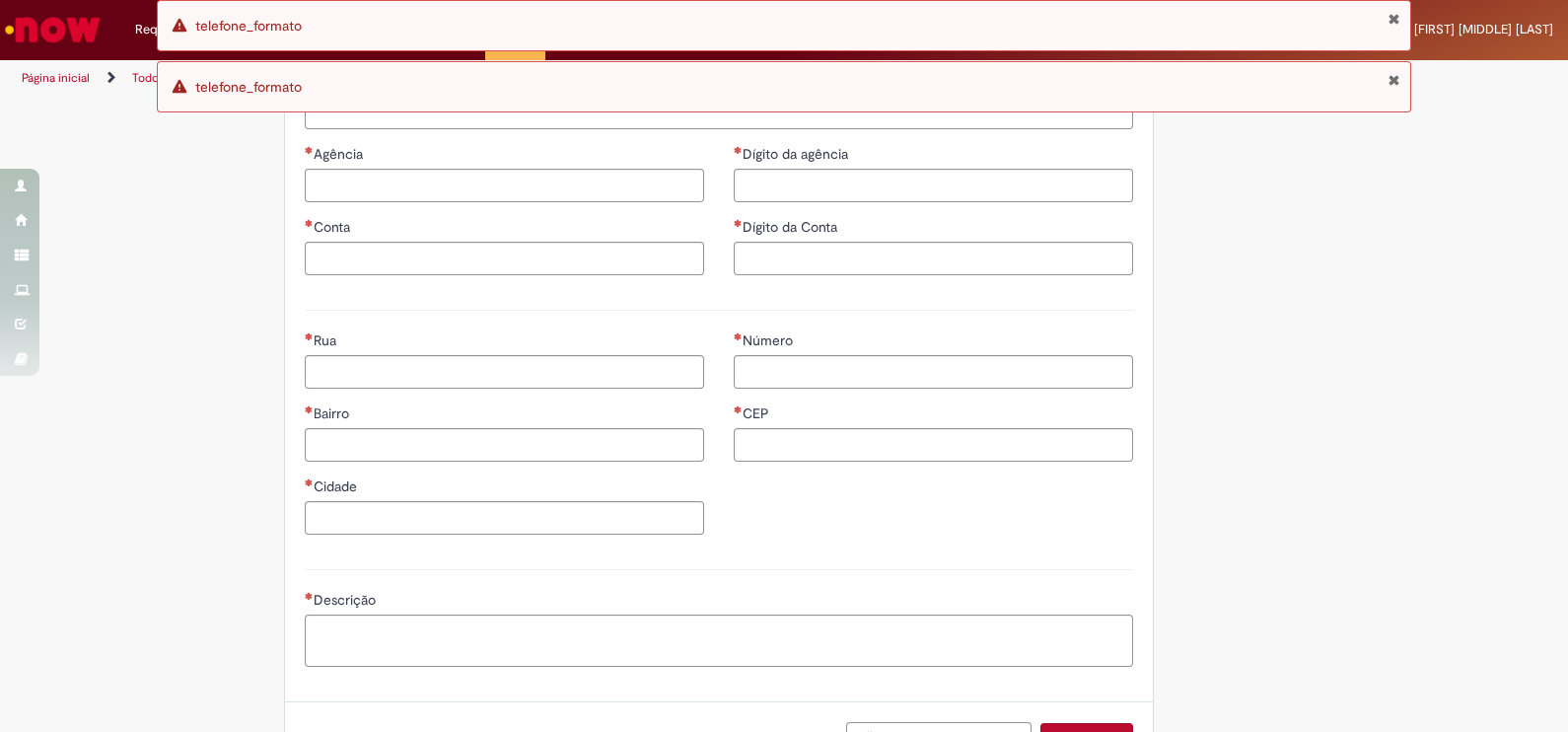 scroll, scrollTop: 887, scrollLeft: 0, axis: vertical 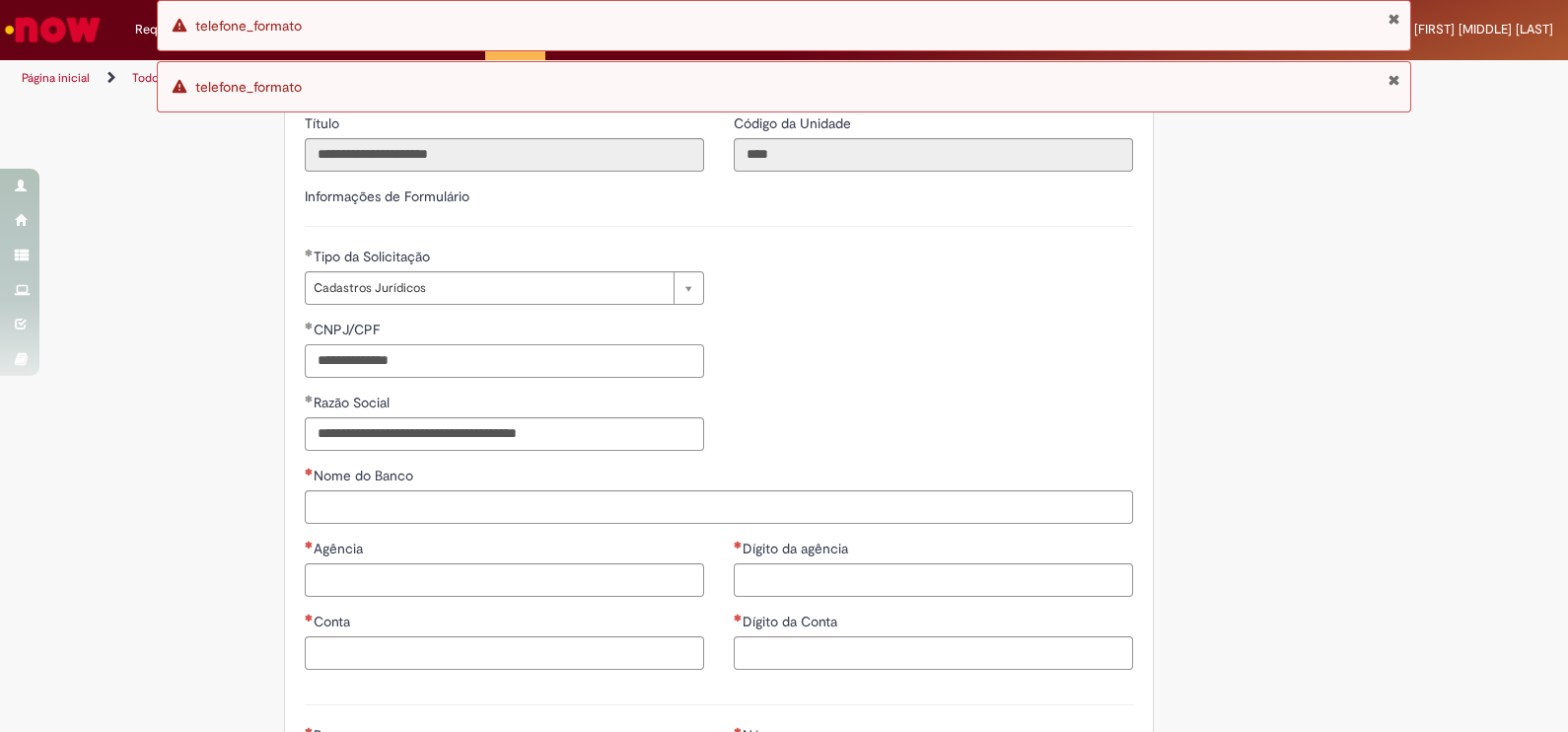 drag, startPoint x: 426, startPoint y: 361, endPoint x: 291, endPoint y: 360, distance: 135.0037 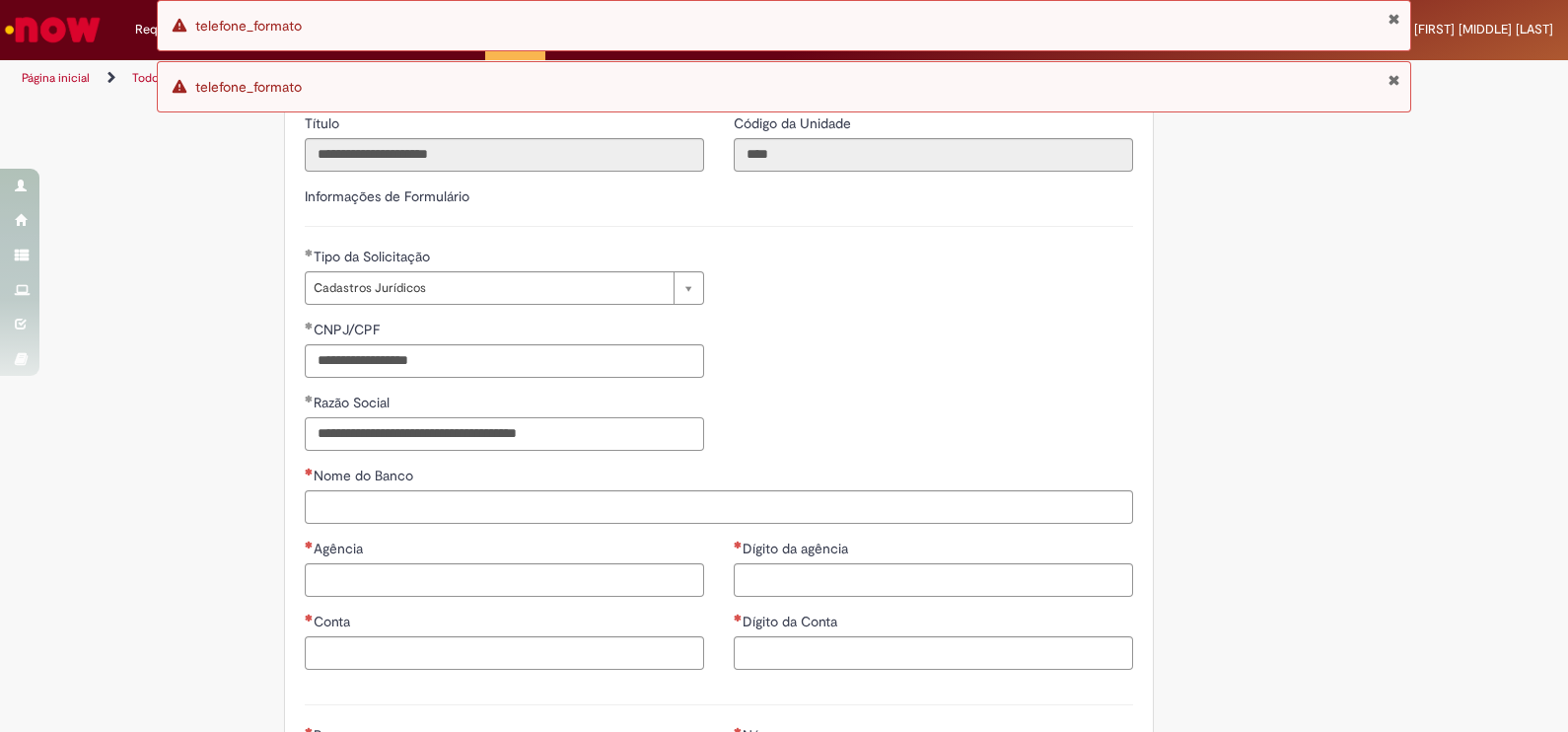 type on "**********" 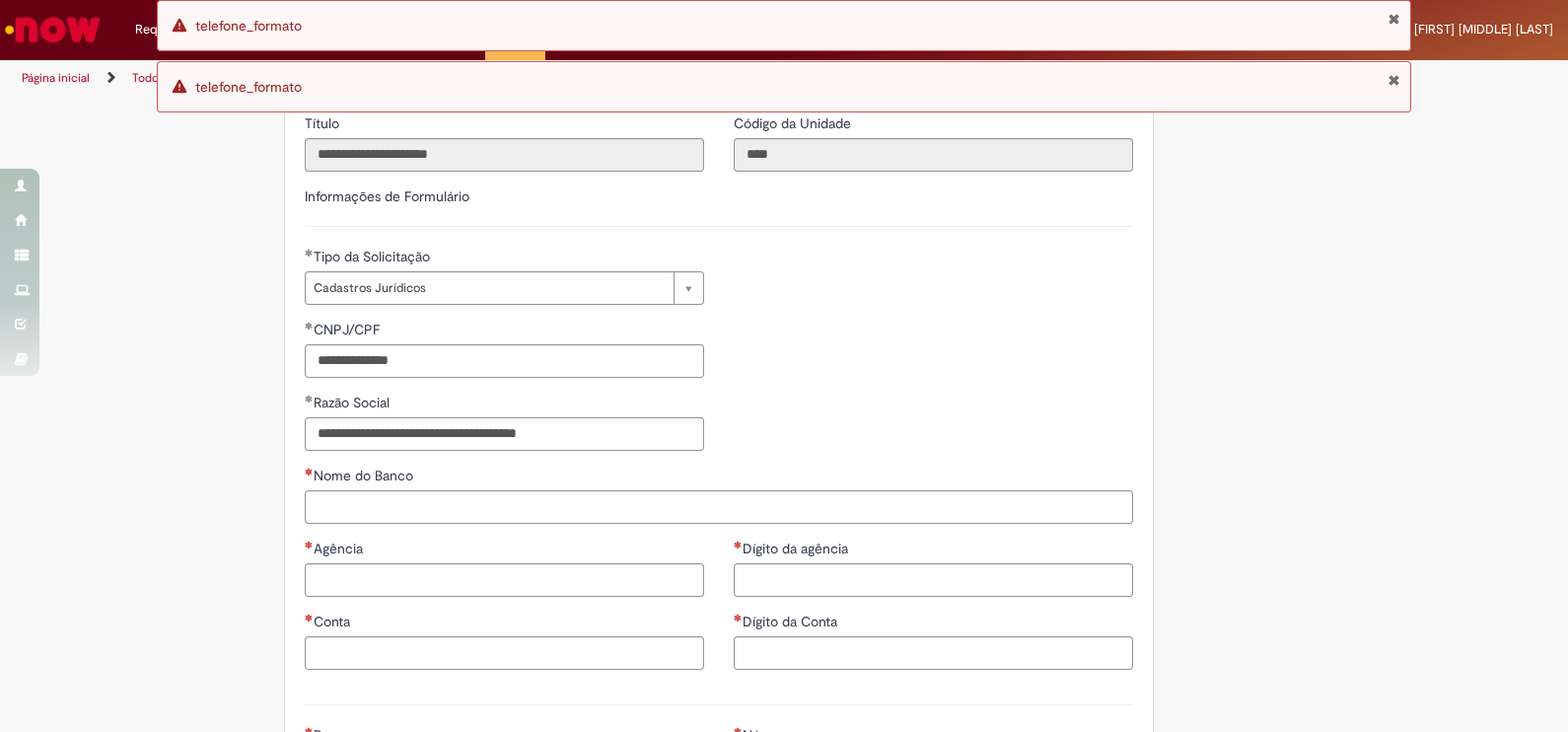 drag, startPoint x: 625, startPoint y: 426, endPoint x: 261, endPoint y: 420, distance: 364.04945 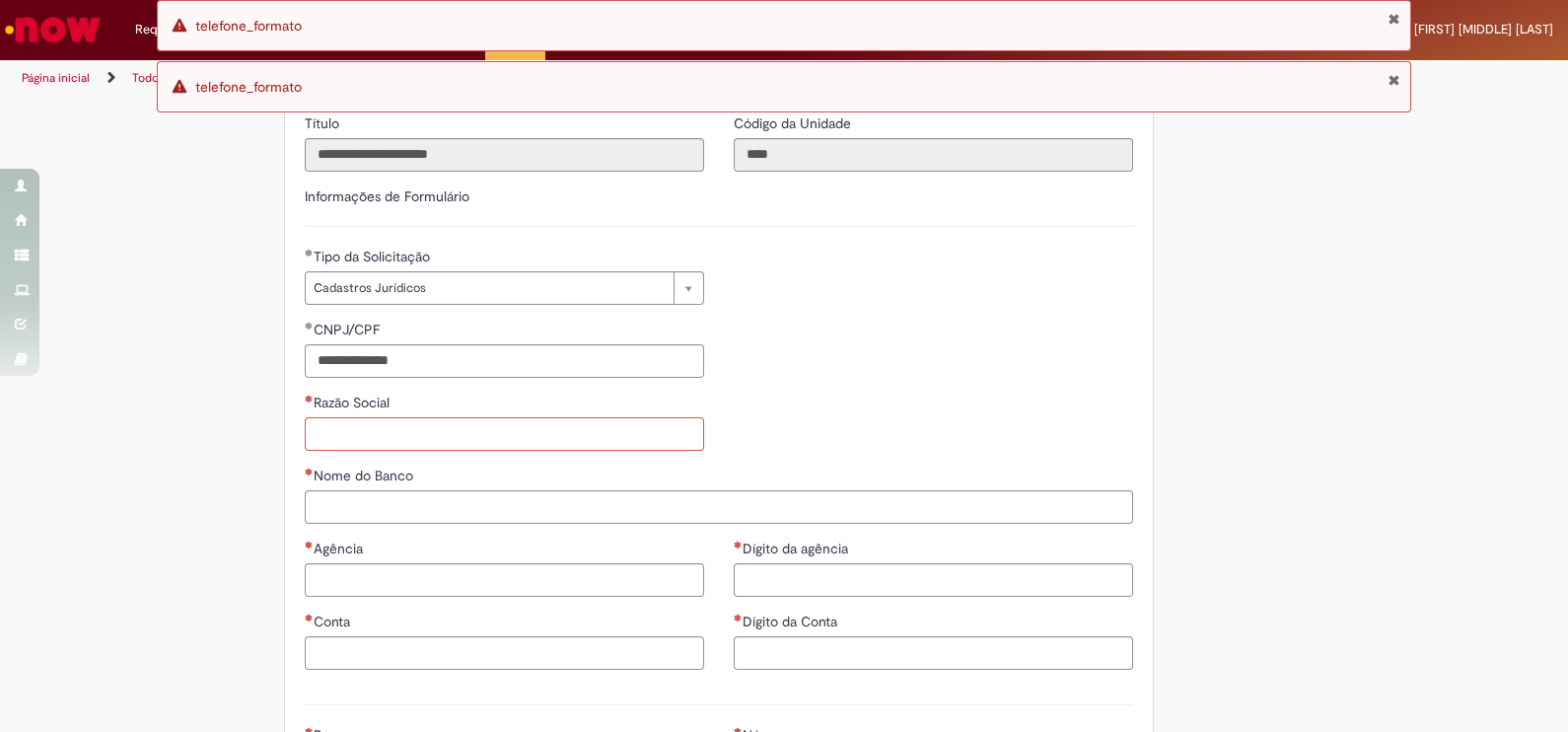 paste on "**********" 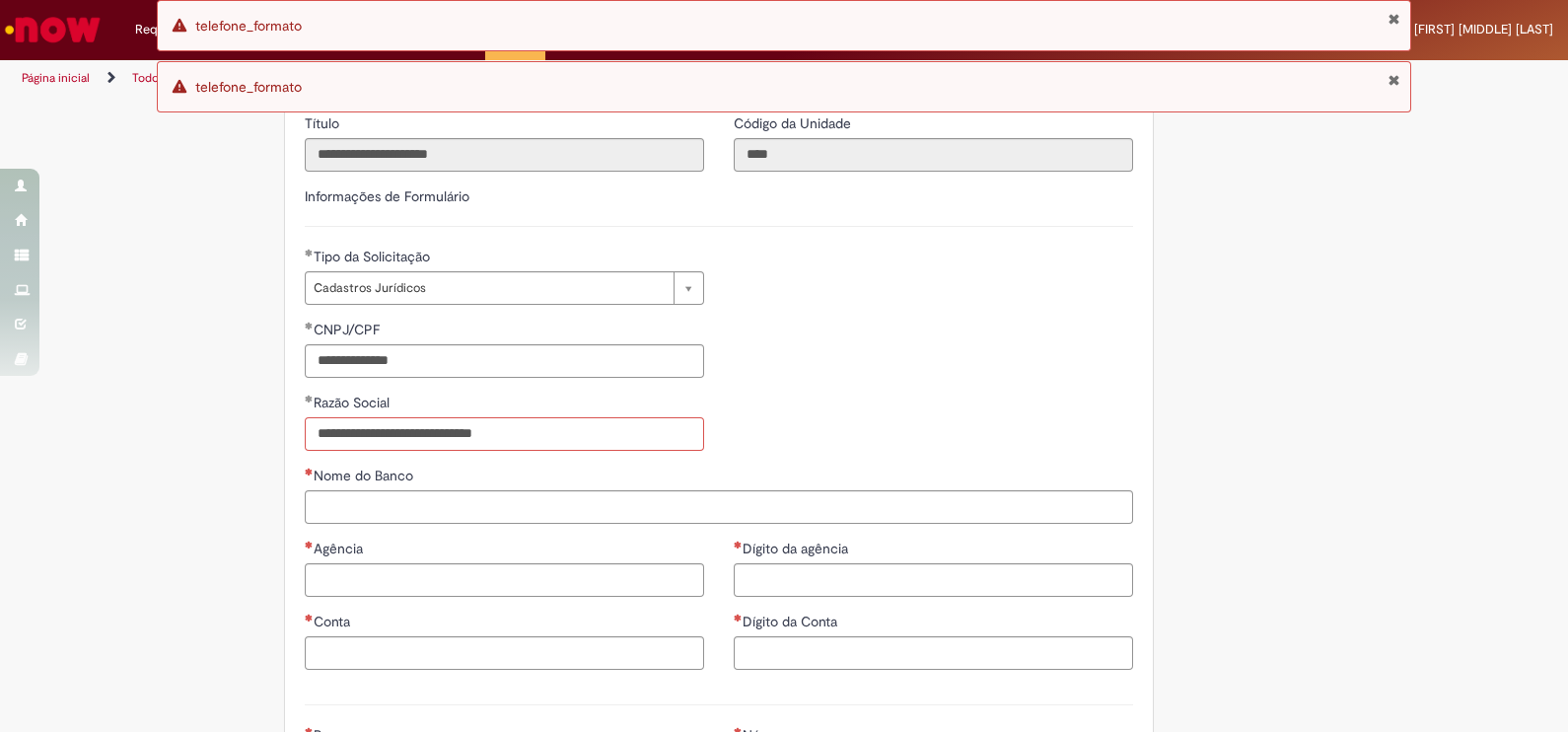 type on "**********" 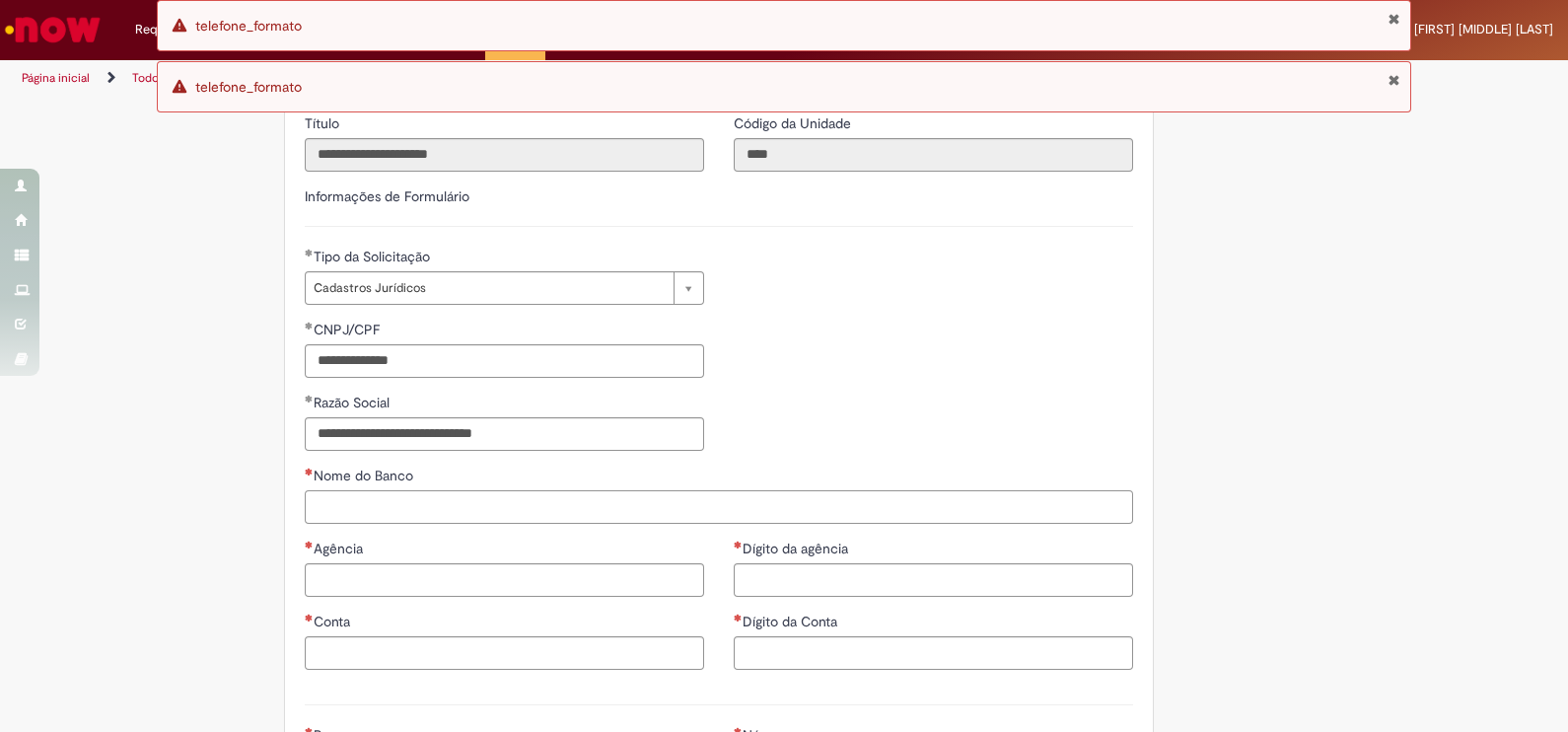 click on "Nome do Banco" at bounding box center [719, 507] 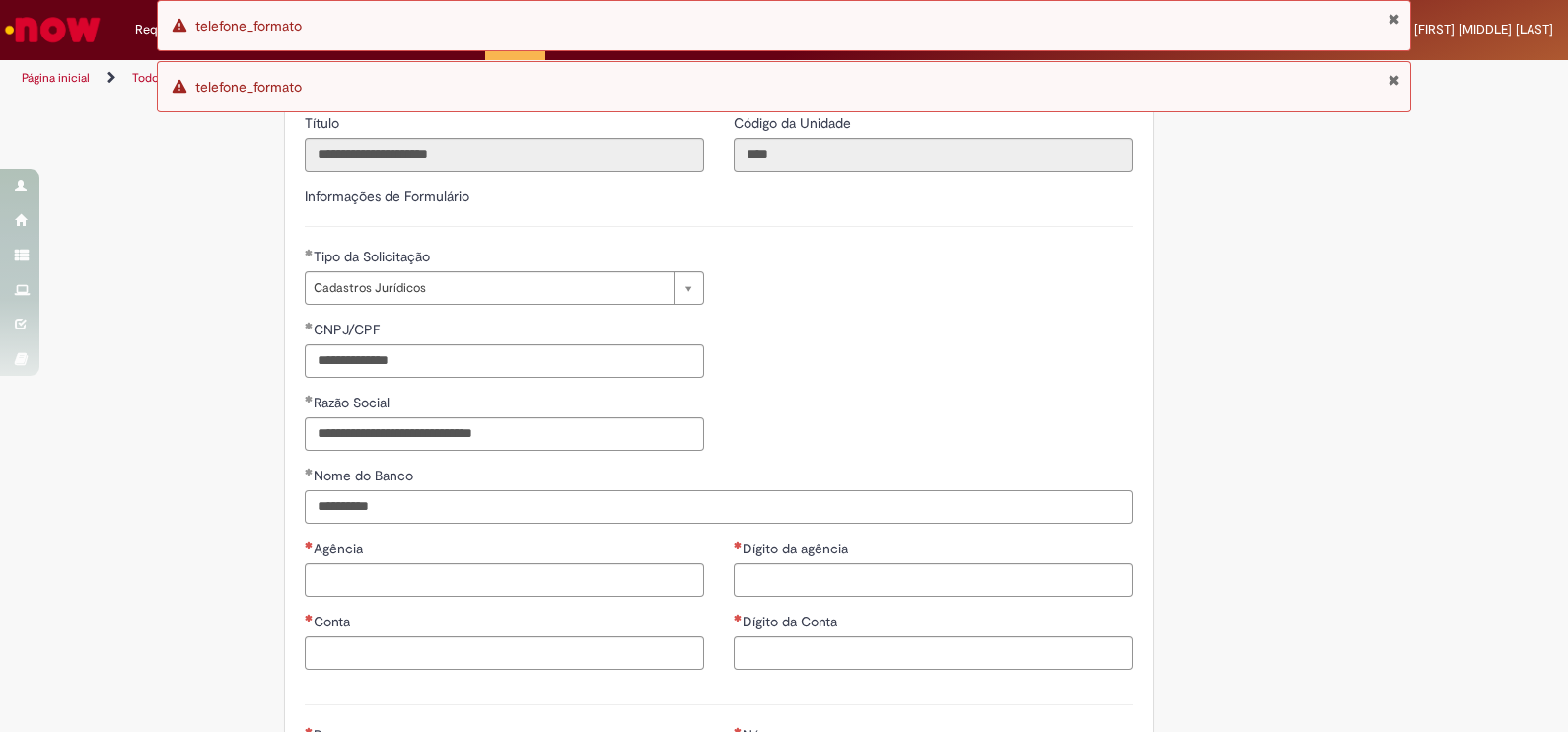 type on "**********" 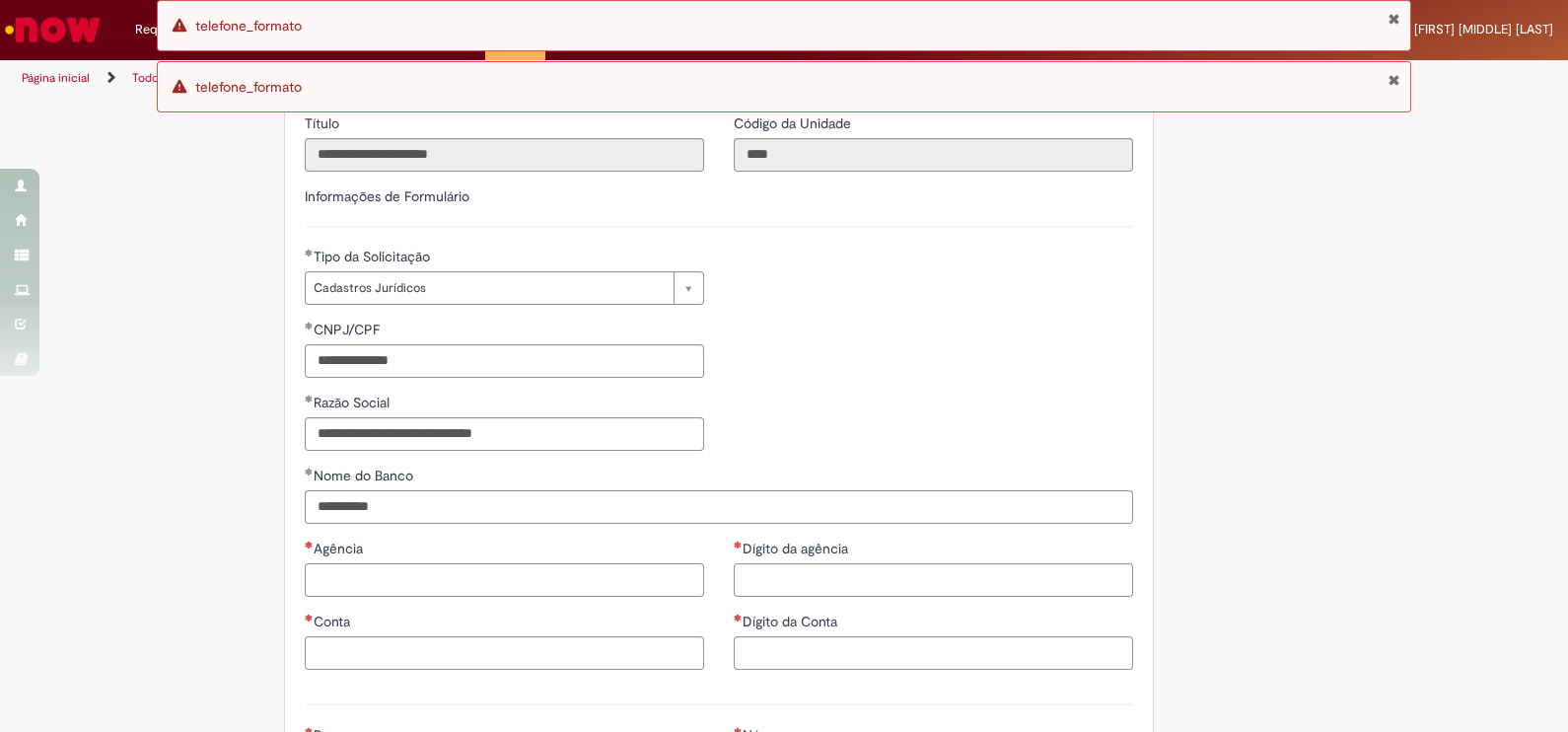 click on "Agência" at bounding box center [504, 580] 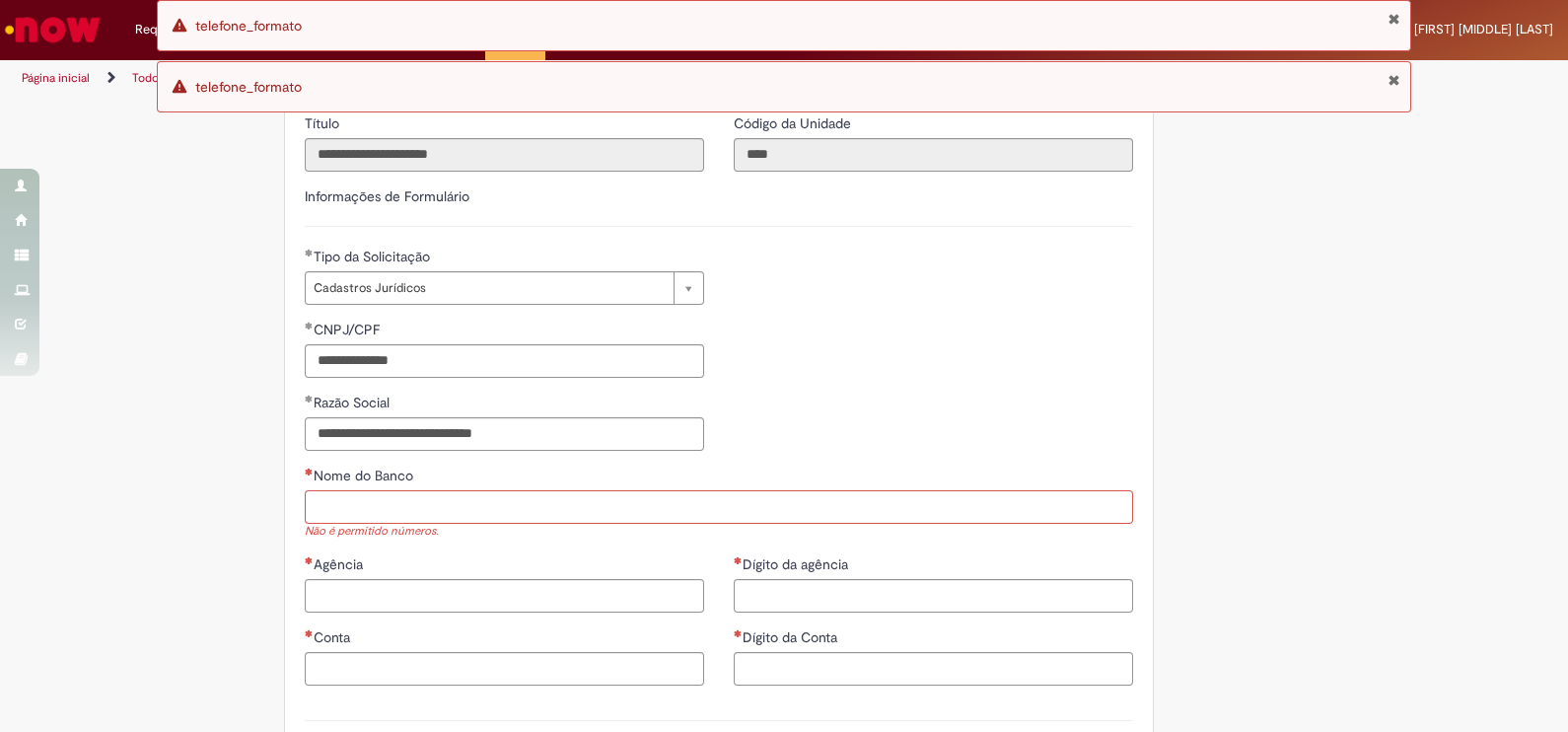 click on "Nome do Banco" at bounding box center (719, 507) 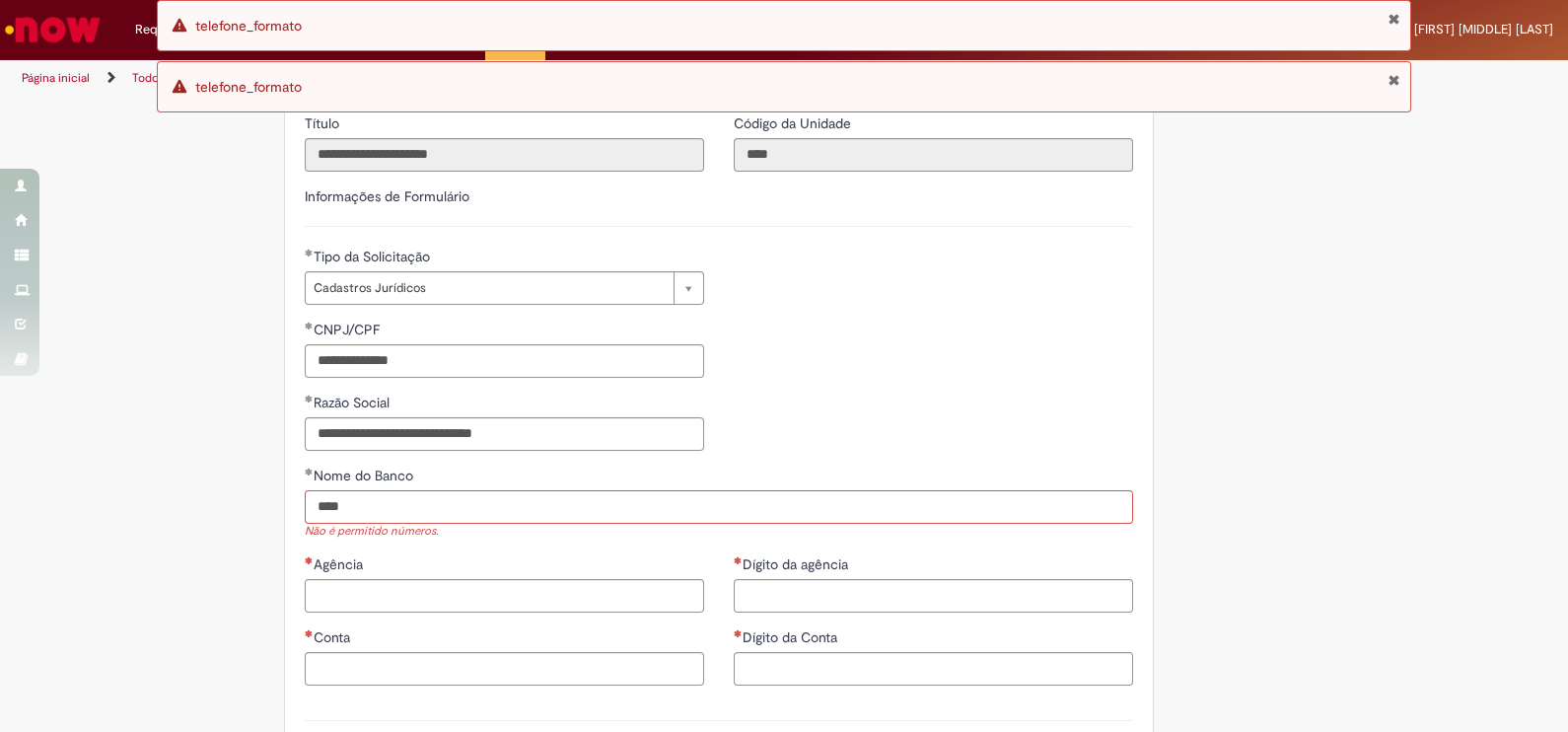 type on "****" 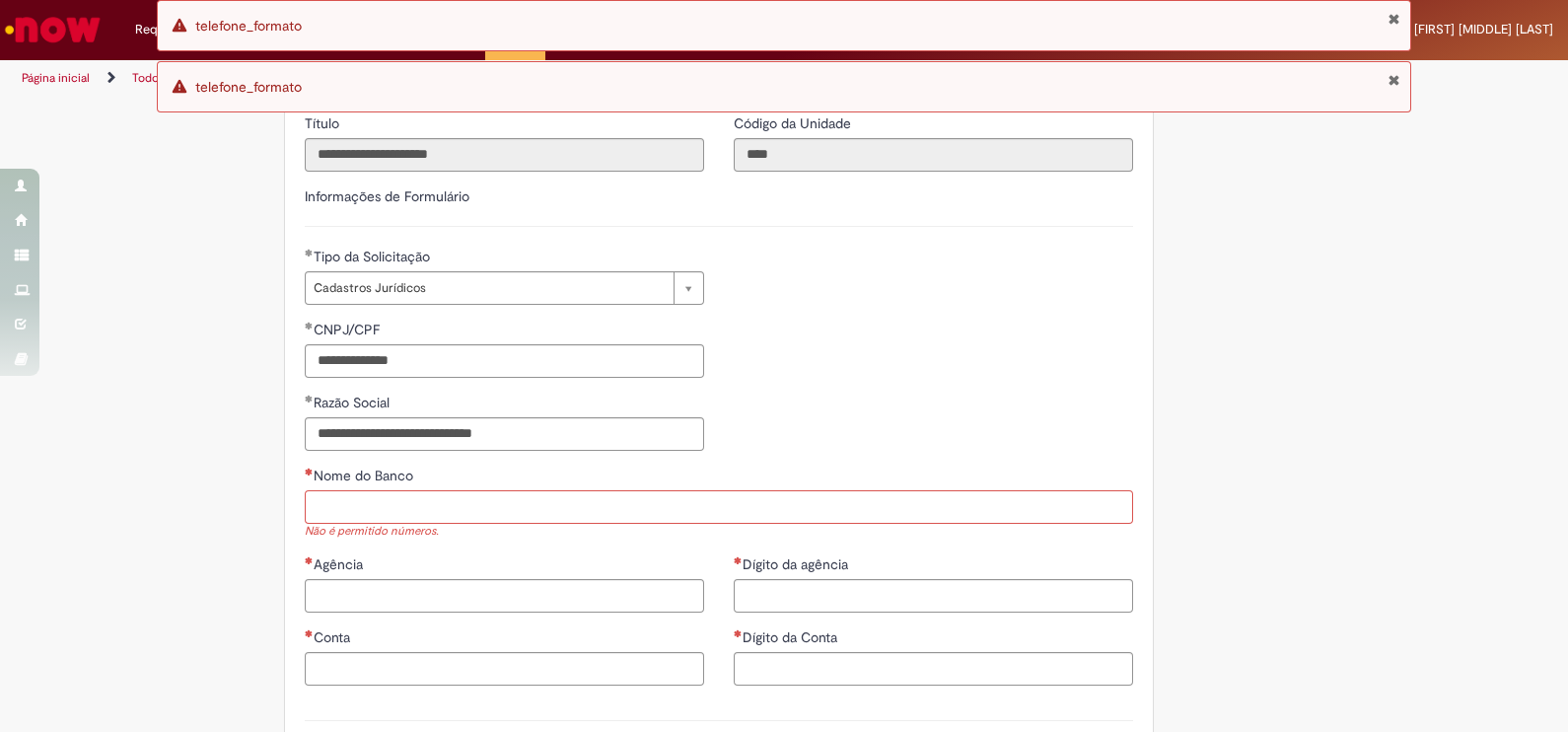 click on "Nome do Banco" at bounding box center [719, 507] 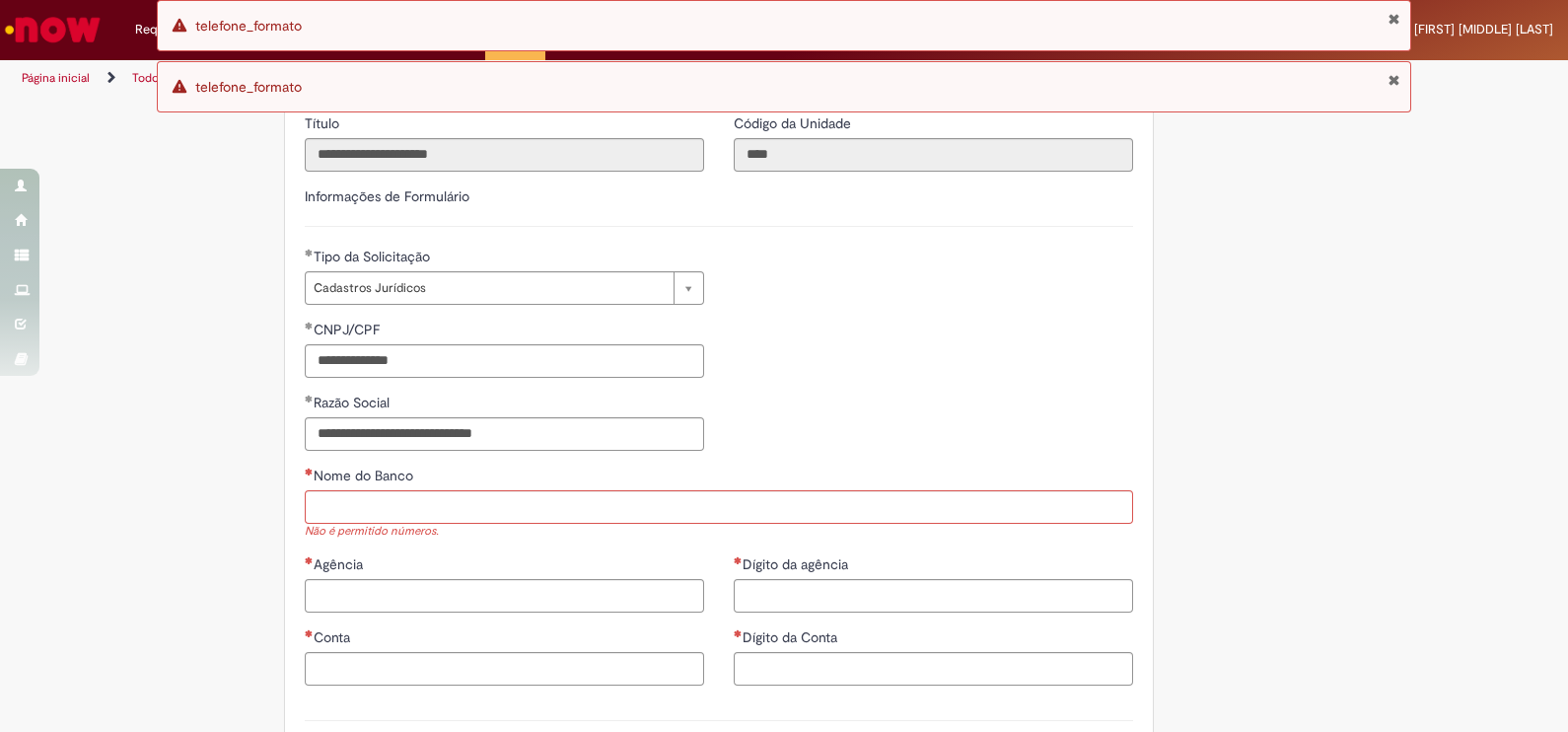 click on "**********" at bounding box center [719, 393] 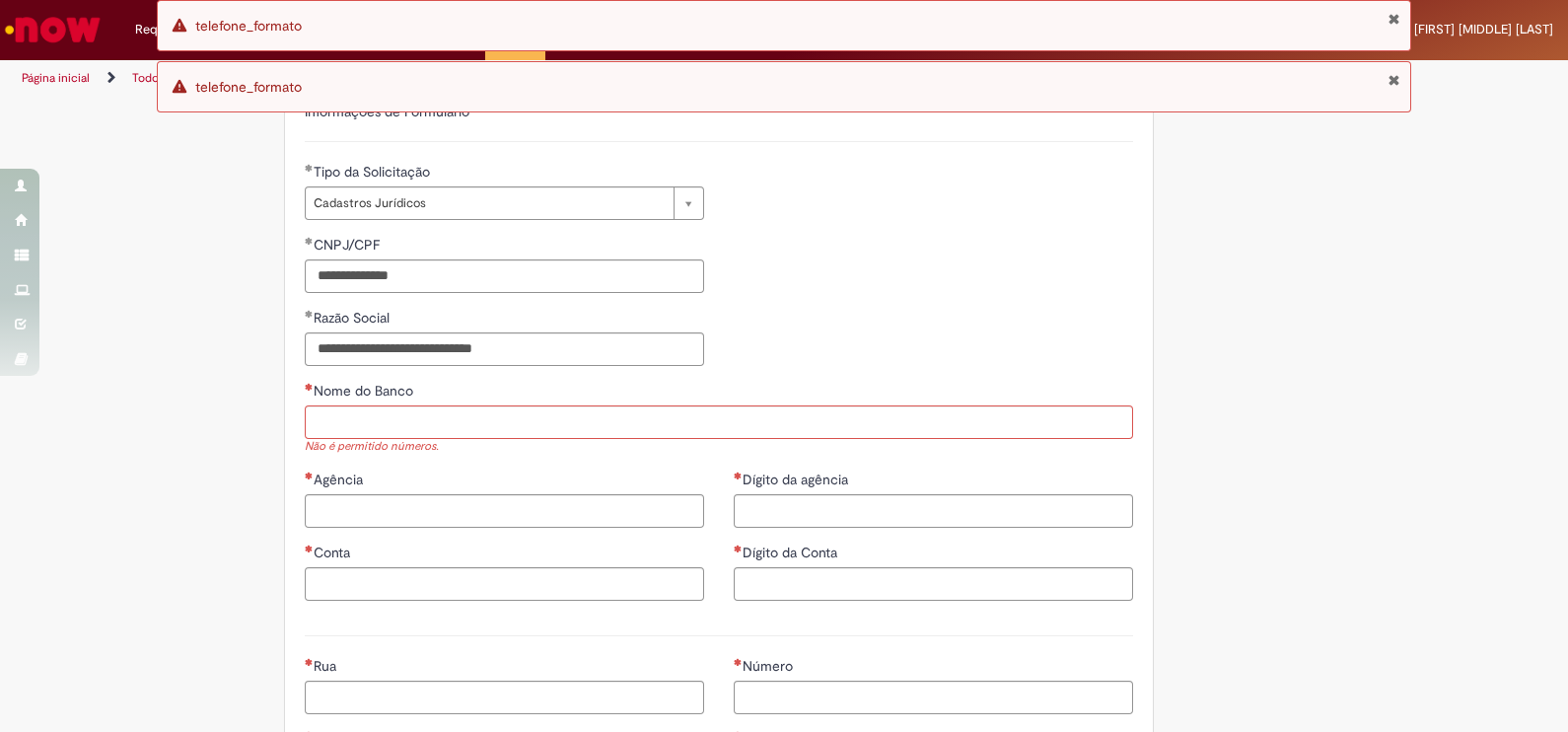 scroll, scrollTop: 617, scrollLeft: 0, axis: vertical 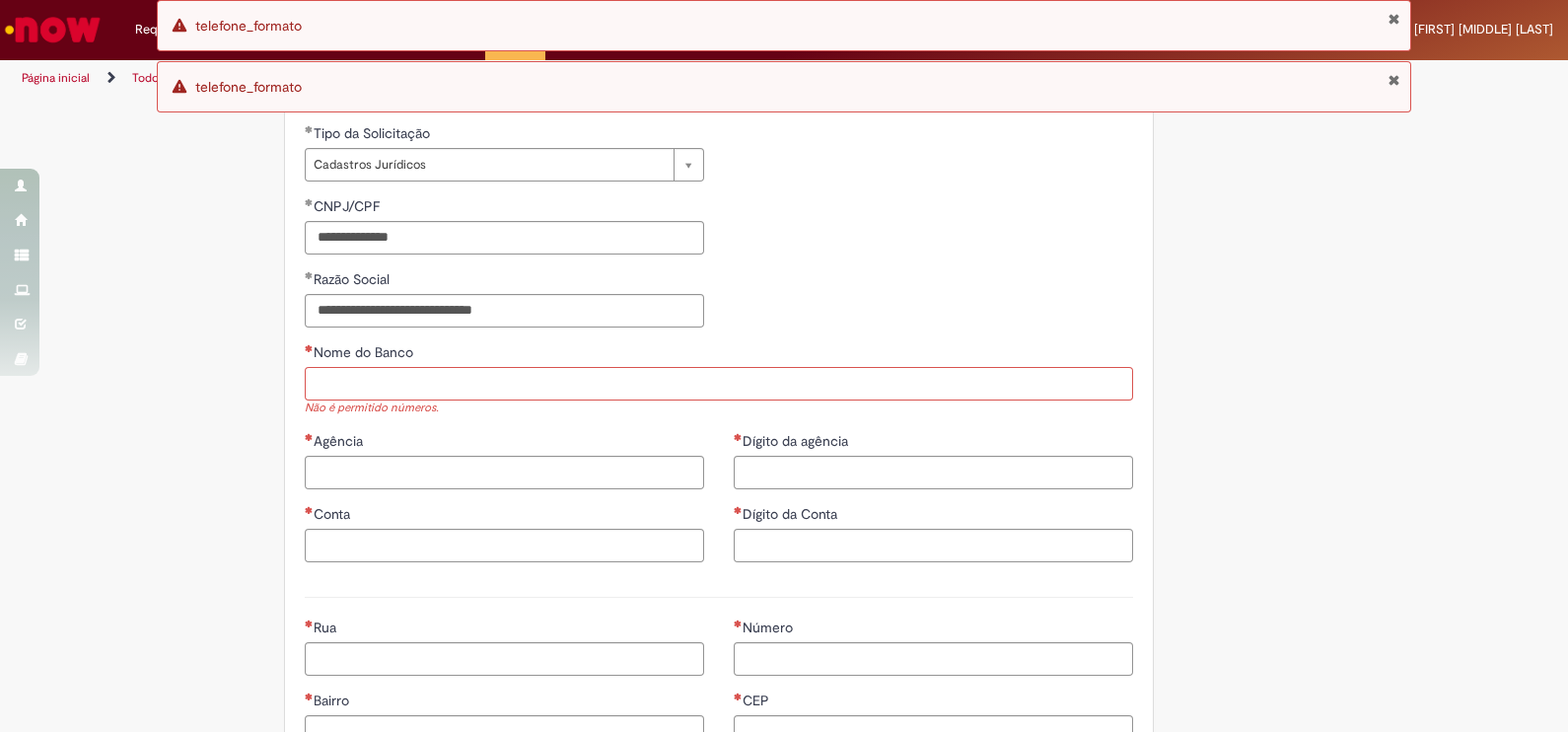 click on "Nome do Banco" at bounding box center [719, 384] 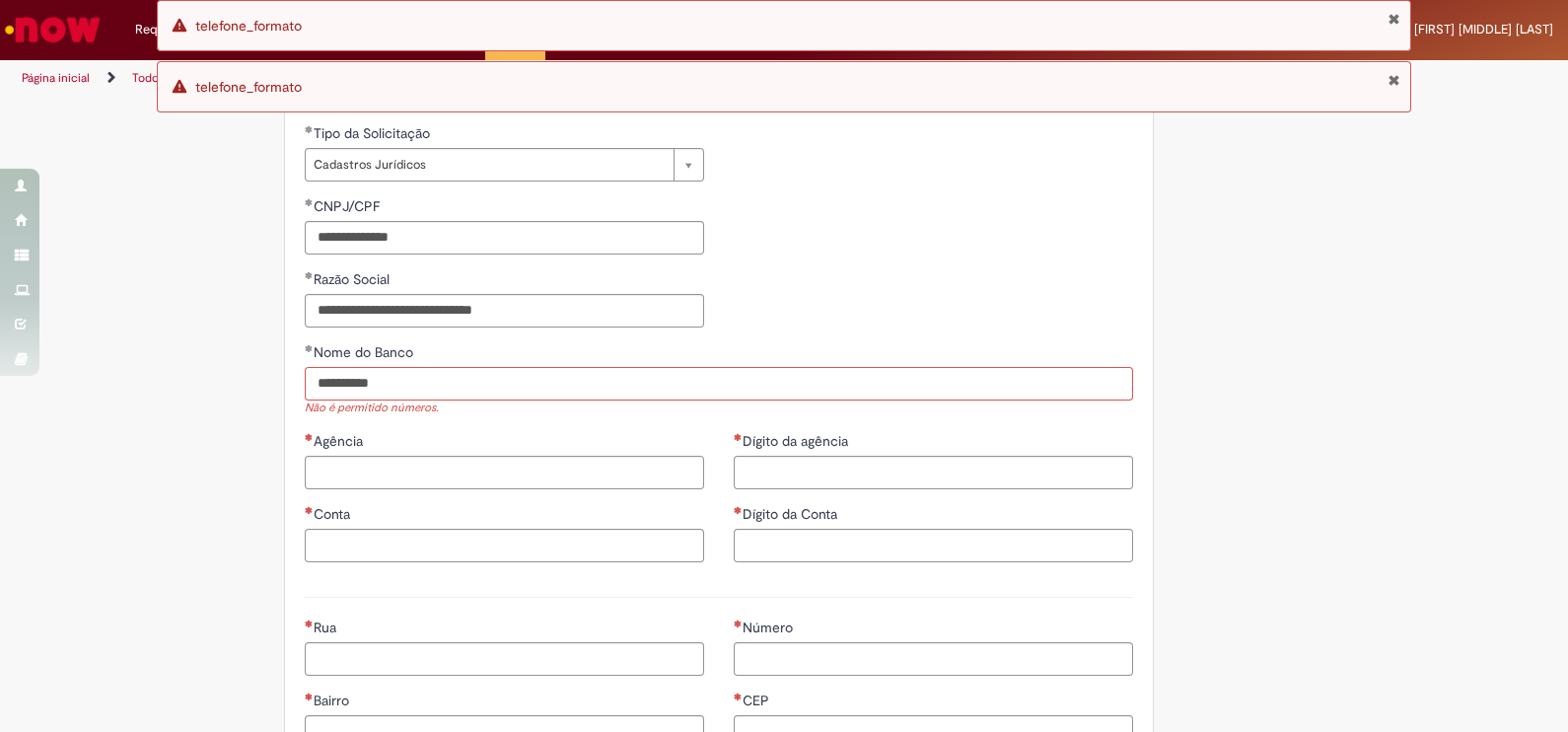 type on "**********" 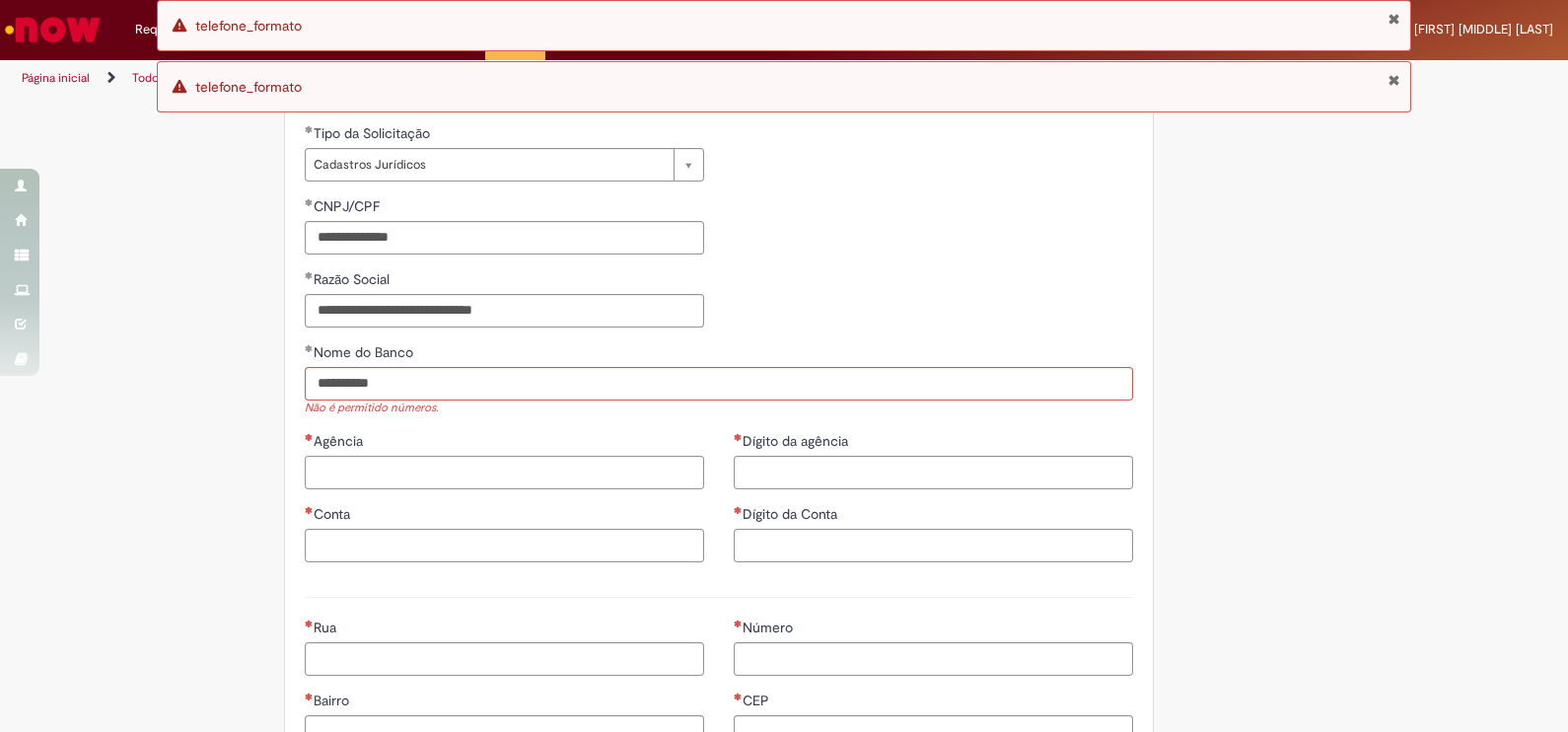 type 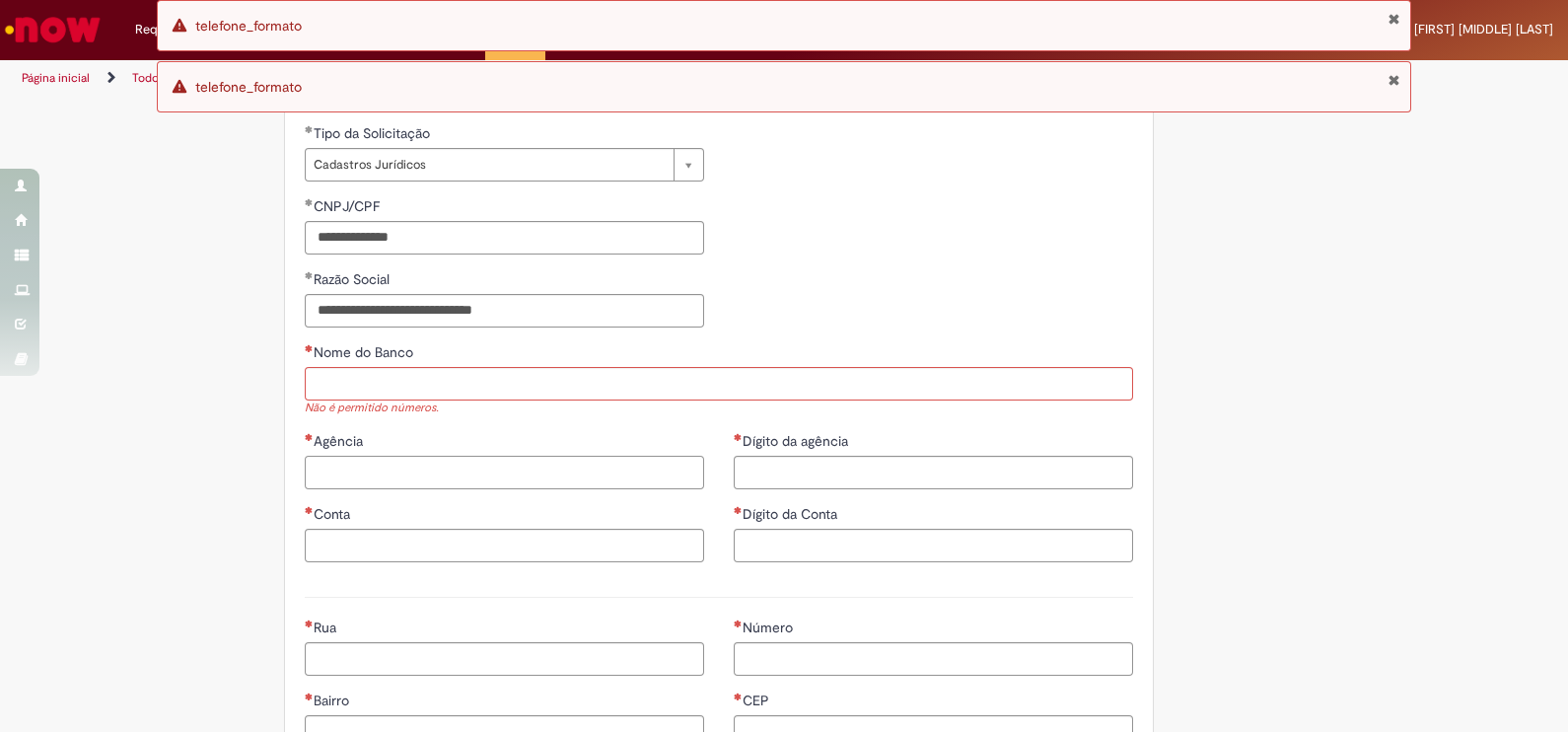 click on "Agência" at bounding box center [504, 473] 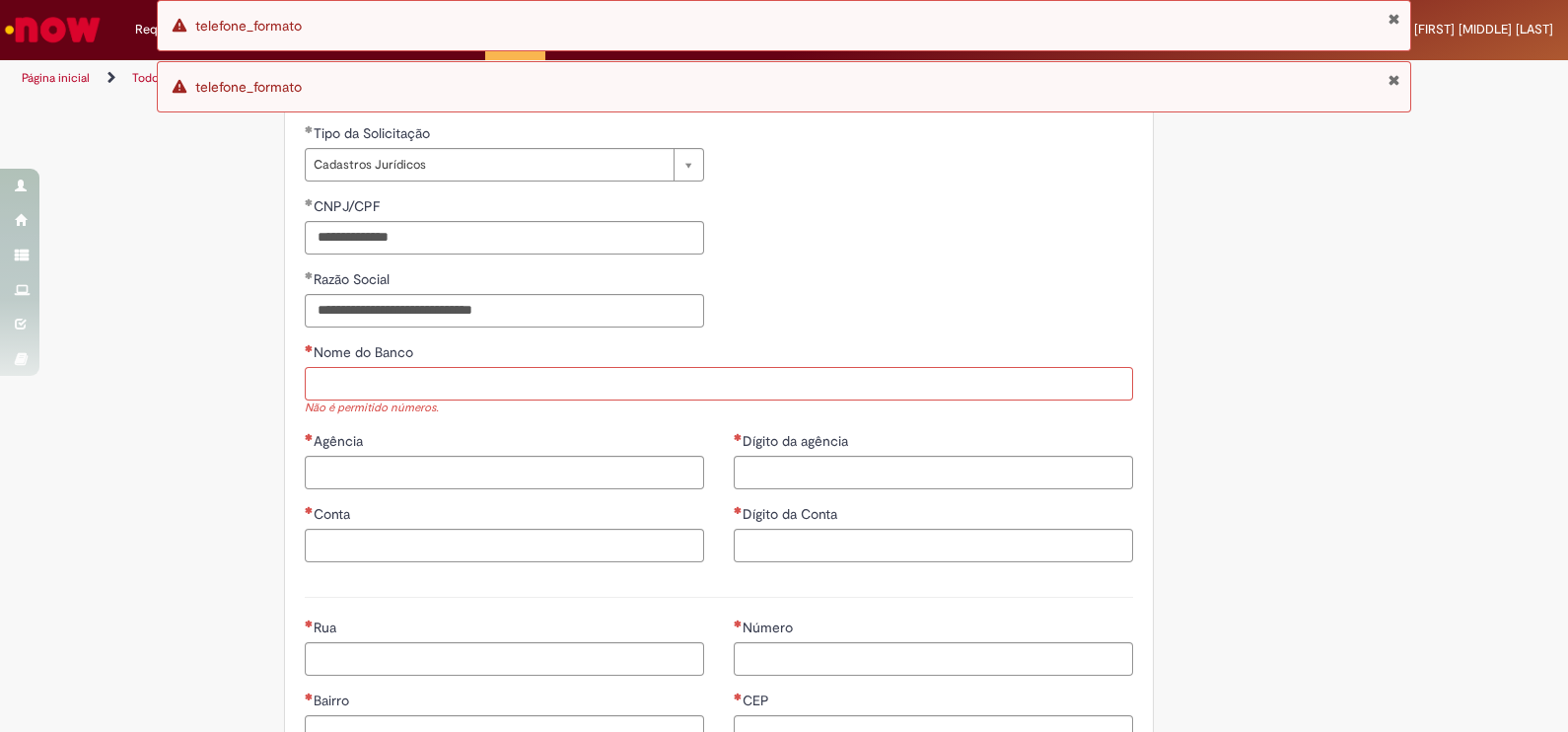 click on "Nome do Banco" at bounding box center [719, 384] 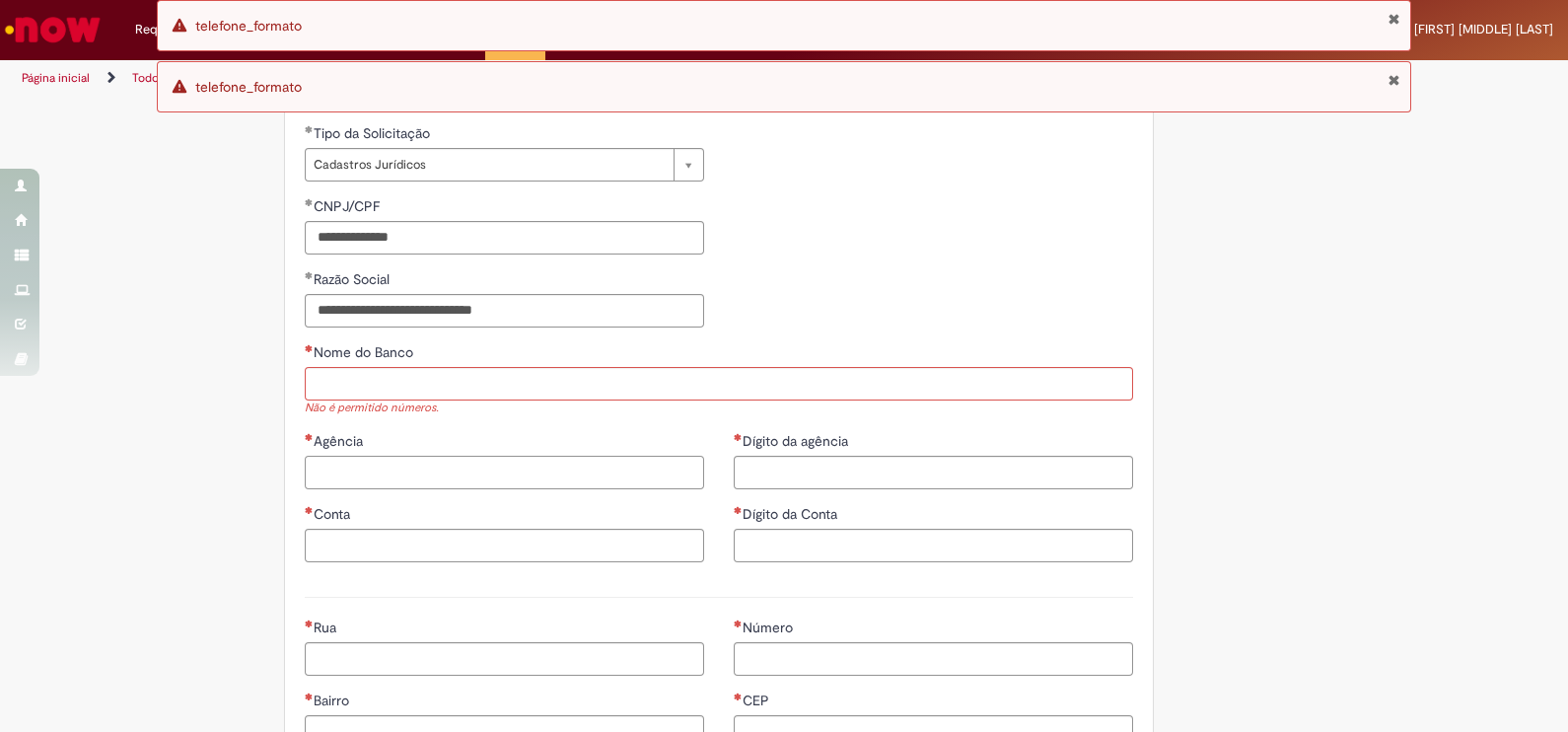 click on "Agência" at bounding box center [504, 473] 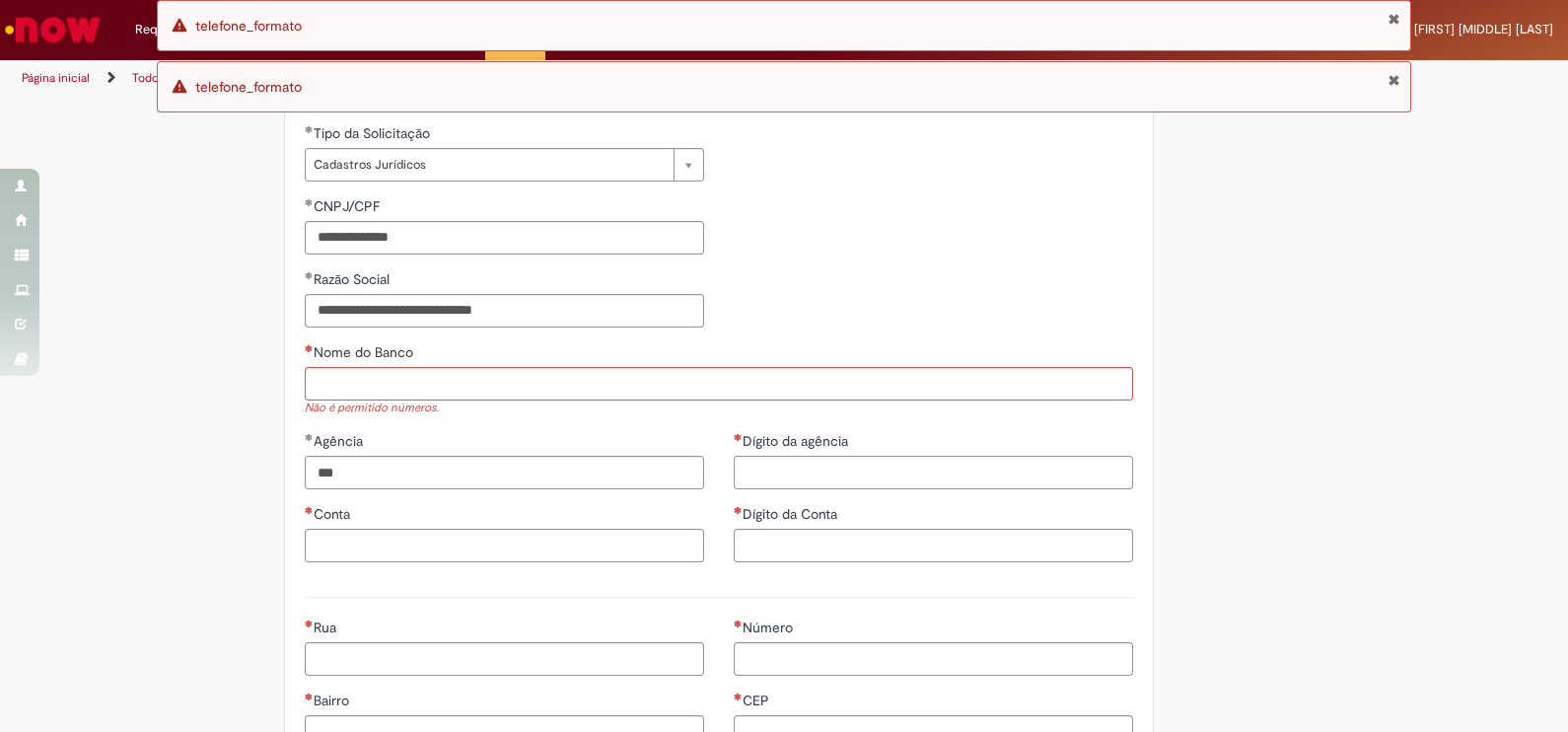 click on "Dígito da agência" at bounding box center [933, 473] 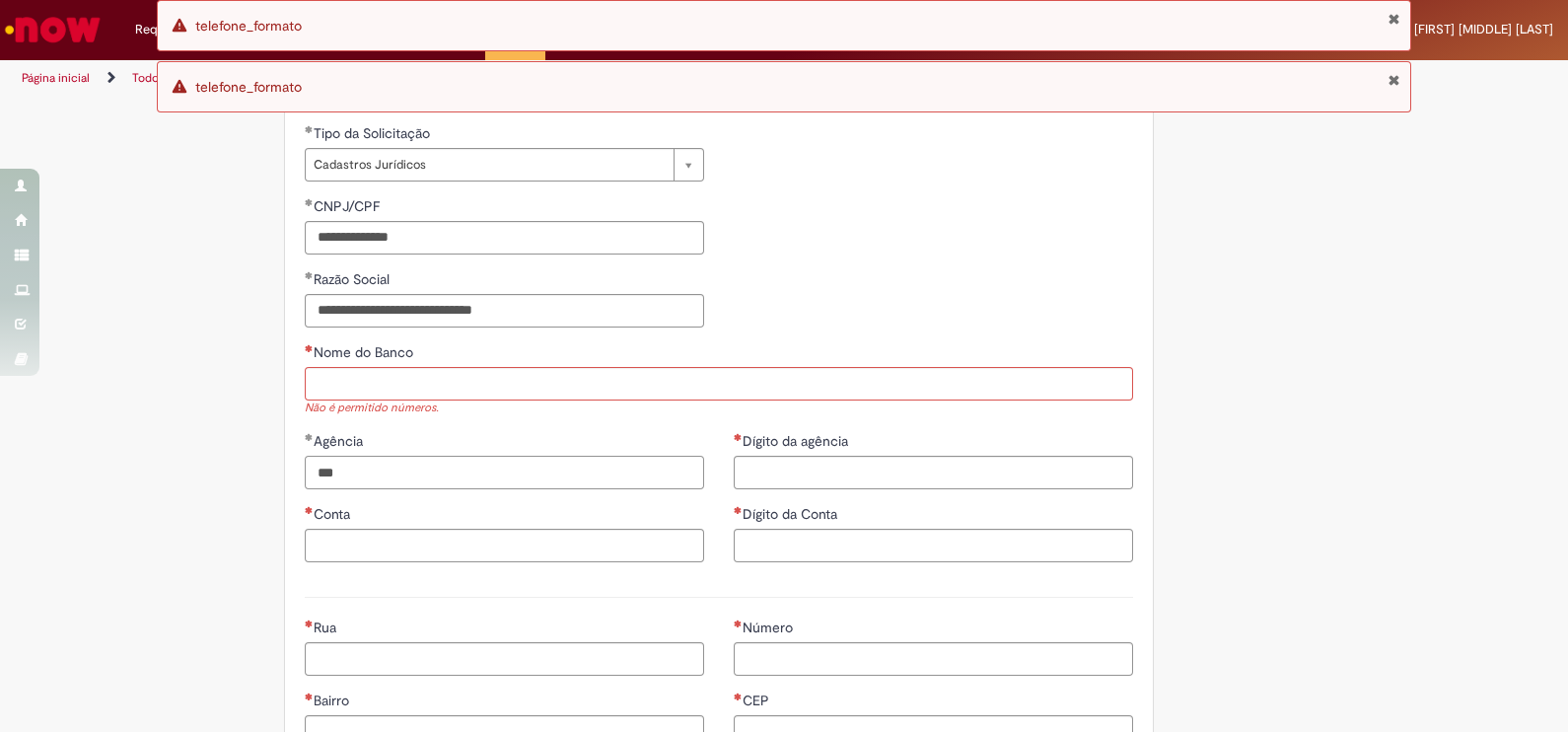 click on "***" at bounding box center (504, 473) 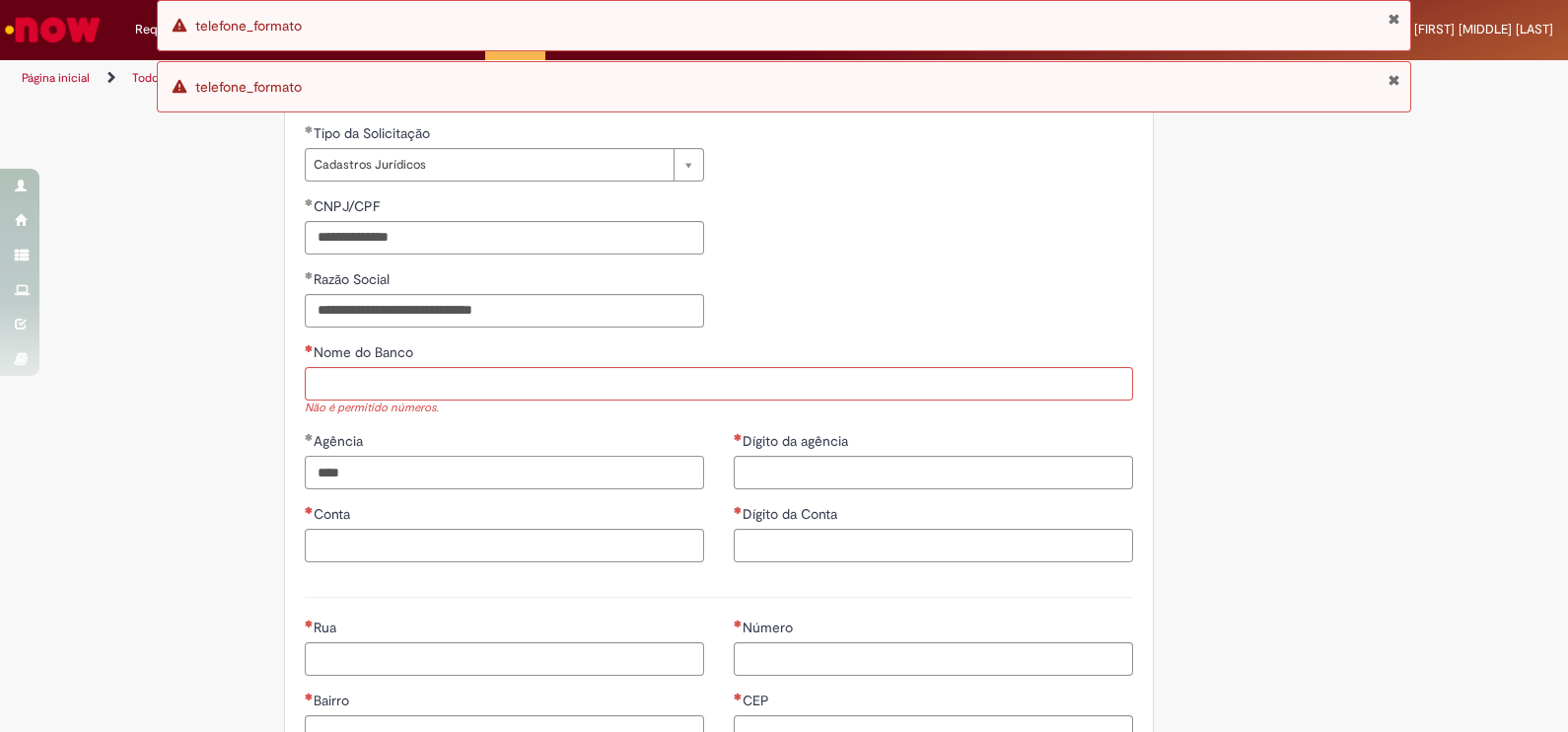type on "****" 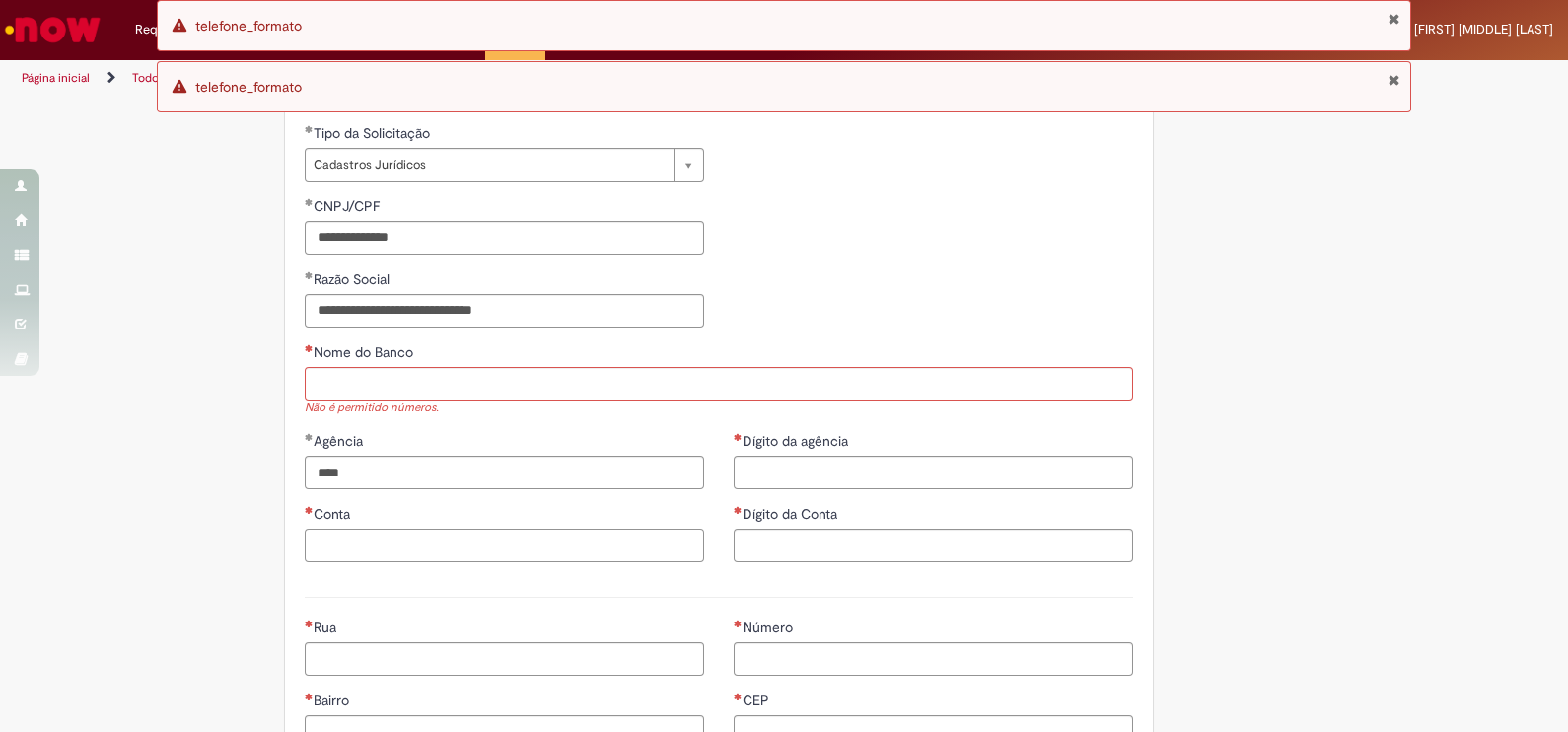paste on "******" 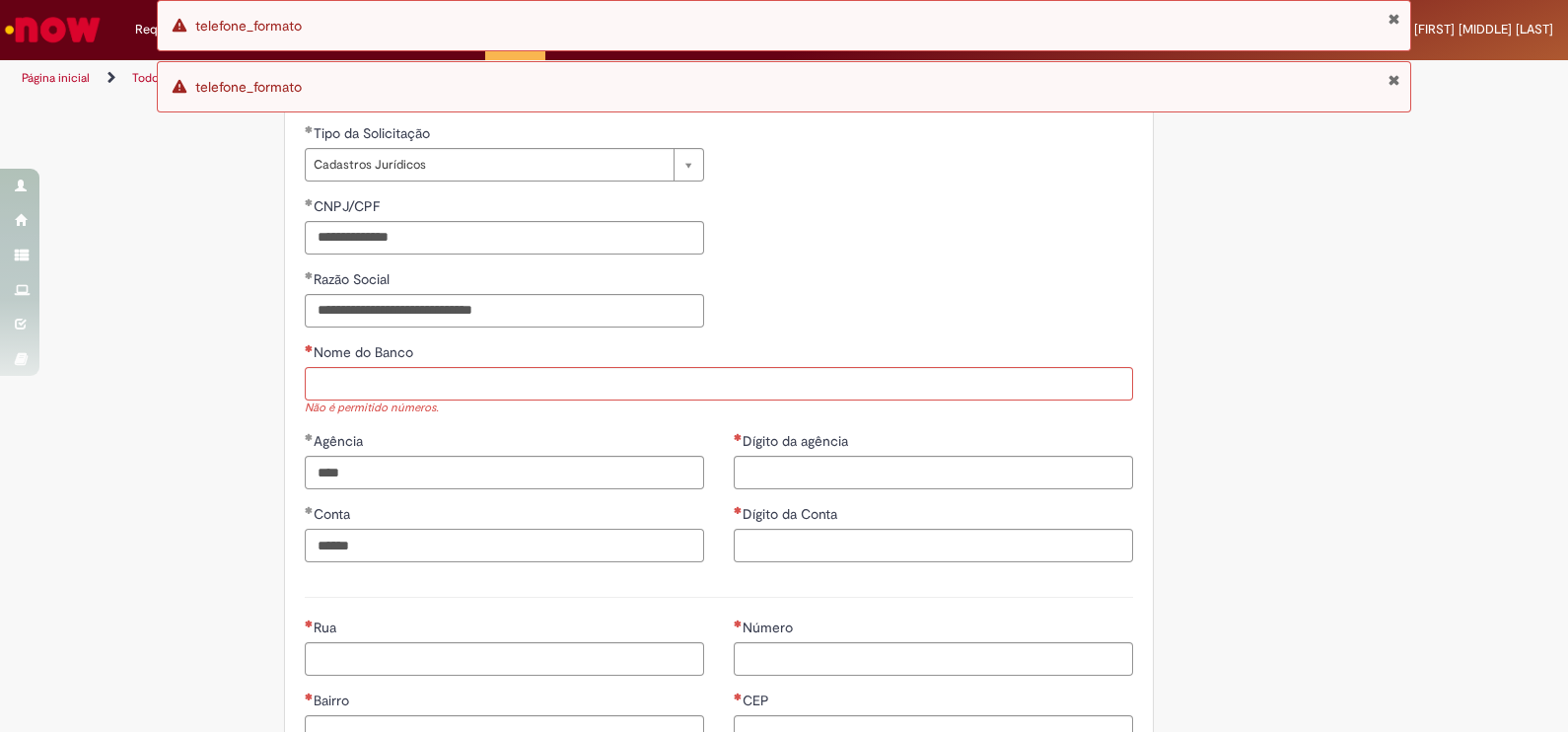 type on "******" 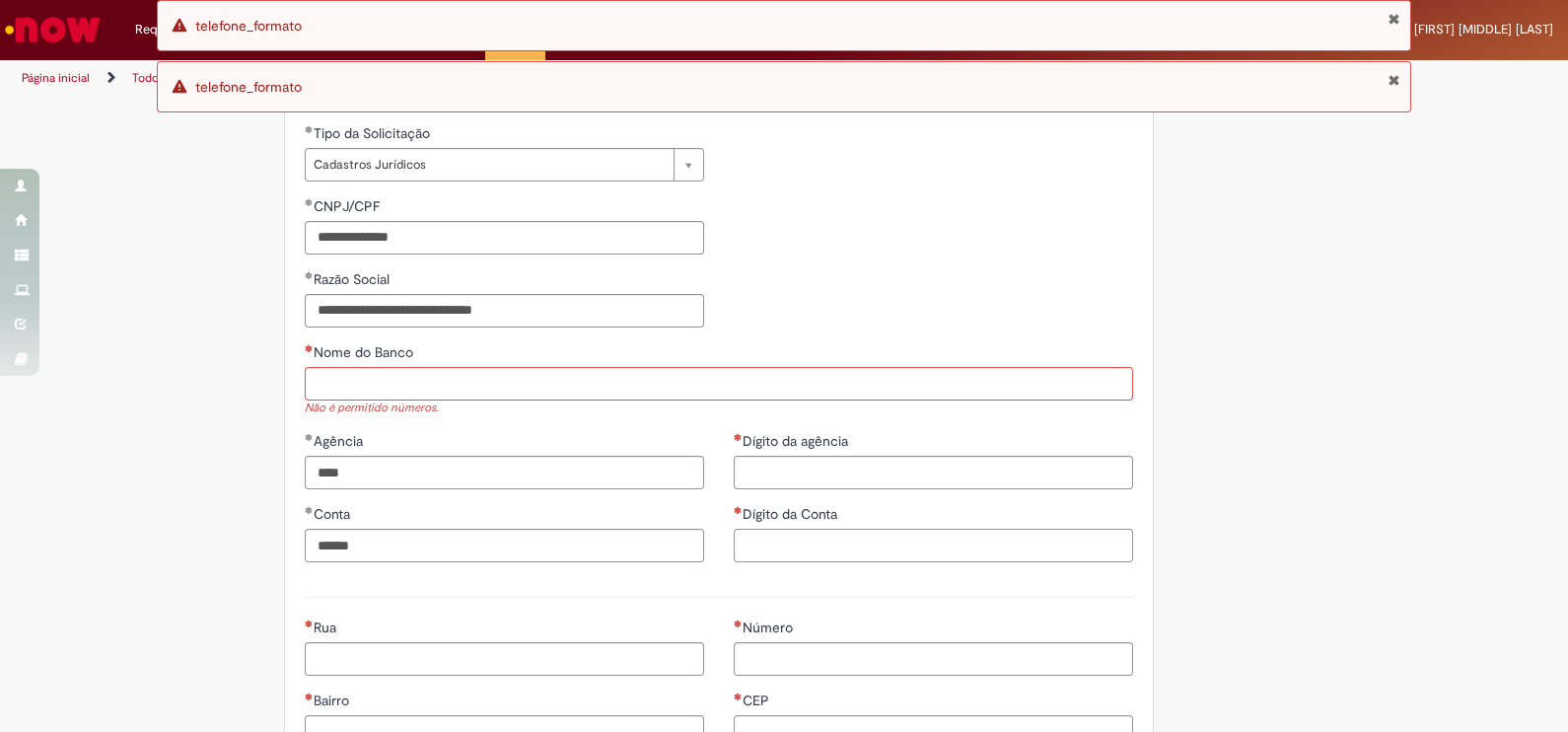 click on "Dígito da Conta" at bounding box center (933, 546) 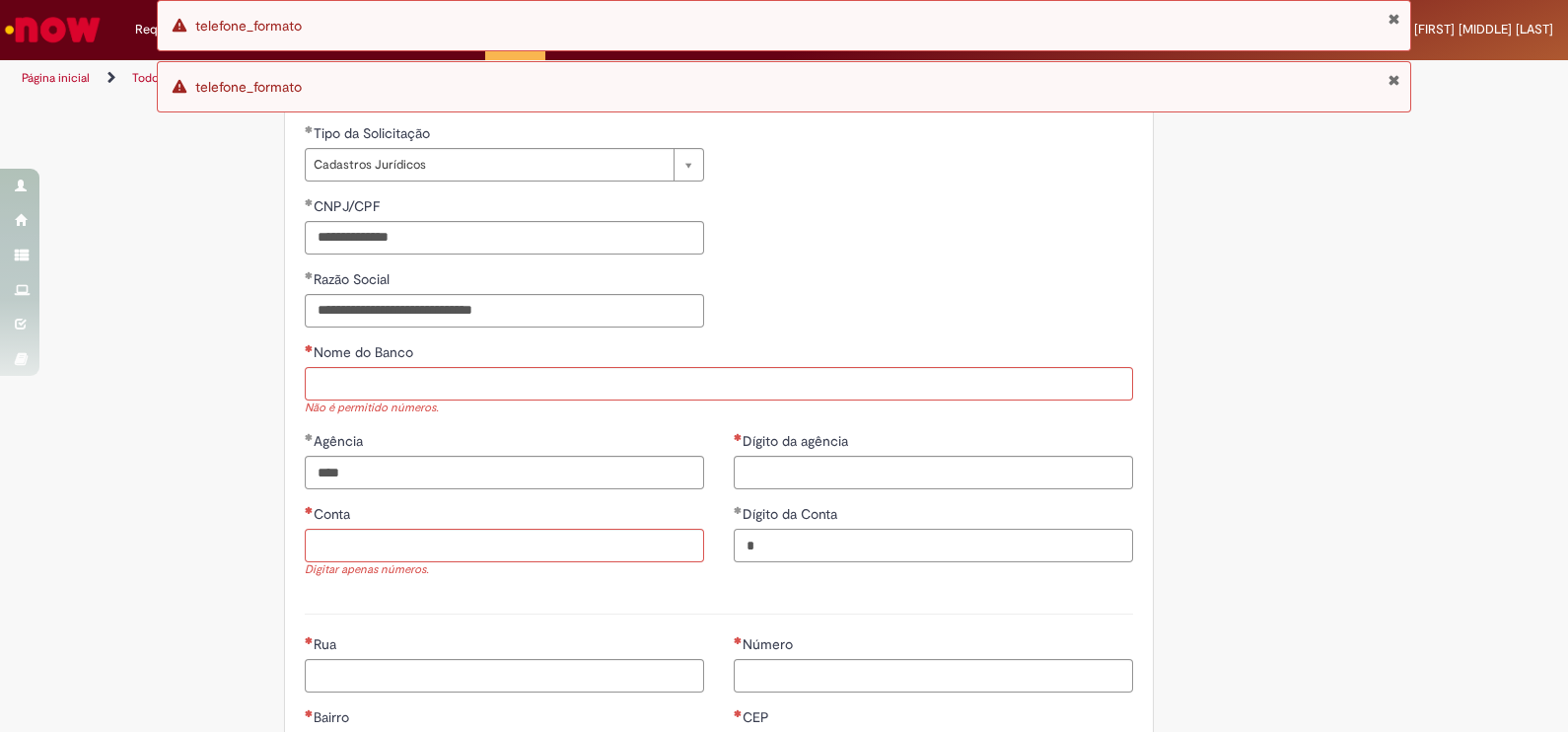 type on "*" 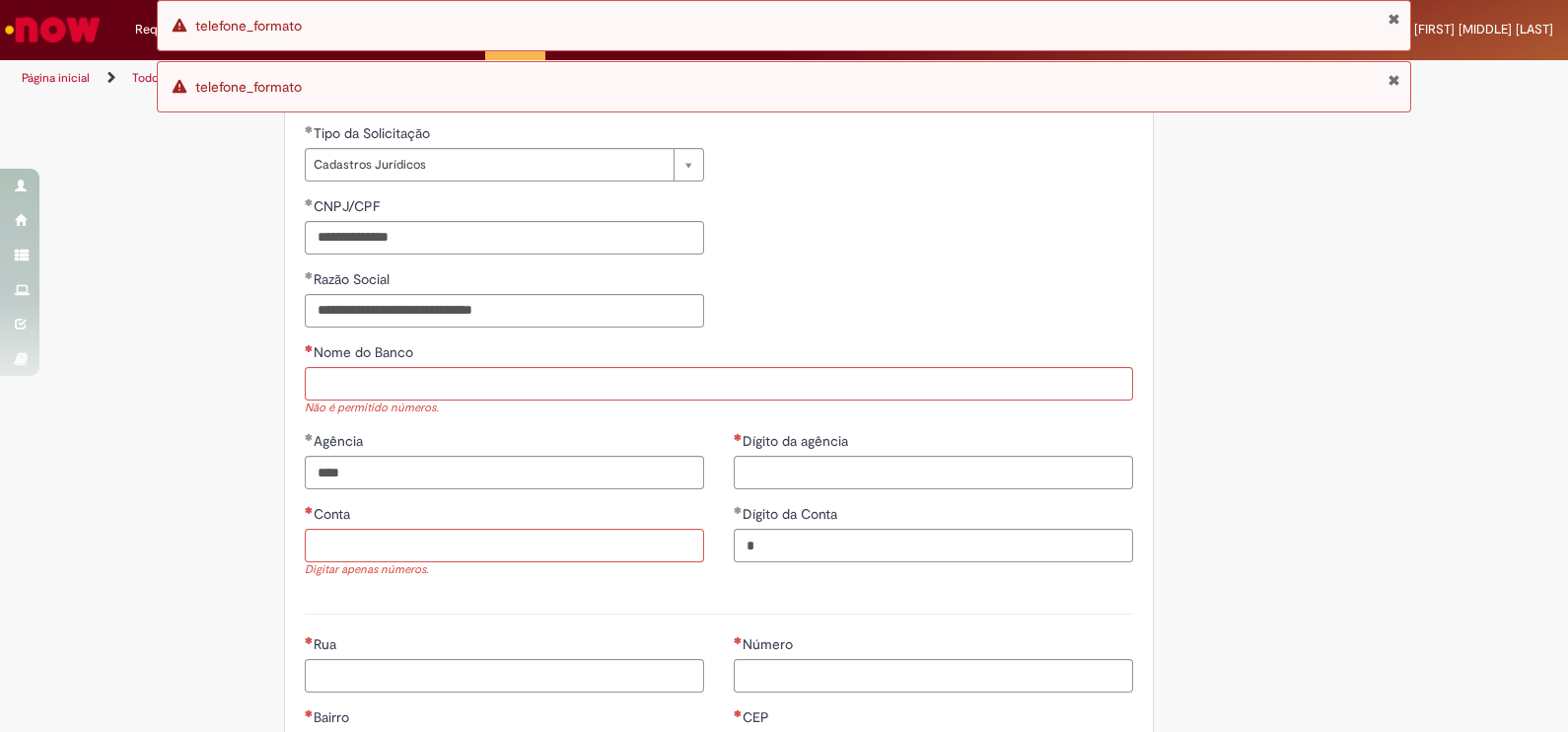 click at bounding box center (719, 614) 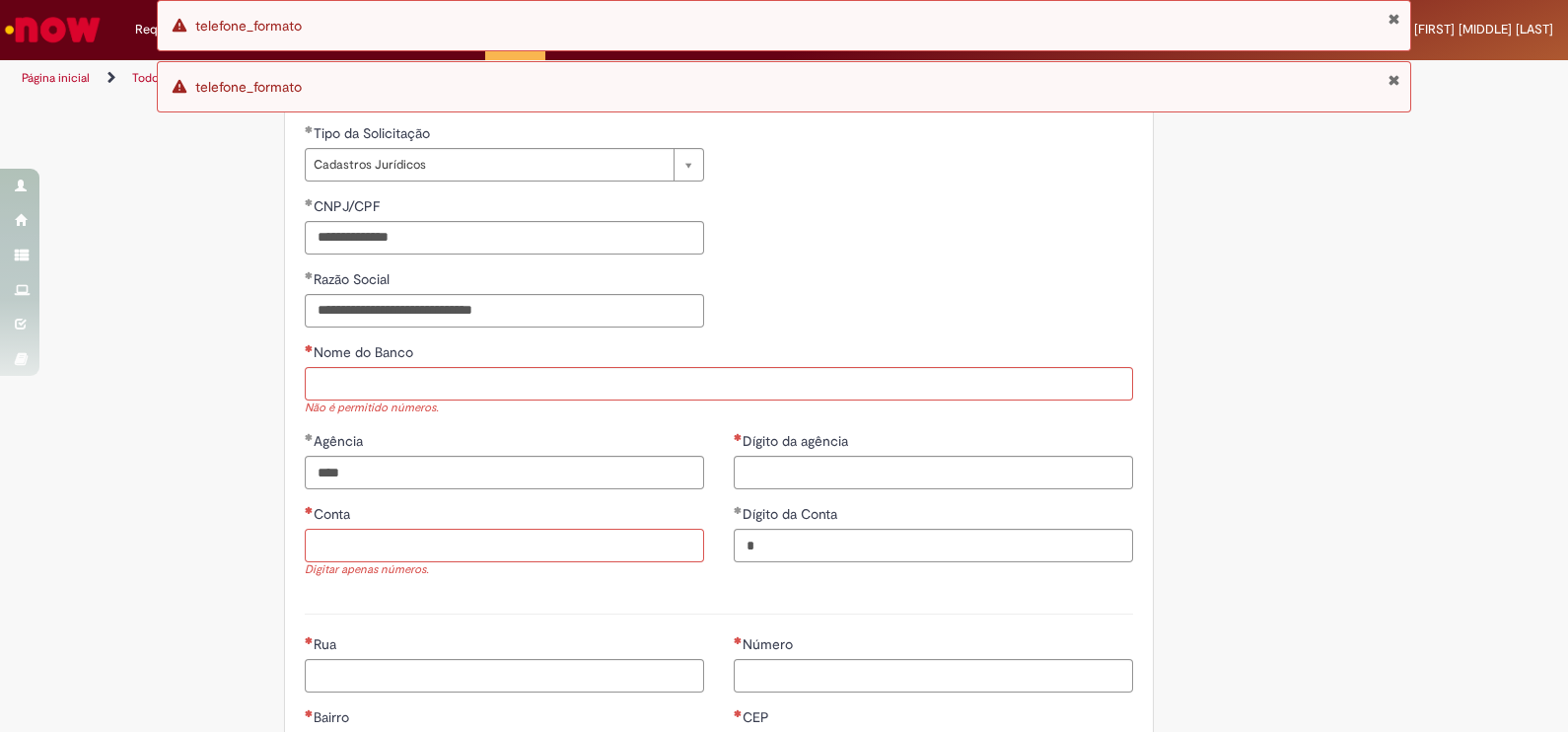 click on "Conta" at bounding box center [504, 546] 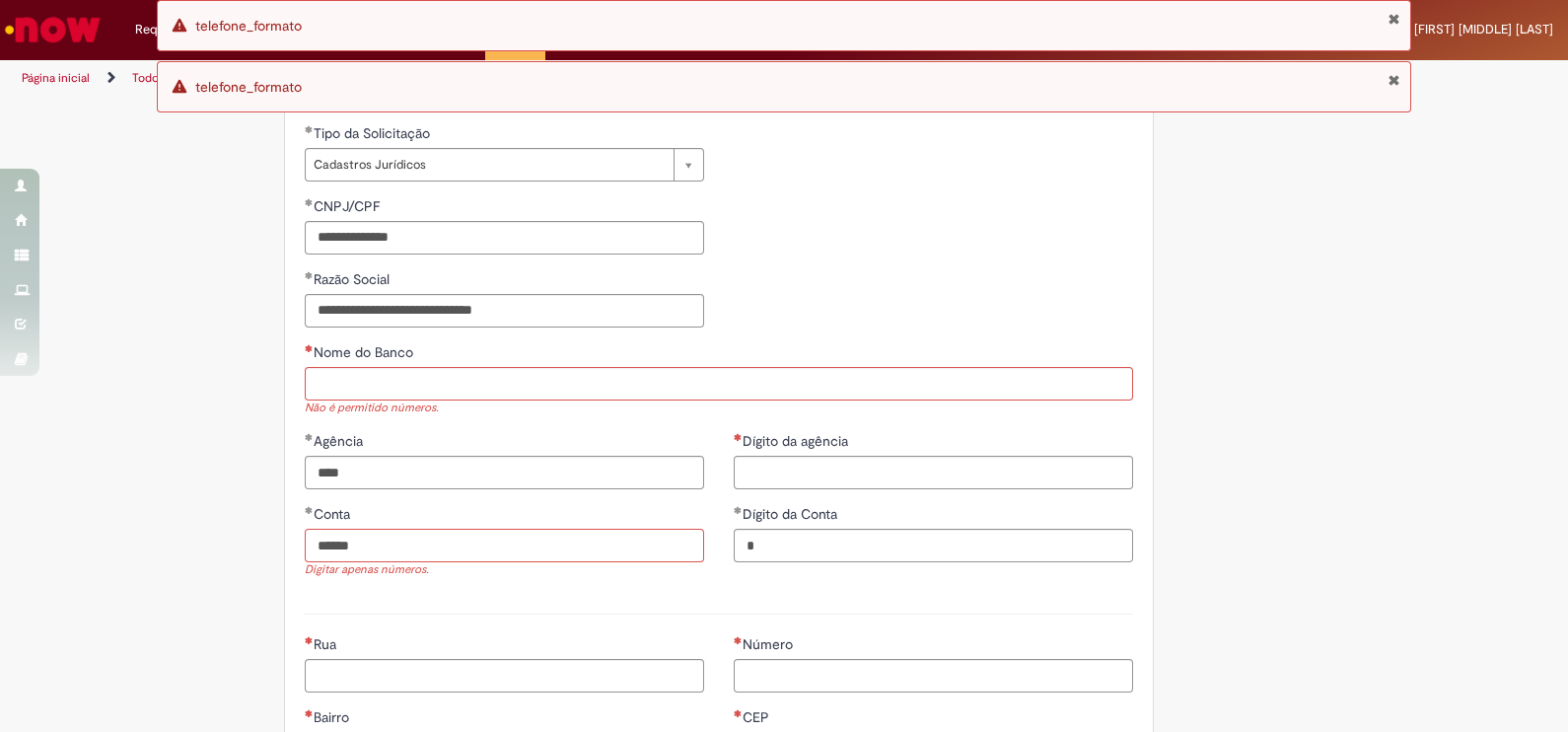 click on "******" at bounding box center (504, 546) 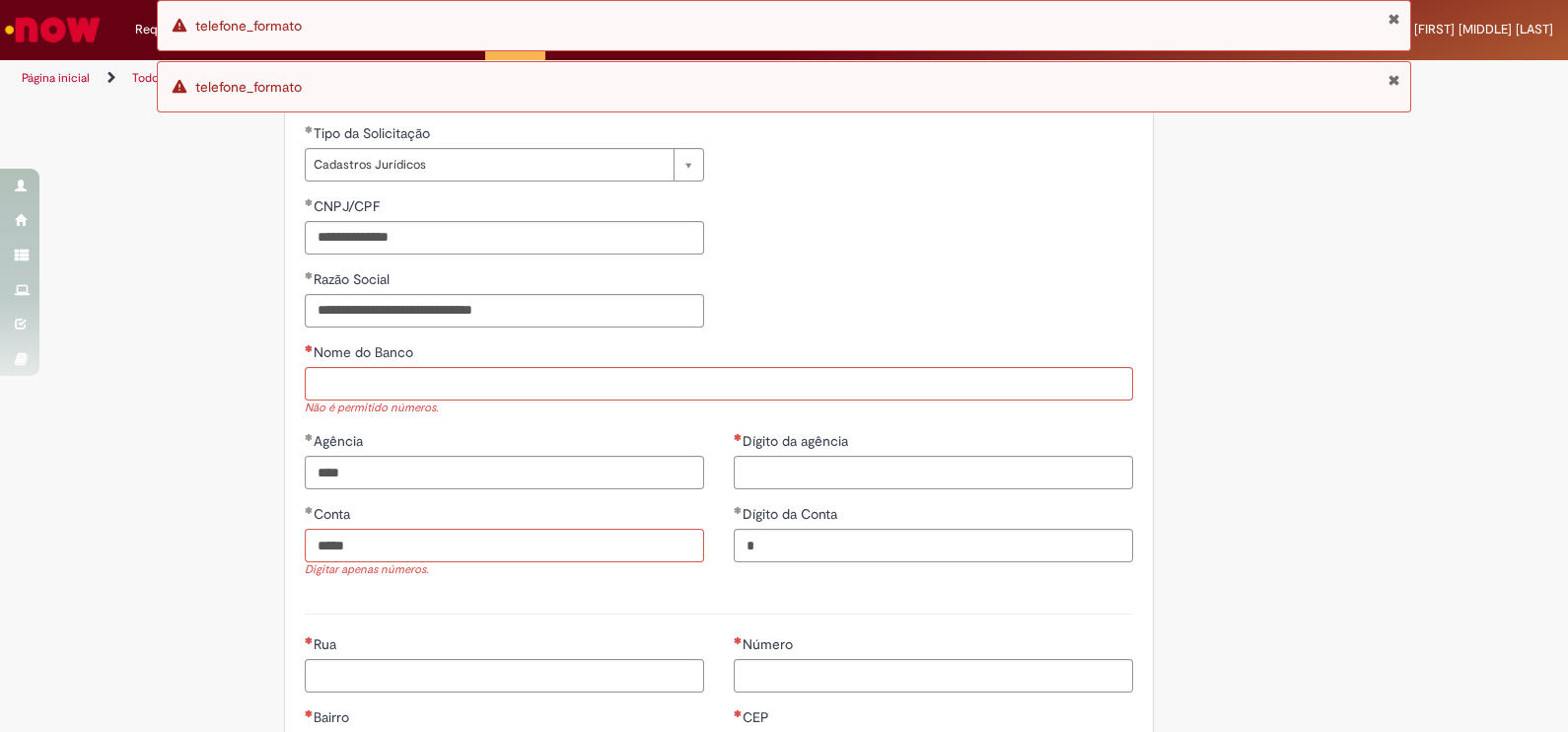 type on "*****" 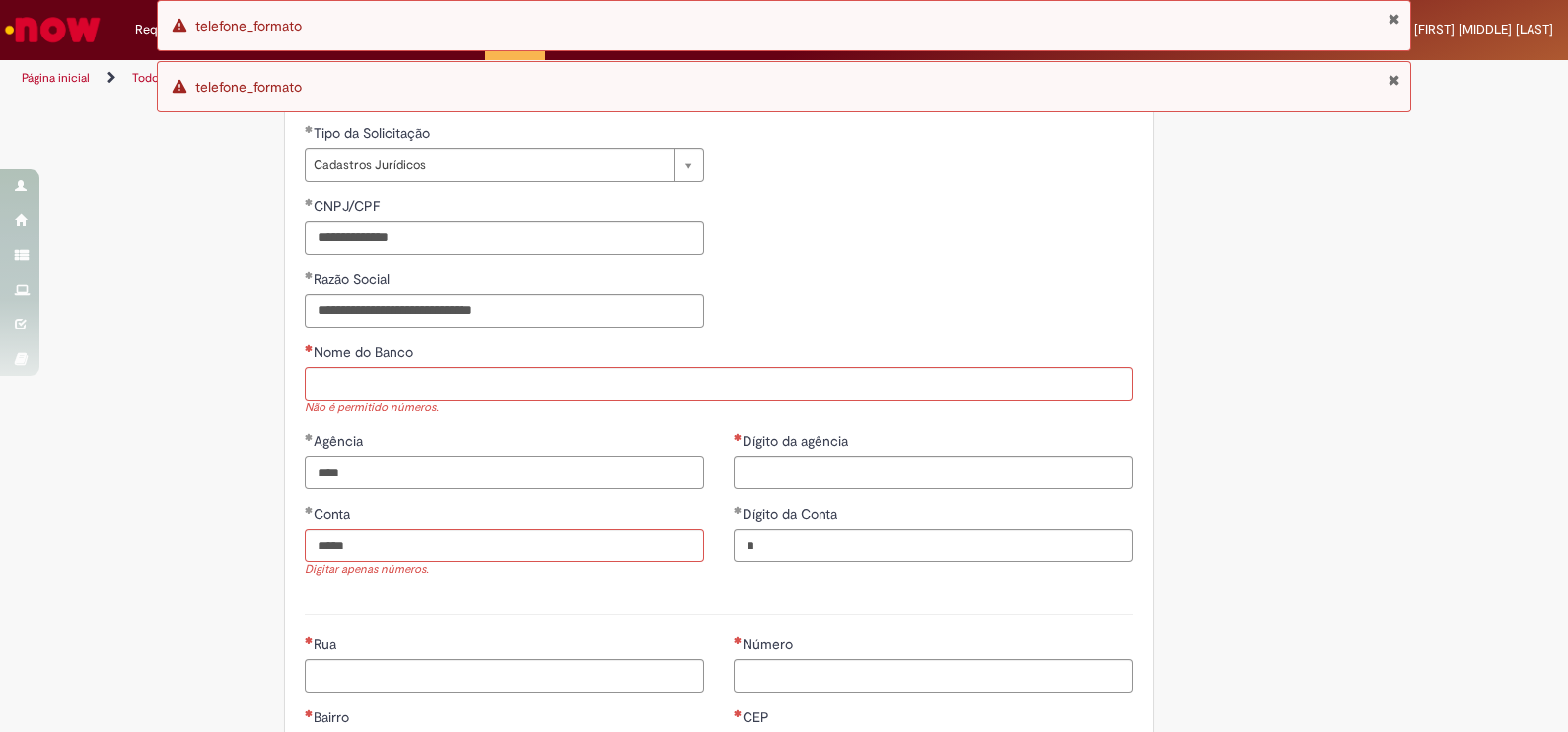 click on "****" at bounding box center (504, 473) 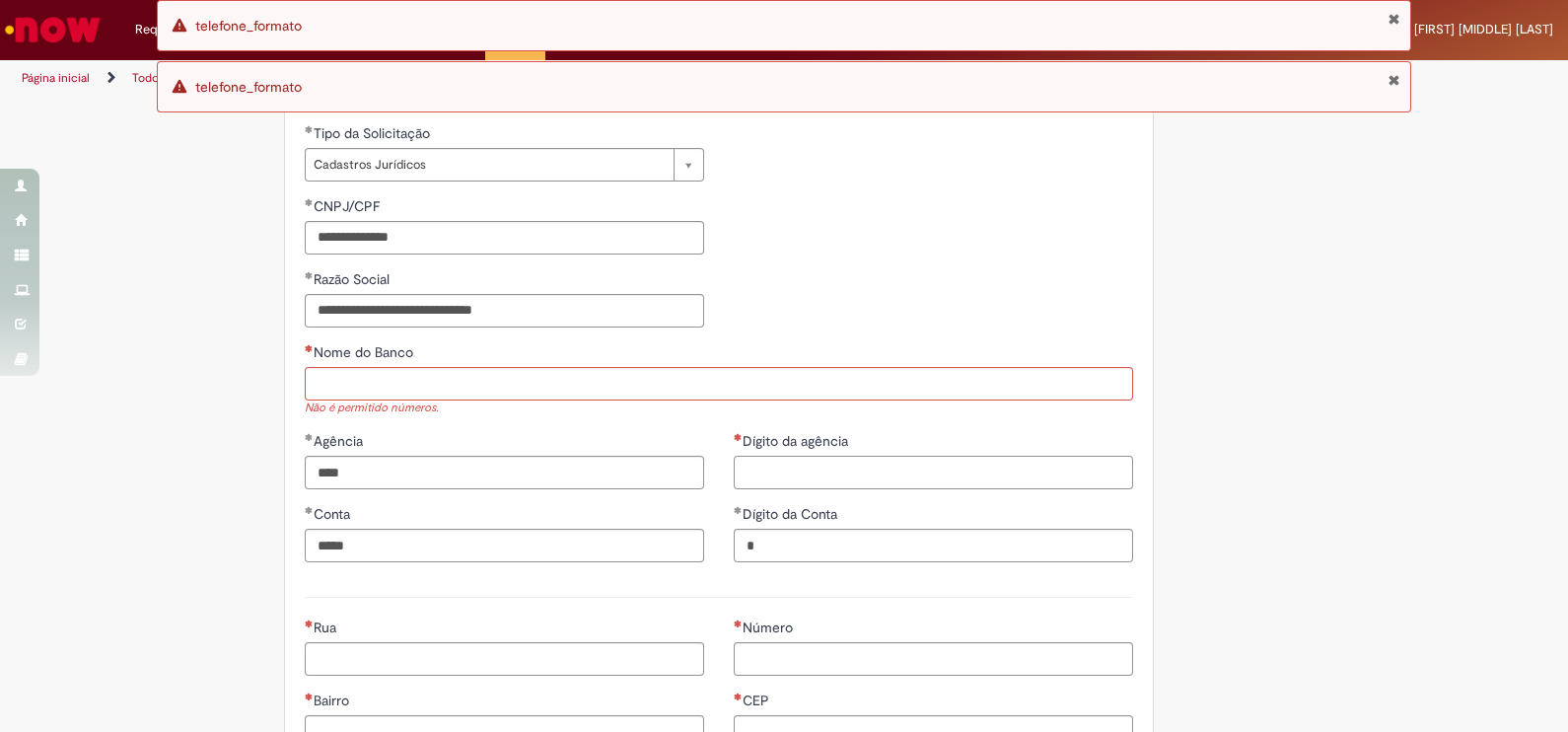 click on "Dígito da agência" at bounding box center [933, 473] 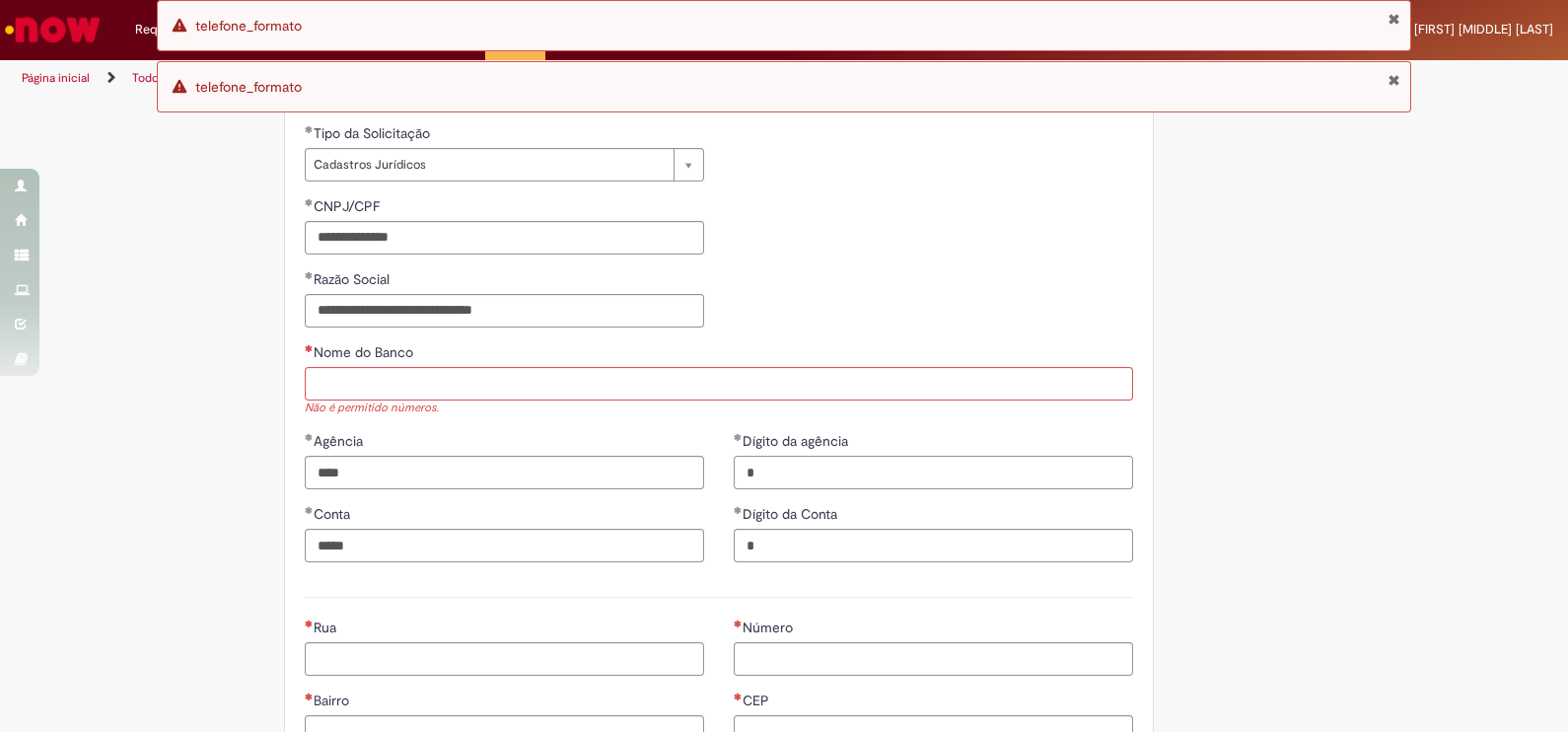 type on "*" 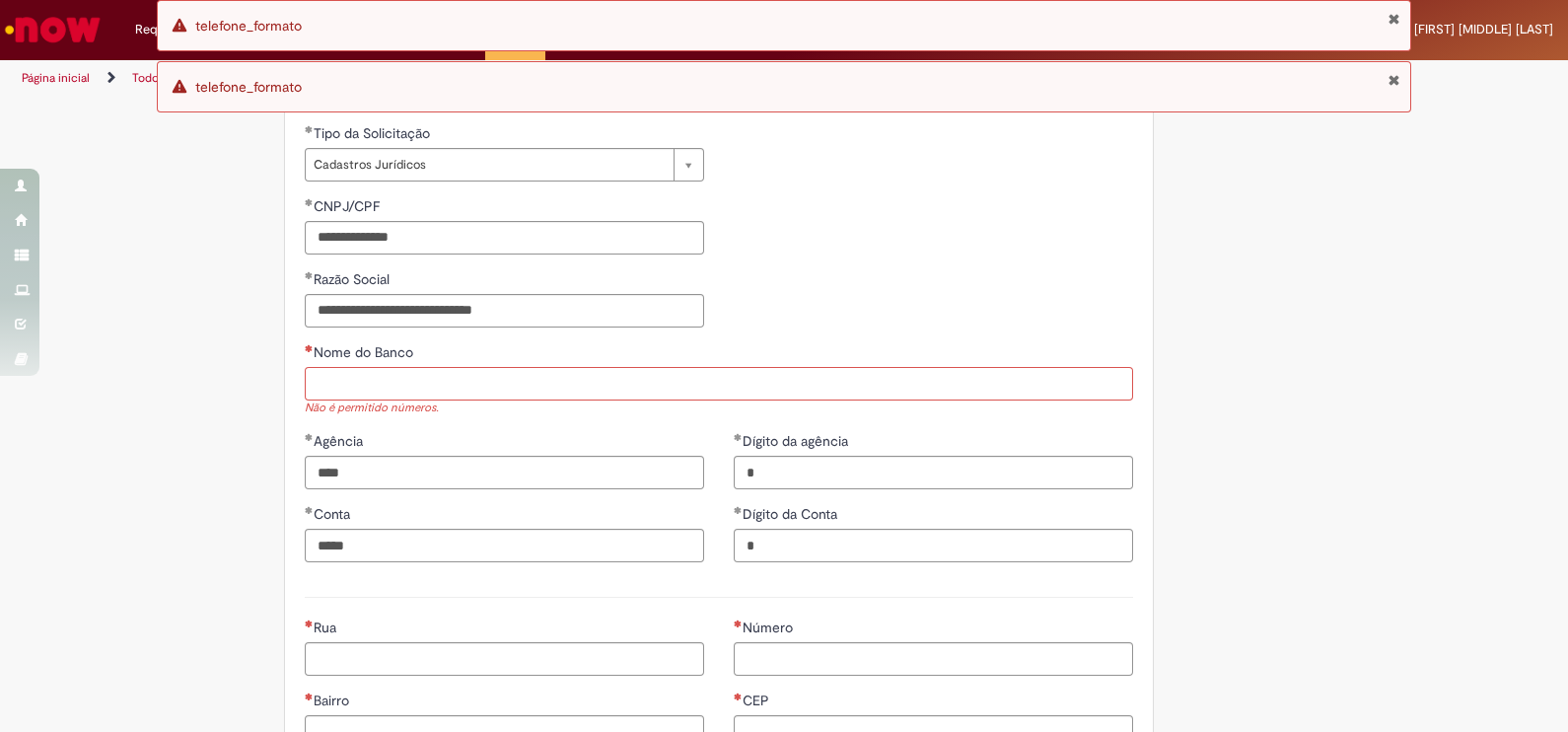 click on "Nome do Banco" at bounding box center (719, 384) 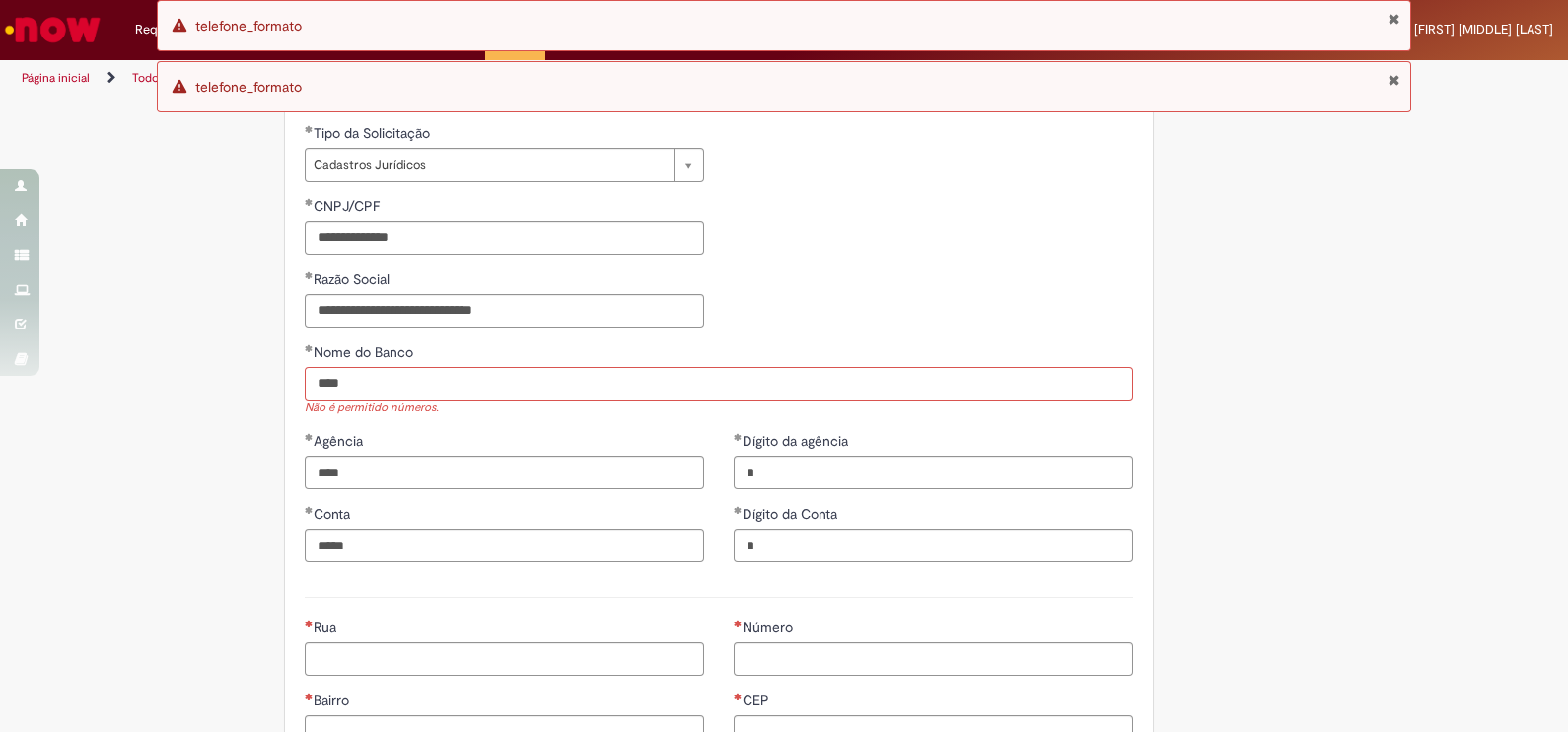 type on "****" 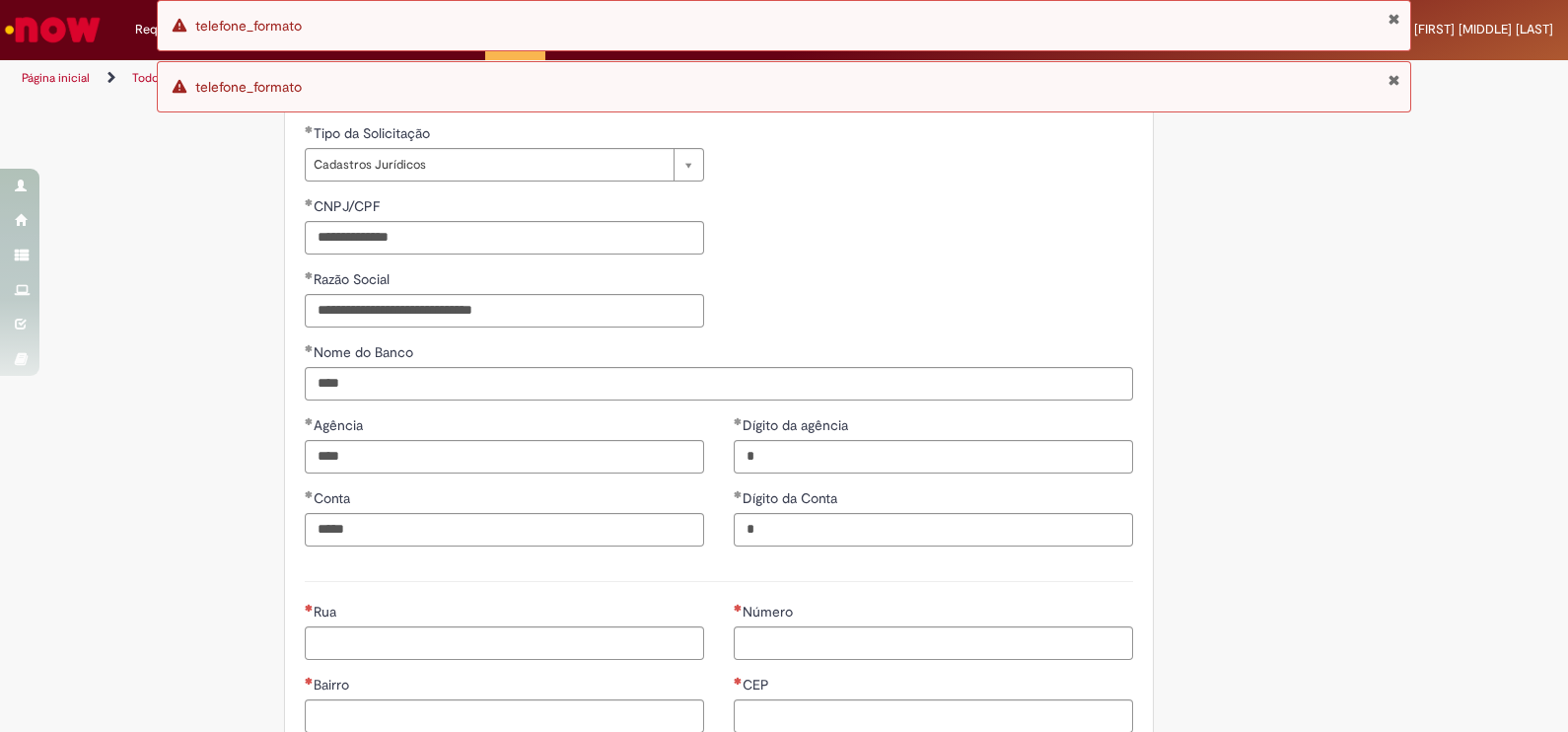 click on "**********" at bounding box center (719, 362) 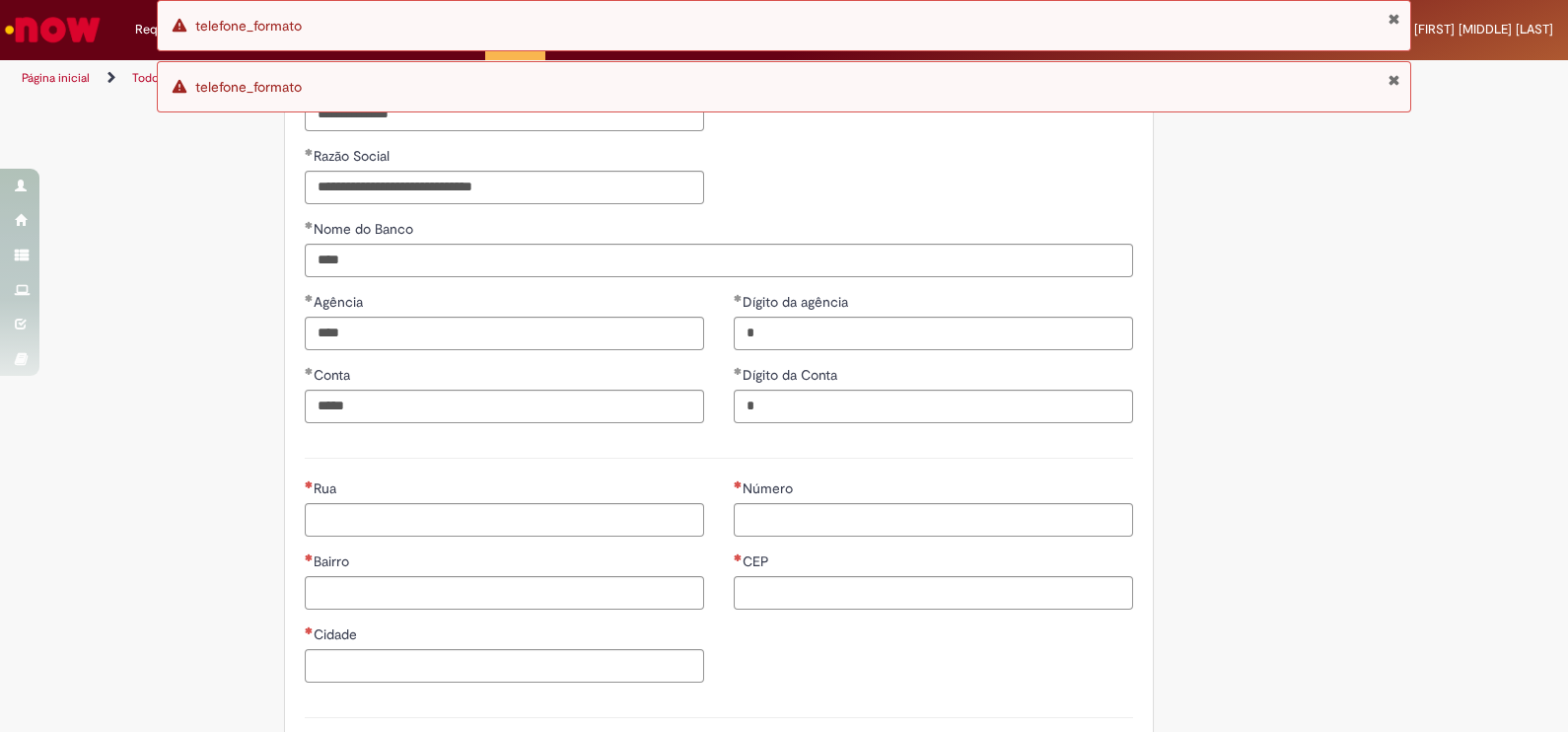 scroll, scrollTop: 863, scrollLeft: 0, axis: vertical 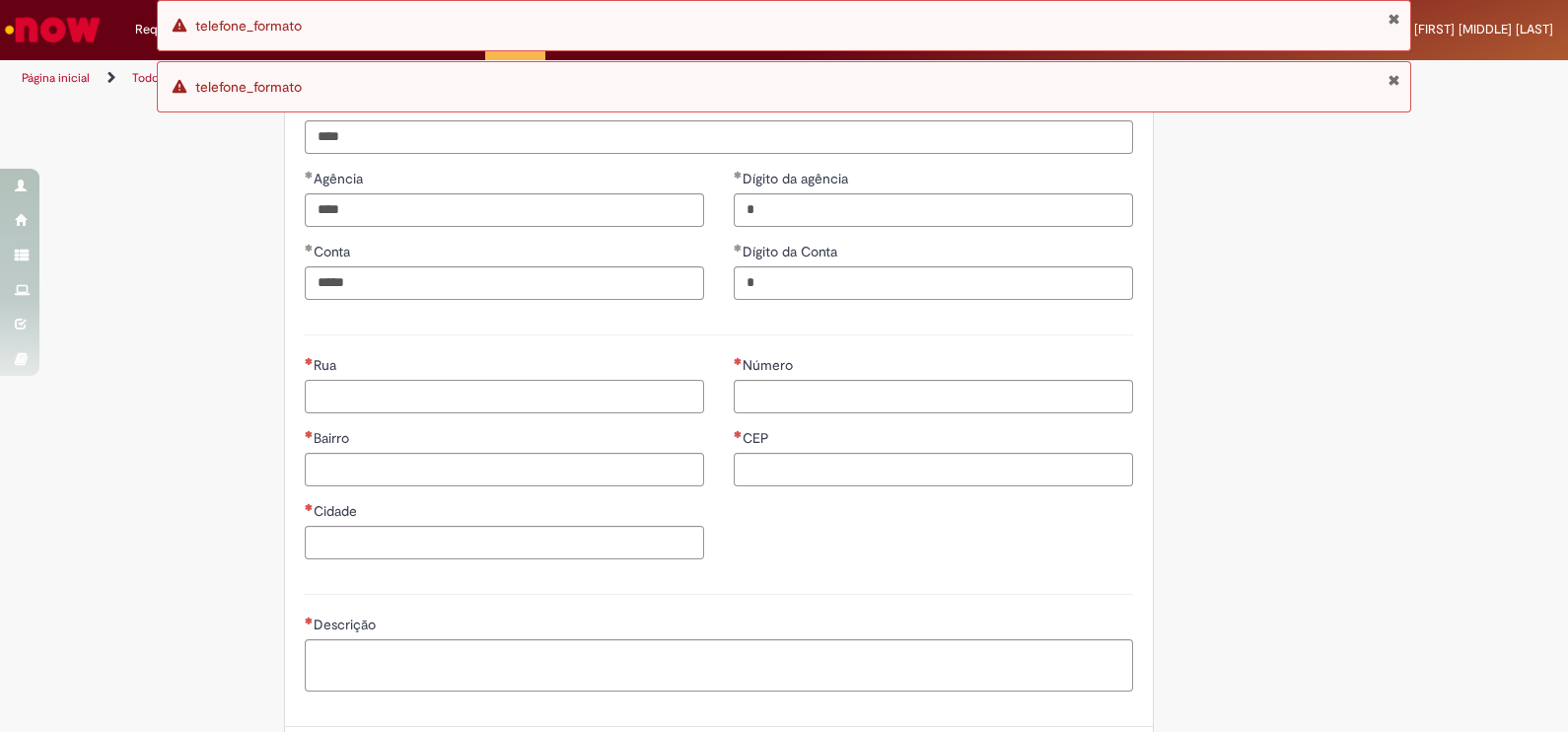 click on "Rua" at bounding box center [504, 397] 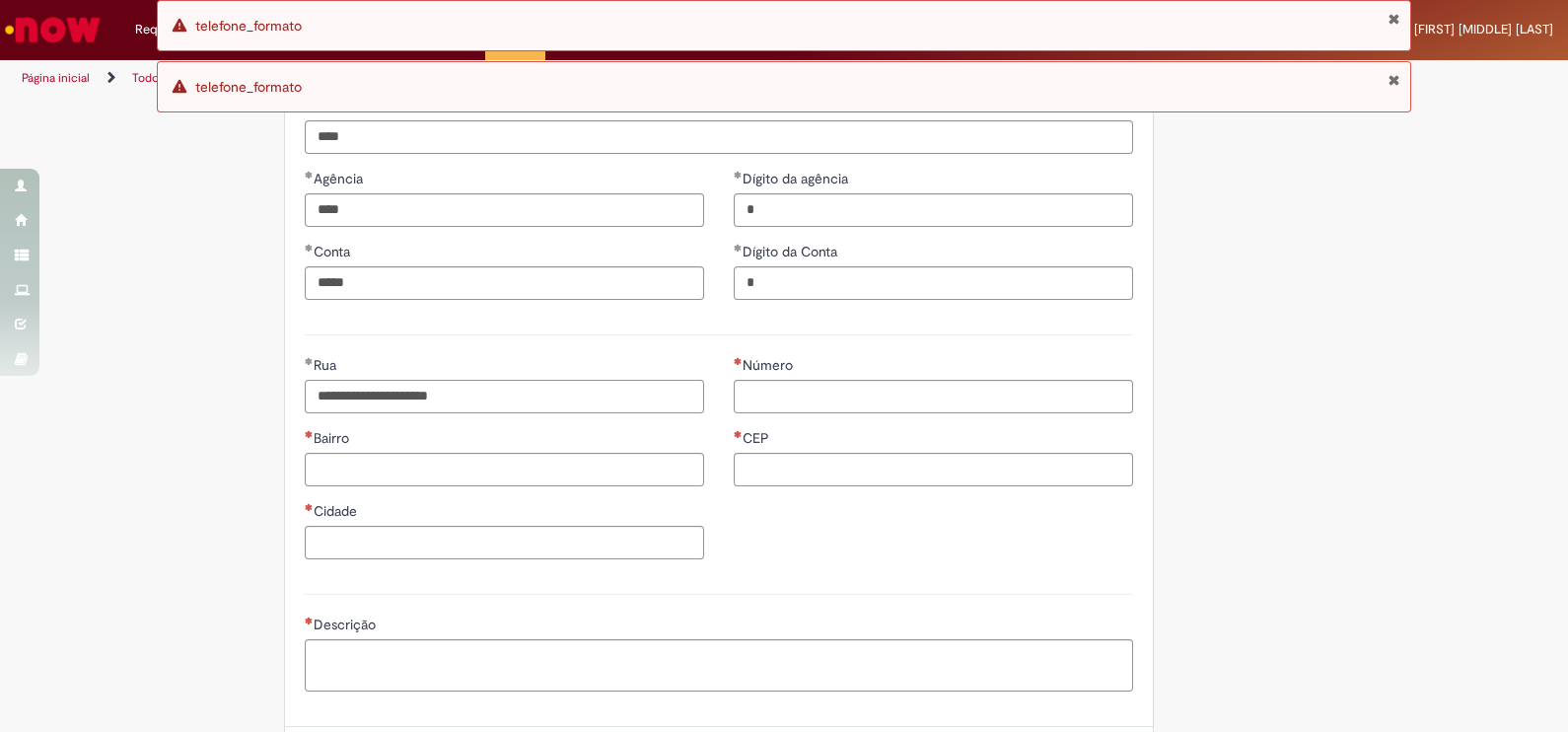 type on "**********" 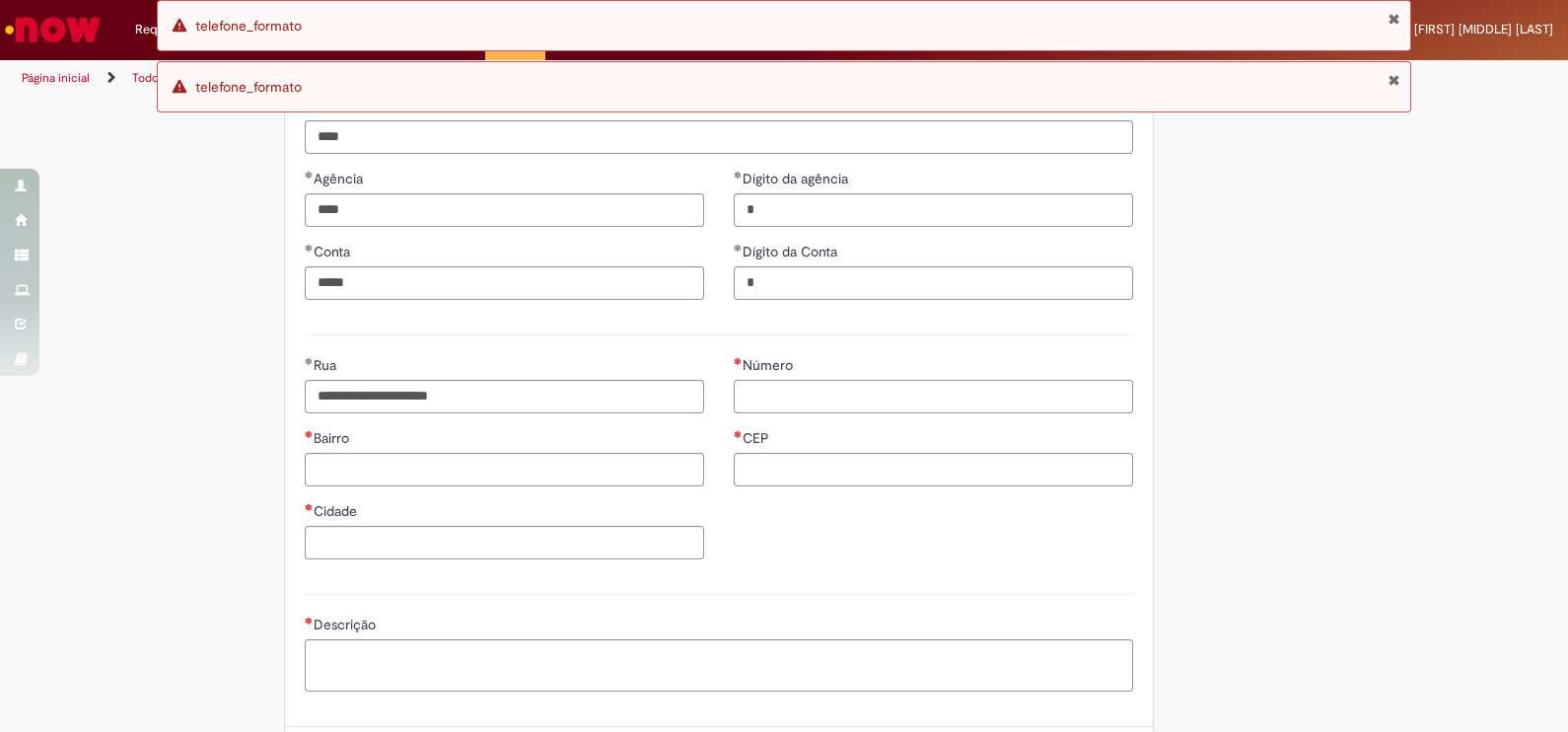 click on "Número" at bounding box center (933, 397) 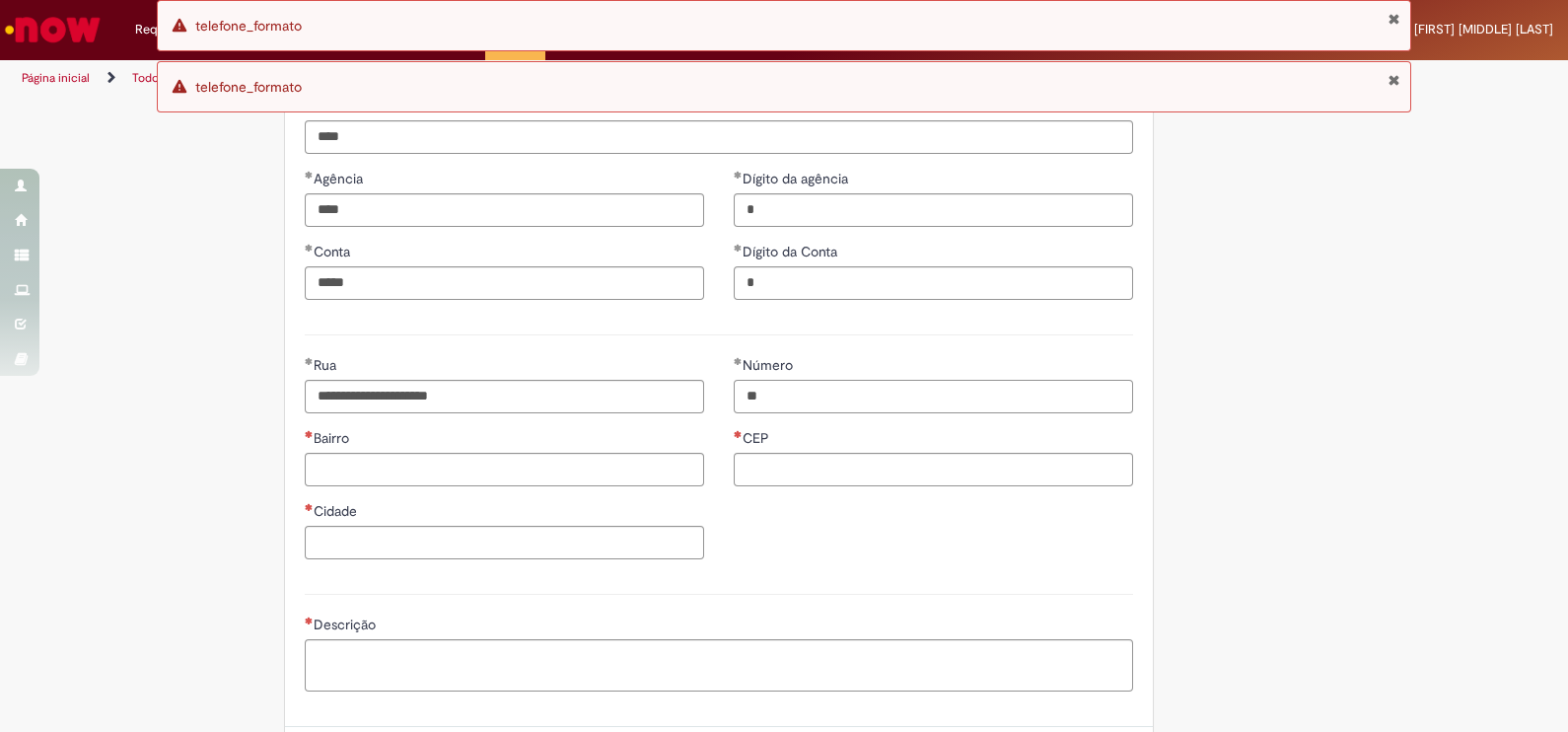 type on "**" 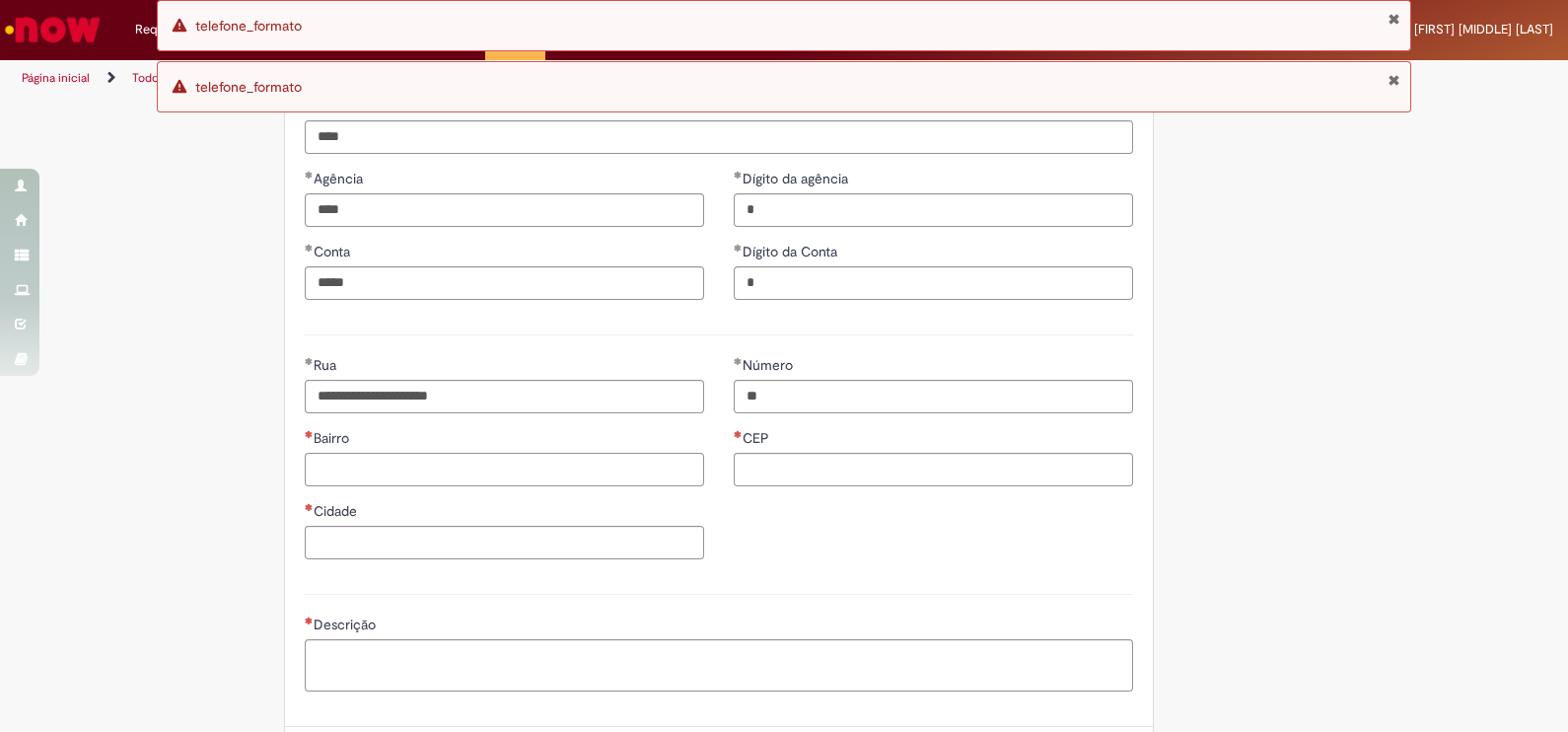 click on "Bairro" at bounding box center (504, 470) 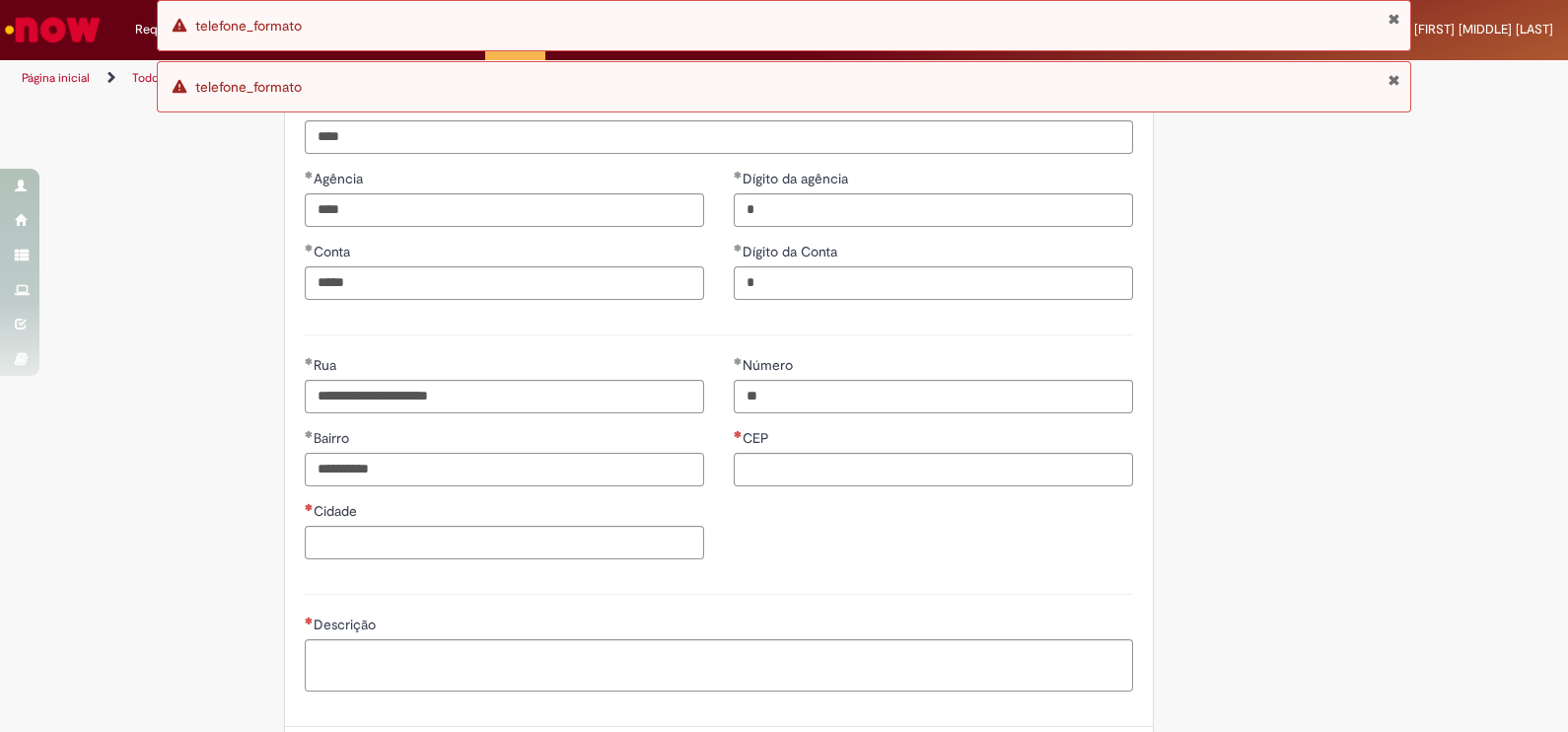 type on "**********" 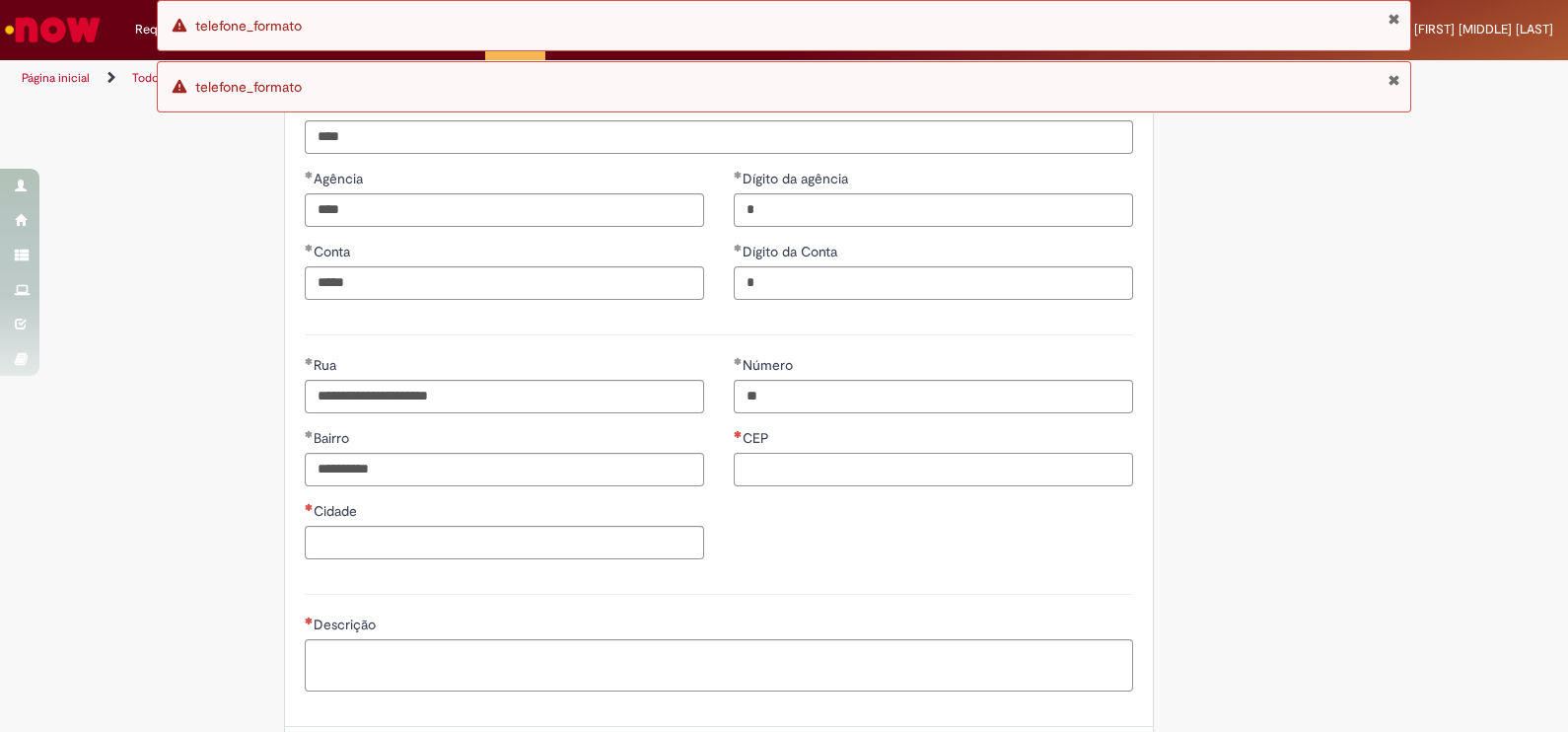 click on "CEP" at bounding box center [933, 470] 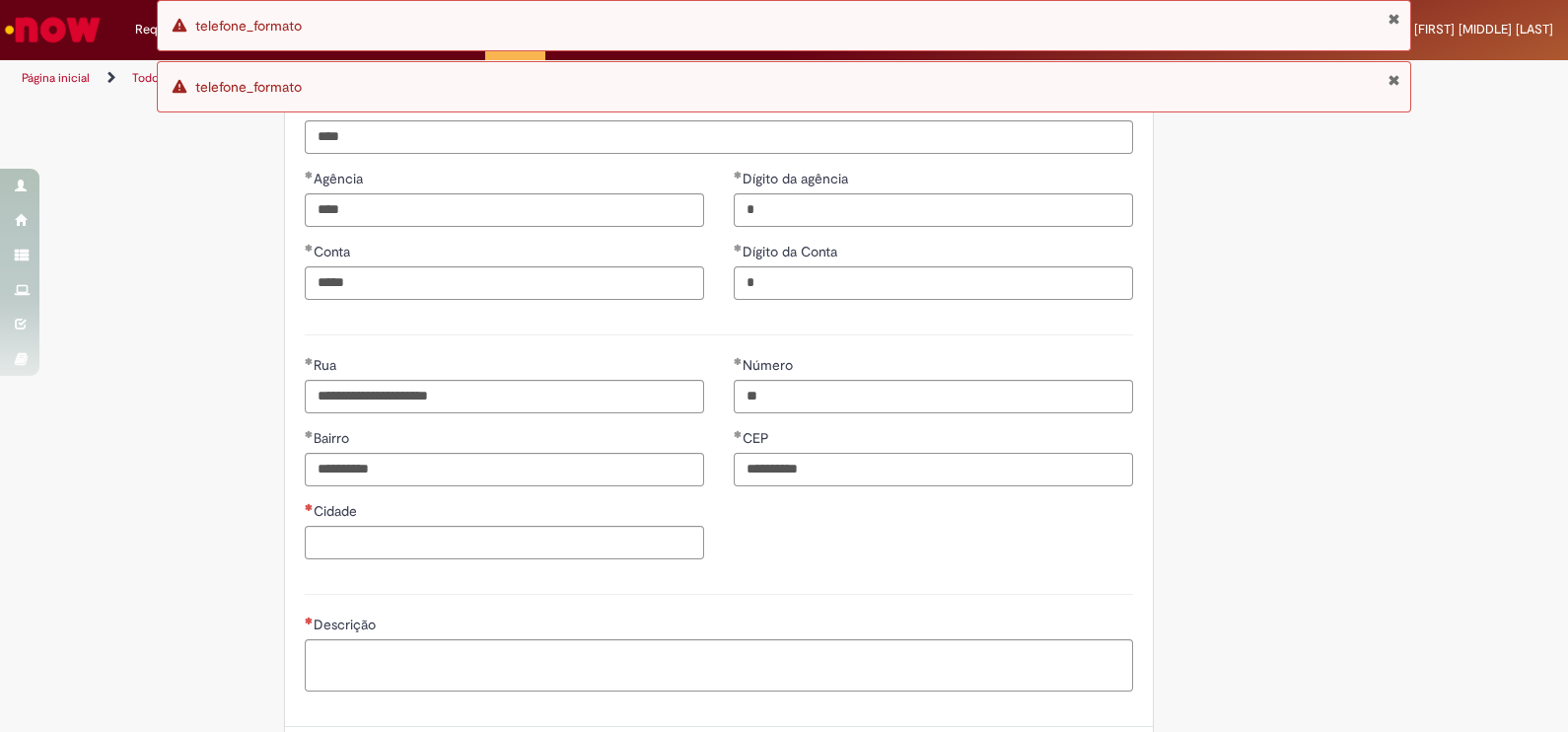 type on "**********" 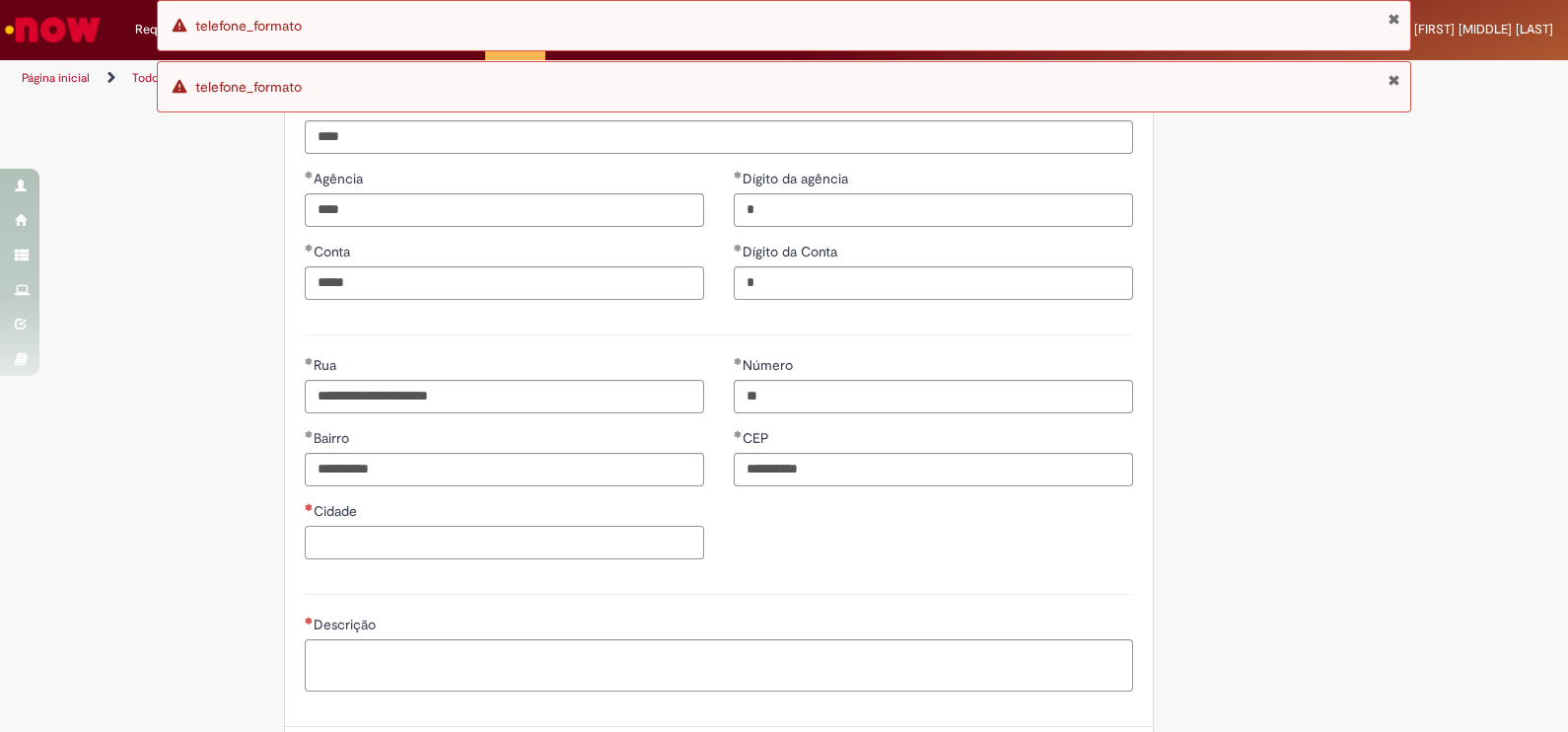 click on "Cidade" at bounding box center (504, 543) 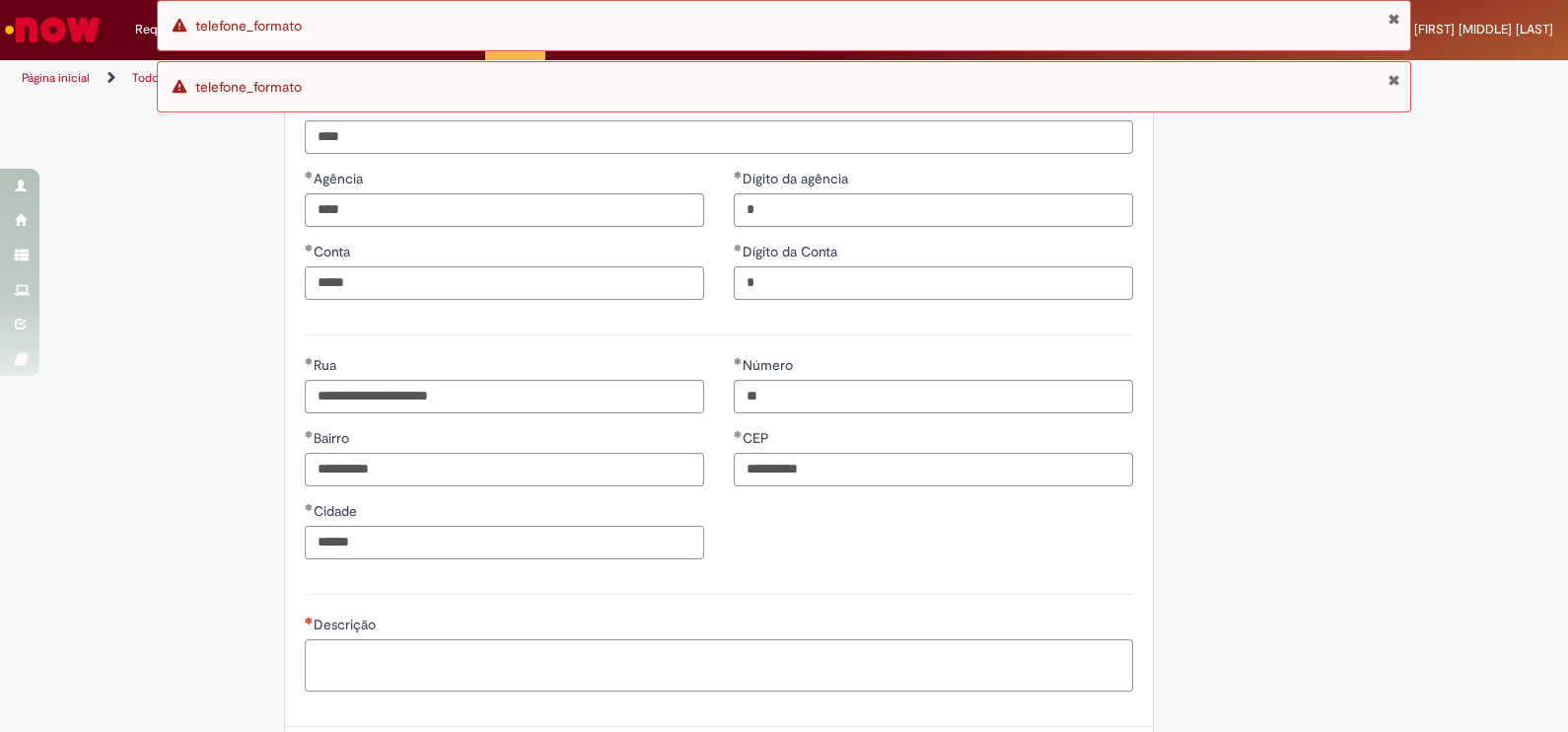 type on "******" 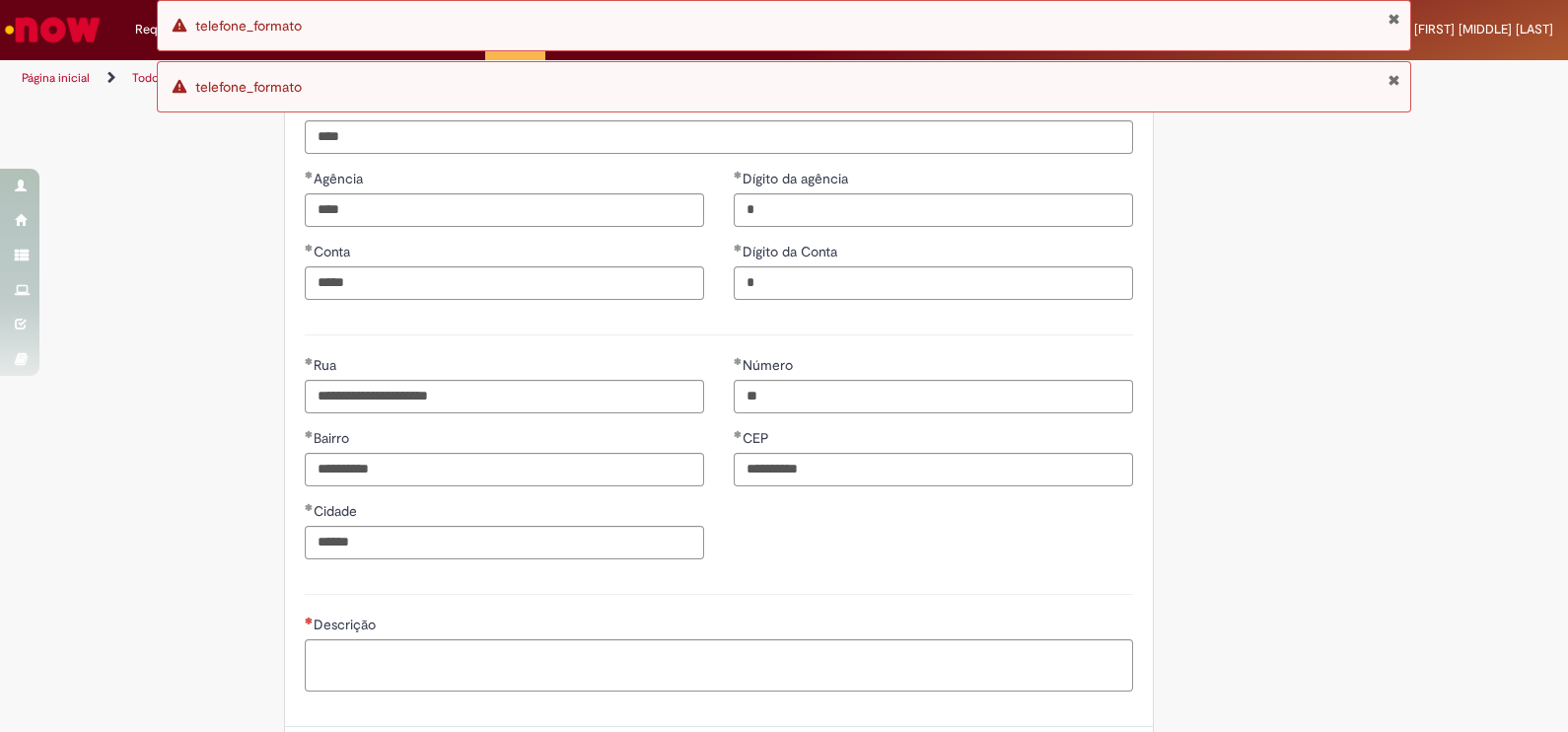 click on "**********" at bounding box center (719, 465) 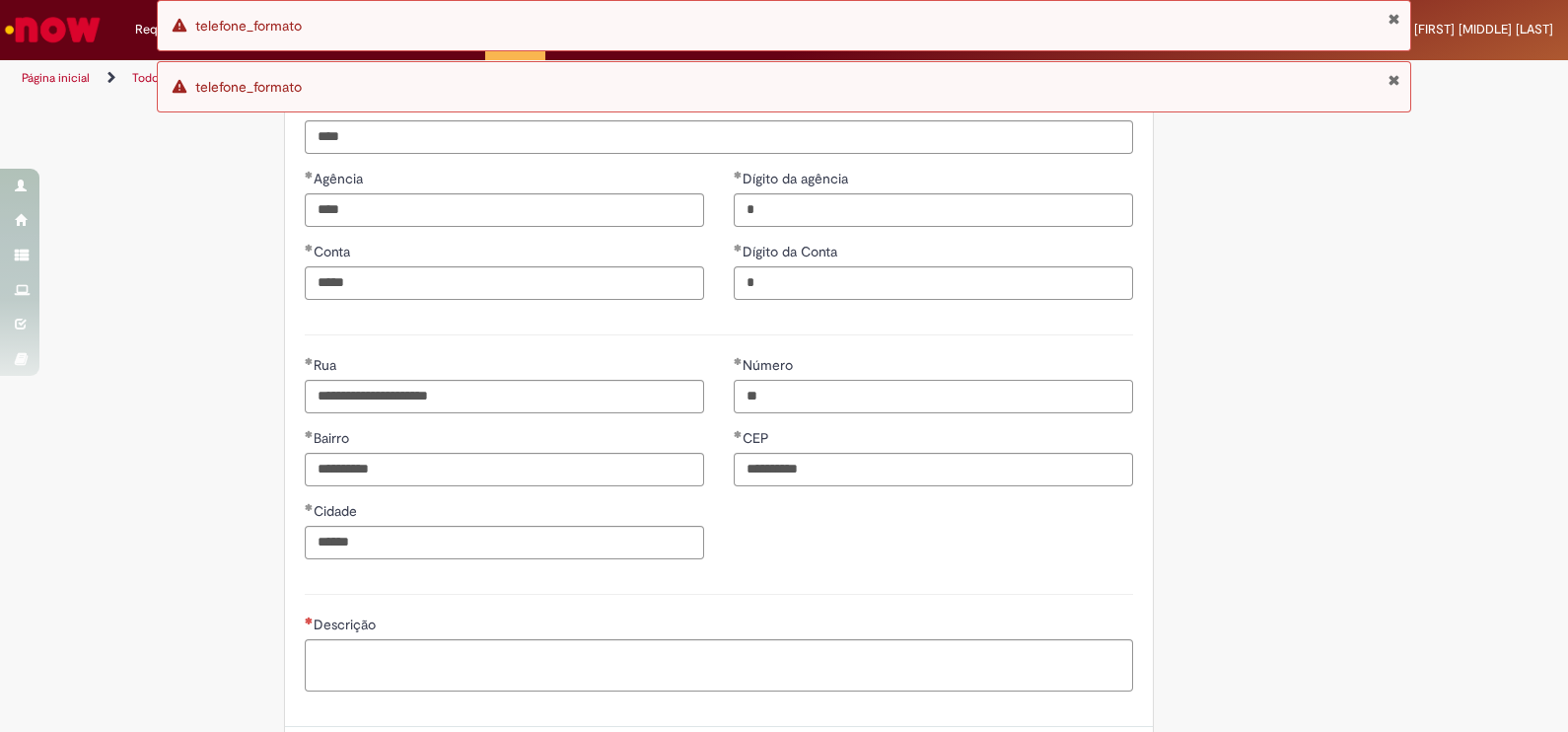drag, startPoint x: 757, startPoint y: 397, endPoint x: 716, endPoint y: 395, distance: 41.048752 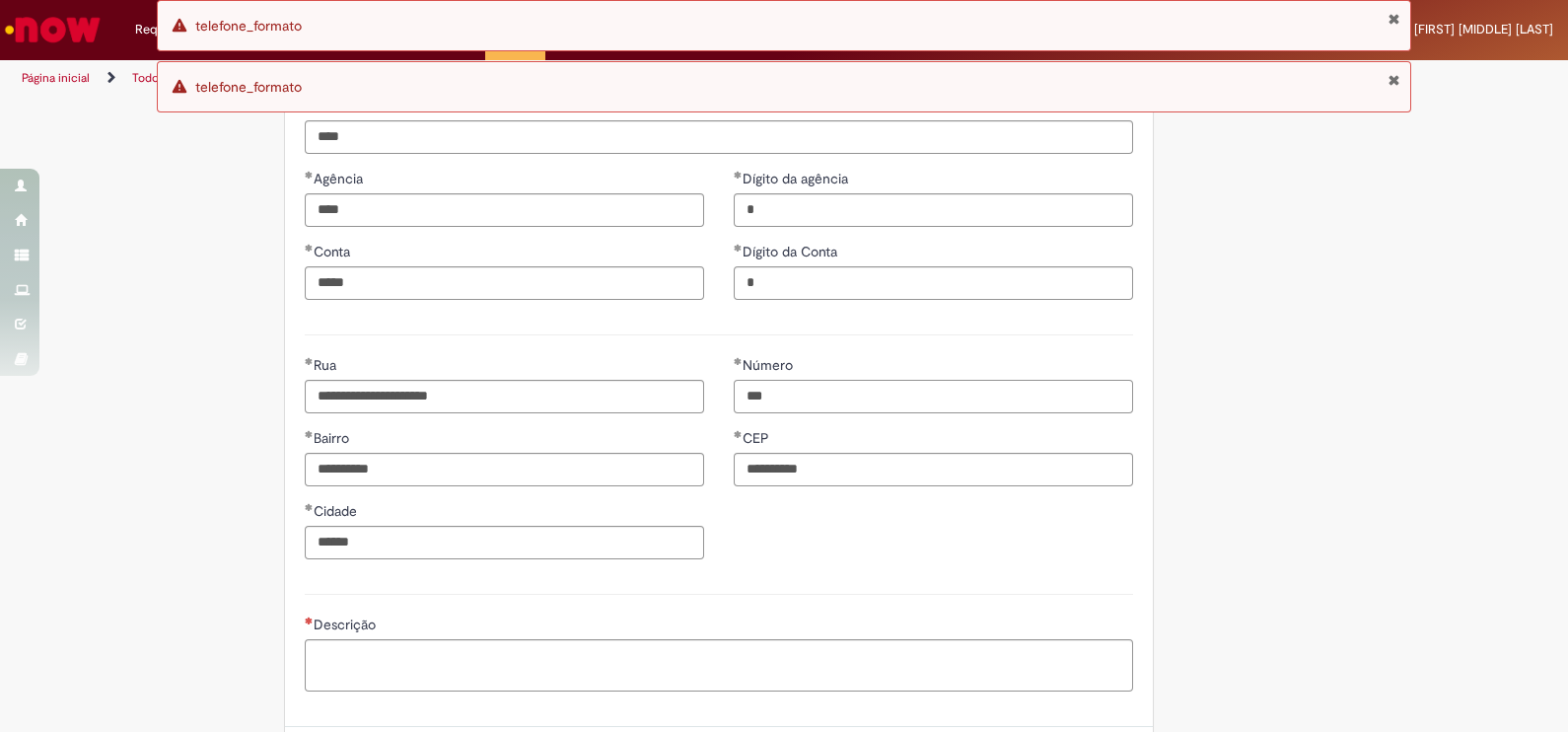 type on "***" 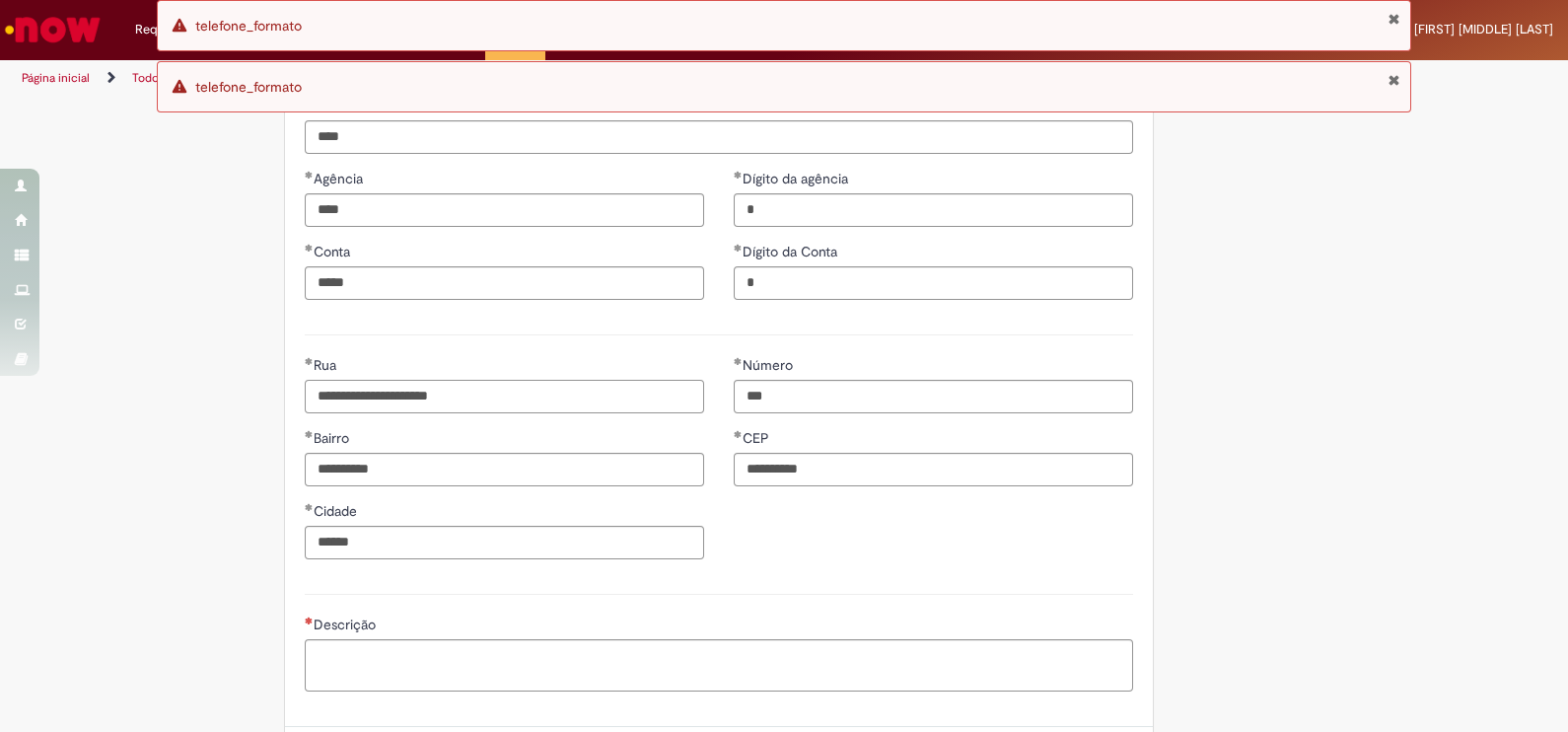 drag, startPoint x: 496, startPoint y: 393, endPoint x: 250, endPoint y: 388, distance: 246.0508 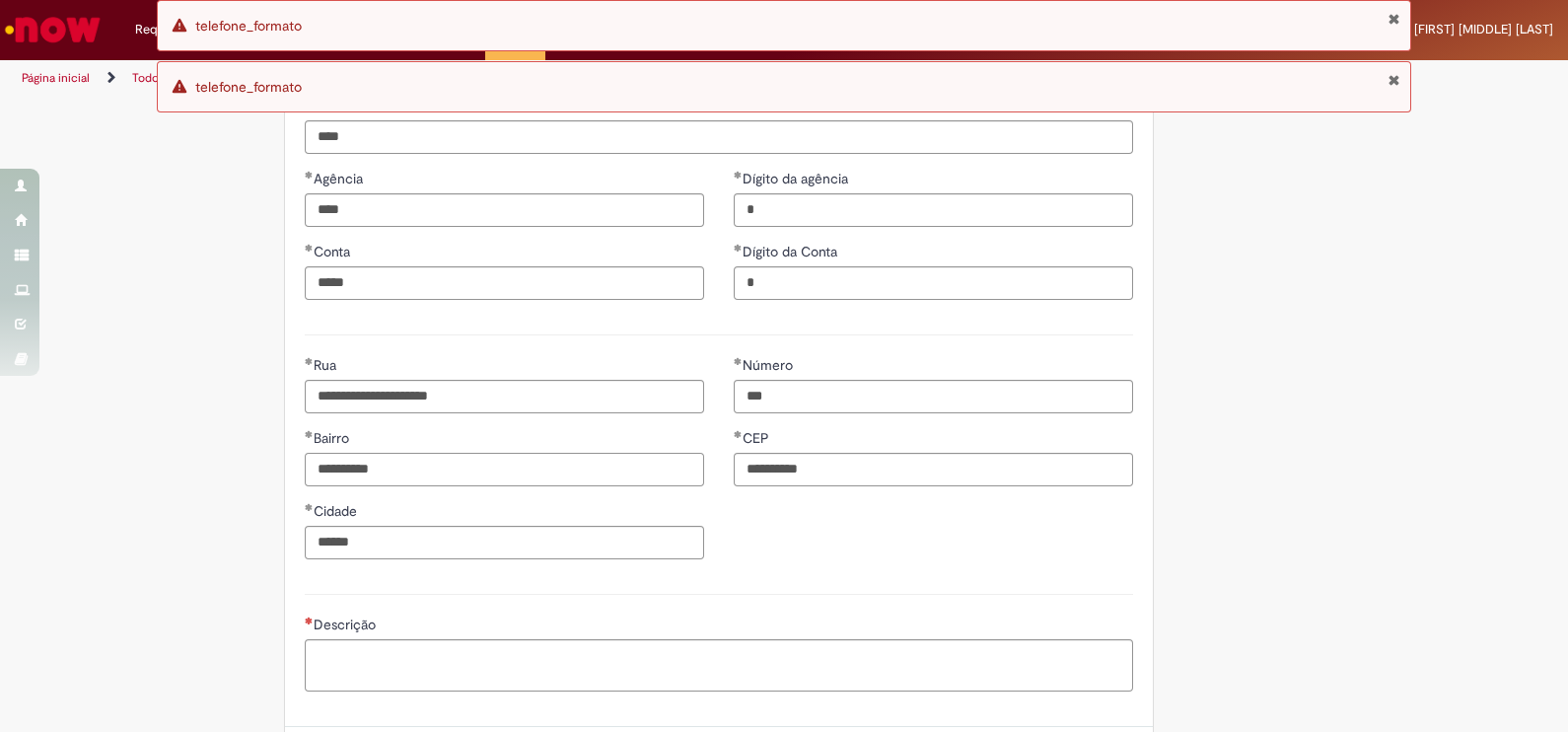 click on "**********" at bounding box center [504, 470] 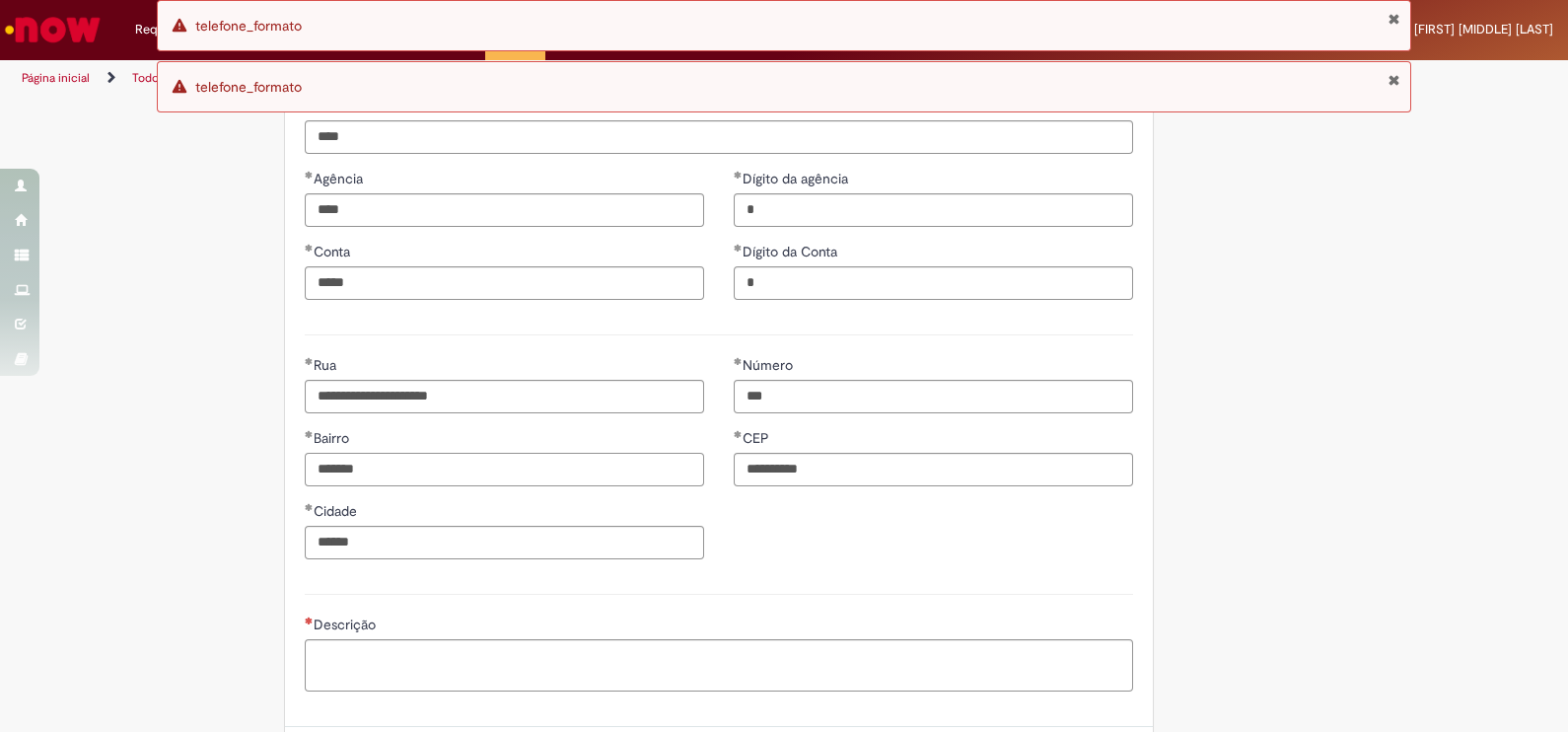 type on "*******" 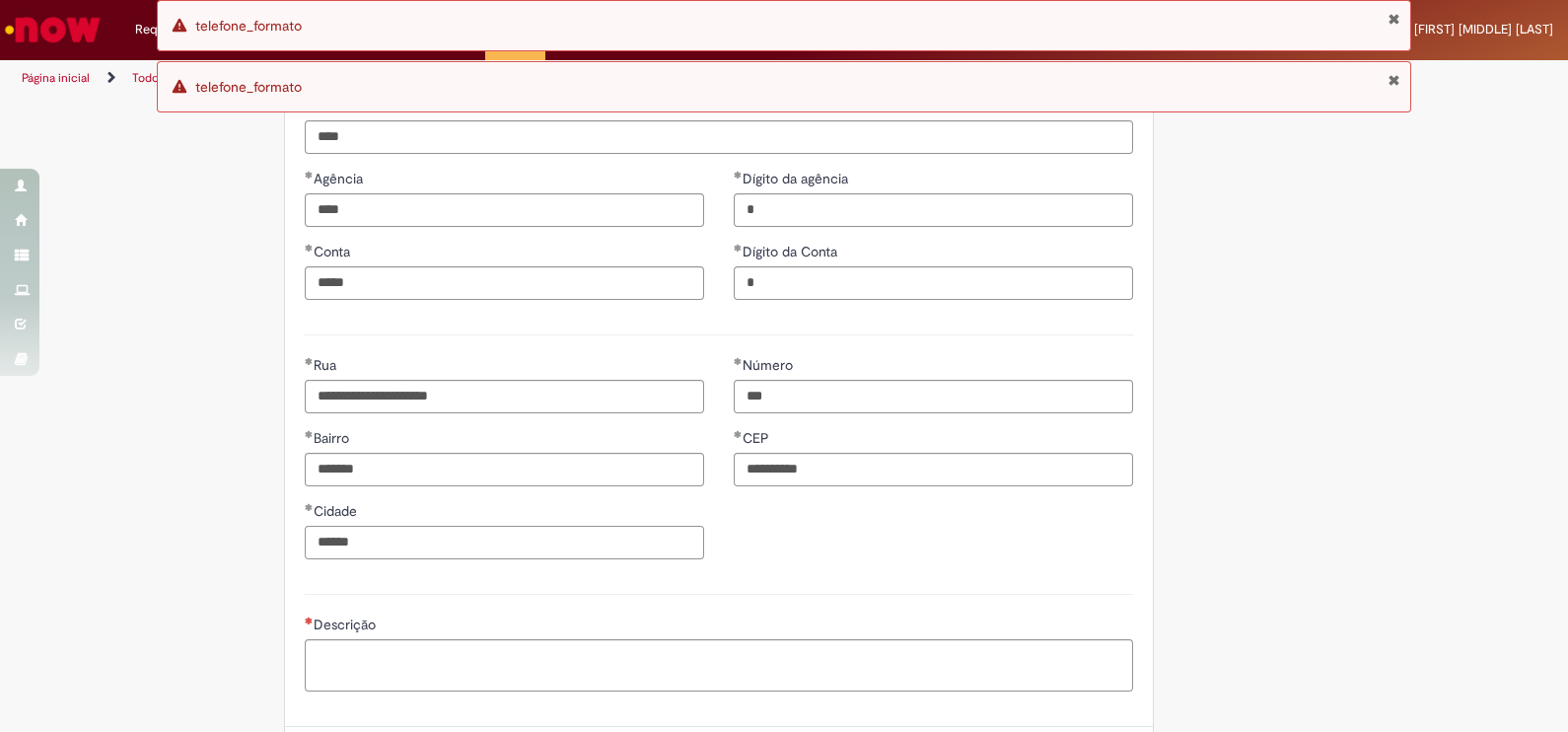 paste on "**********" 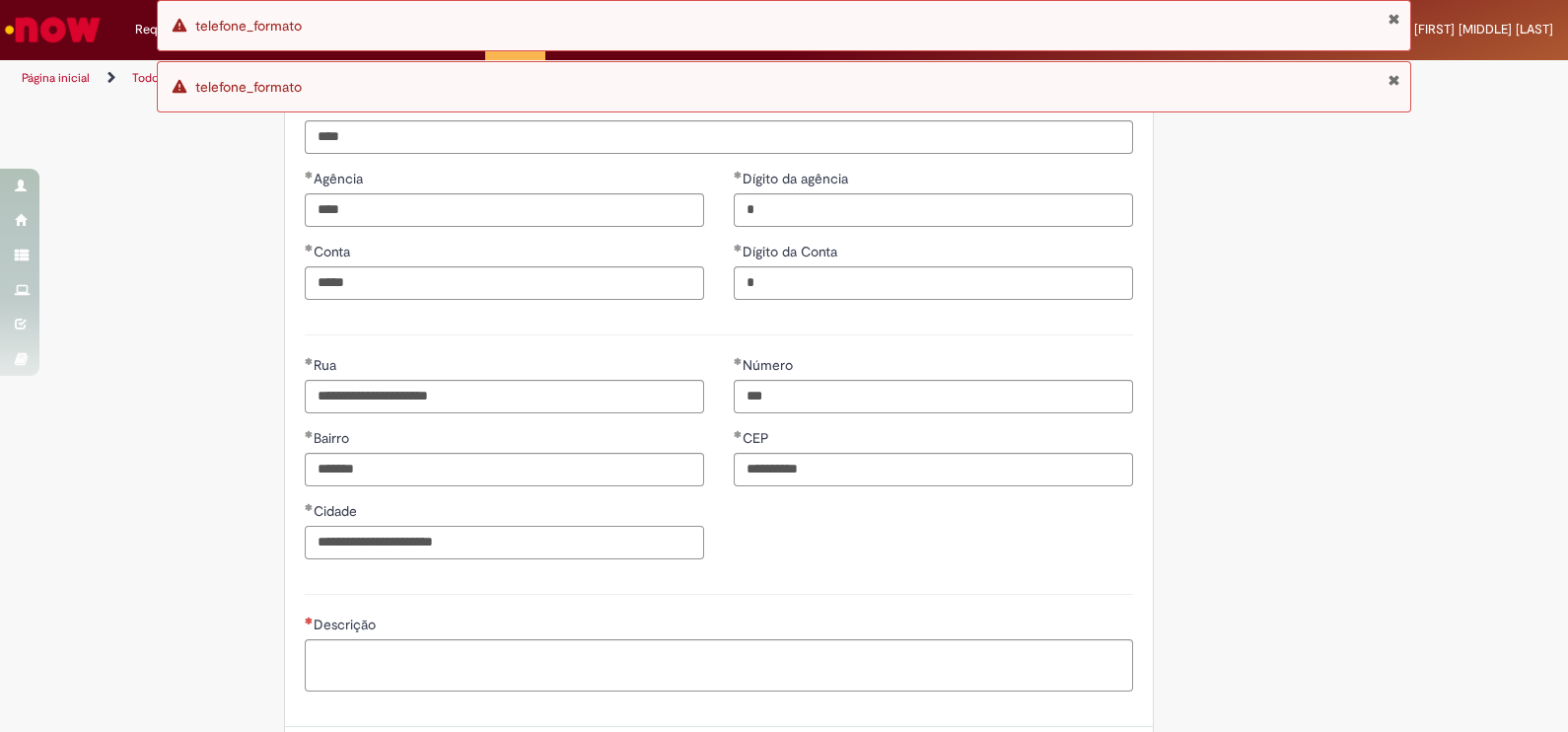 type on "**********" 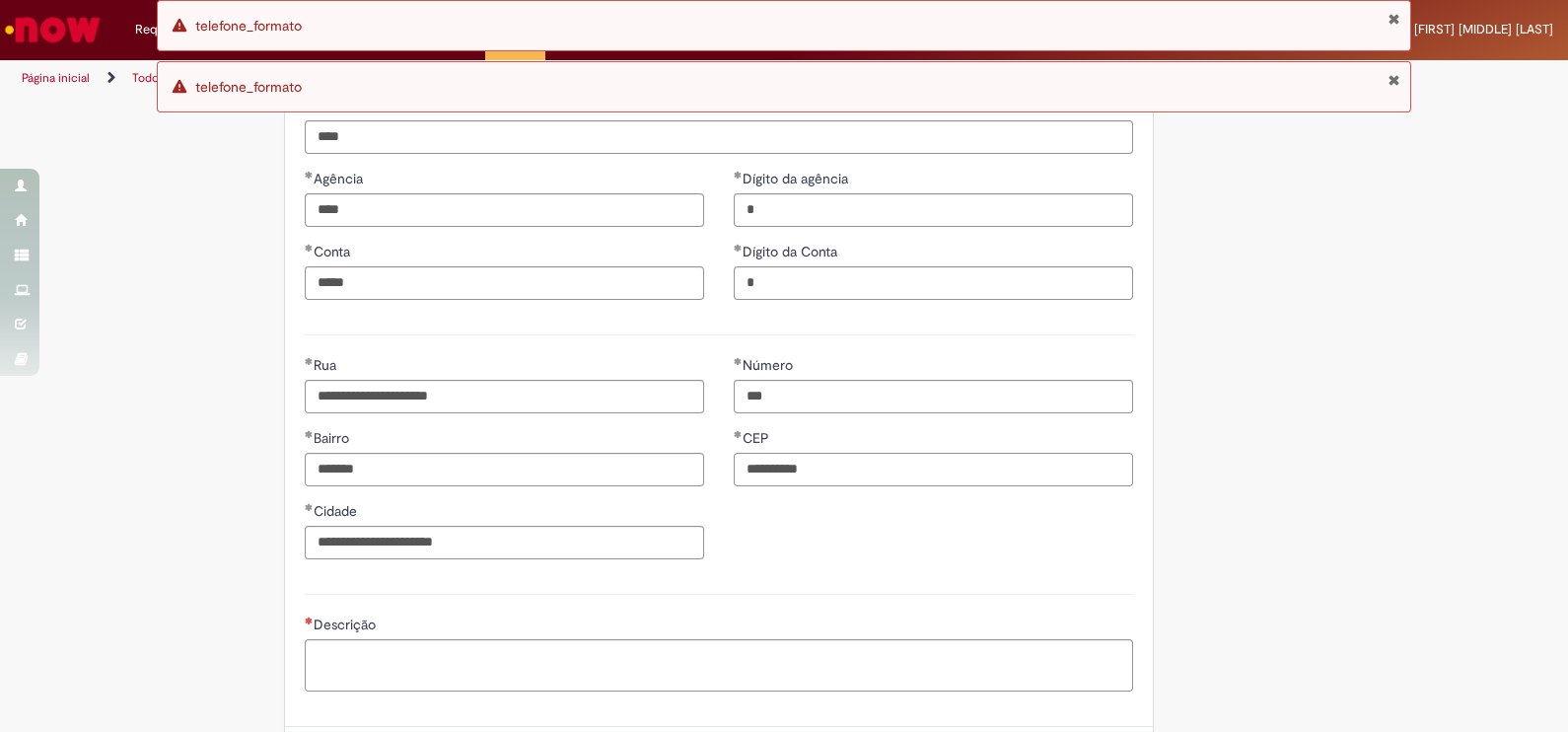 click on "**********" at bounding box center [933, 470] 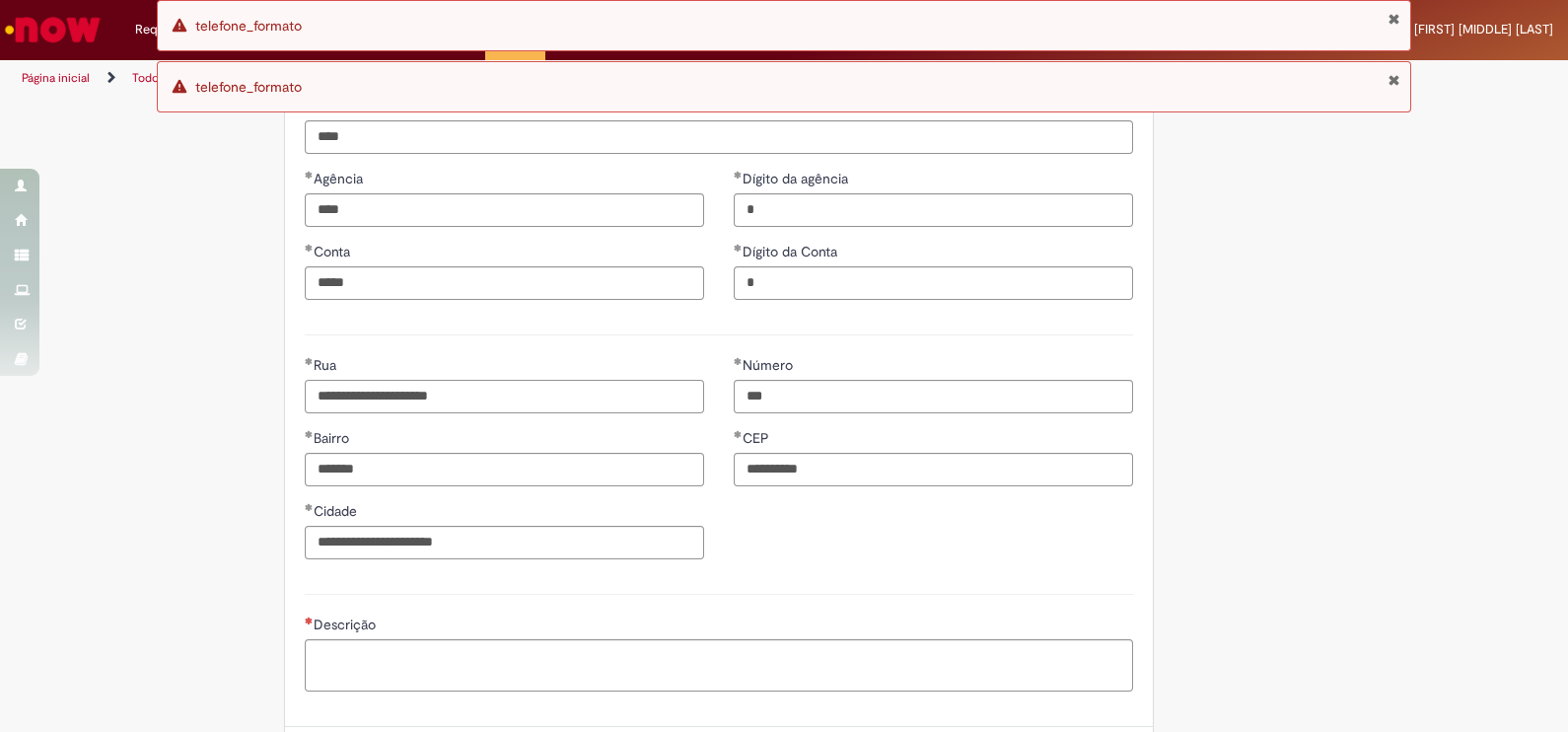 click on "**********" at bounding box center [504, 397] 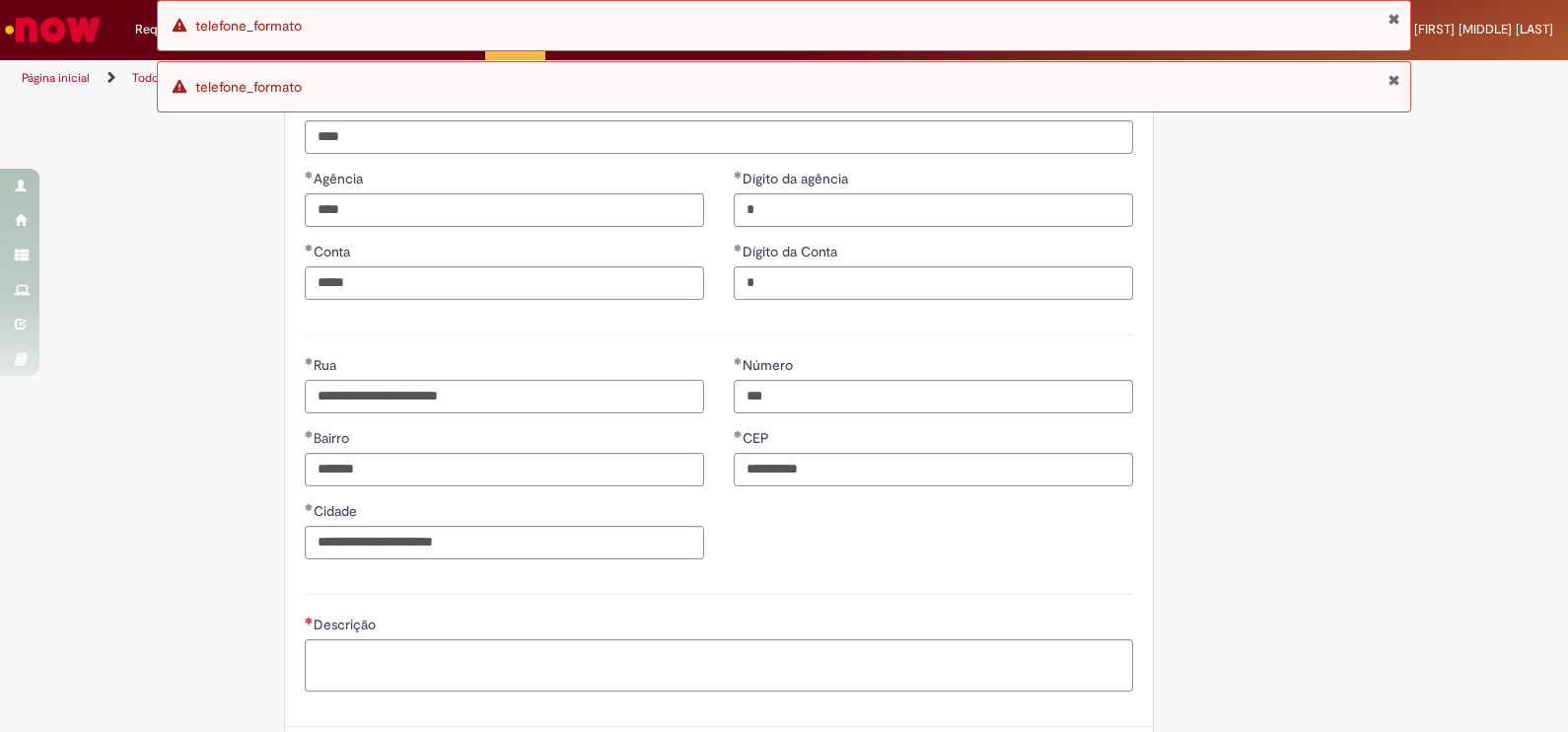 paste on "**********" 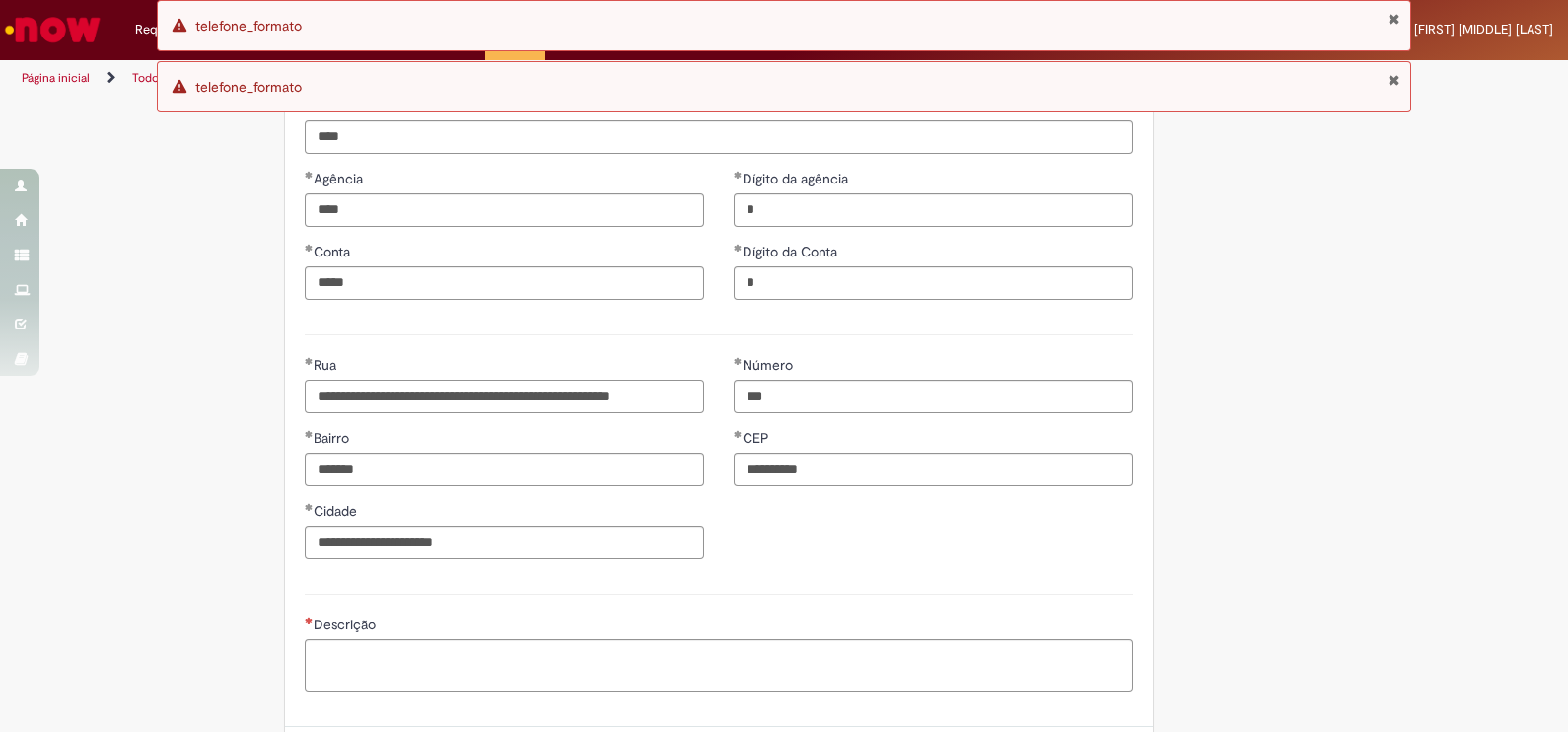 type on "**********" 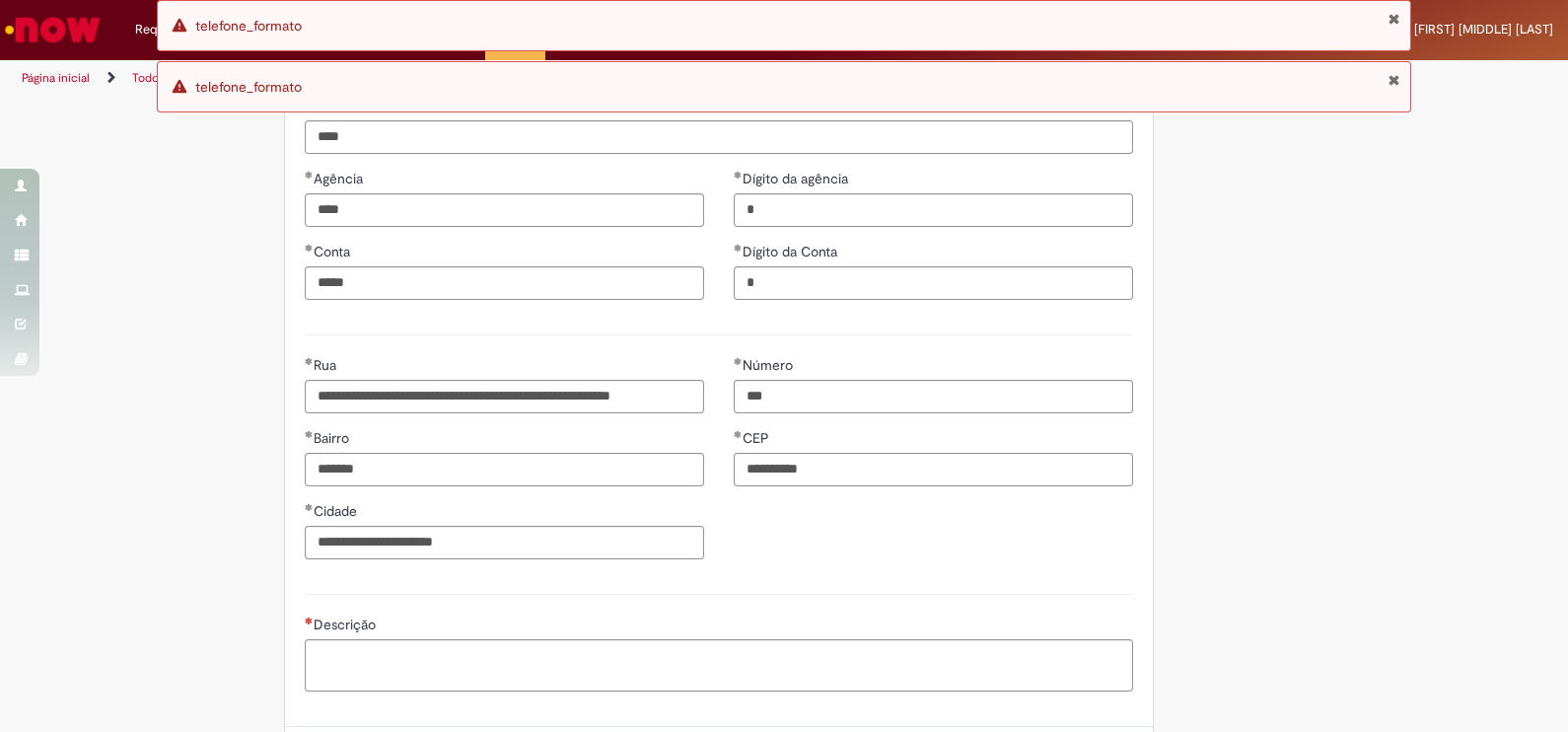 click on "**********" at bounding box center [719, 465] 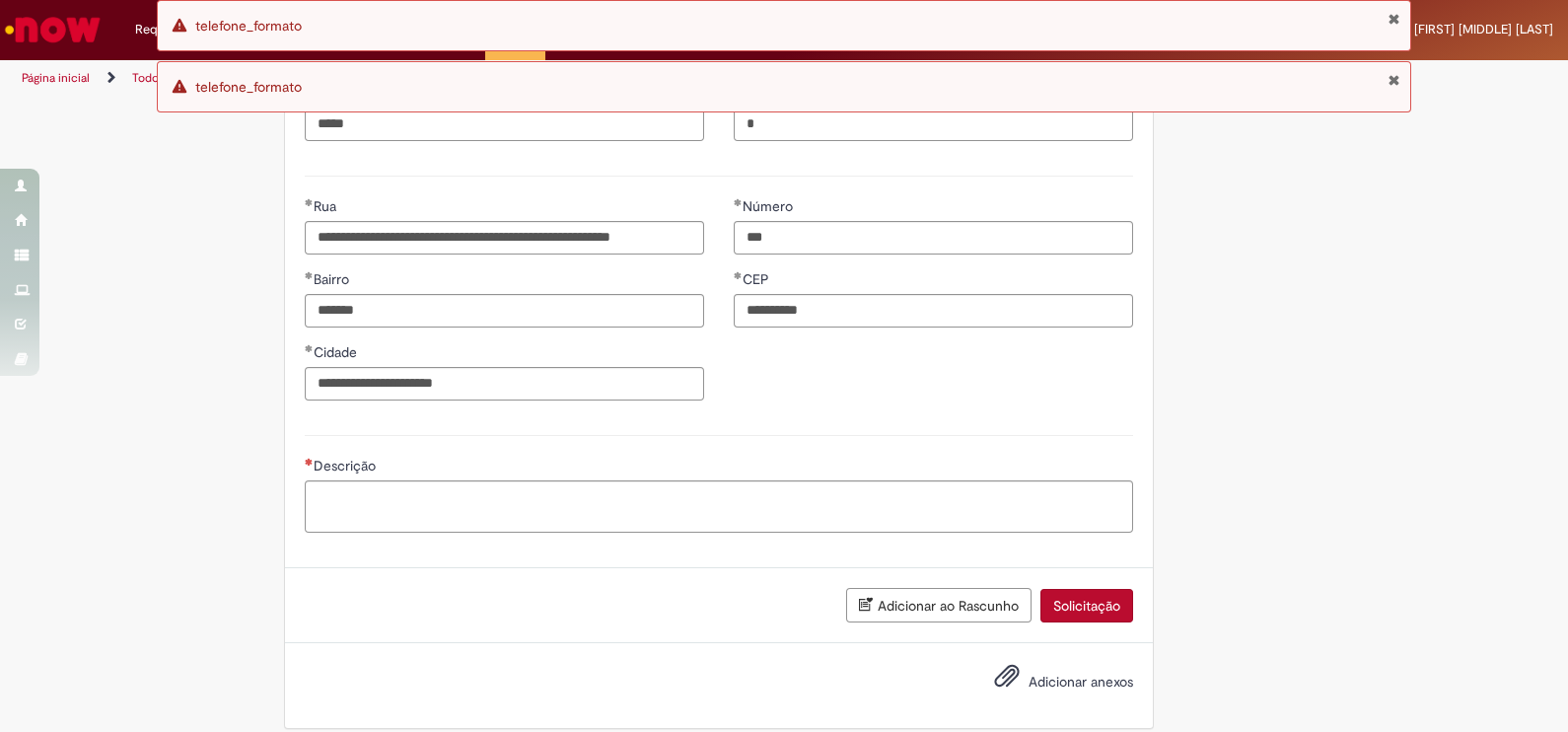 scroll, scrollTop: 1038, scrollLeft: 0, axis: vertical 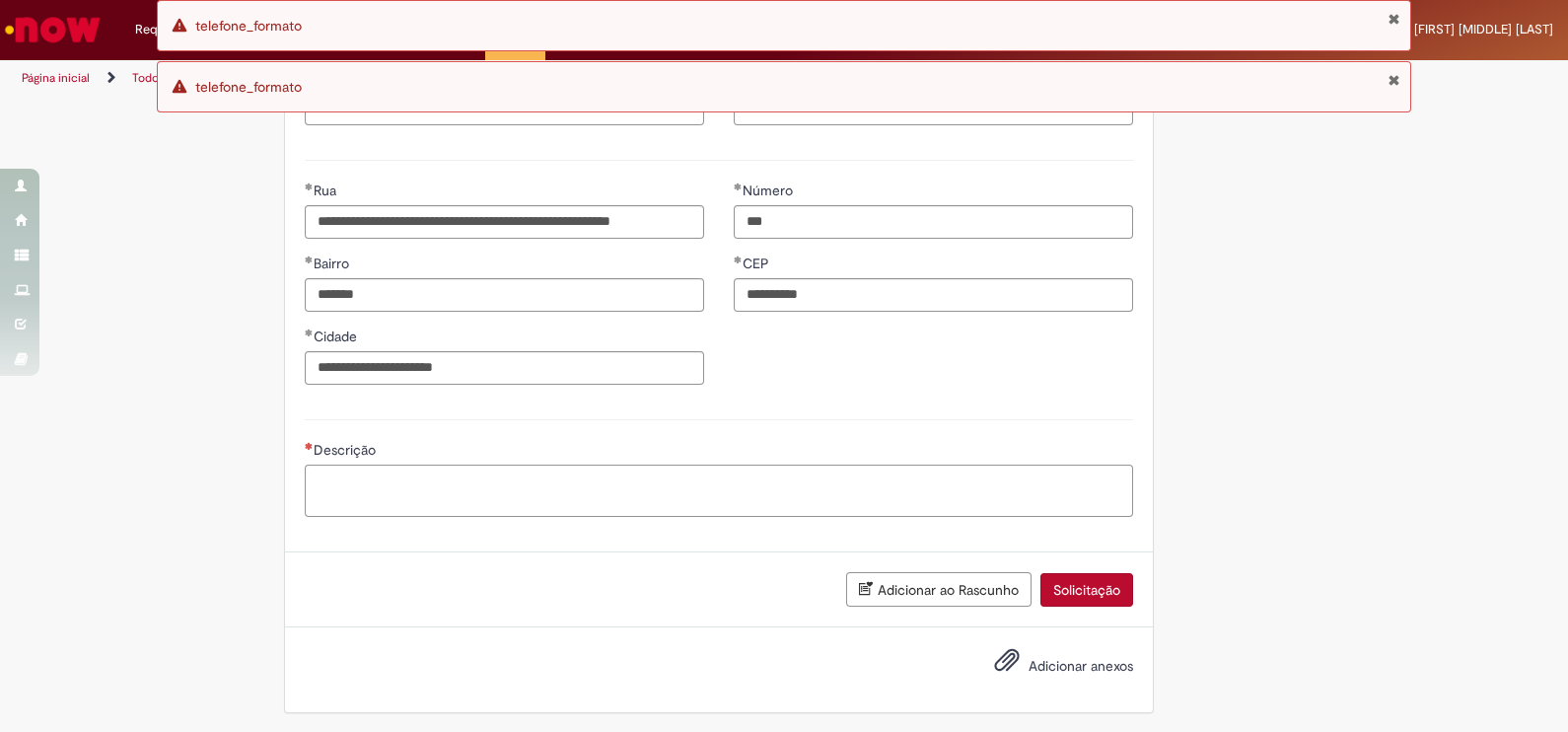 click on "Descrição" at bounding box center [719, 490] 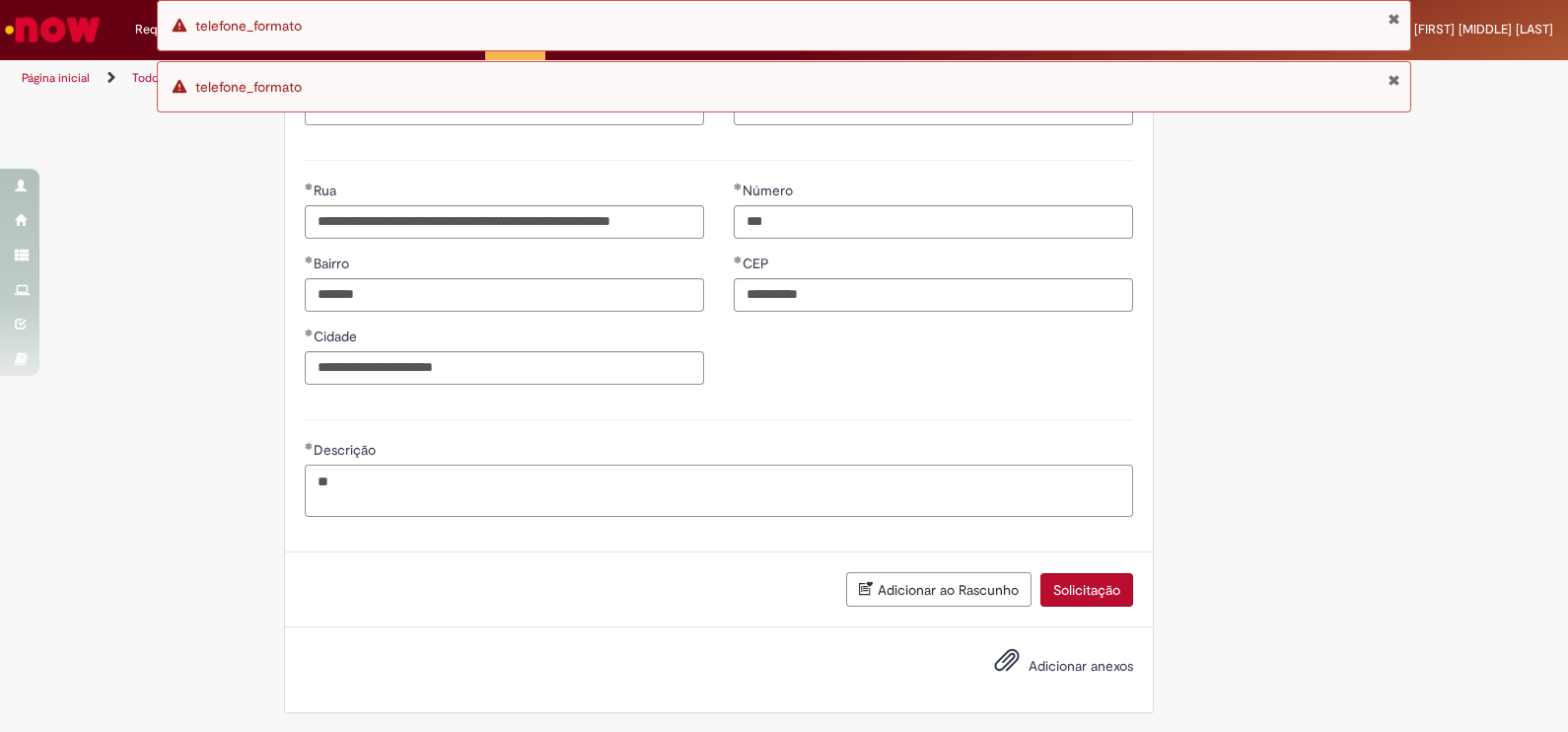 type on "*" 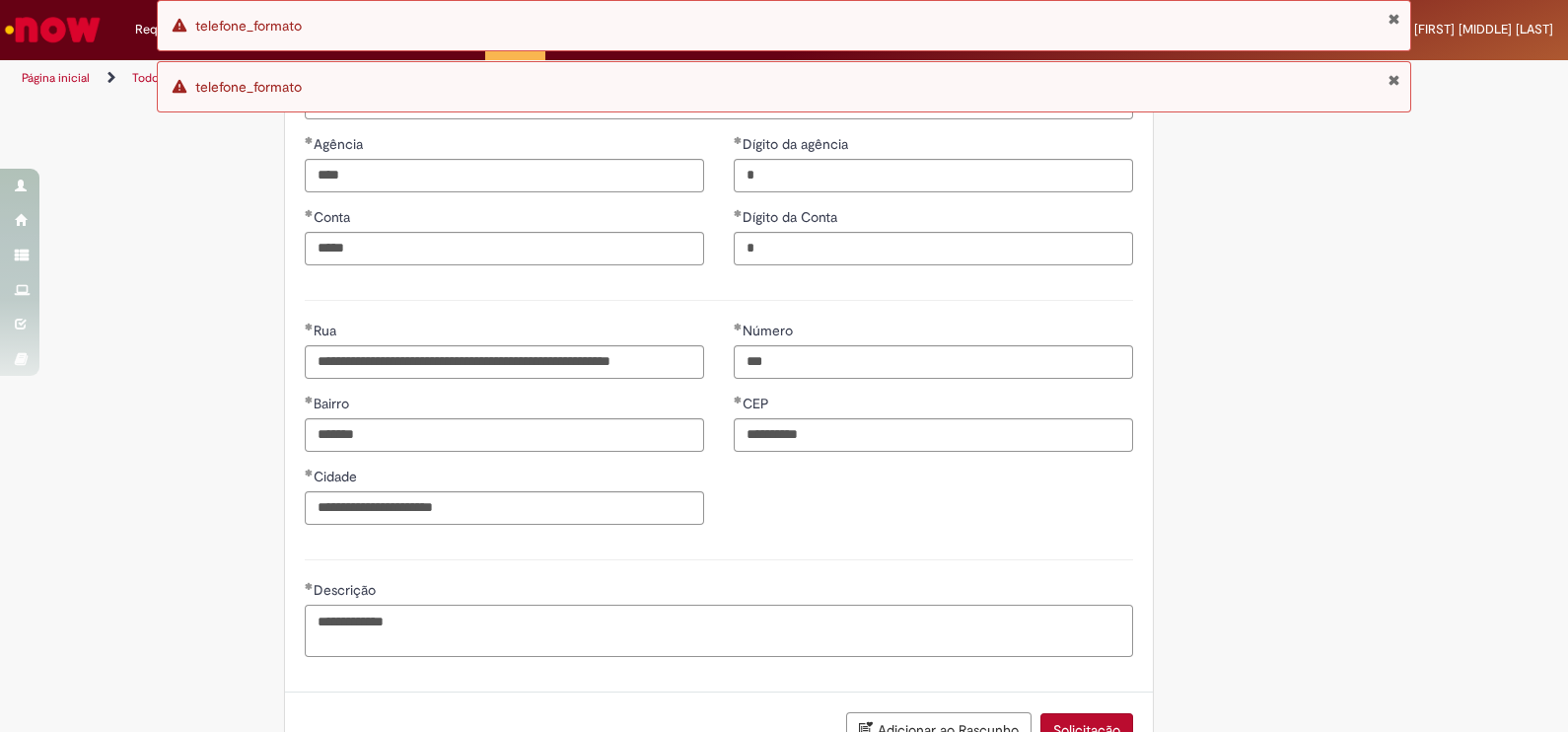 scroll, scrollTop: 791, scrollLeft: 0, axis: vertical 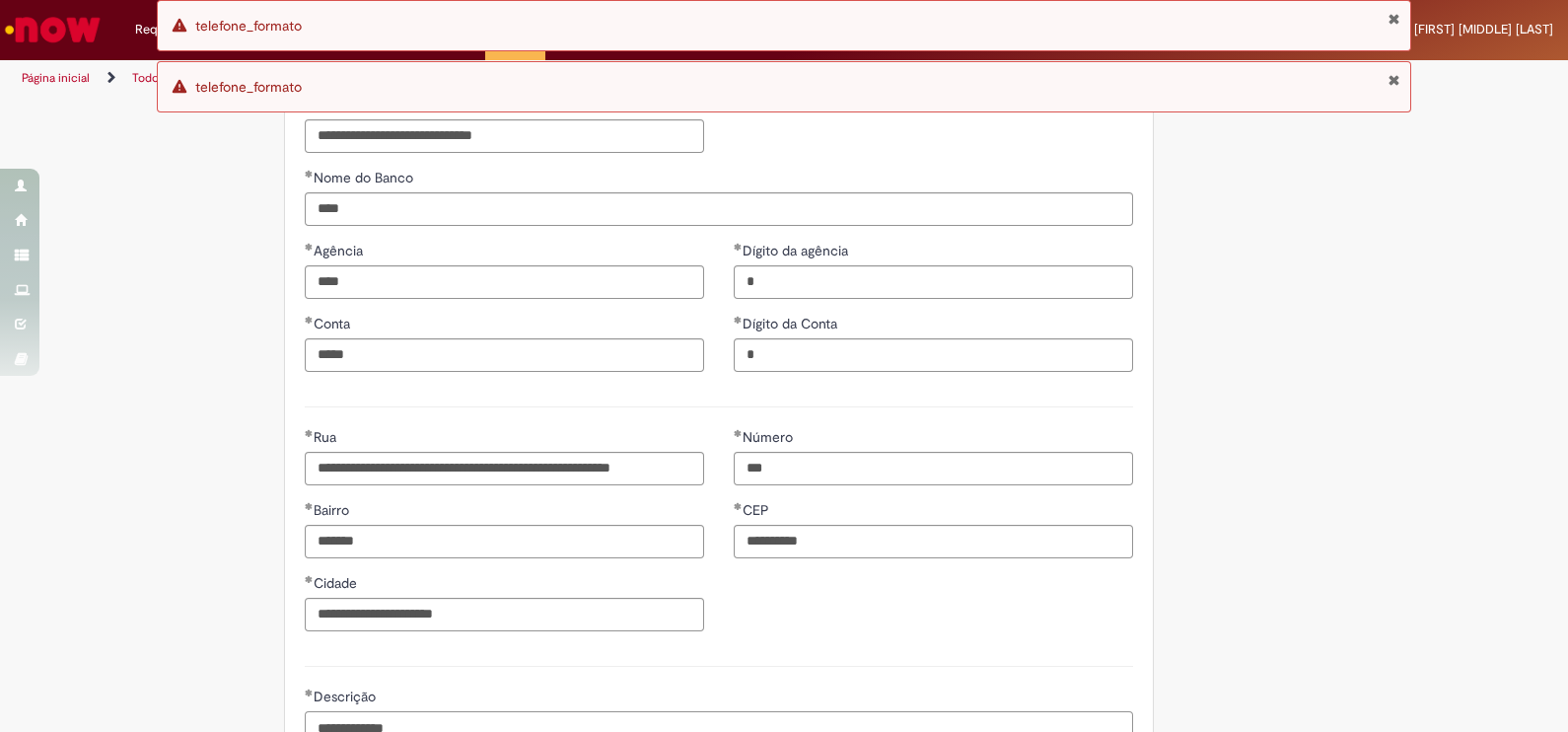 type on "**********" 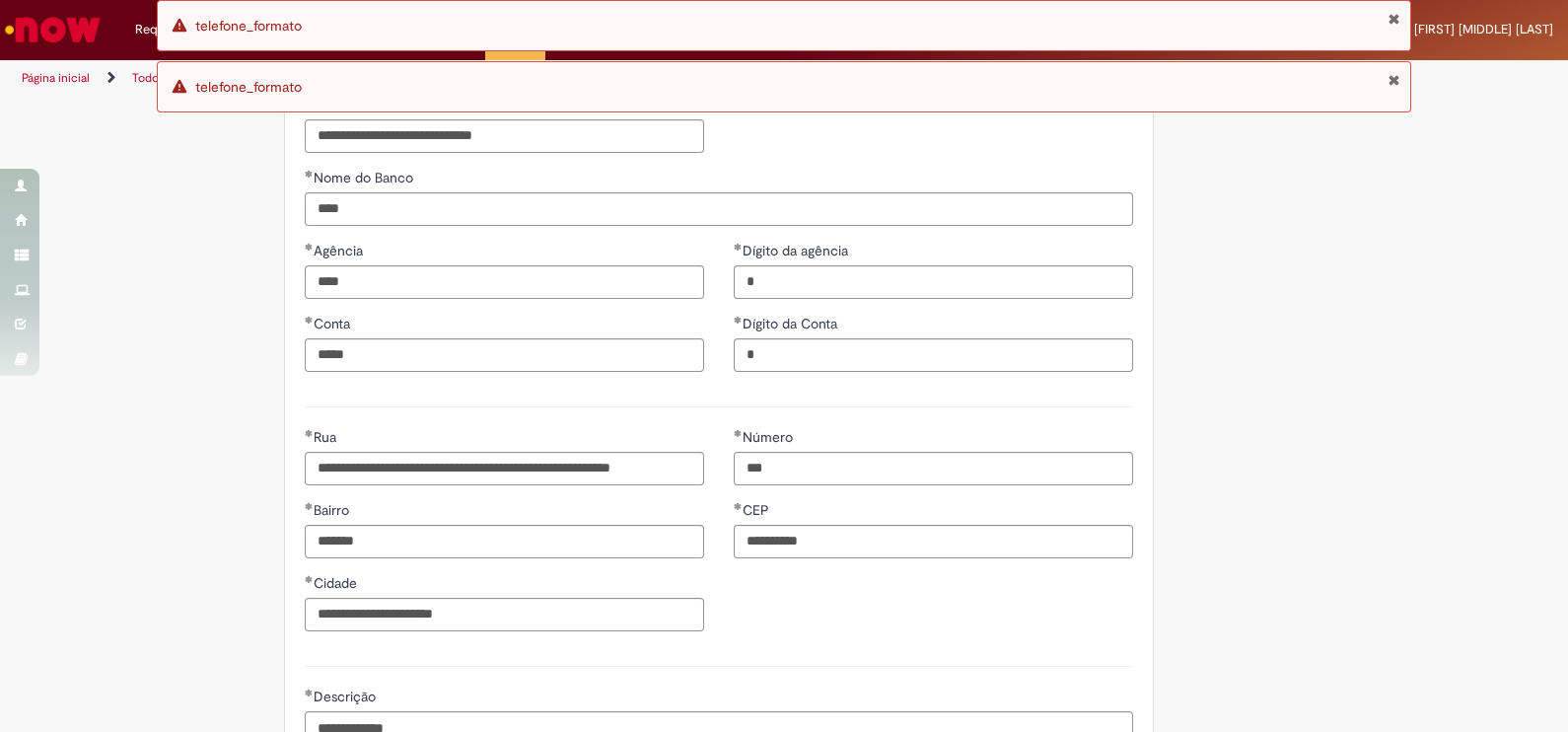 click on "Tire dúvidas com LupiAssist    +GenAI
Oi! Eu sou LupiAssist, uma Inteligência Artificial Generativa em constante aprendizado   Meu conteúdo é monitorado para trazer uma melhor experiência
Dúvidas comuns:
Só mais um instante, estou consultando nossas bases de conhecimento  e escrevendo a melhor resposta pra você!
Title
Lorem ipsum dolor sit amet    Fazer uma nova pergunta
Gerei esta resposta utilizando IA Generativa em conjunto com os nossos padrões. Em caso de divergência, os documentos oficiais prevalecerão.
Saiba mais em:
Ou ligue para:
E aí, te ajudei?
Sim, obrigado!" at bounding box center (784, 145) 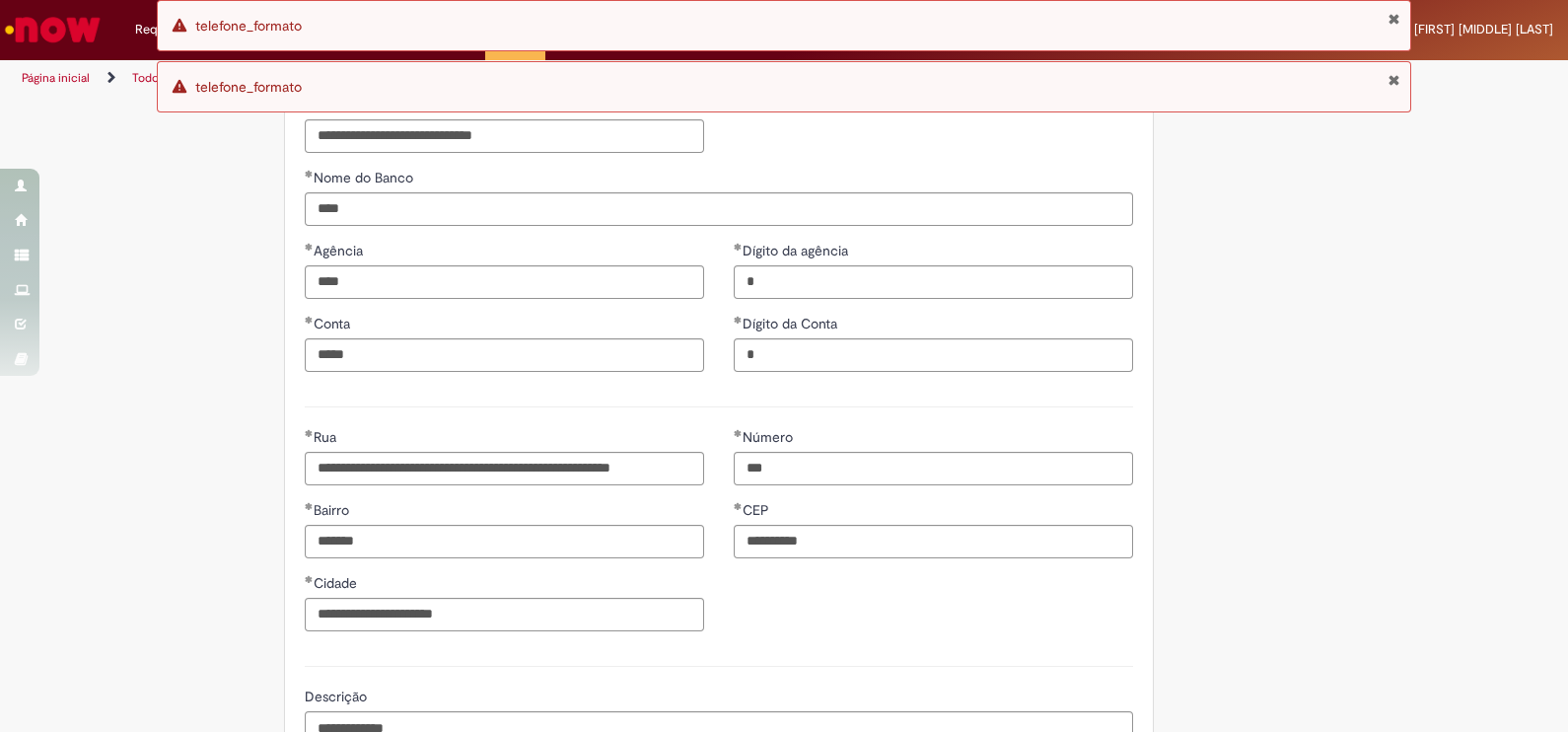 click at bounding box center [1393, 80] 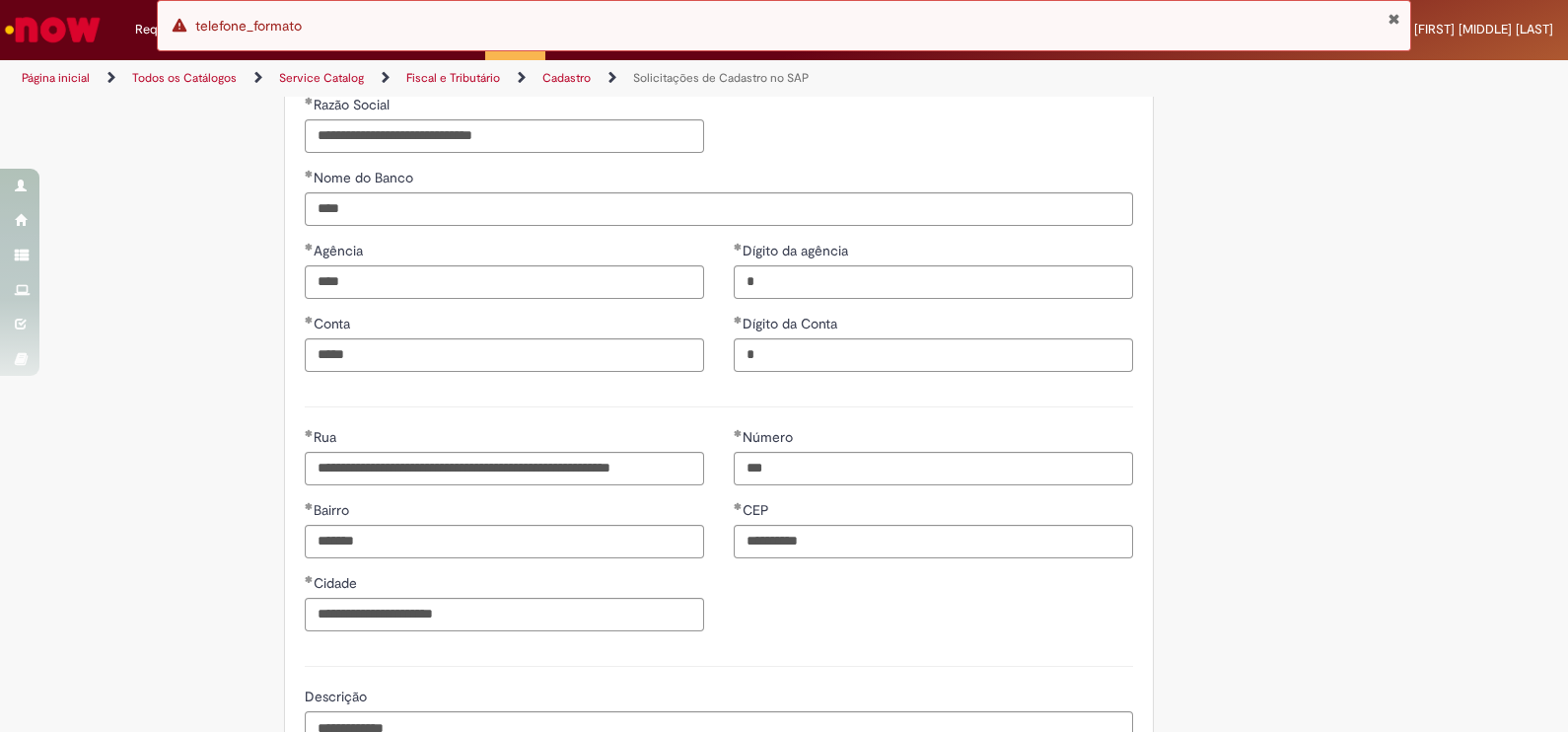 click at bounding box center [1393, 19] 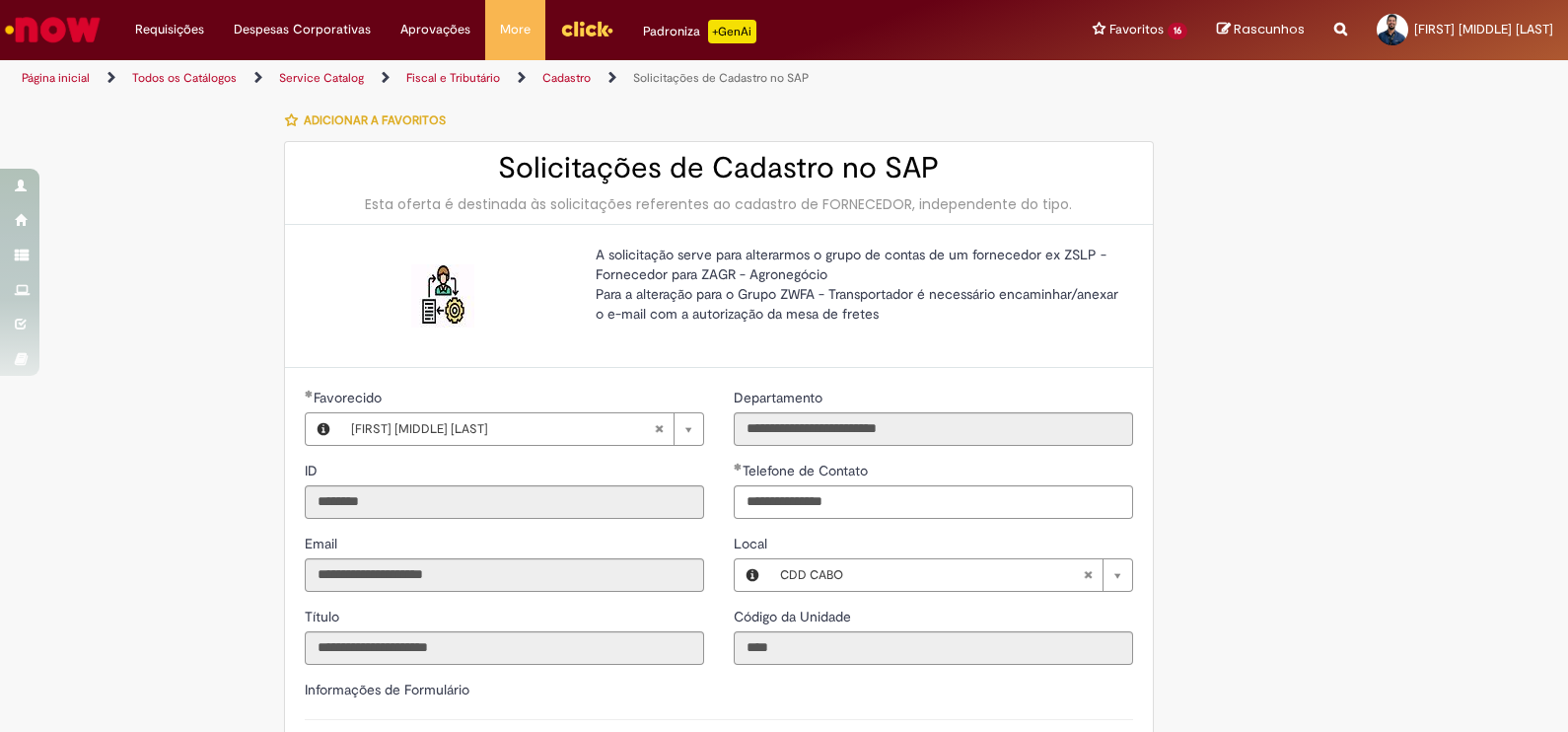 click on "Tire dúvidas com LupiAssist    +GenAI
Oi! Eu sou LupiAssist, uma Inteligência Artificial Generativa em constante aprendizado   Meu conteúdo é monitorado para trazer uma melhor experiência
Dúvidas comuns:
Só mais um instante, estou consultando nossas bases de conhecimento  e escrevendo a melhor resposta pra você!
Title
Lorem ipsum dolor sit amet    Fazer uma nova pergunta
Gerei esta resposta utilizando IA Generativa em conjunto com os nossos padrões. Em caso de divergência, os documentos oficiais prevalecerão.
Saiba mais em:
Ou ligue para:
E aí, te ajudei?
Sim, obrigado!" at bounding box center (784, 936) 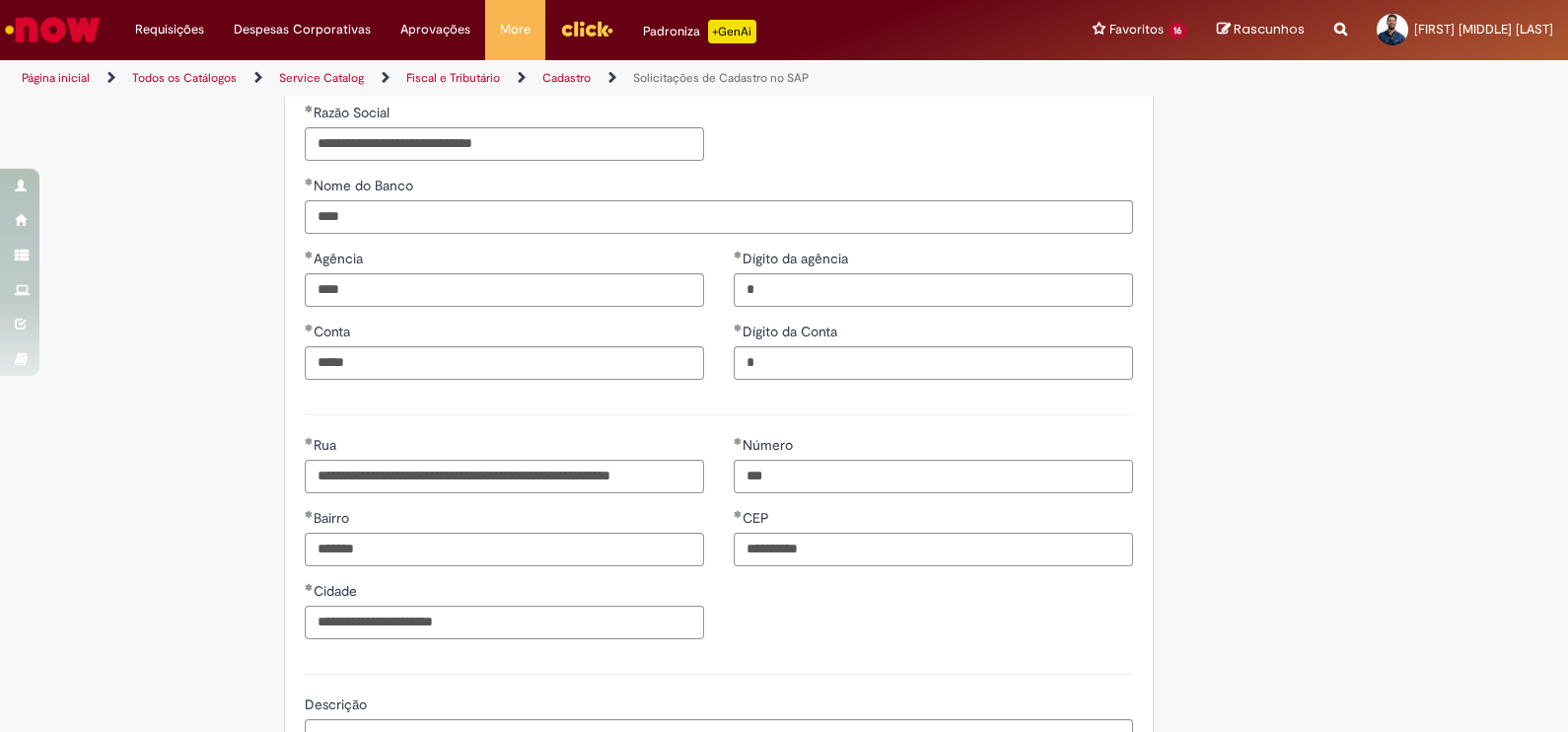 scroll, scrollTop: 827, scrollLeft: 0, axis: vertical 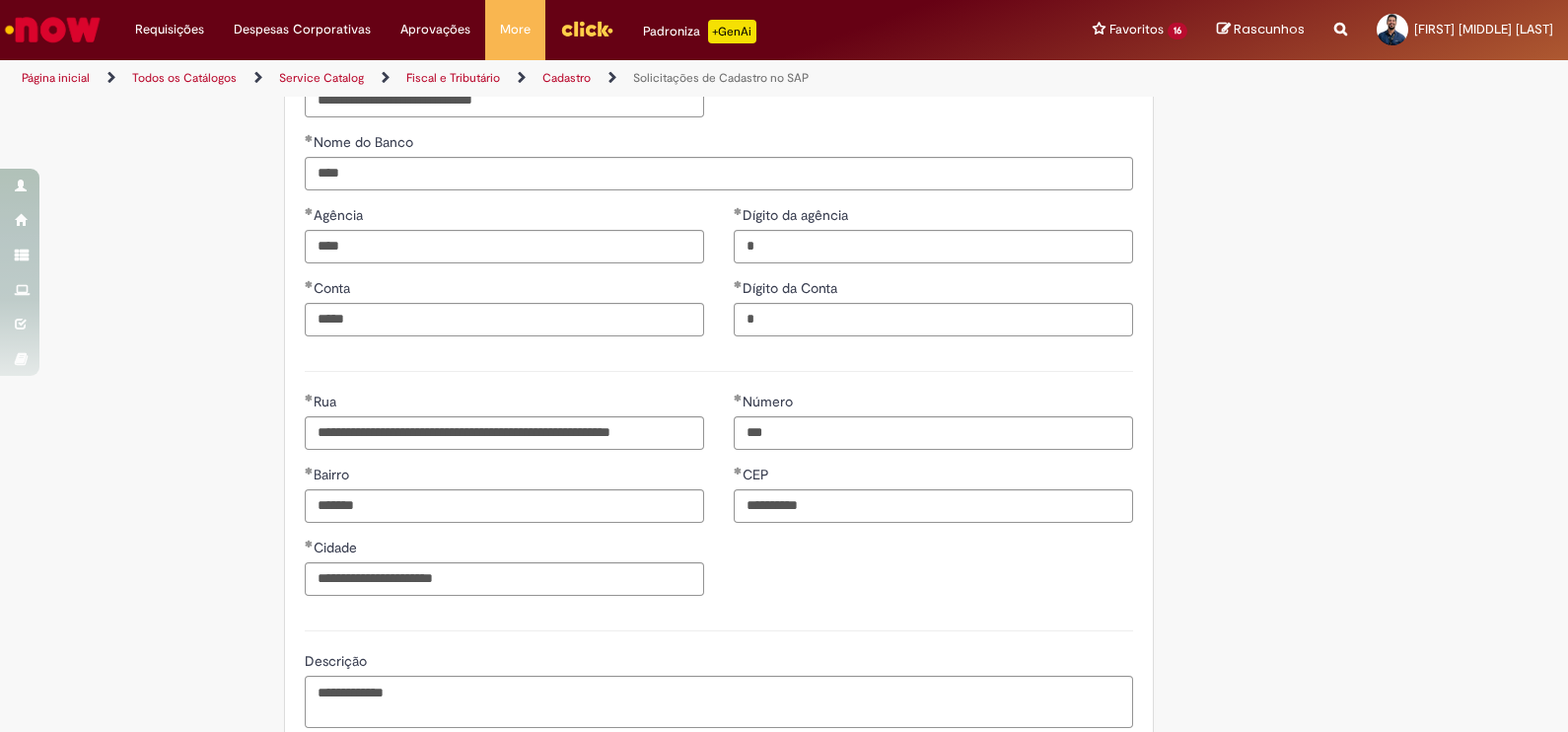 click on "Tire dúvidas com LupiAssist    +GenAI
Oi! Eu sou LupiAssist, uma Inteligência Artificial Generativa em constante aprendizado   Meu conteúdo é monitorado para trazer uma melhor experiência
Dúvidas comuns:
Só mais um instante, estou consultando nossas bases de conhecimento  e escrevendo a melhor resposta pra você!
Title
Lorem ipsum dolor sit amet    Fazer uma nova pergunta
Gerei esta resposta utilizando IA Generativa em conjunto com os nossos padrões. Em caso de divergência, os documentos oficiais prevalecerão.
Saiba mais em:
Ou ligue para:
E aí, te ajudei?
Sim, obrigado!" at bounding box center (784, 110) 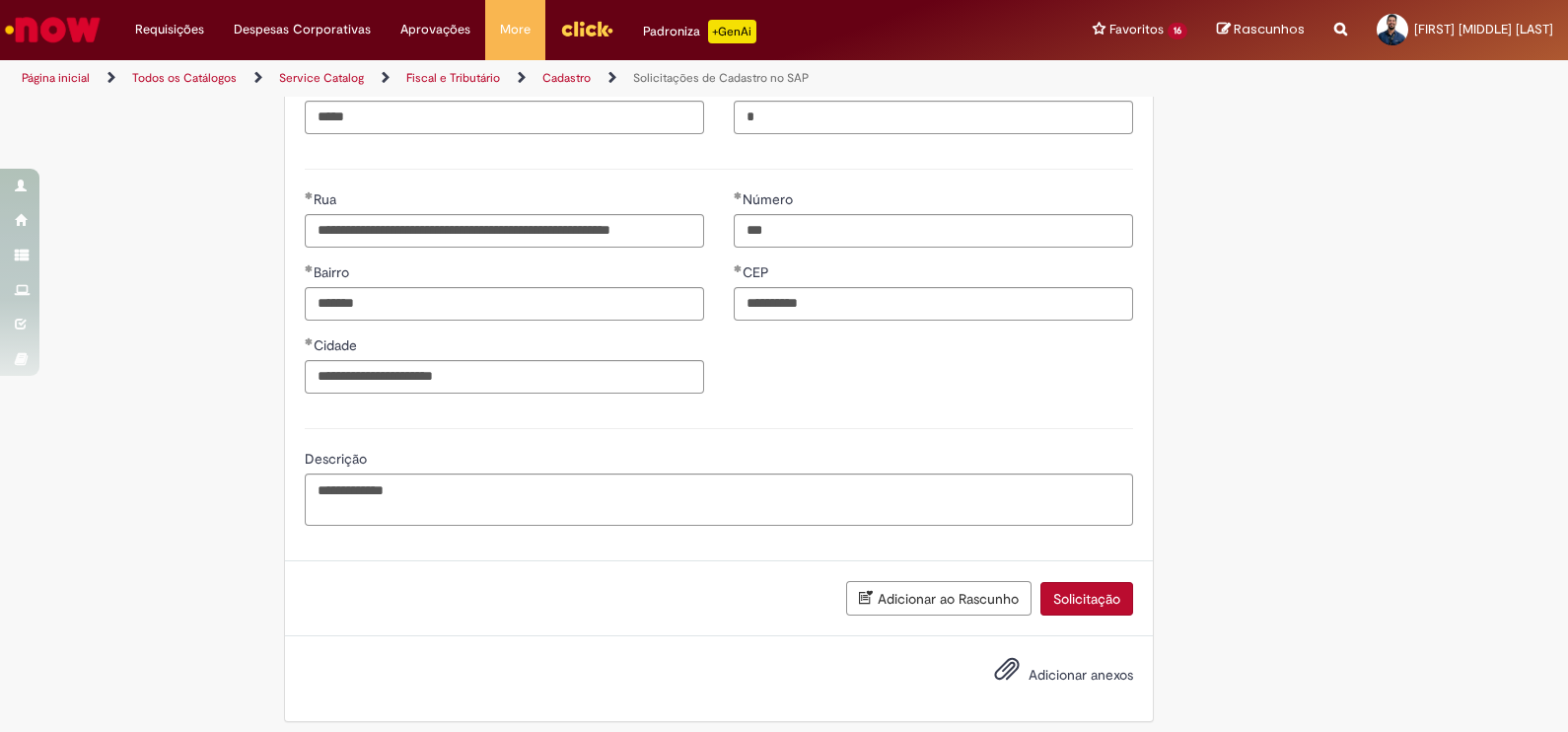 scroll, scrollTop: 1038, scrollLeft: 0, axis: vertical 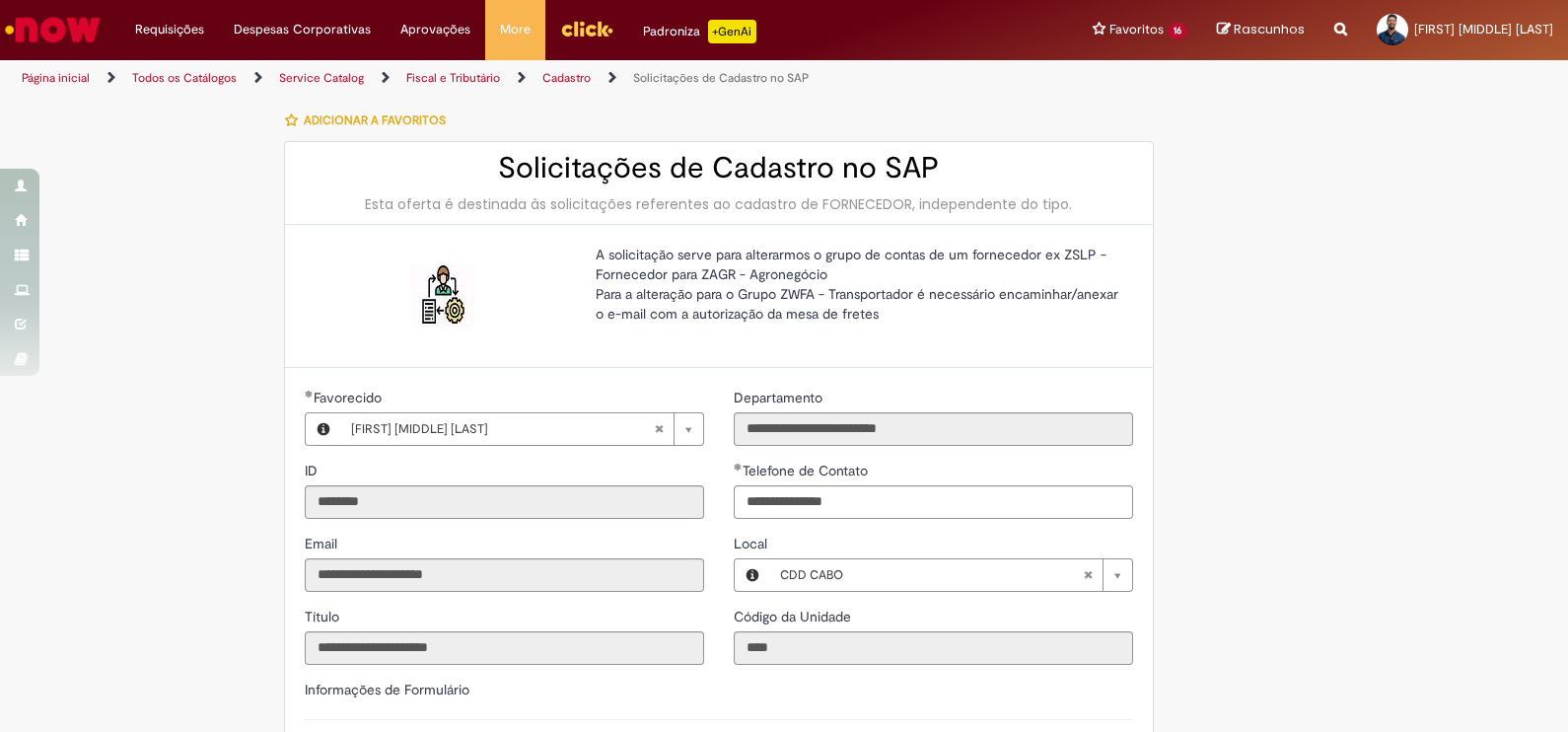 click on "Tire dúvidas com LupiAssist    +GenAI
Oi! Eu sou LupiAssist, uma Inteligência Artificial Generativa em constante aprendizado   Meu conteúdo é monitorado para trazer uma melhor experiência
Dúvidas comuns:
Só mais um instante, estou consultando nossas bases de conhecimento  e escrevendo a melhor resposta pra você!
Title
Lorem ipsum dolor sit amet    Fazer uma nova pergunta
Gerei esta resposta utilizando IA Generativa em conjunto com os nossos padrões. Em caso de divergência, os documentos oficiais prevalecerão.
Saiba mais em:
Ou ligue para:
E aí, te ajudei?
Sim, obrigado!" at bounding box center [784, 936] 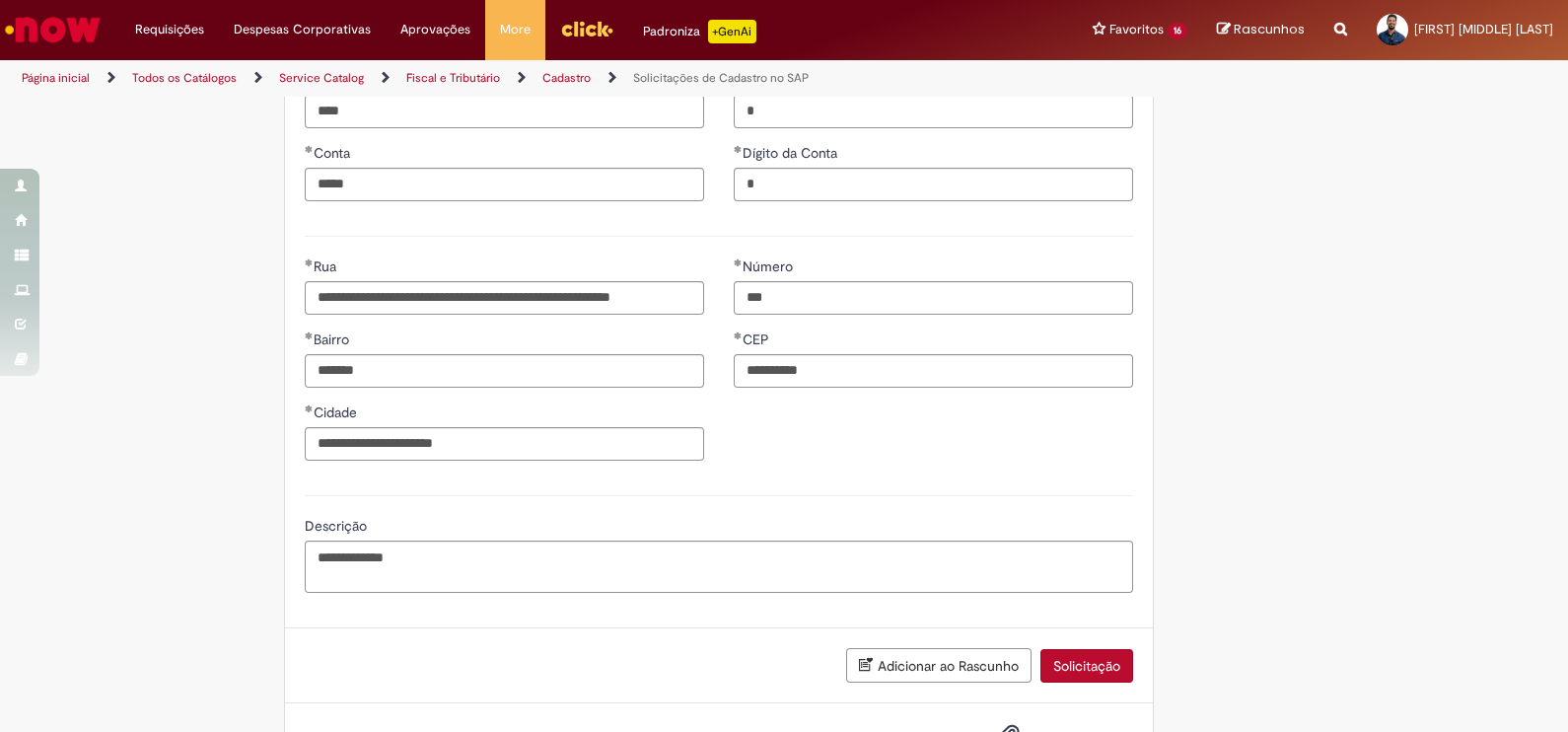 scroll, scrollTop: 1038, scrollLeft: 0, axis: vertical 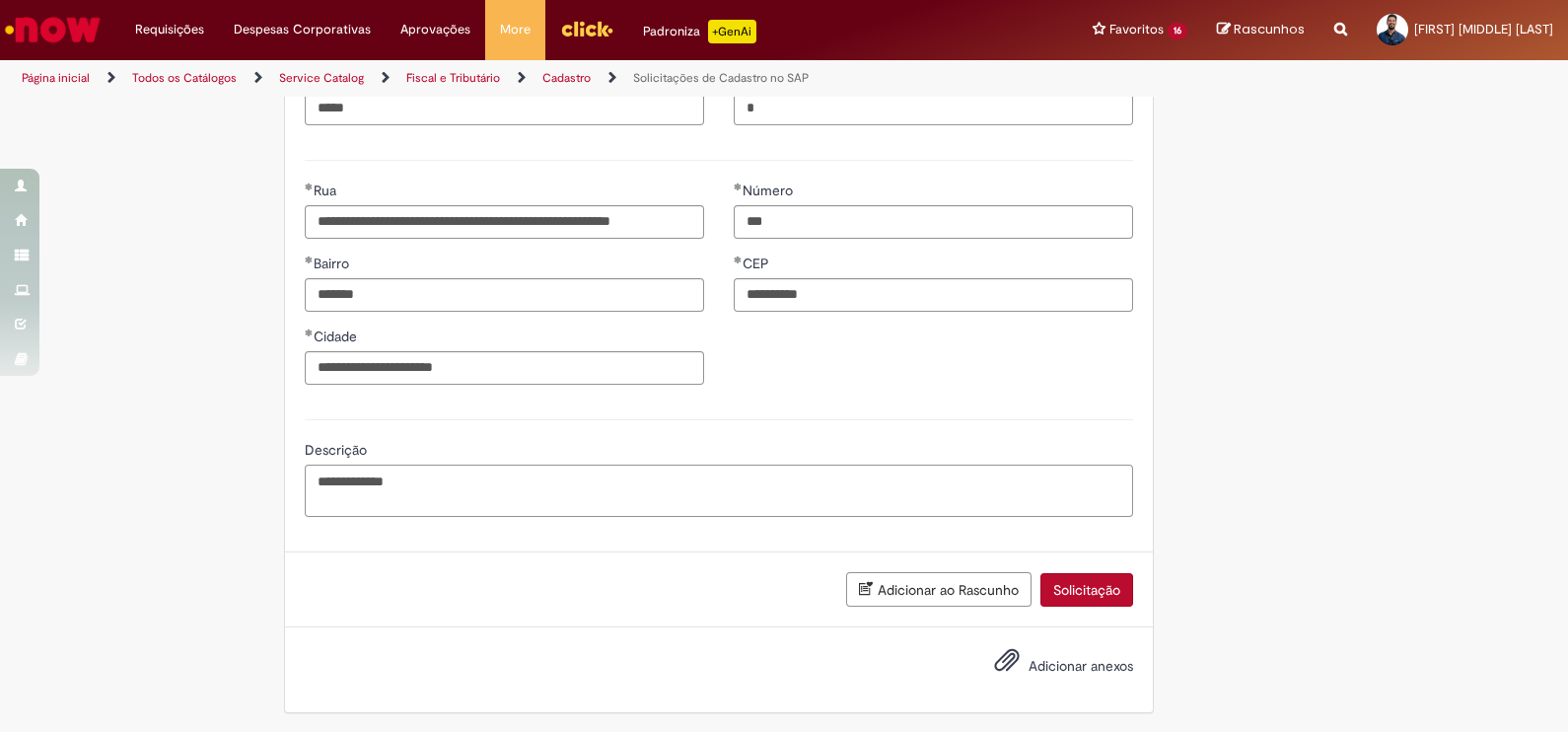 click on "**********" at bounding box center [719, 490] 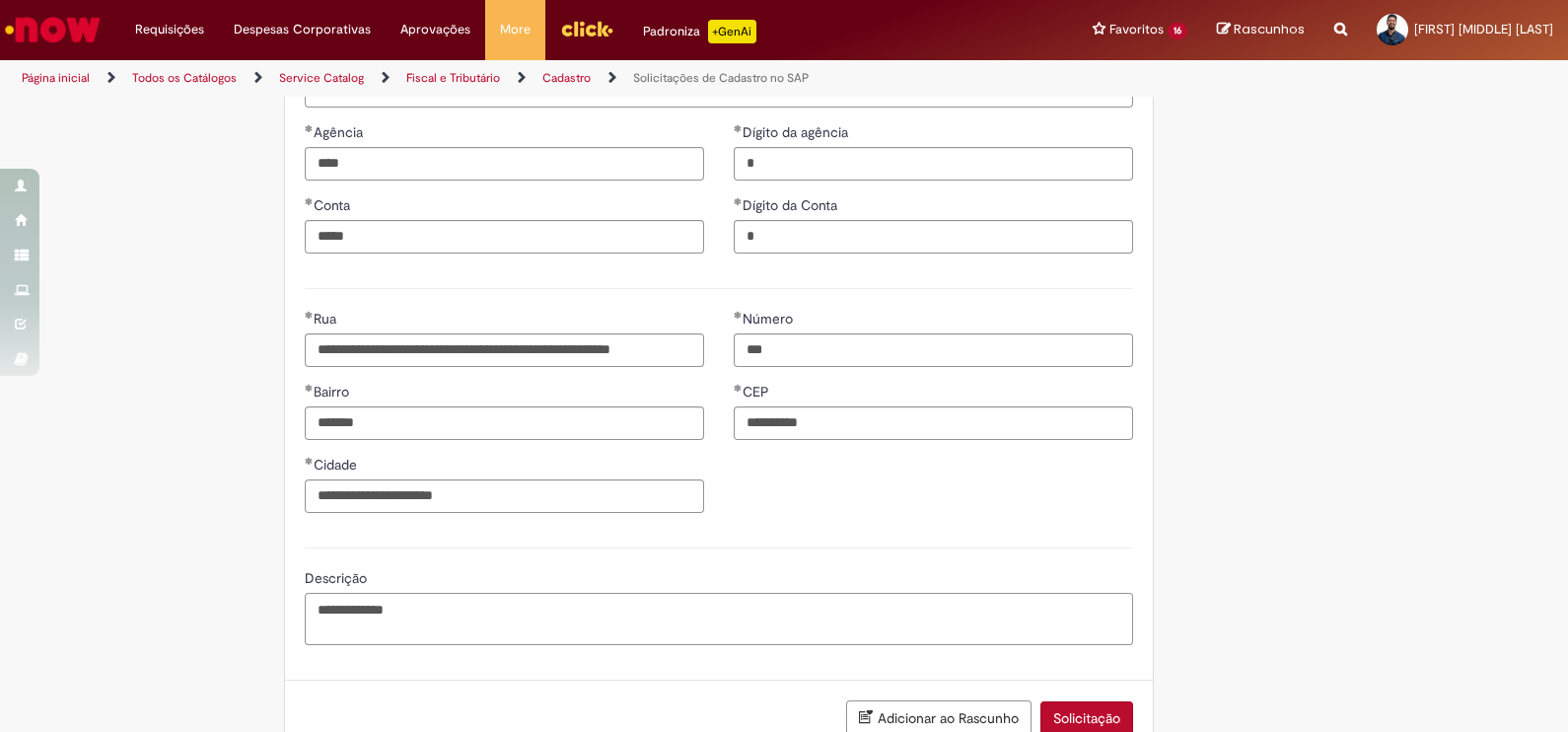 scroll, scrollTop: 1038, scrollLeft: 0, axis: vertical 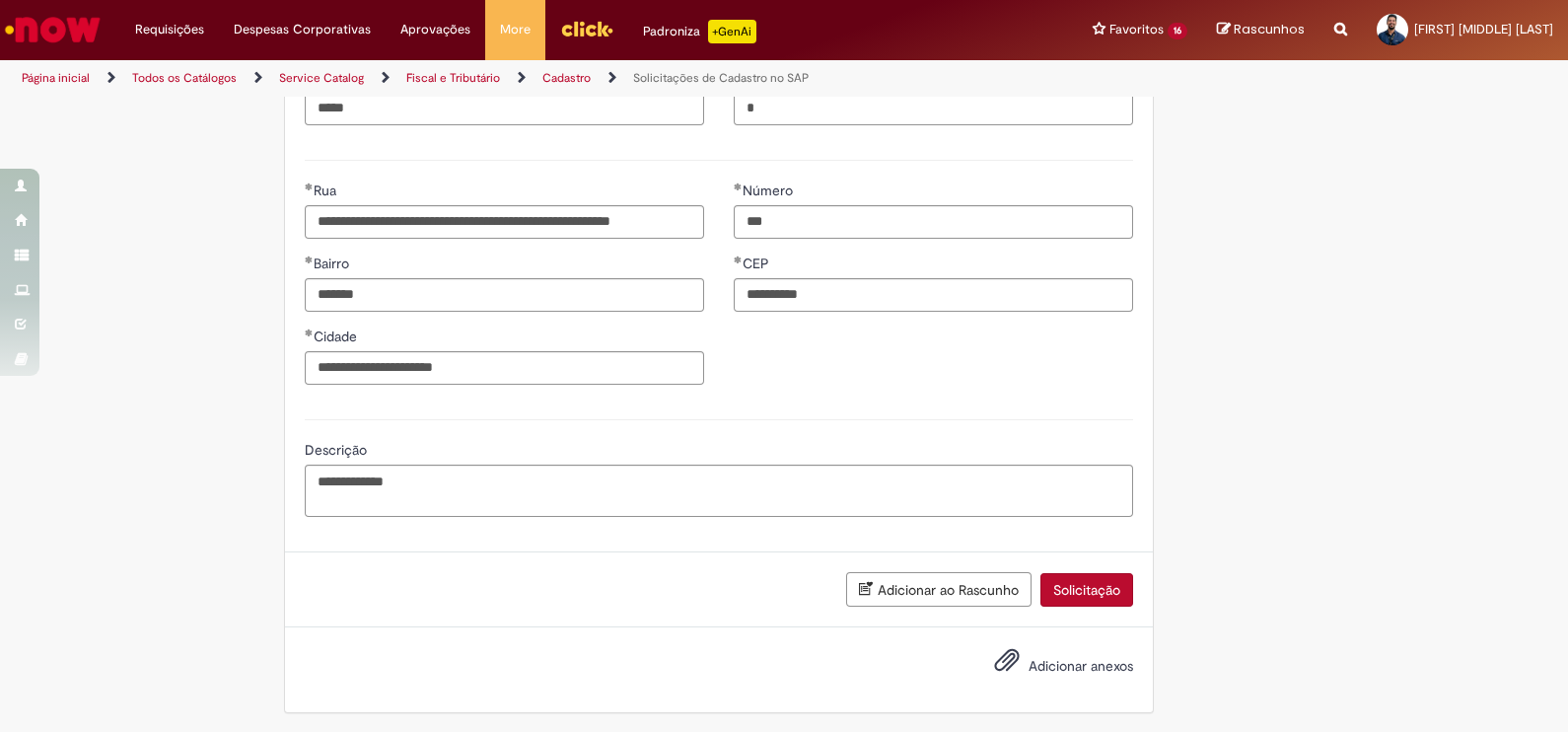 click on "Solicitação" at bounding box center [1087, 590] 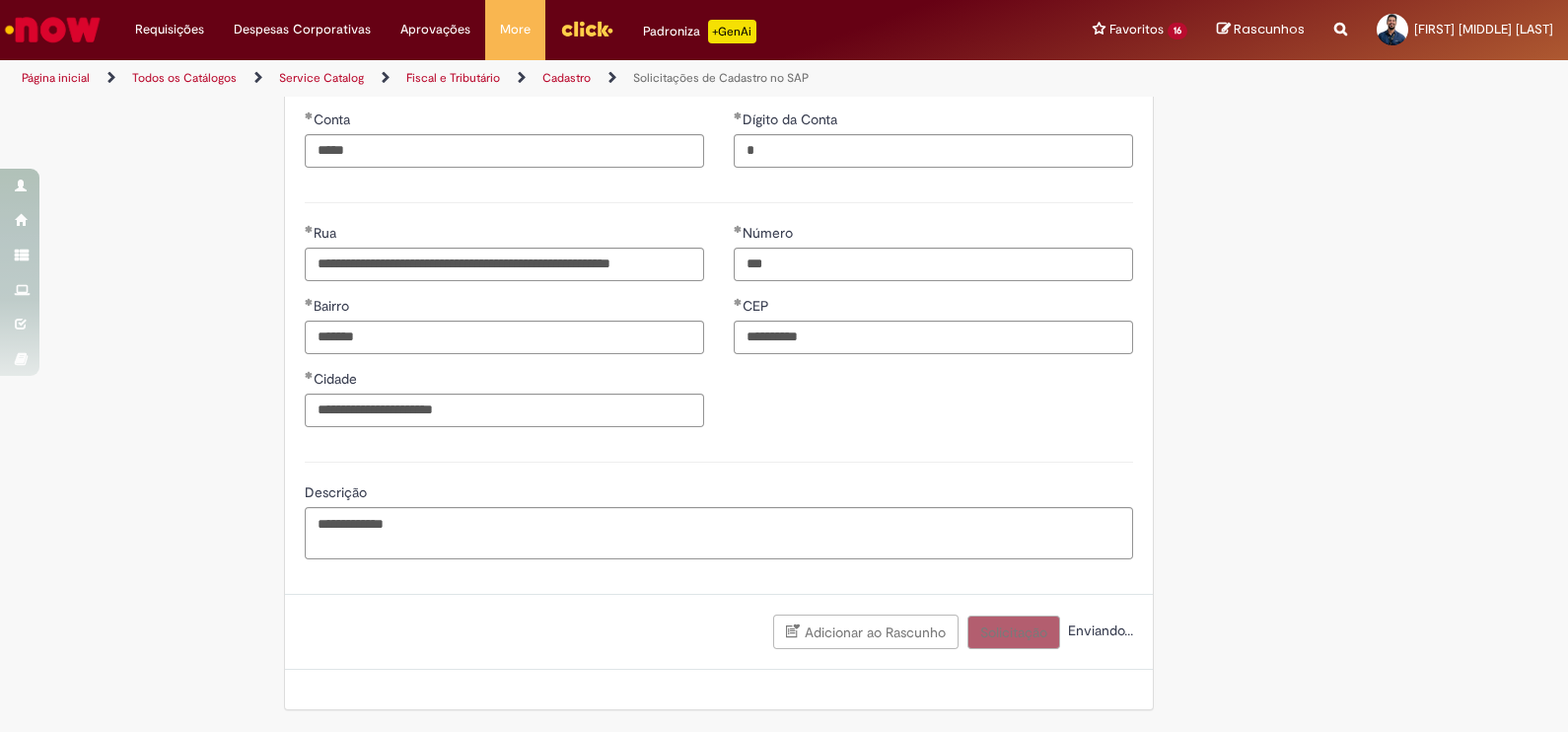 scroll, scrollTop: 992, scrollLeft: 0, axis: vertical 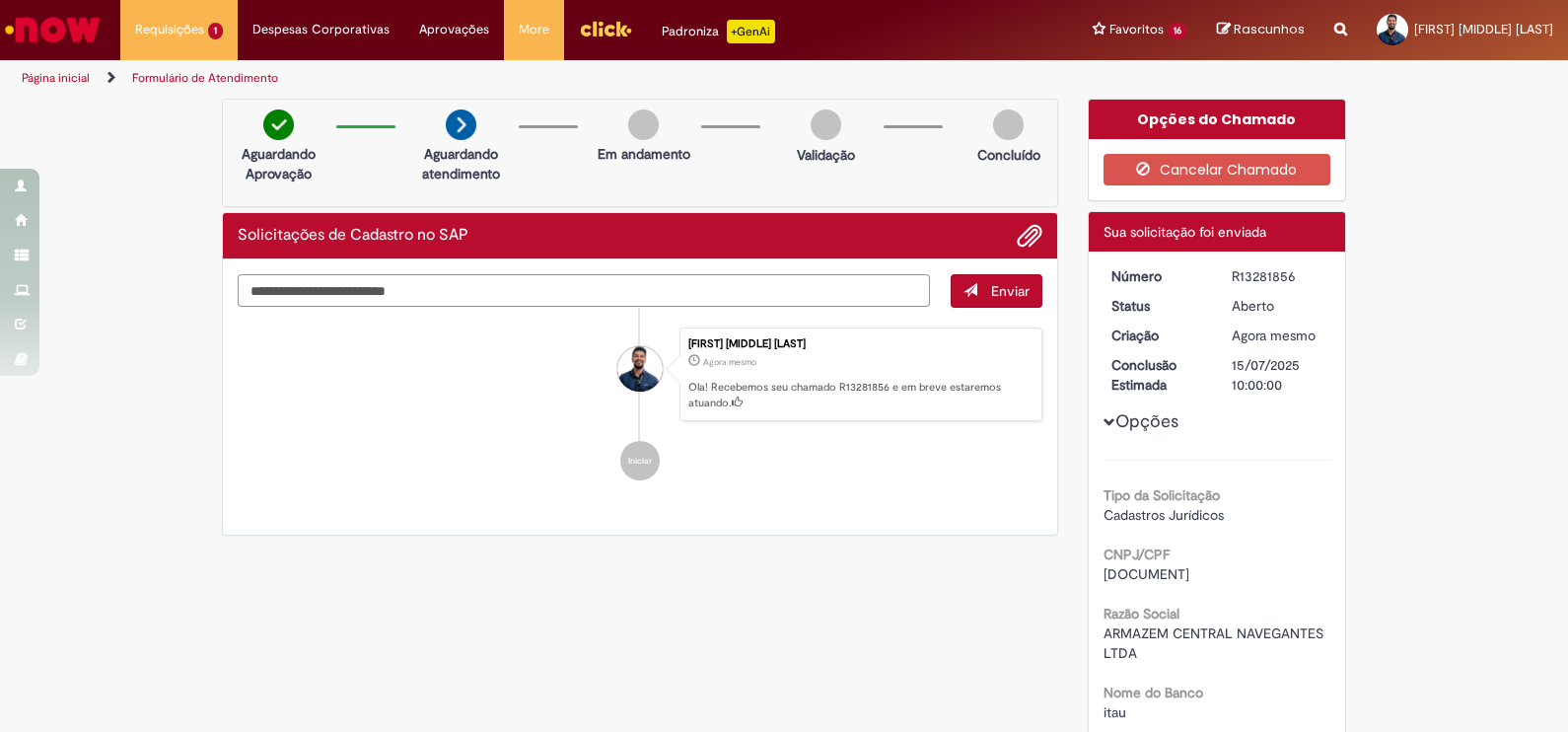 click at bounding box center [584, 291] 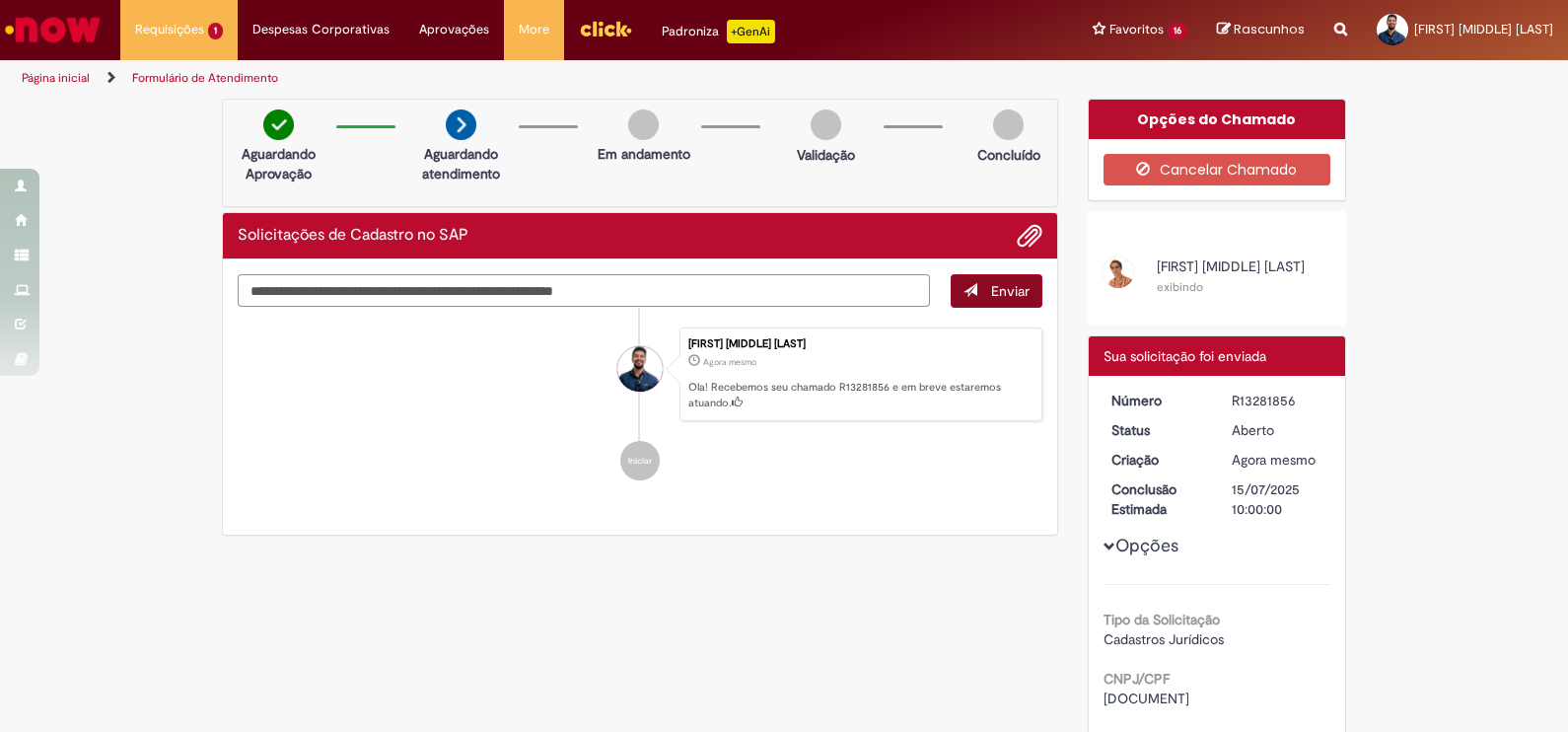 type on "**********" 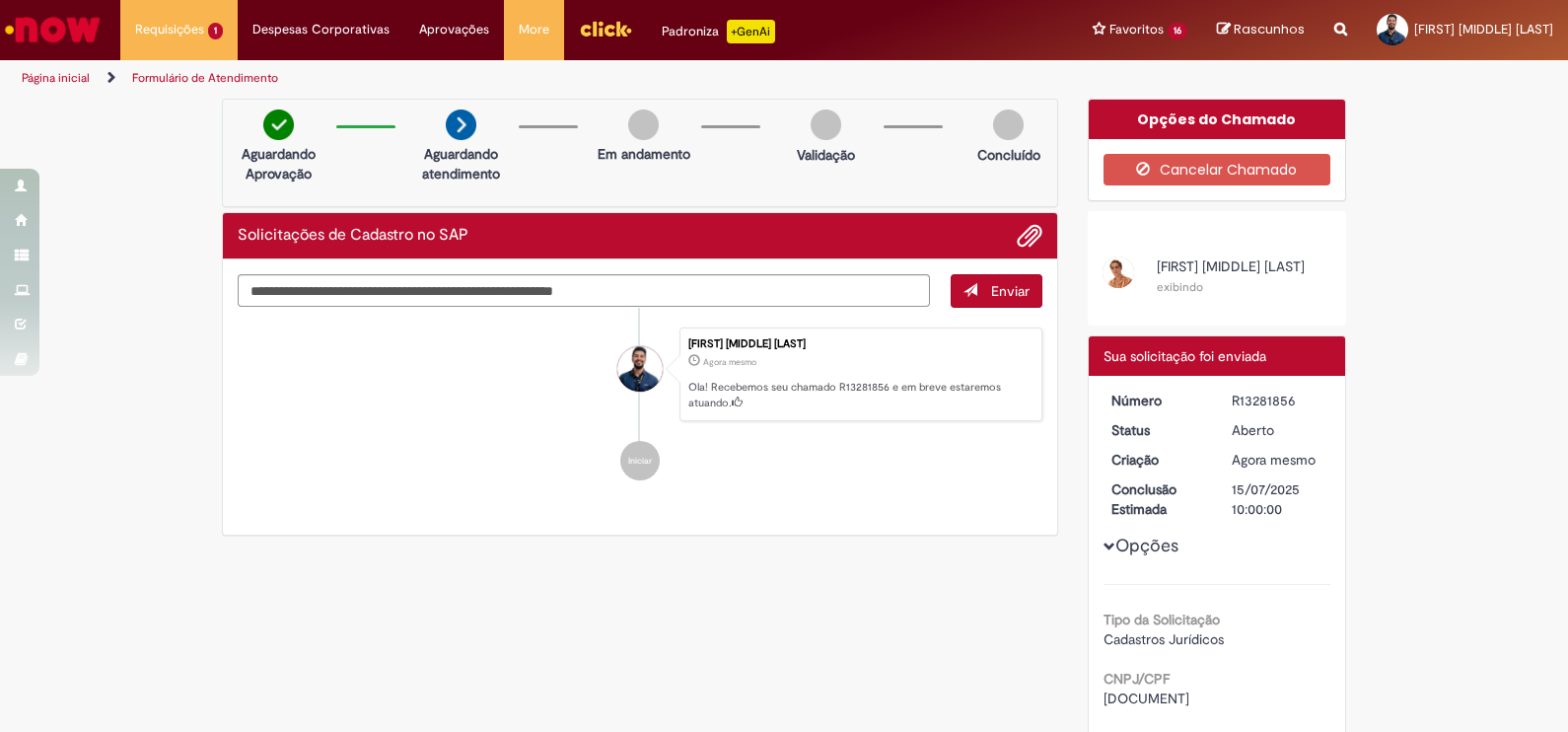 click on "Enviar" at bounding box center (1010, 291) 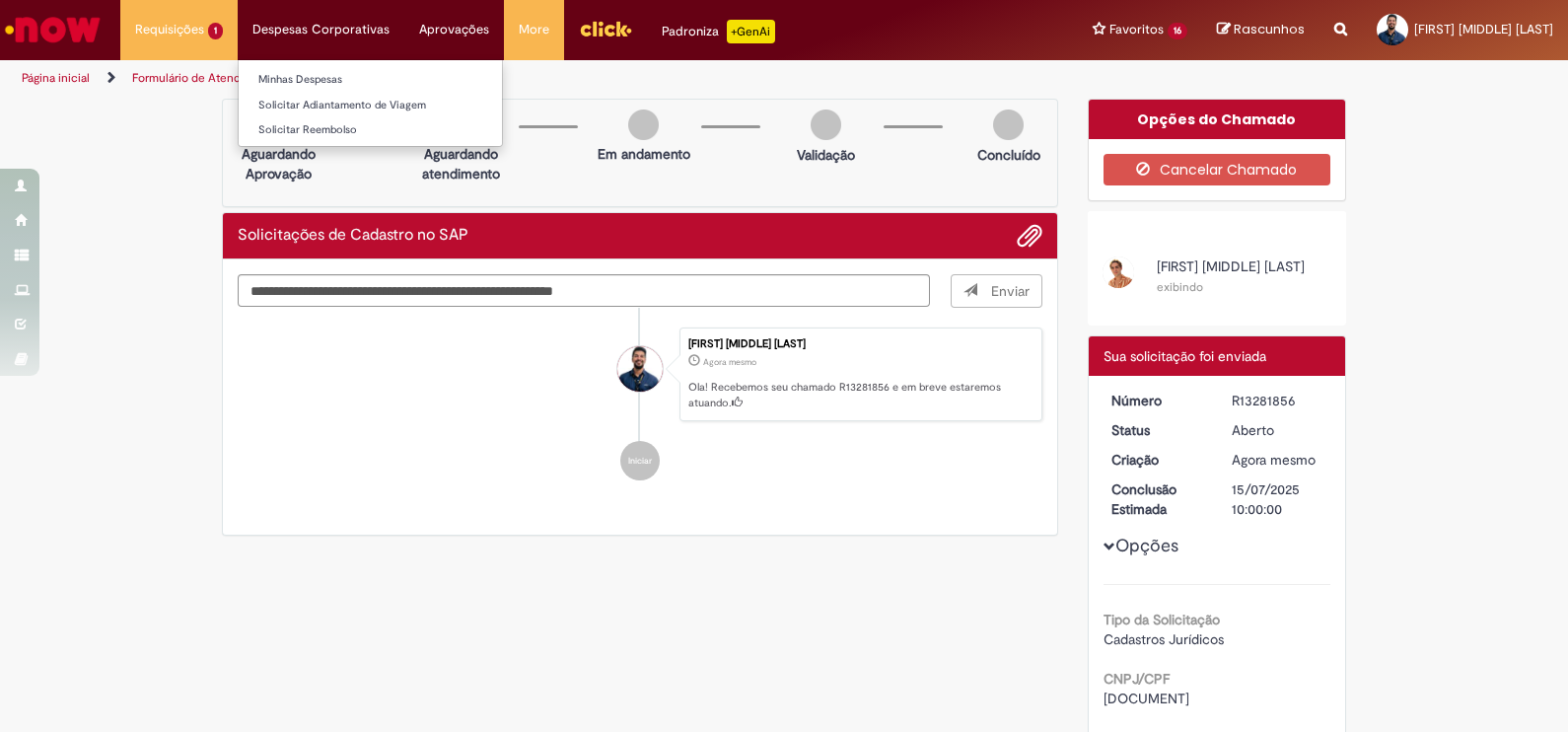 type 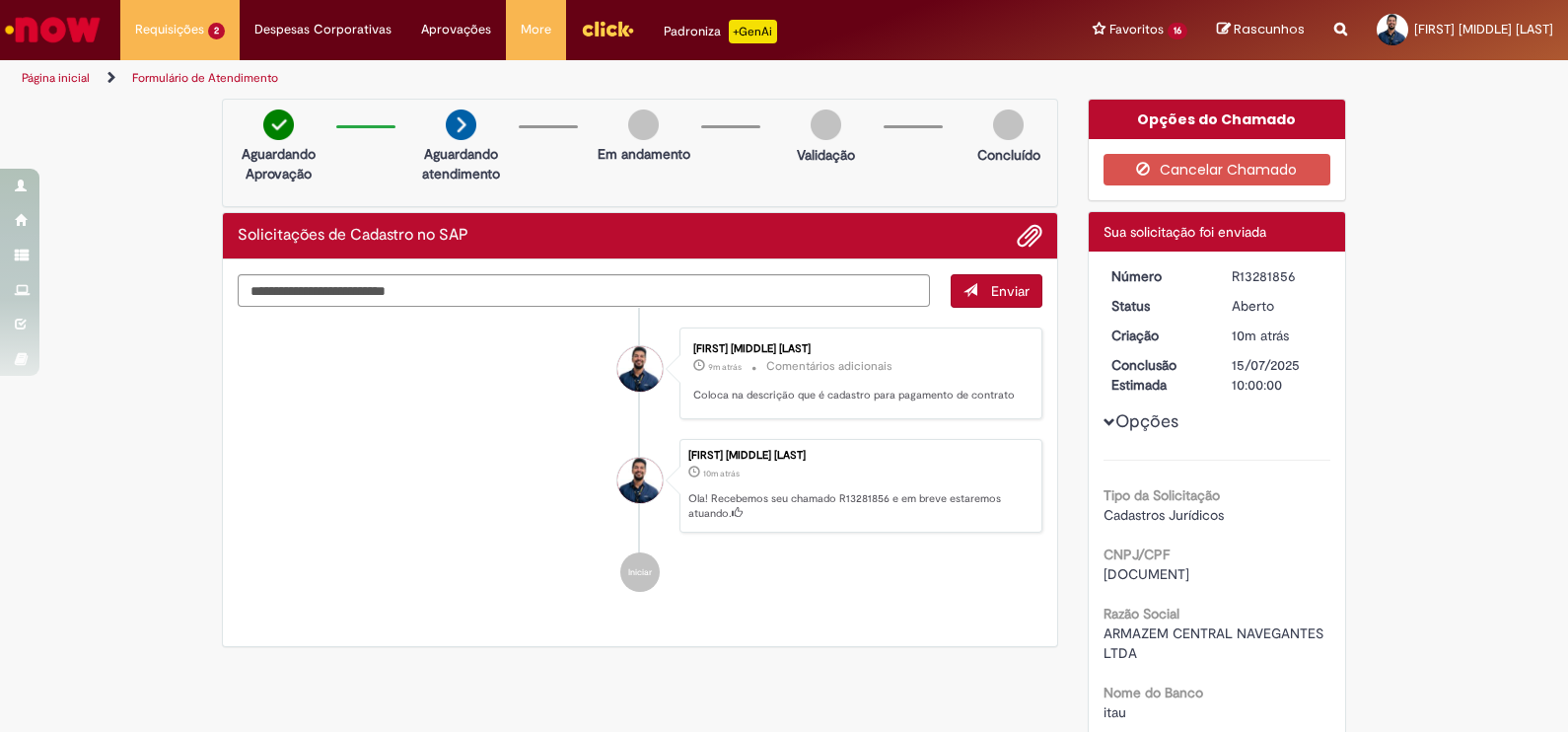 drag, startPoint x: 1223, startPoint y: 276, endPoint x: 1286, endPoint y: 276, distance: 63 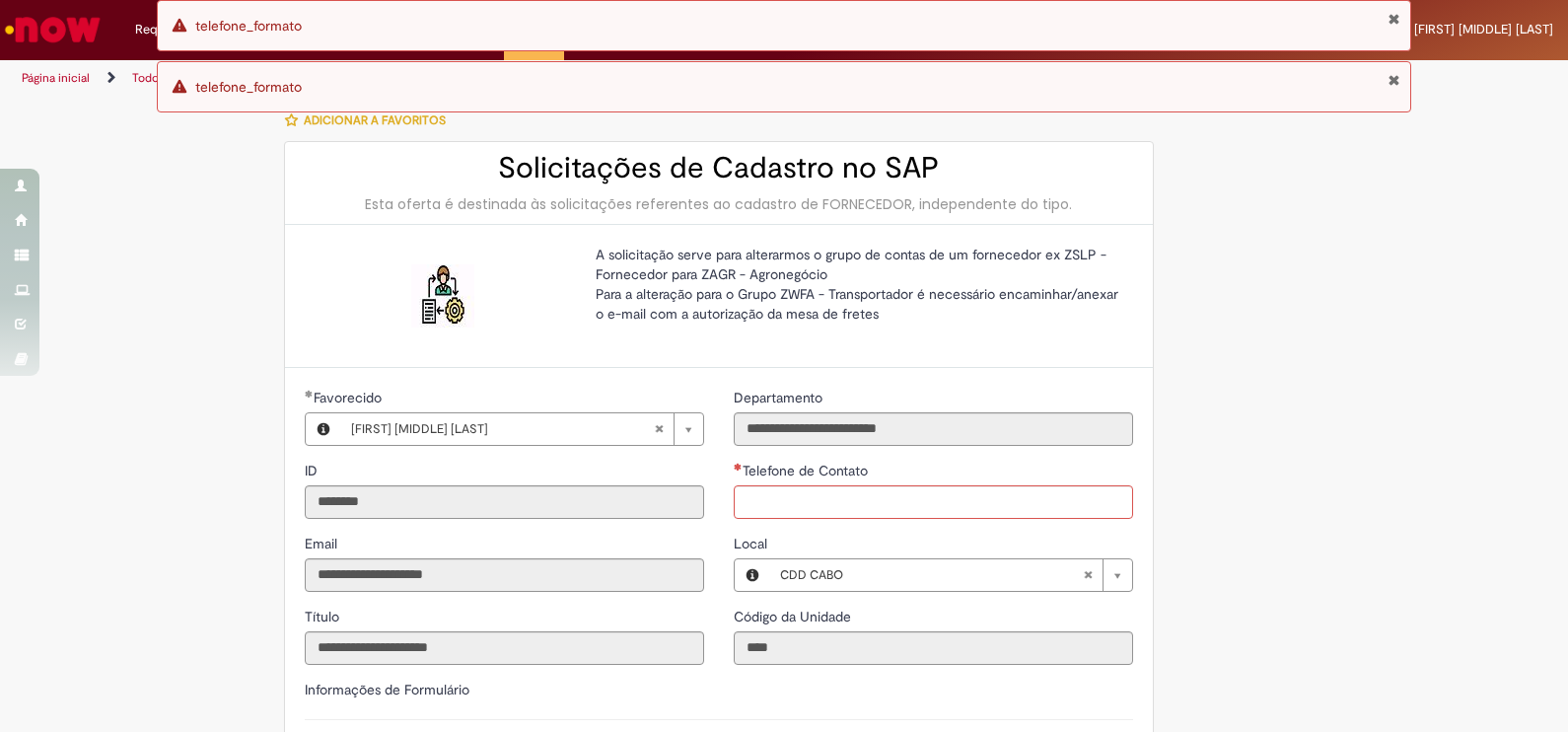 scroll, scrollTop: 0, scrollLeft: 0, axis: both 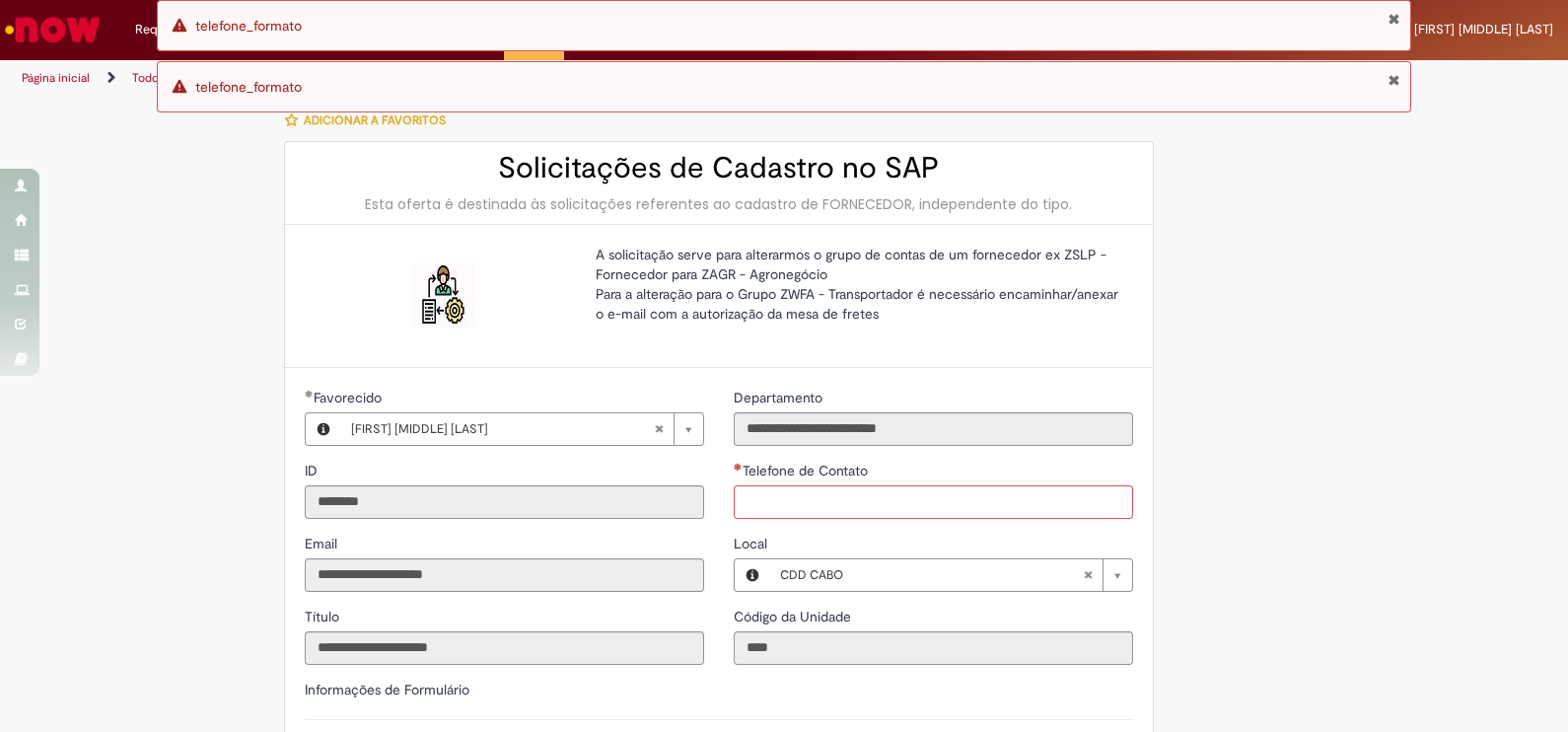 click on "Telefone de Contato" at bounding box center (933, 502) 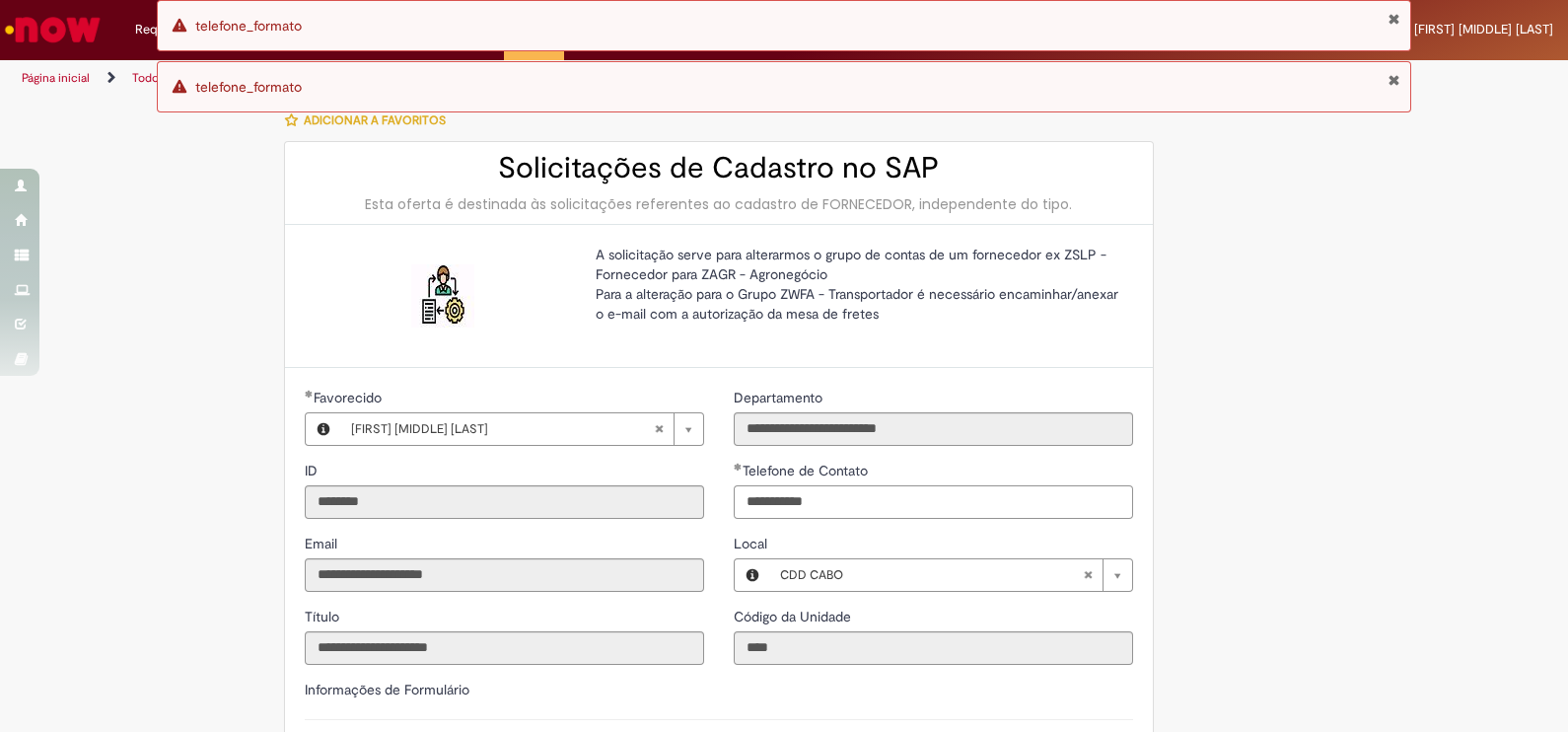 type on "**********" 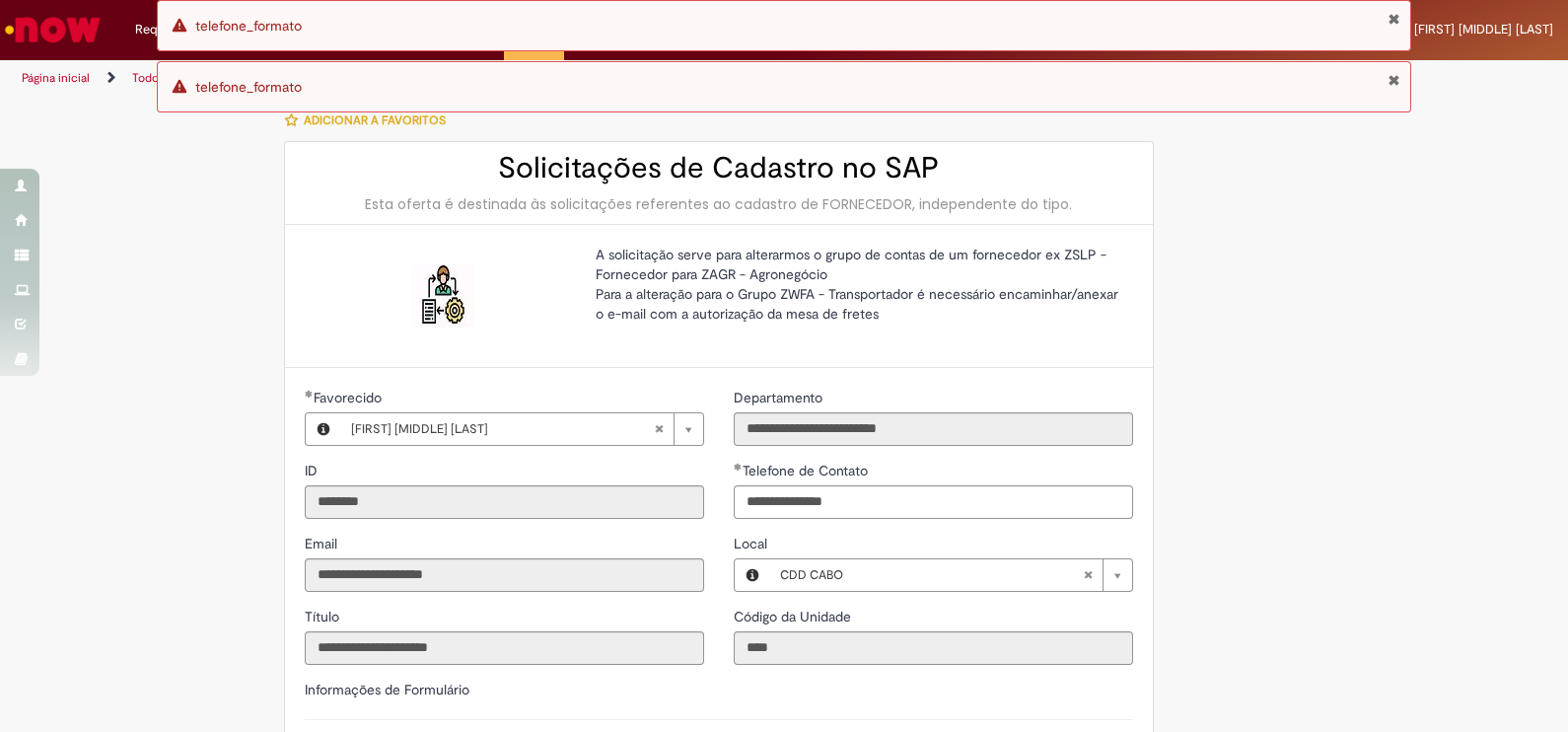 click on "**********" at bounding box center (784, 624) 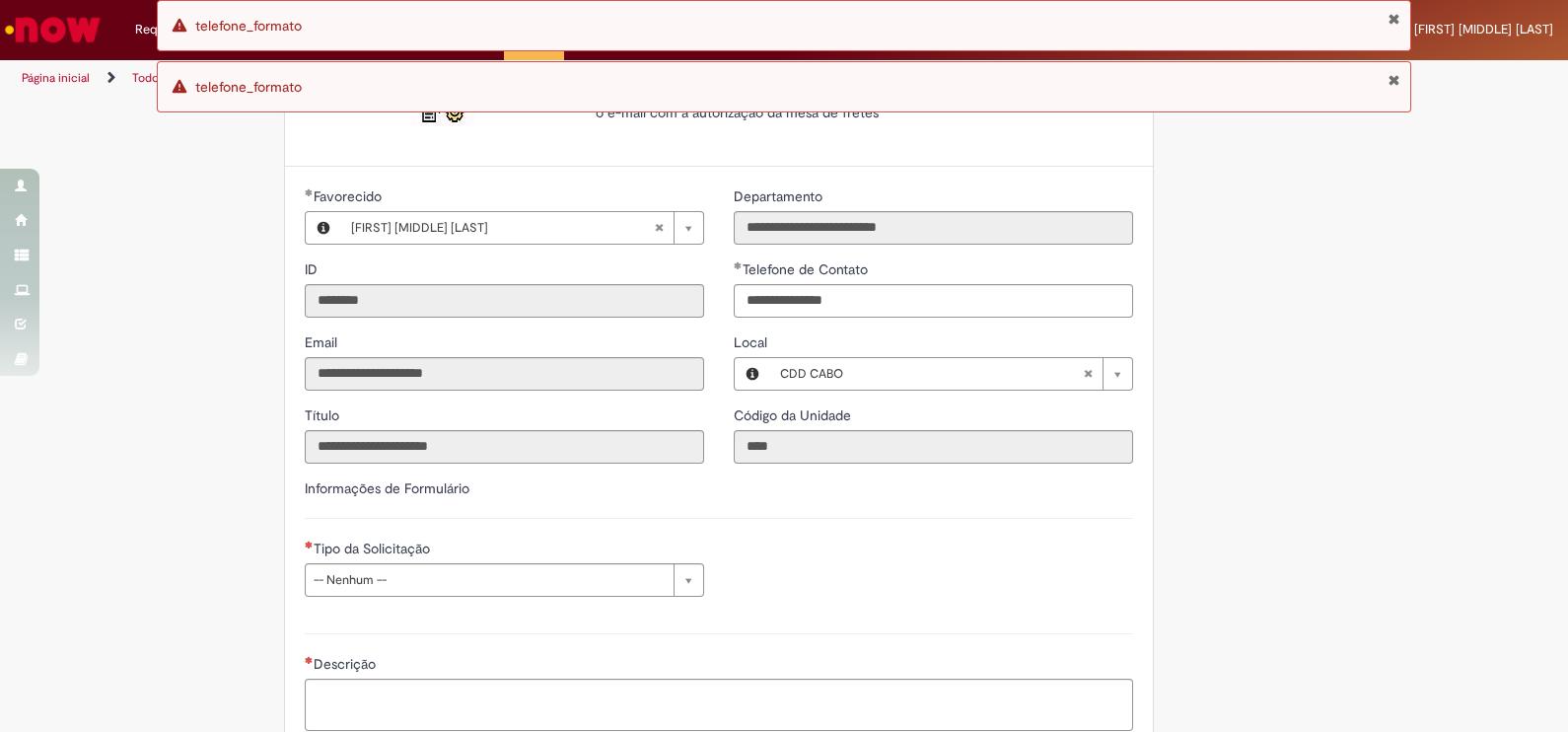 scroll, scrollTop: 370, scrollLeft: 0, axis: vertical 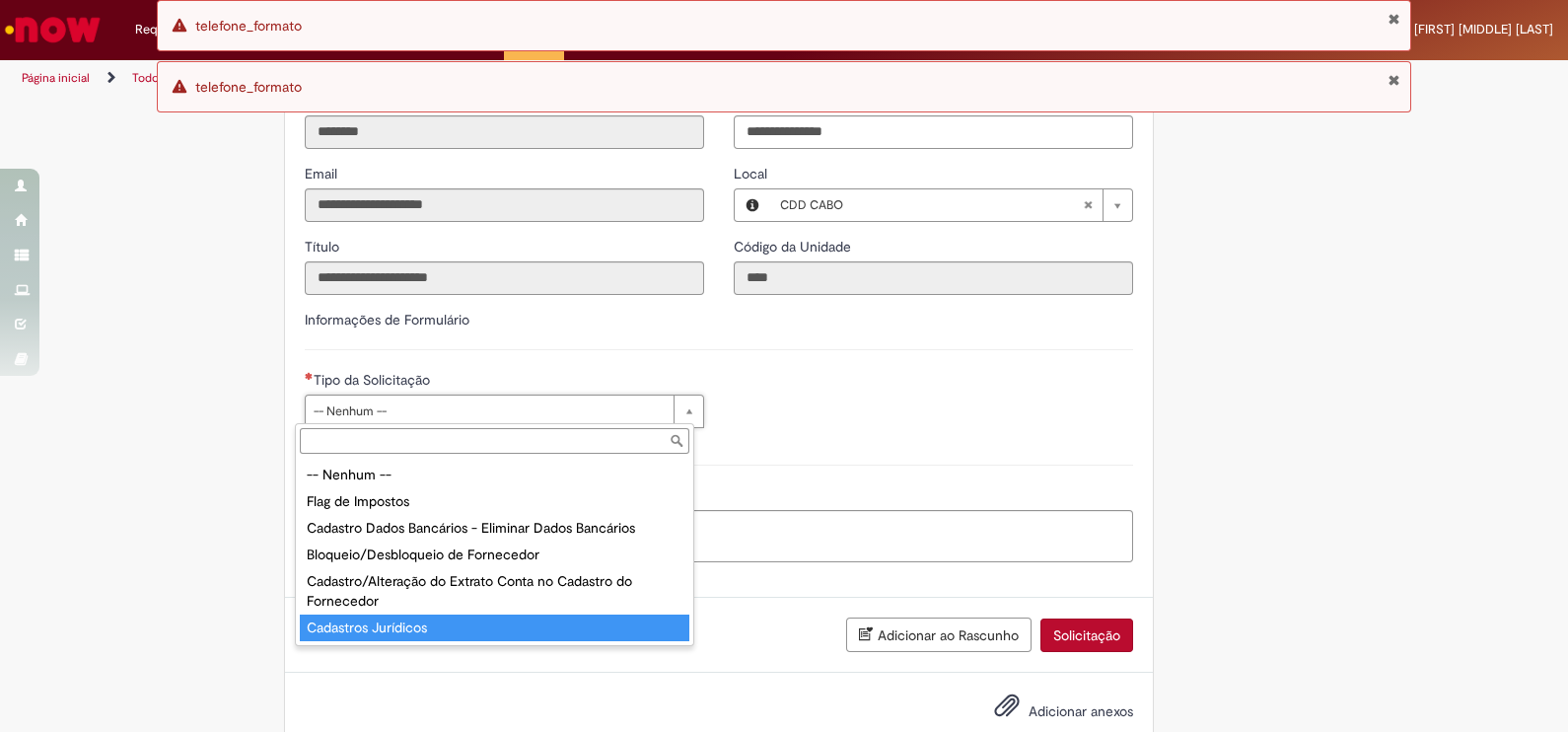 type on "**********" 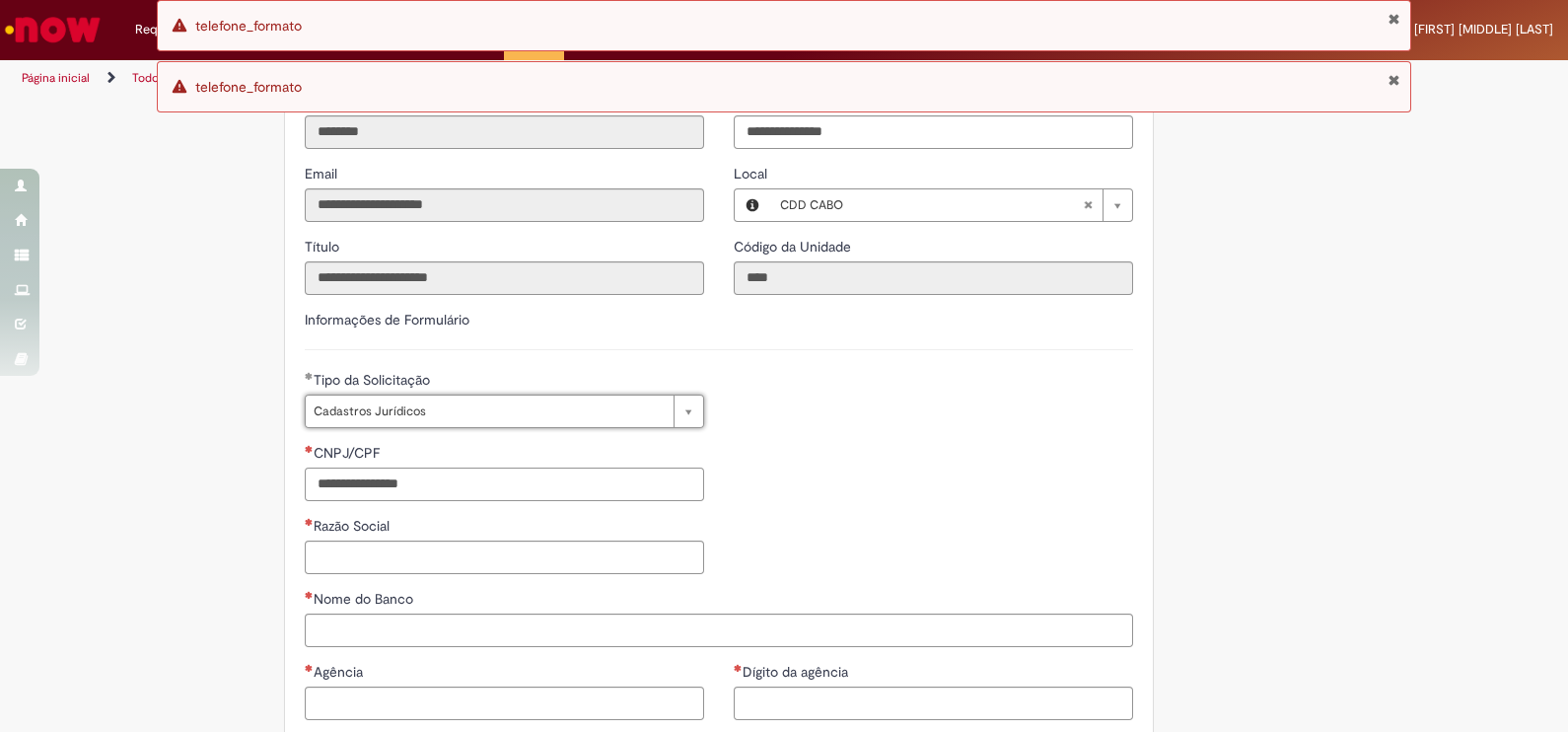click on "CNPJ/CPF" at bounding box center [504, 484] 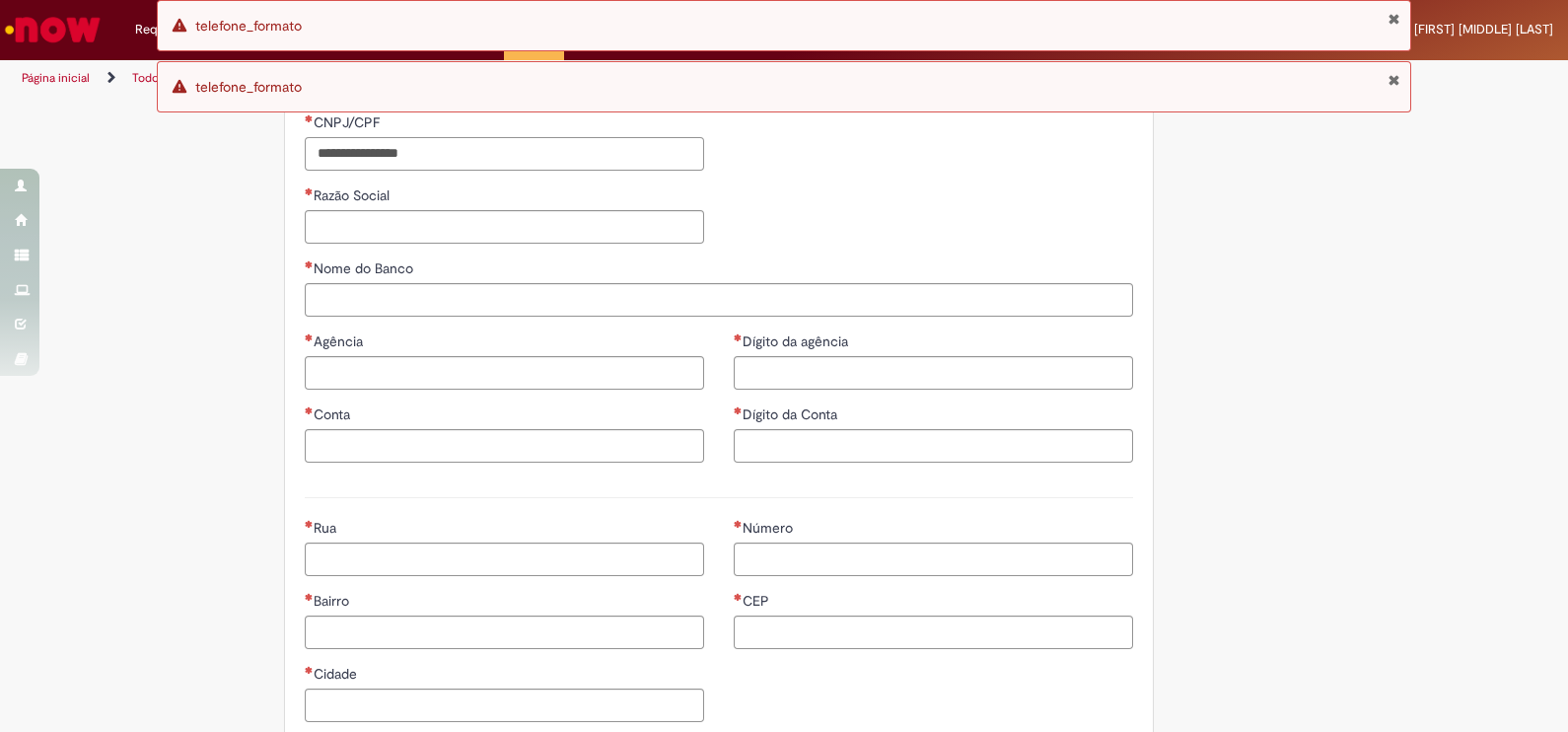scroll, scrollTop: 740, scrollLeft: 0, axis: vertical 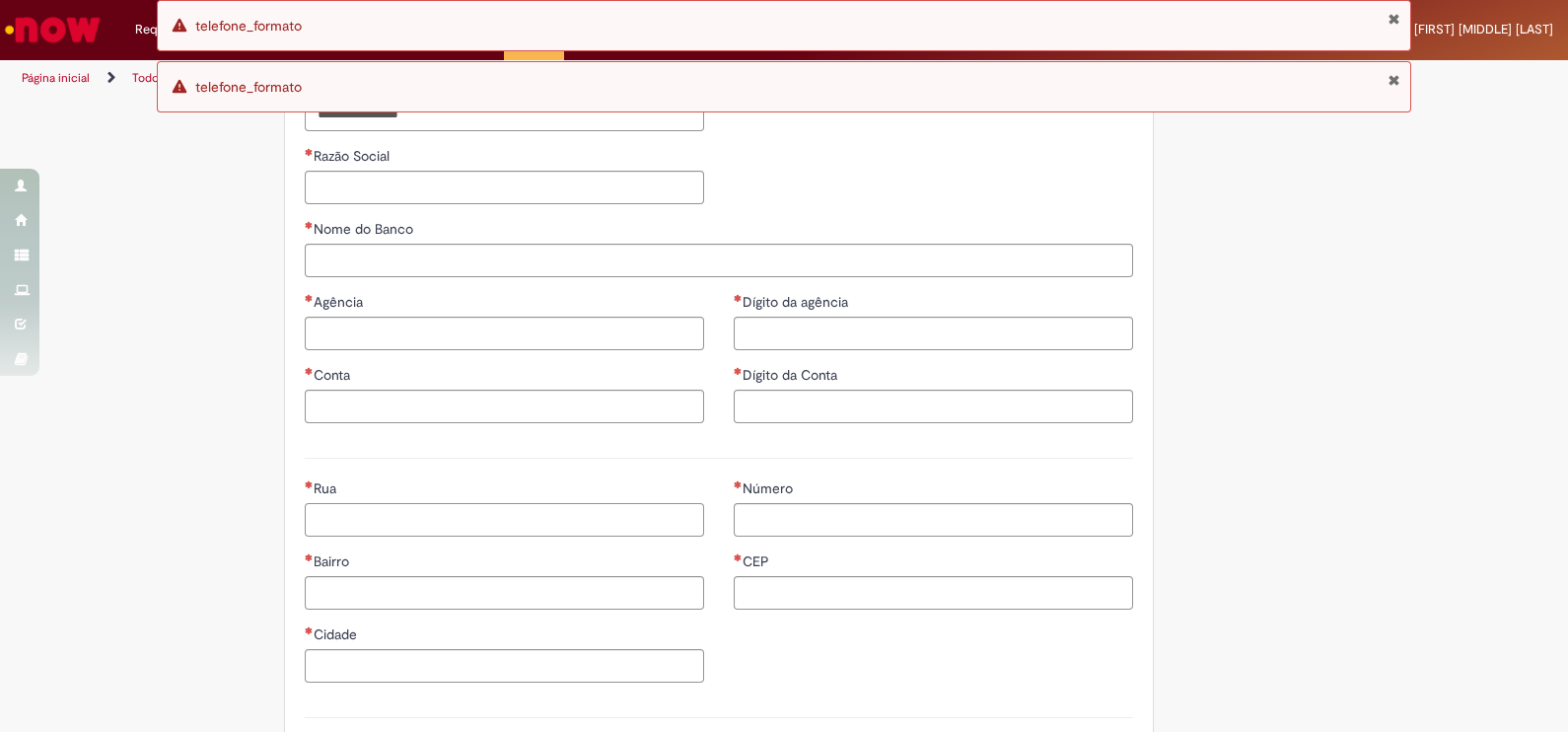click on "Rua" at bounding box center [504, 520] 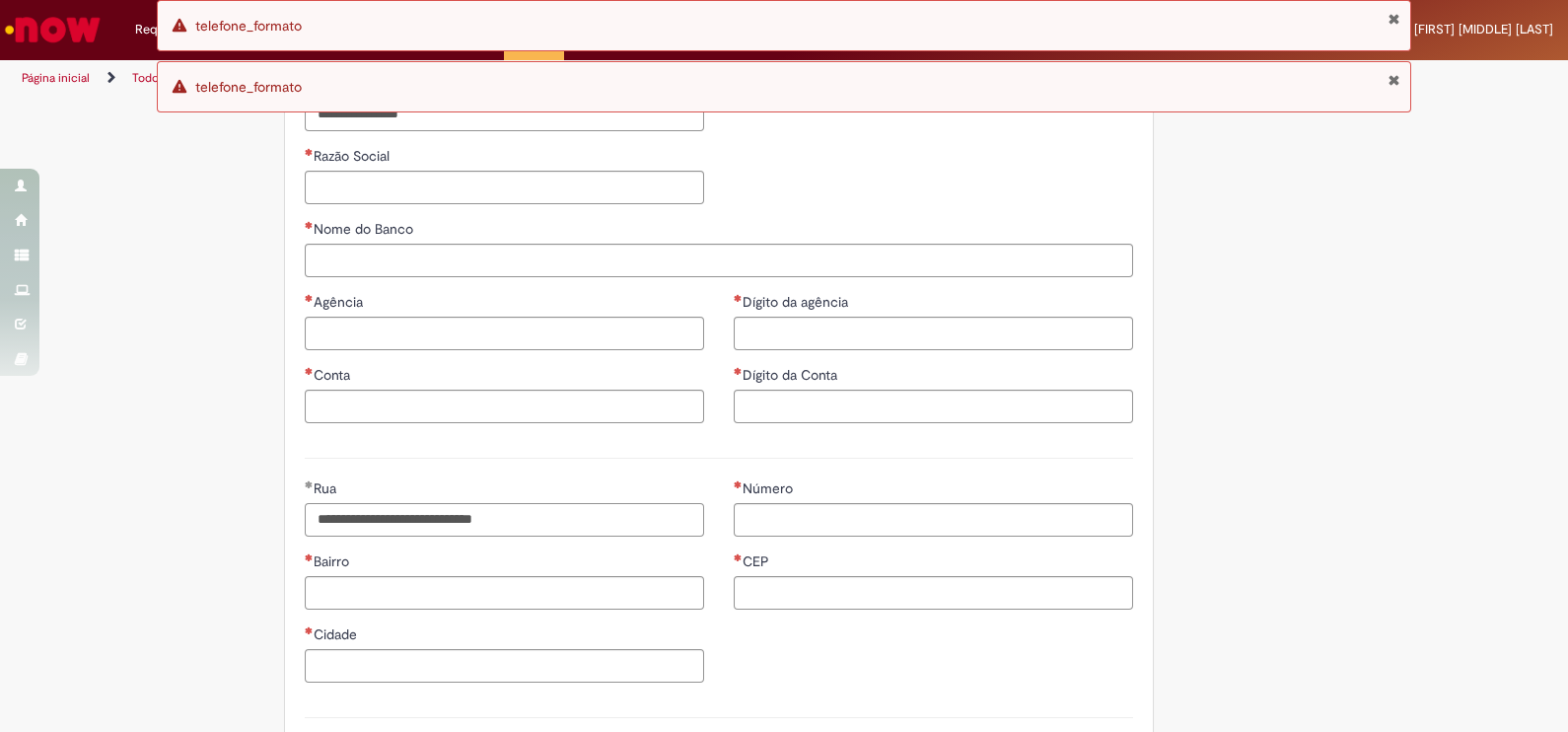 type on "**********" 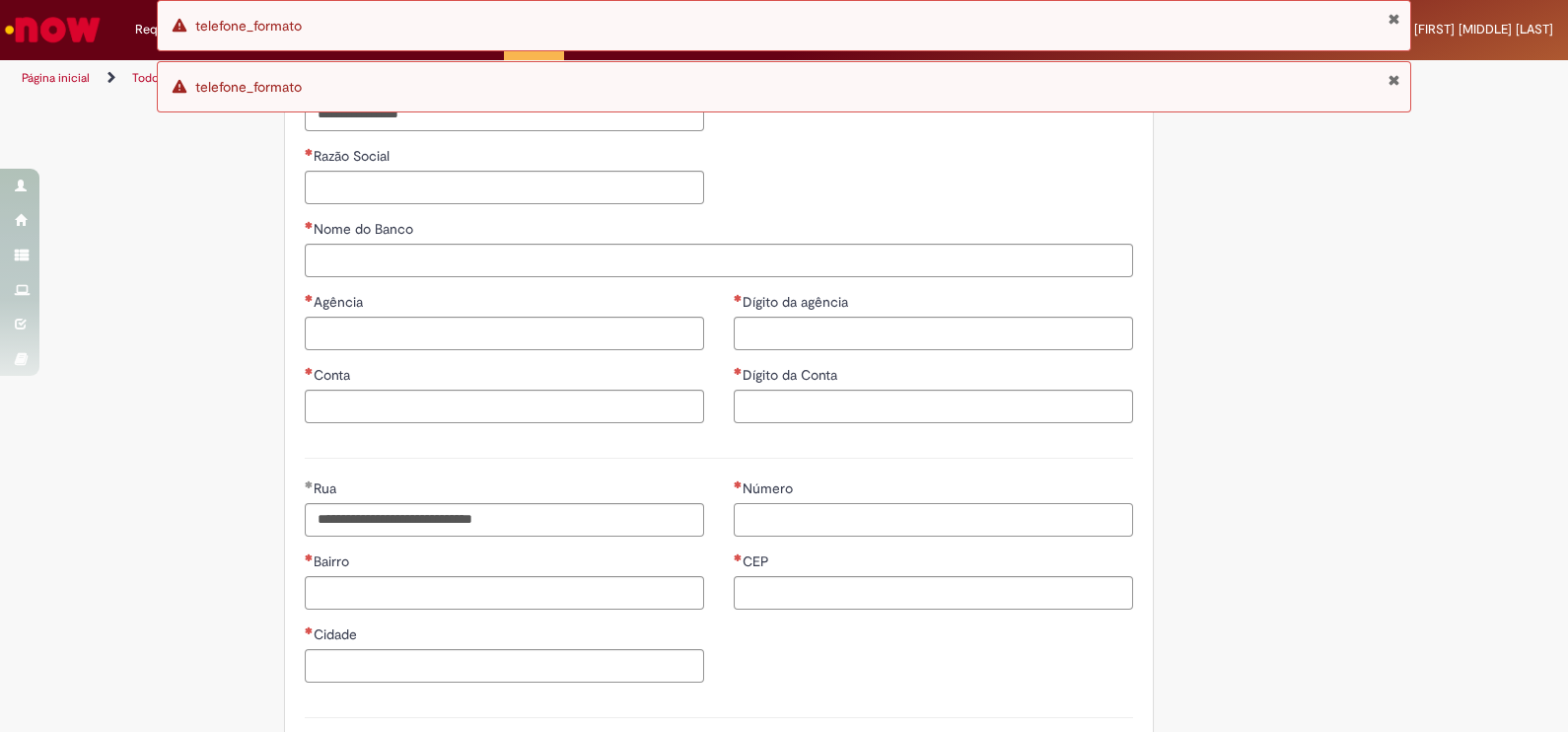 click on "Número" at bounding box center [933, 520] 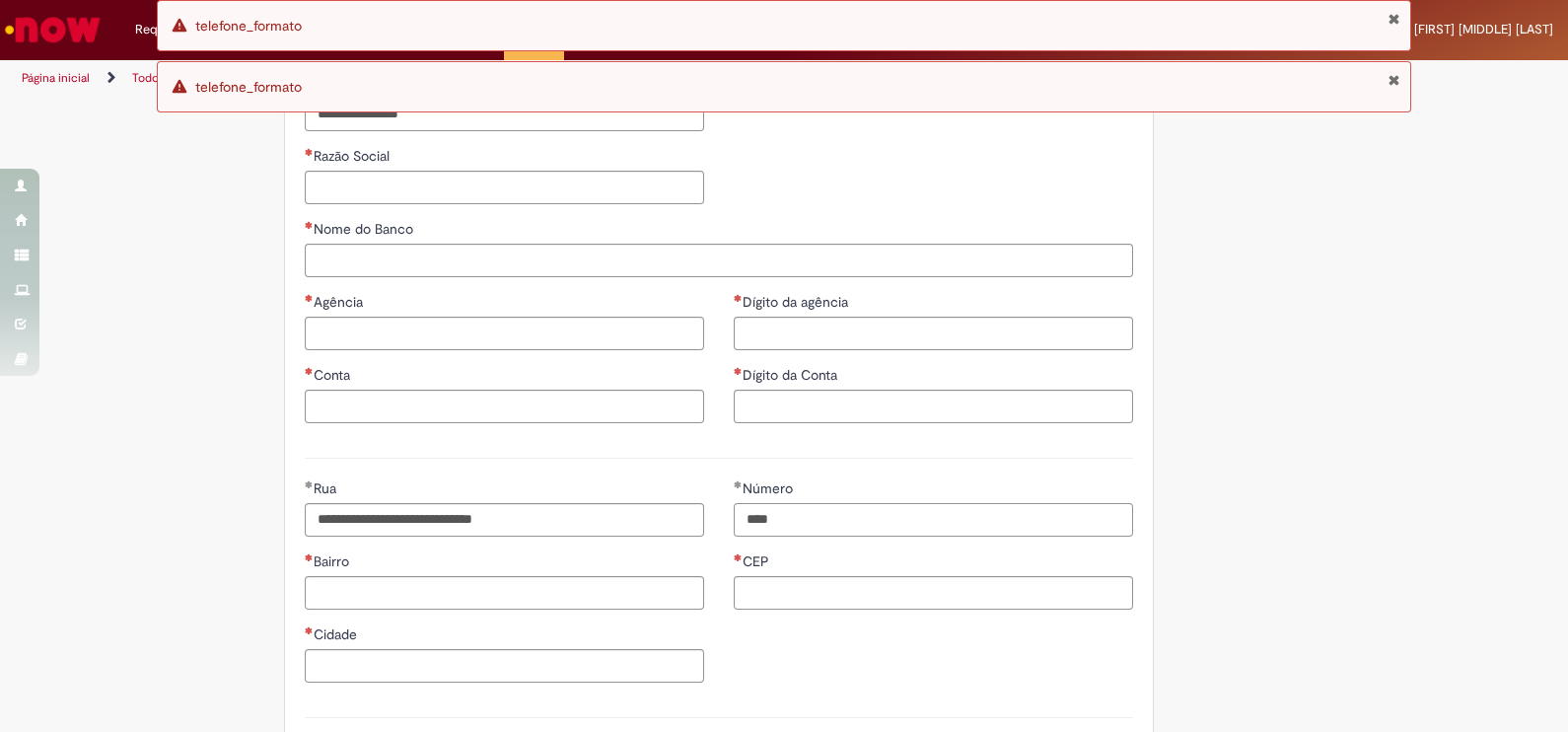 type on "****" 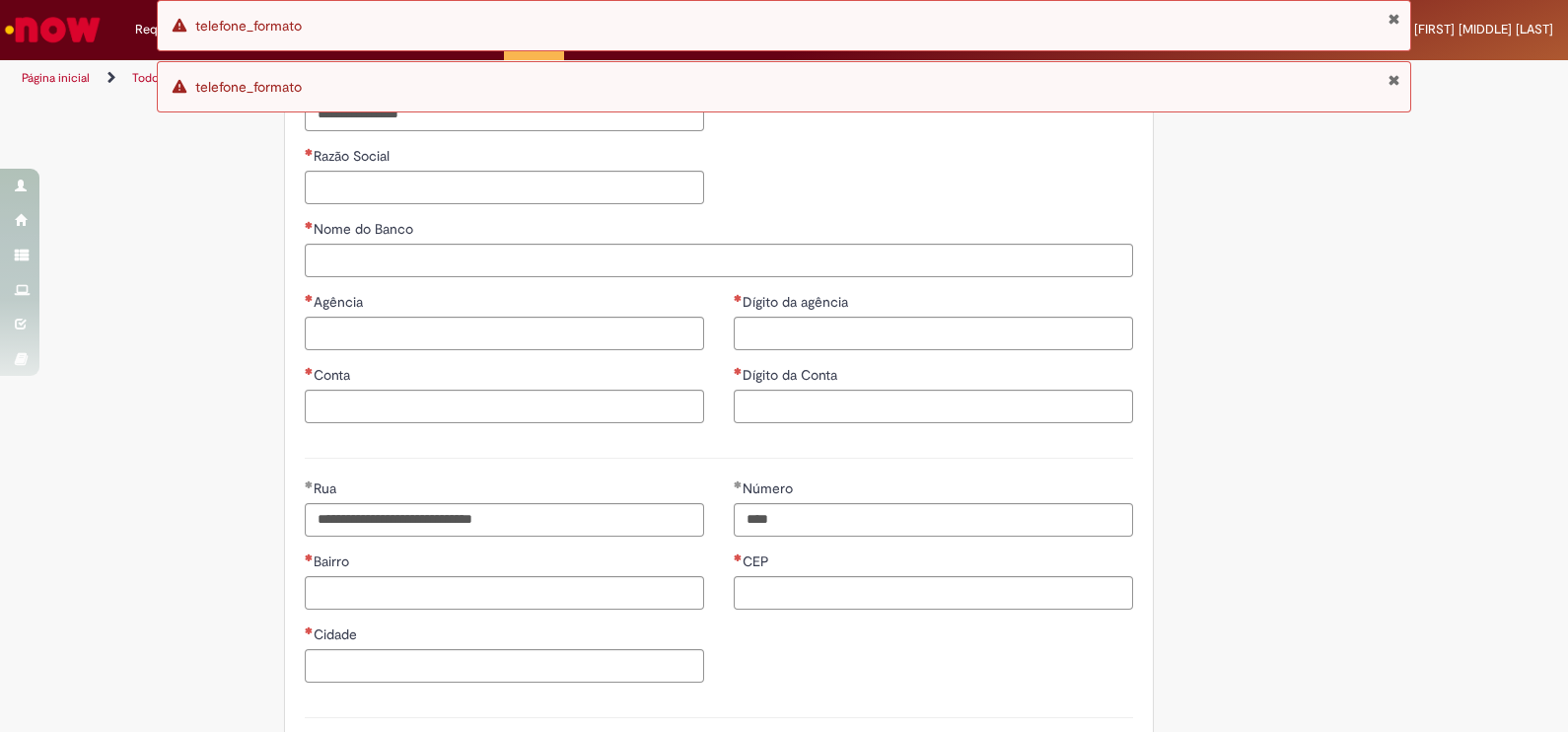 click on "Bairro" at bounding box center [504, 563] 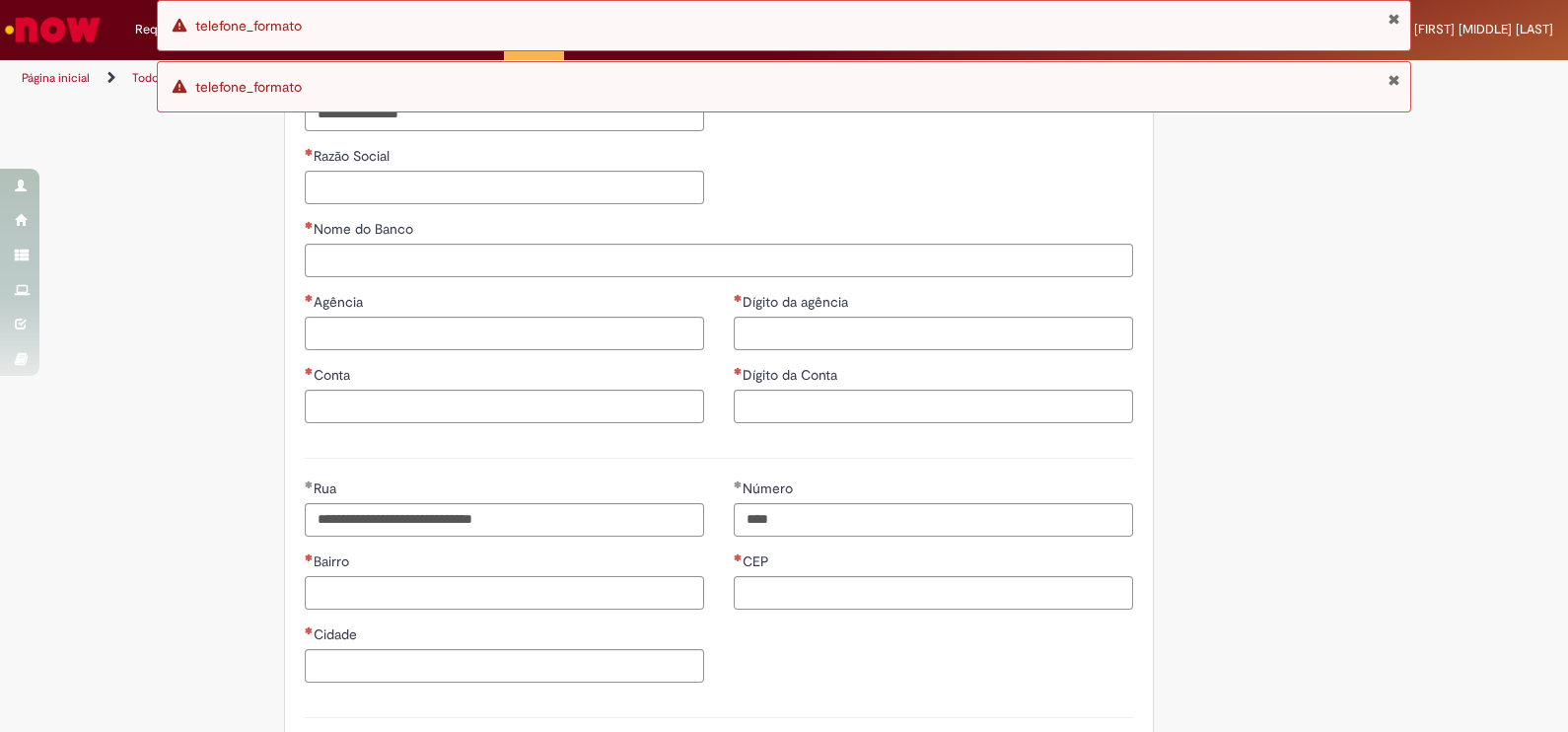 click on "Bairro" at bounding box center [504, 593] 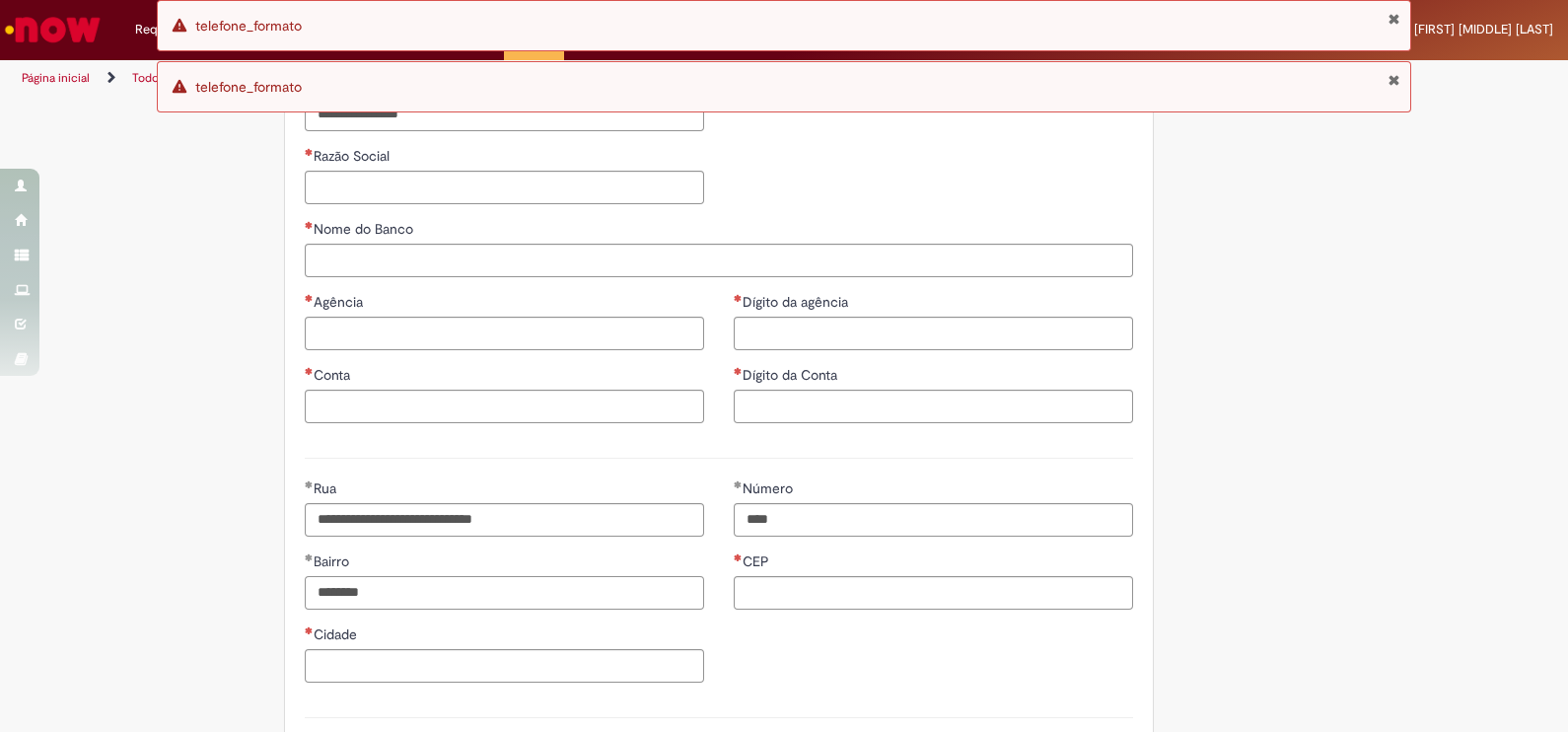 type on "********" 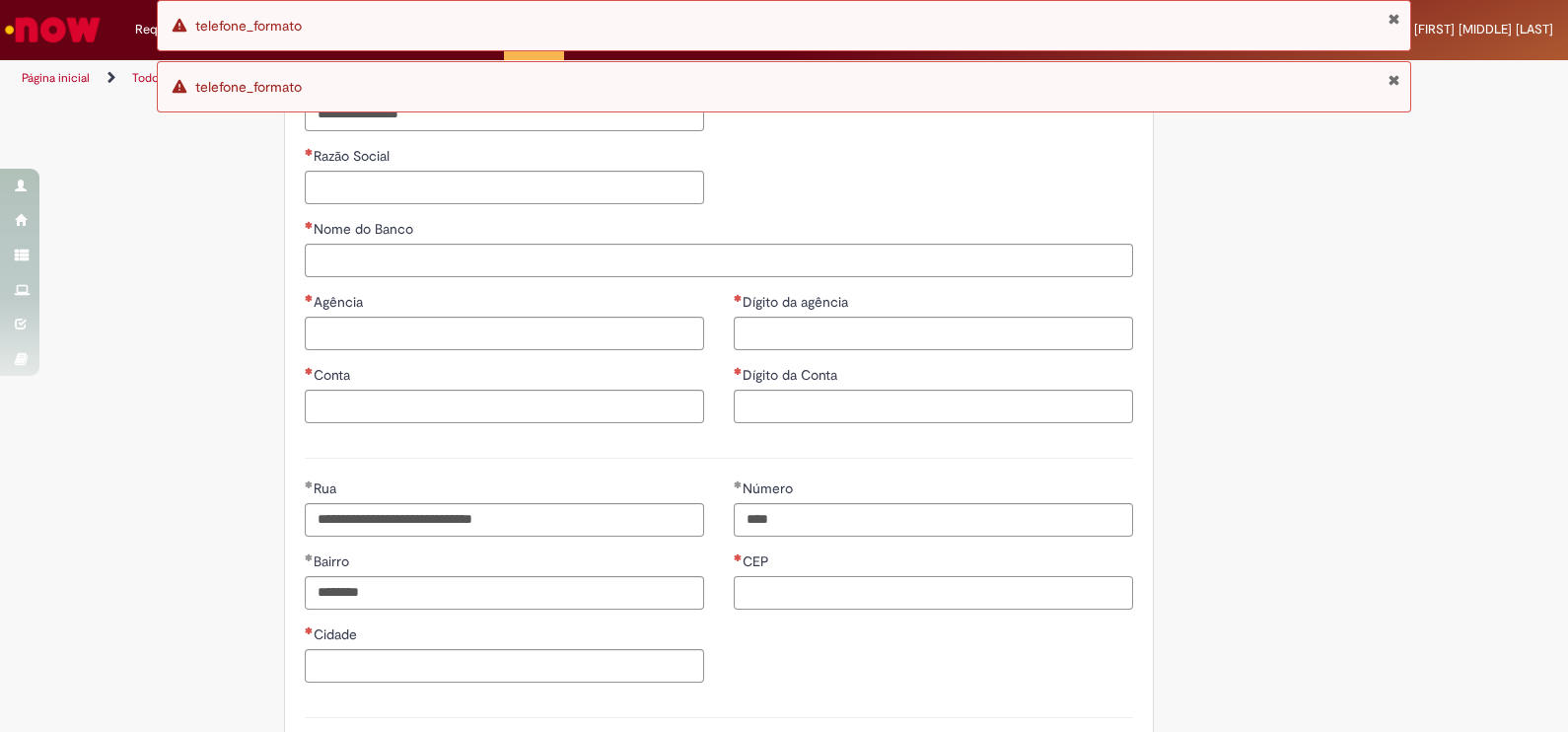 click on "CEP" at bounding box center [933, 593] 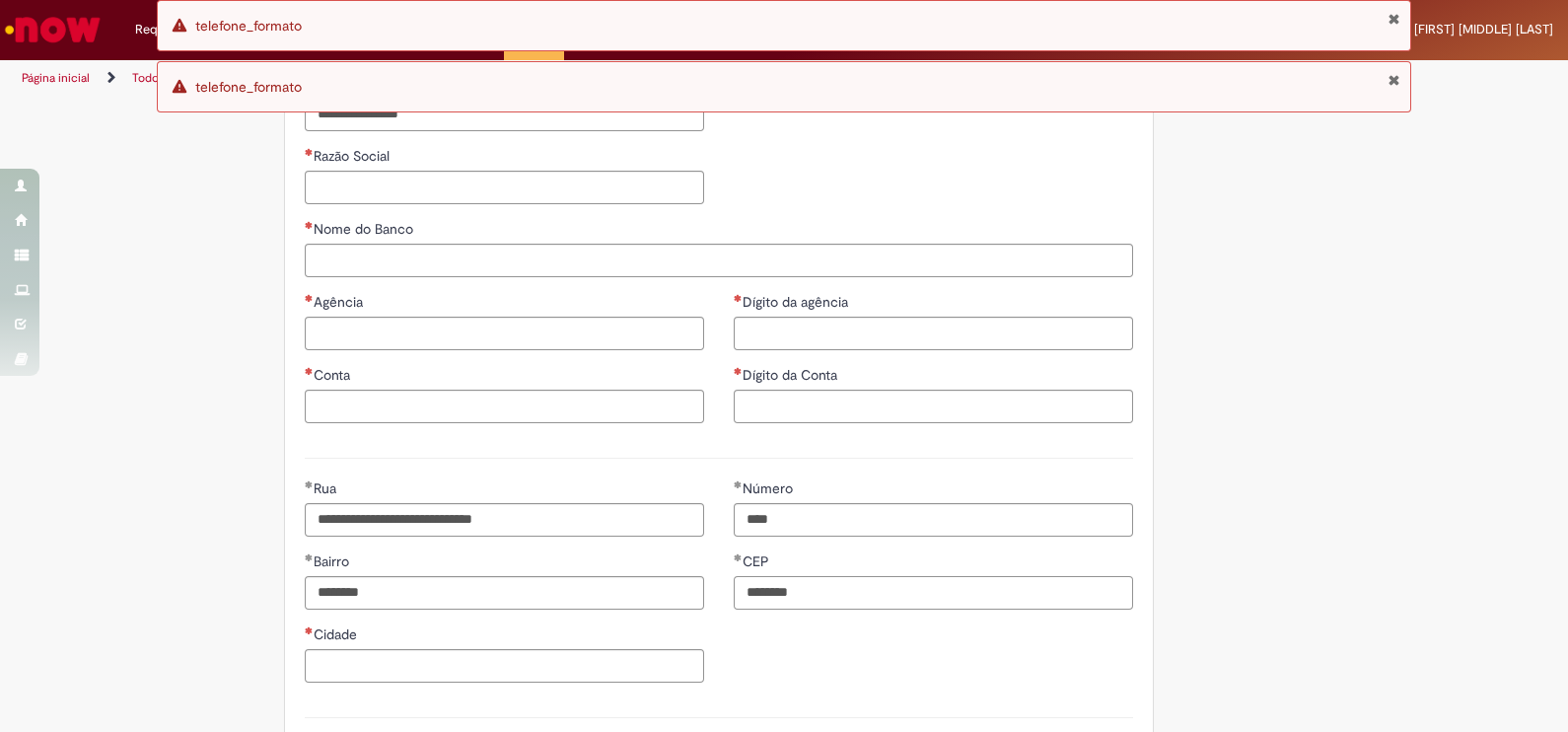 type on "********" 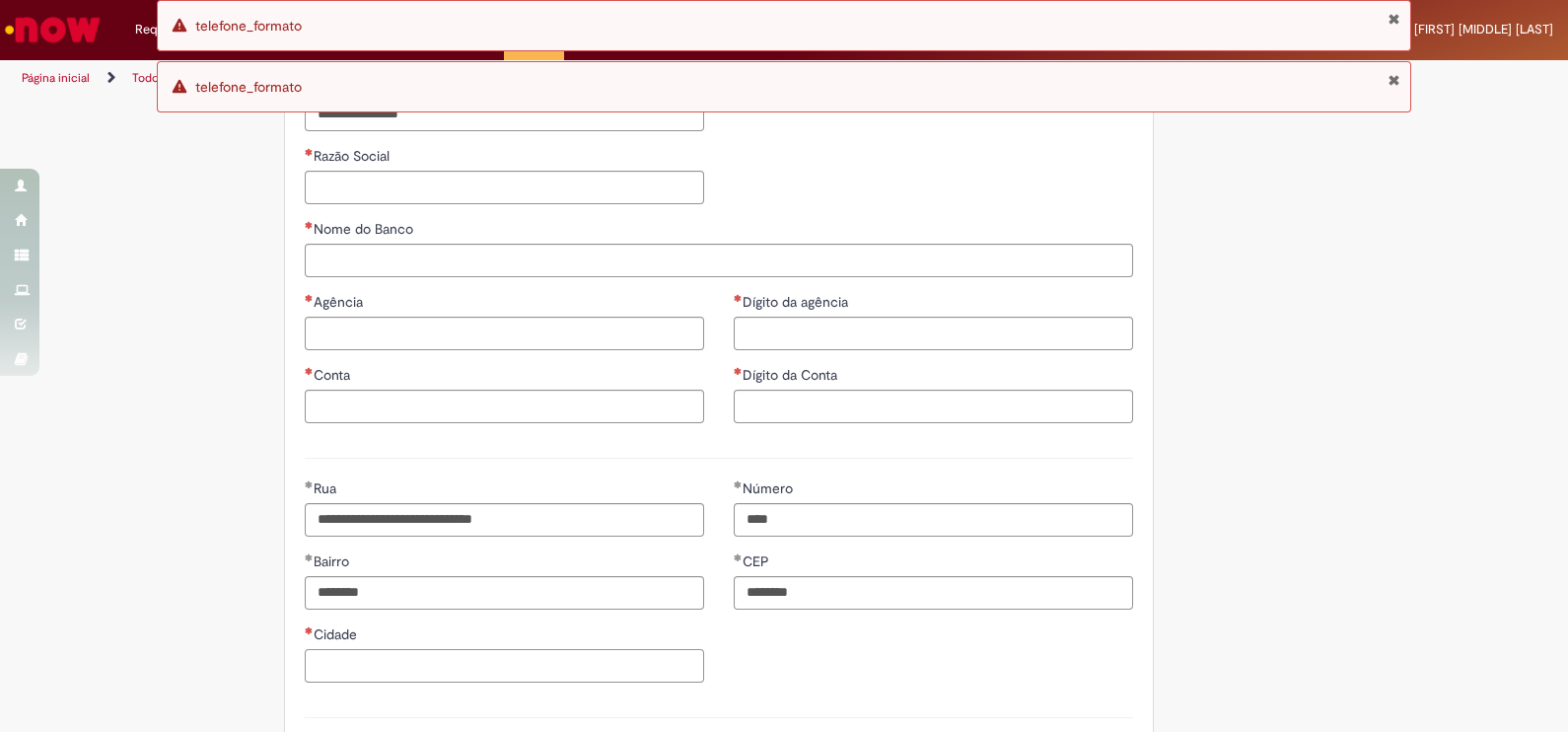 click on "Cidade" at bounding box center (504, 666) 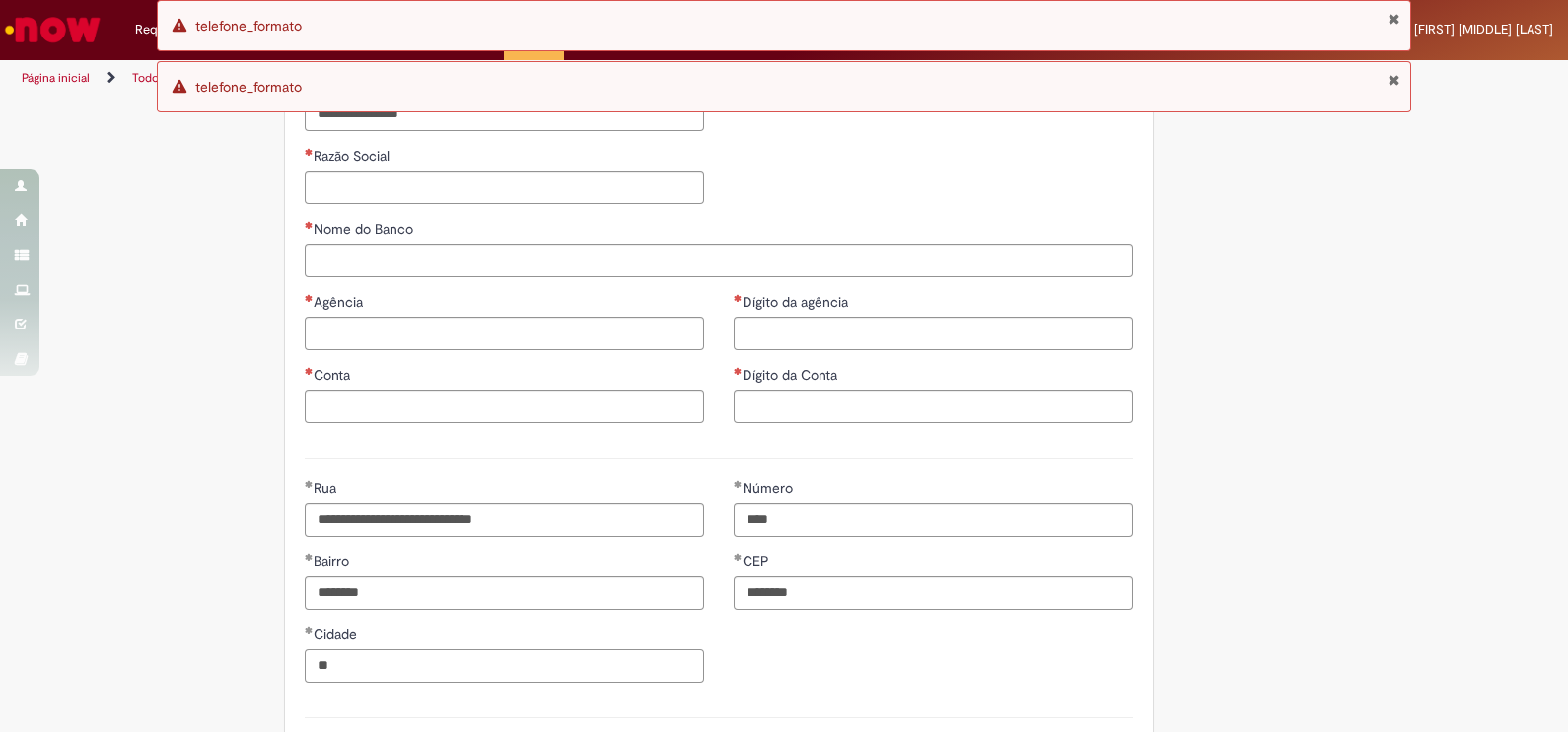 type on "**********" 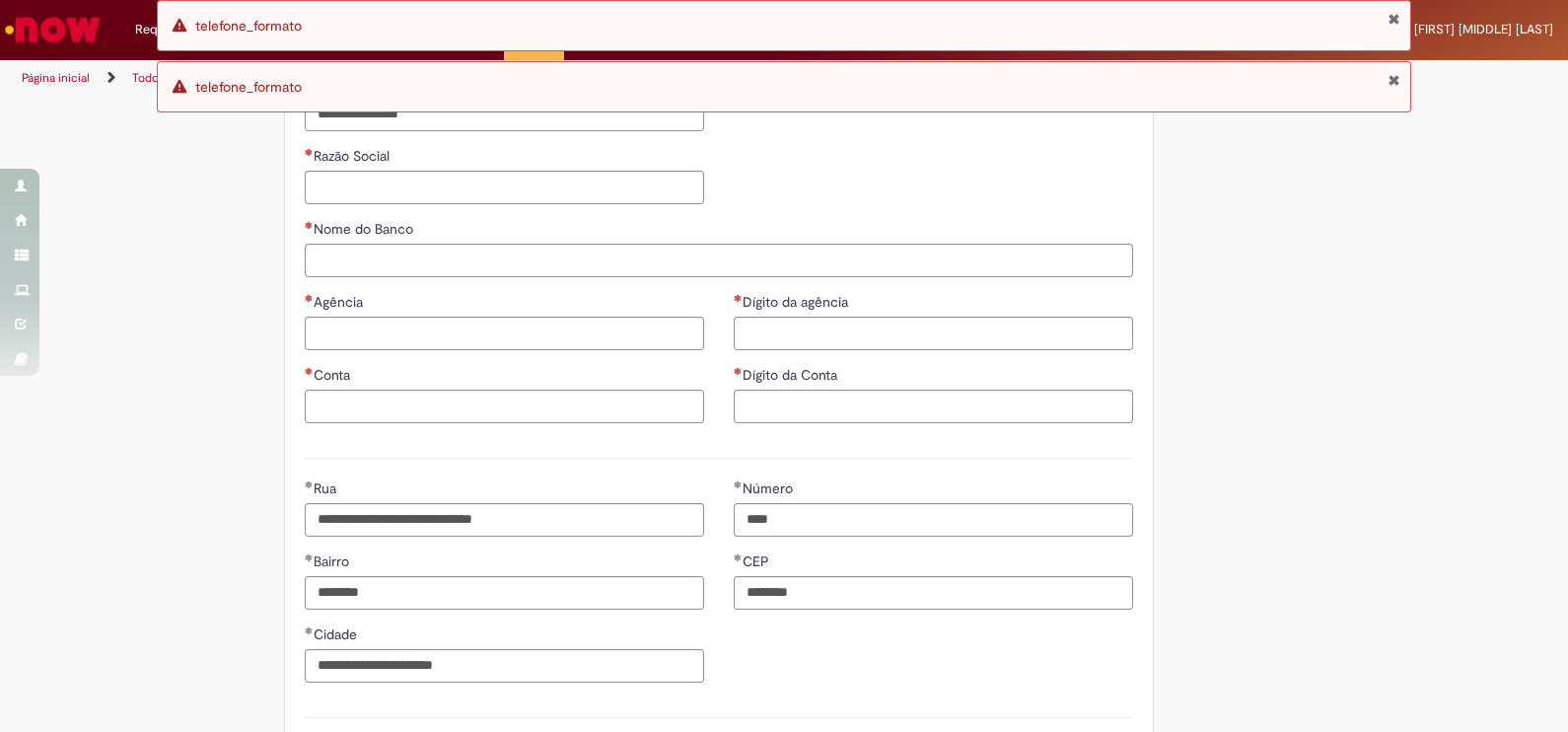 click at bounding box center [719, 458] 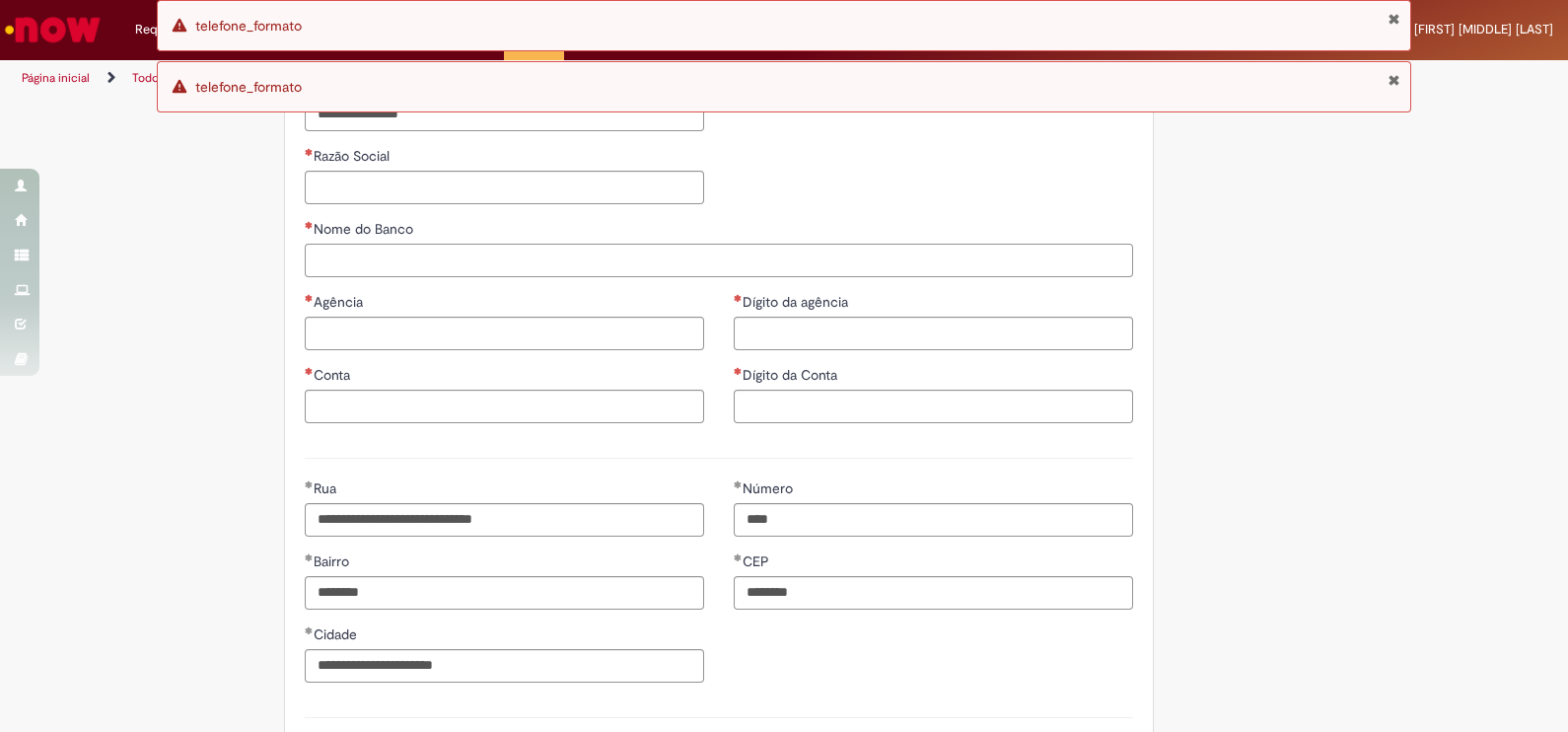 click on "Nome do Banco" at bounding box center [719, 260] 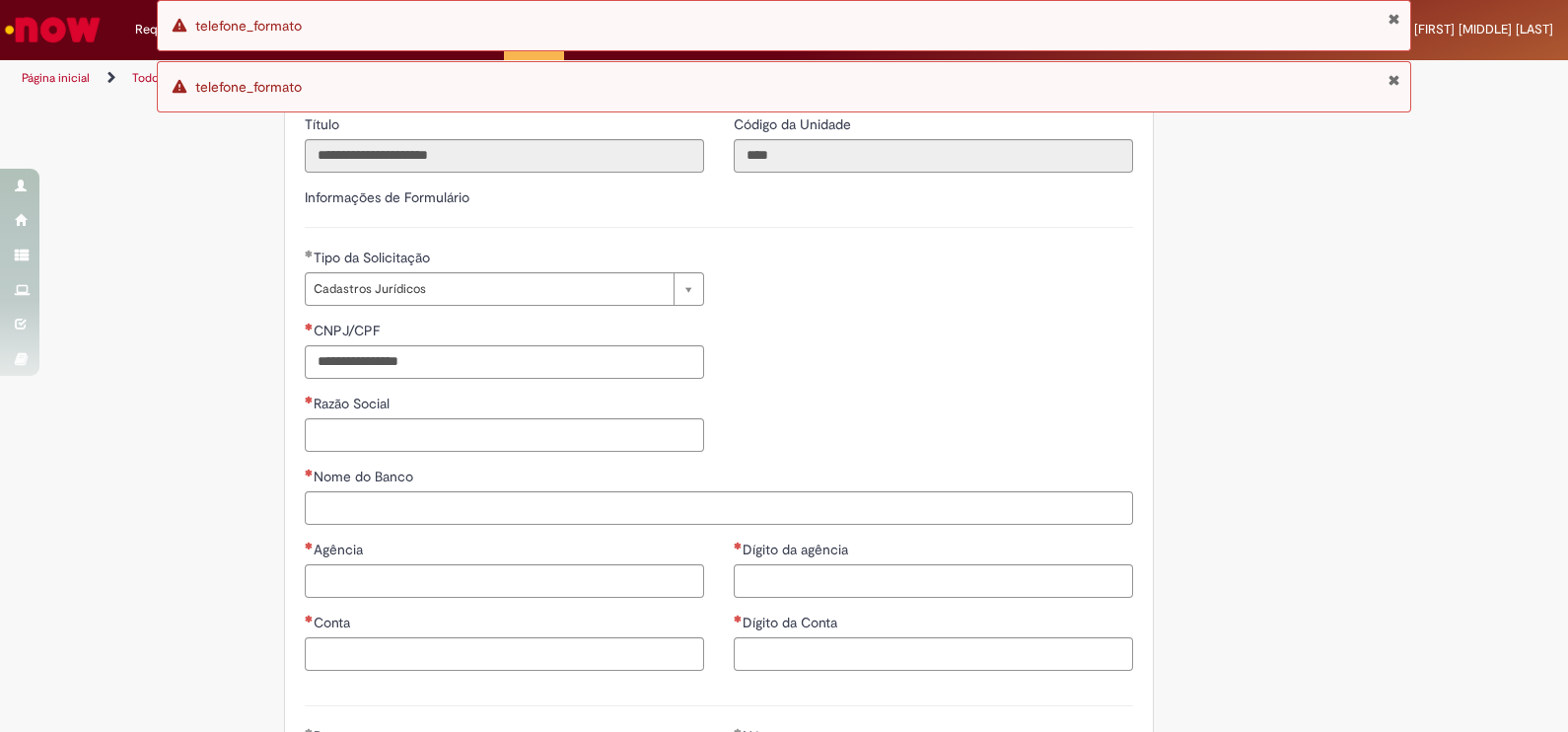 click on "**********" at bounding box center (719, 394) 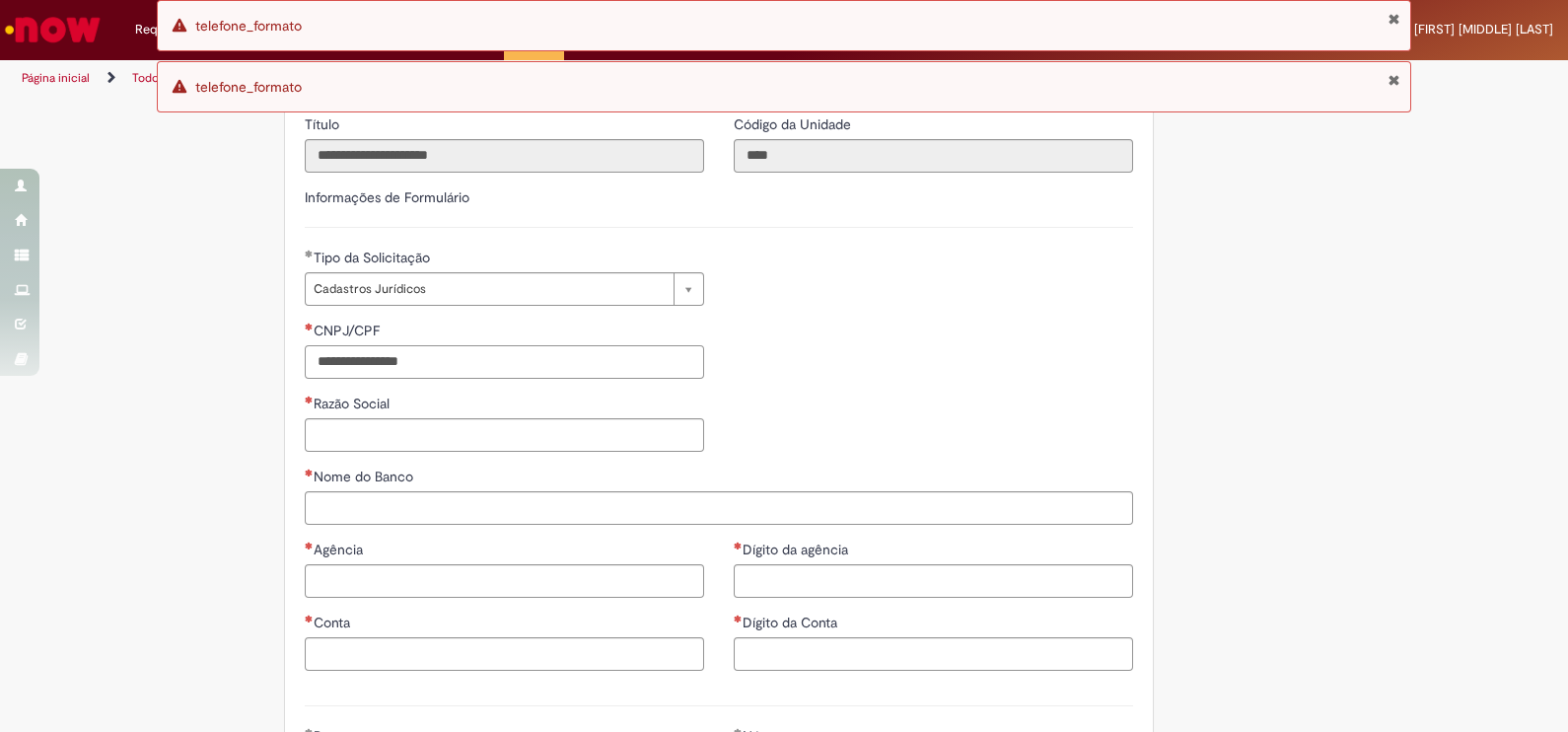 click on "CNPJ/CPF" at bounding box center [504, 362] 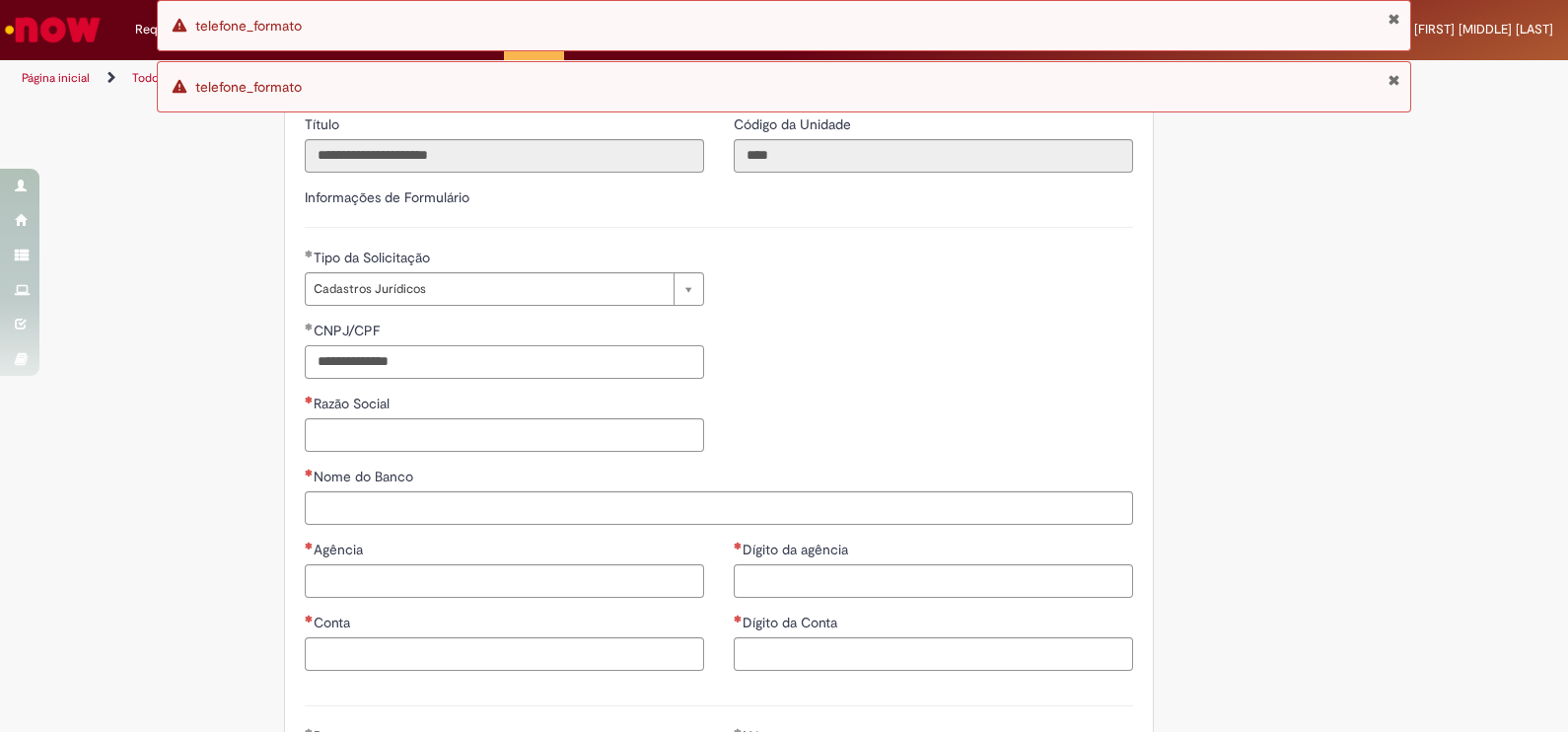 type on "**********" 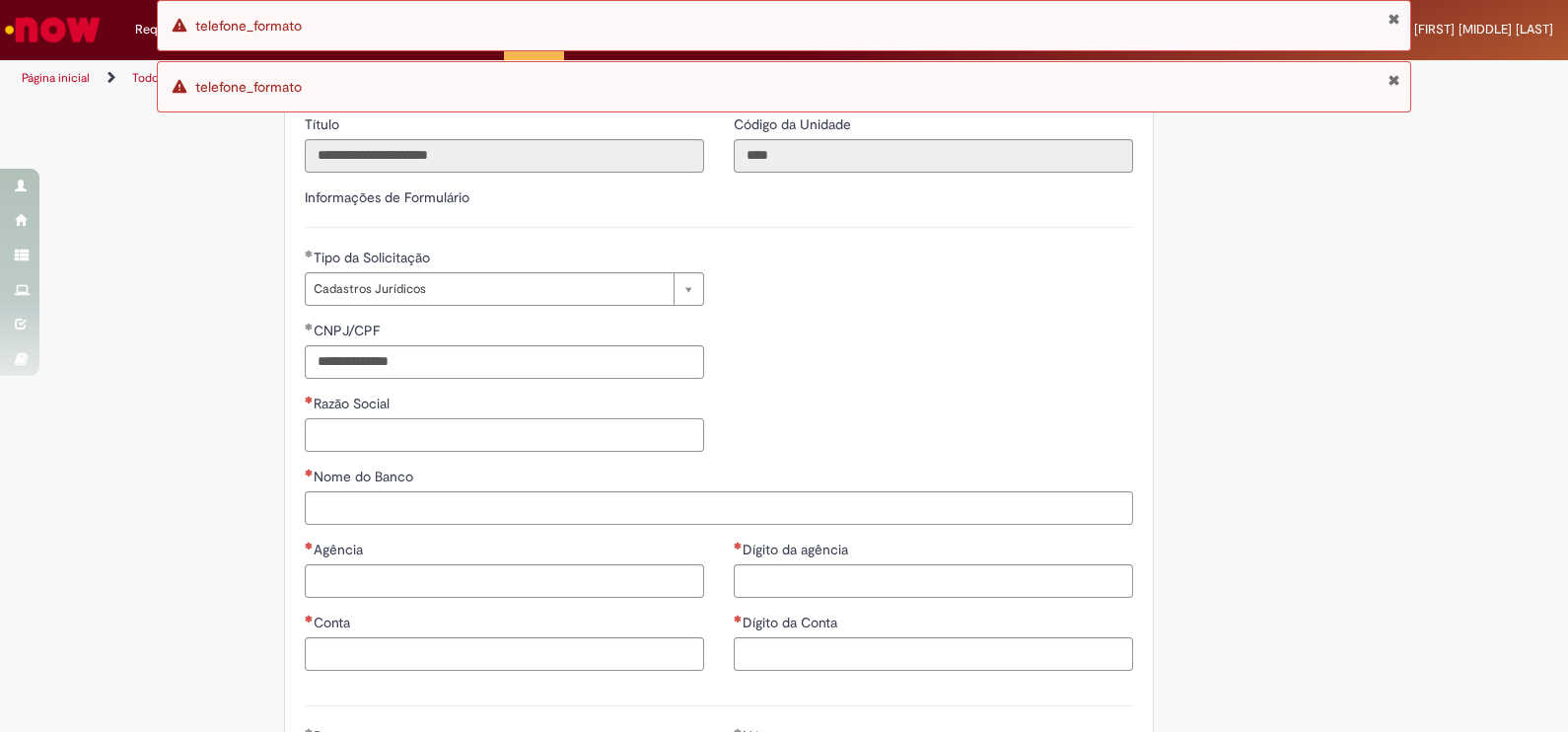 click on "Razão Social" at bounding box center (504, 435) 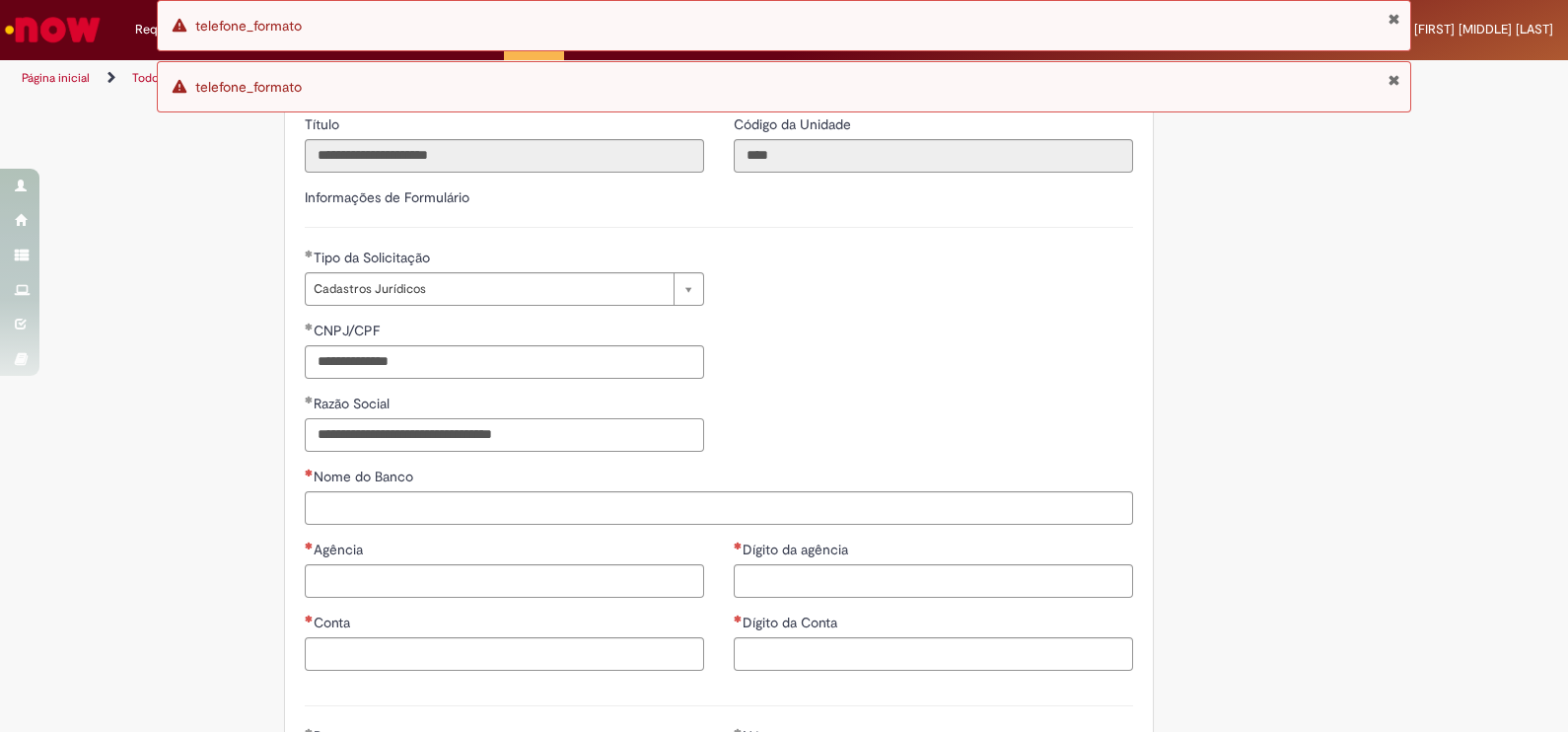type on "**********" 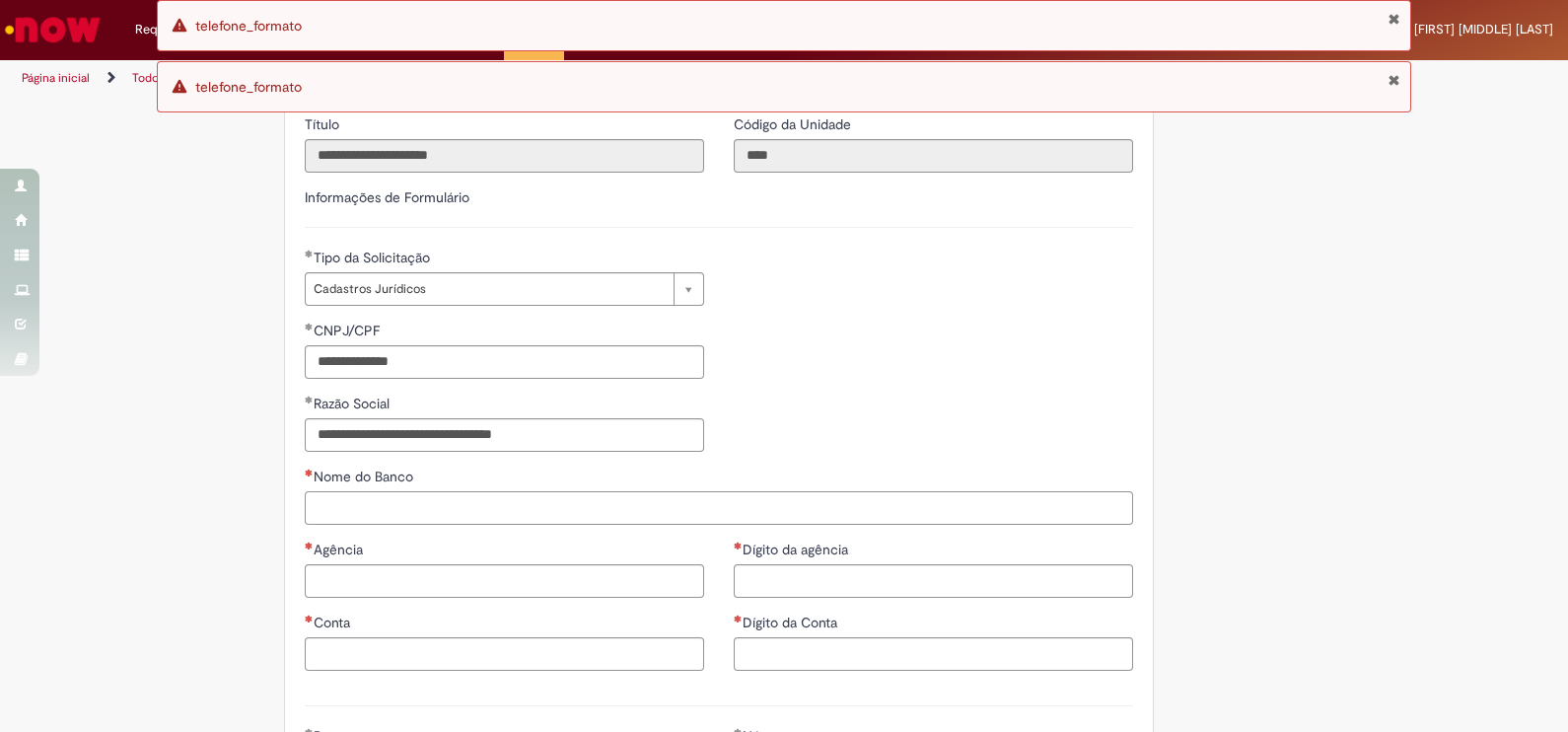 click on "Nome do Banco" at bounding box center (719, 508) 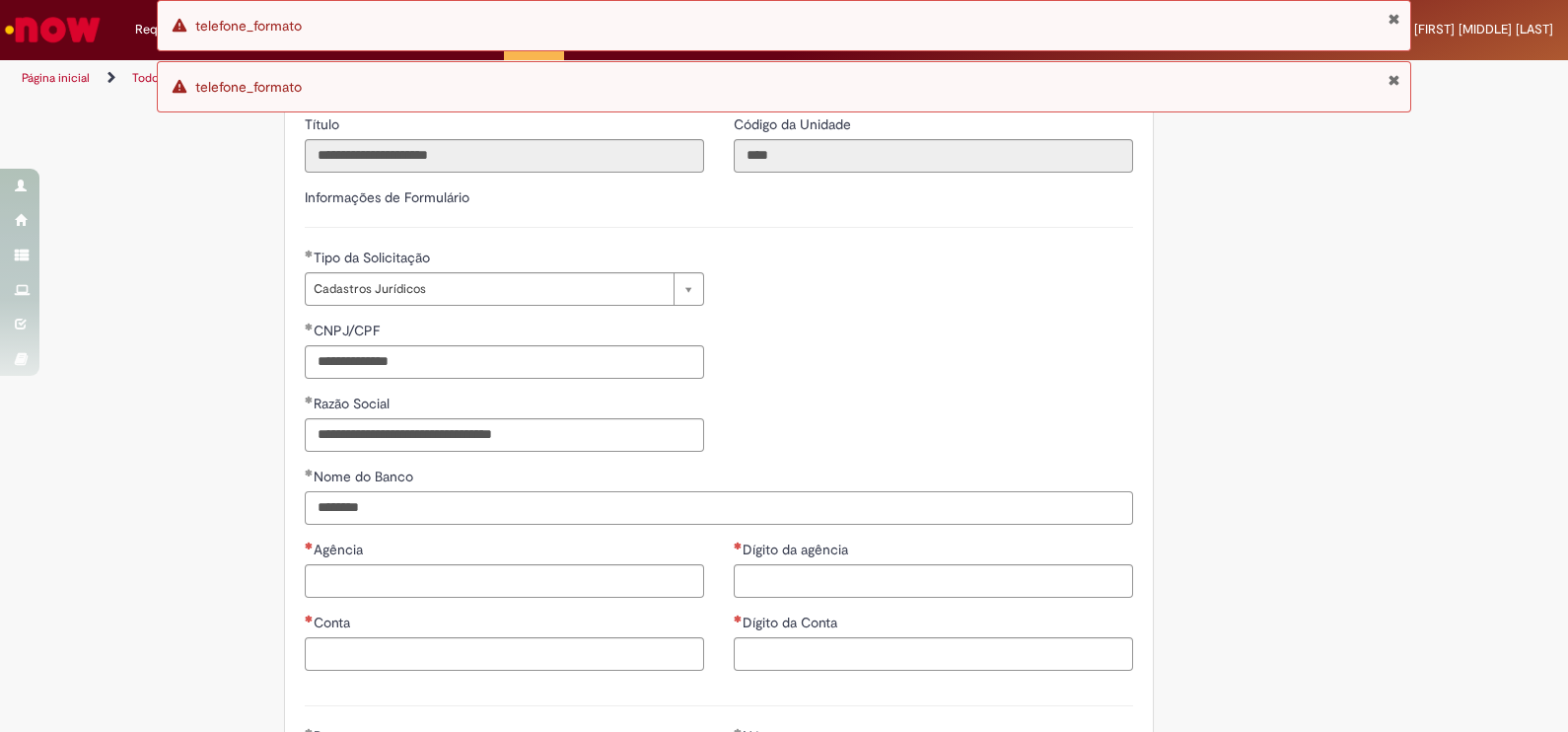 type on "********" 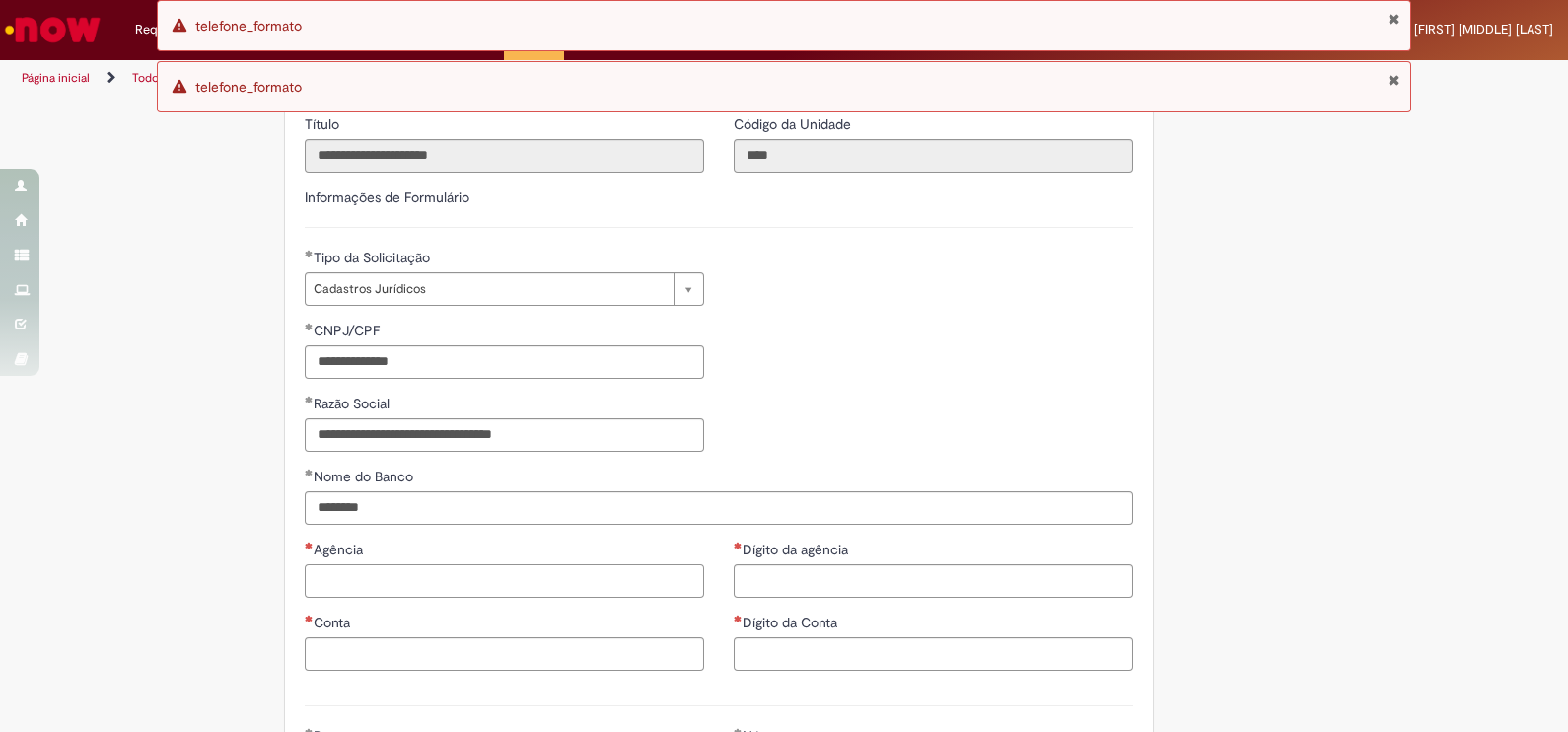 paste on "****" 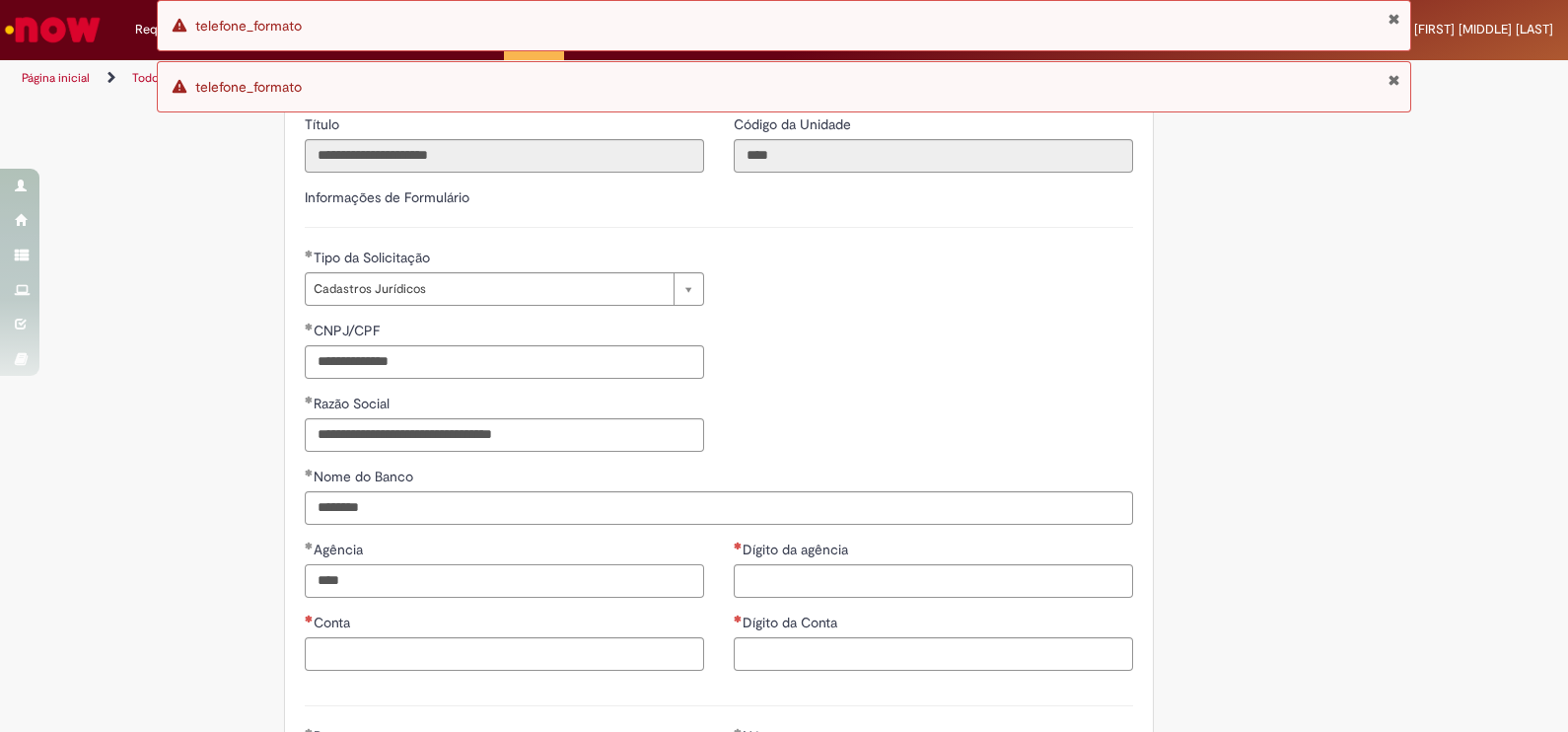 type on "****" 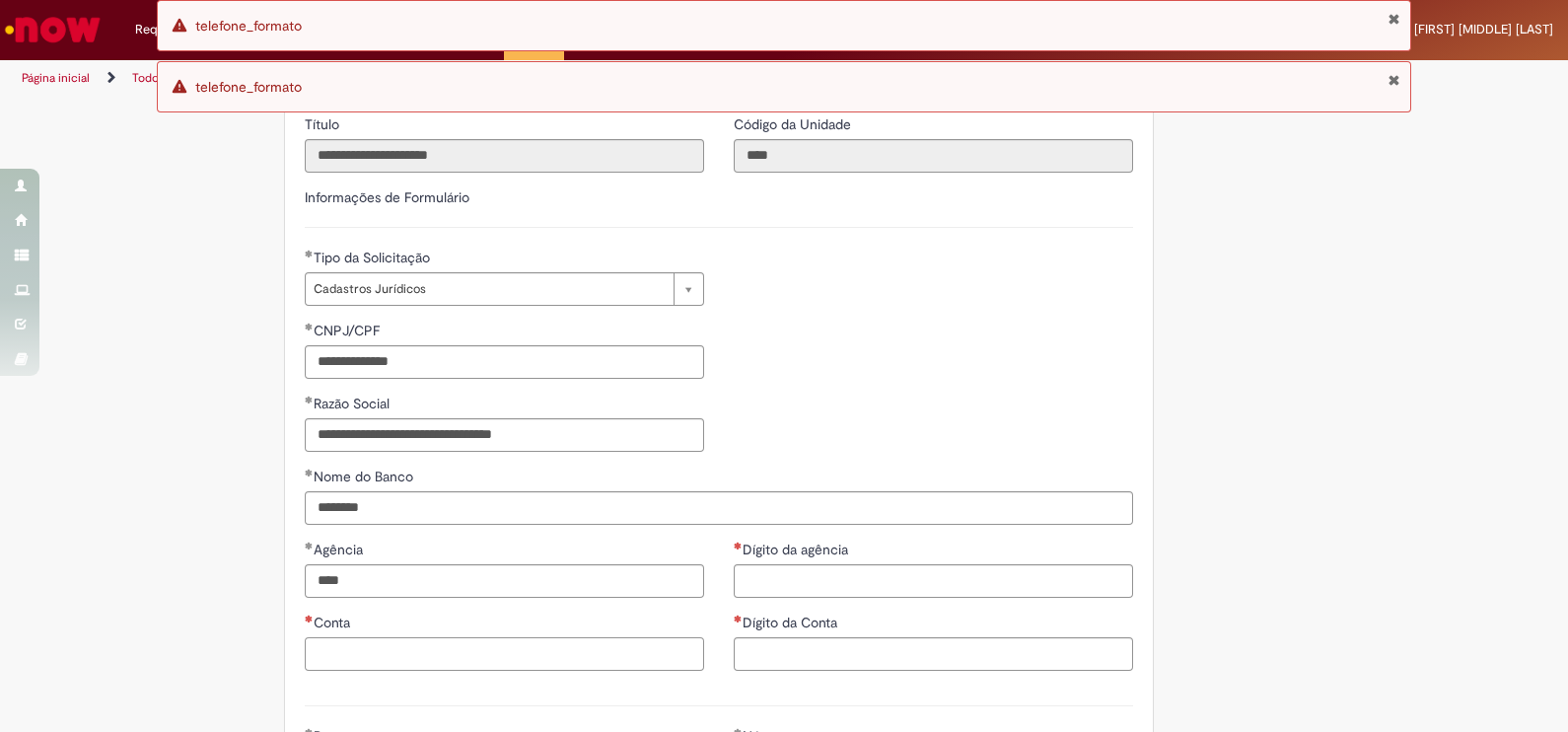 paste on "****" 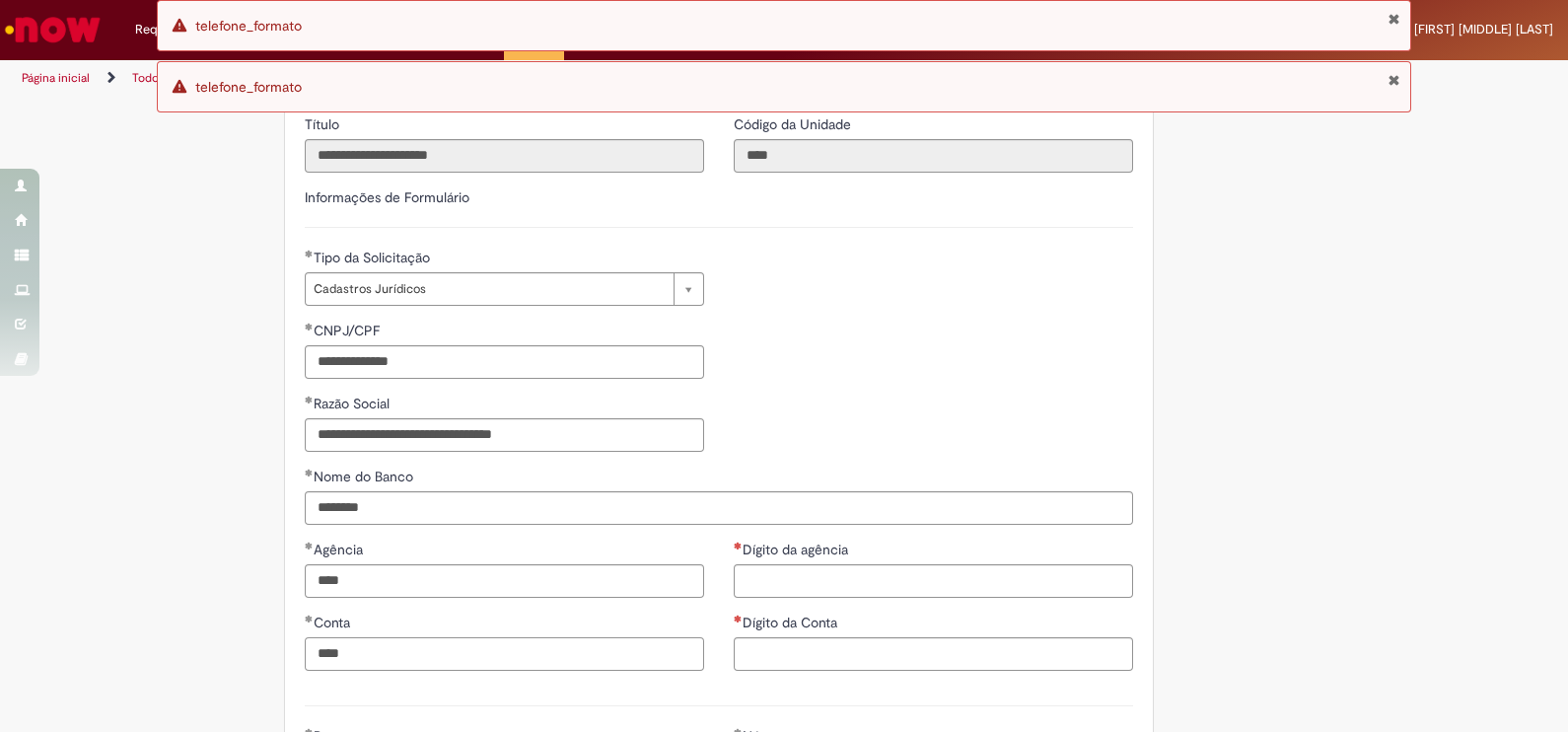 type on "****" 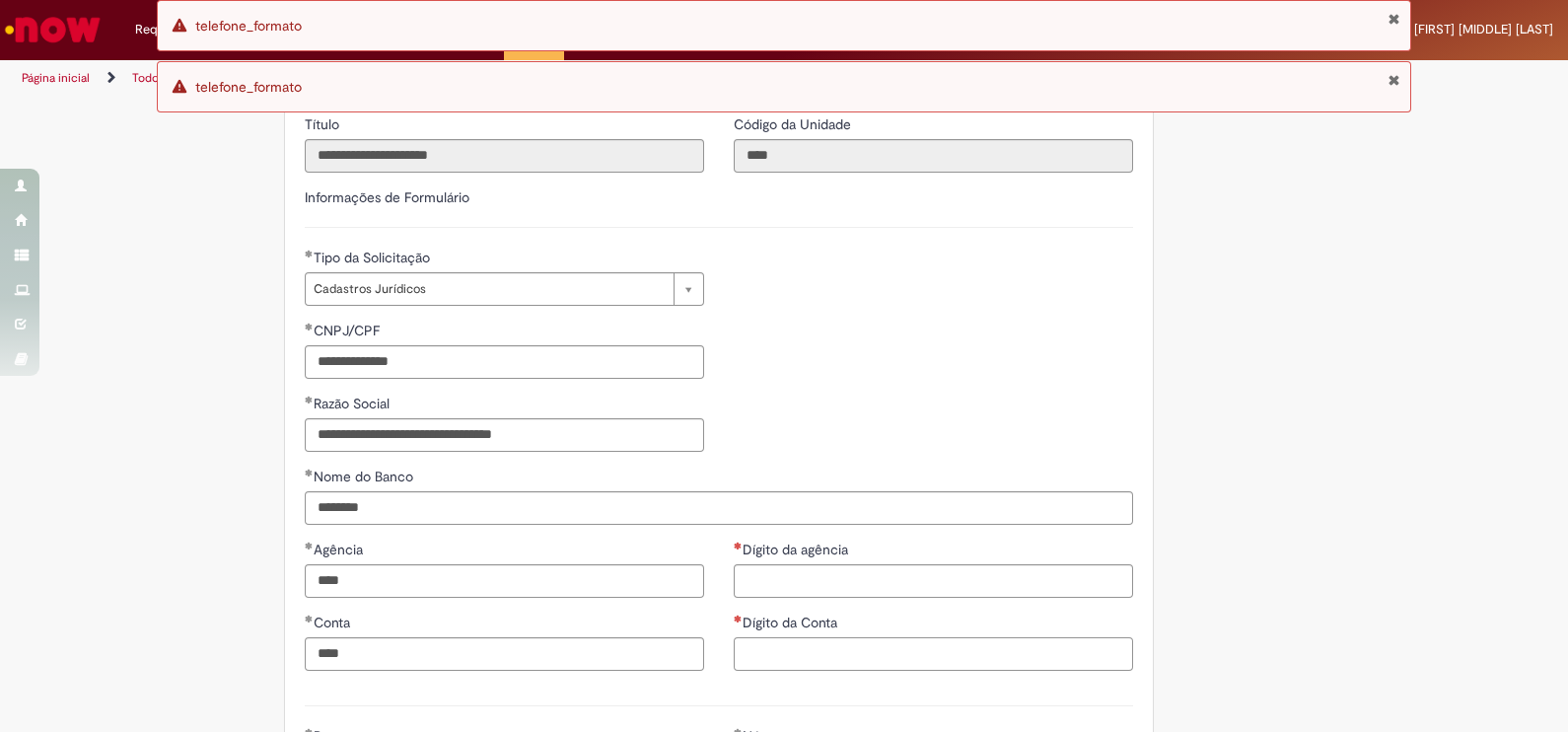 click on "Dígito da Conta" at bounding box center (933, 654) 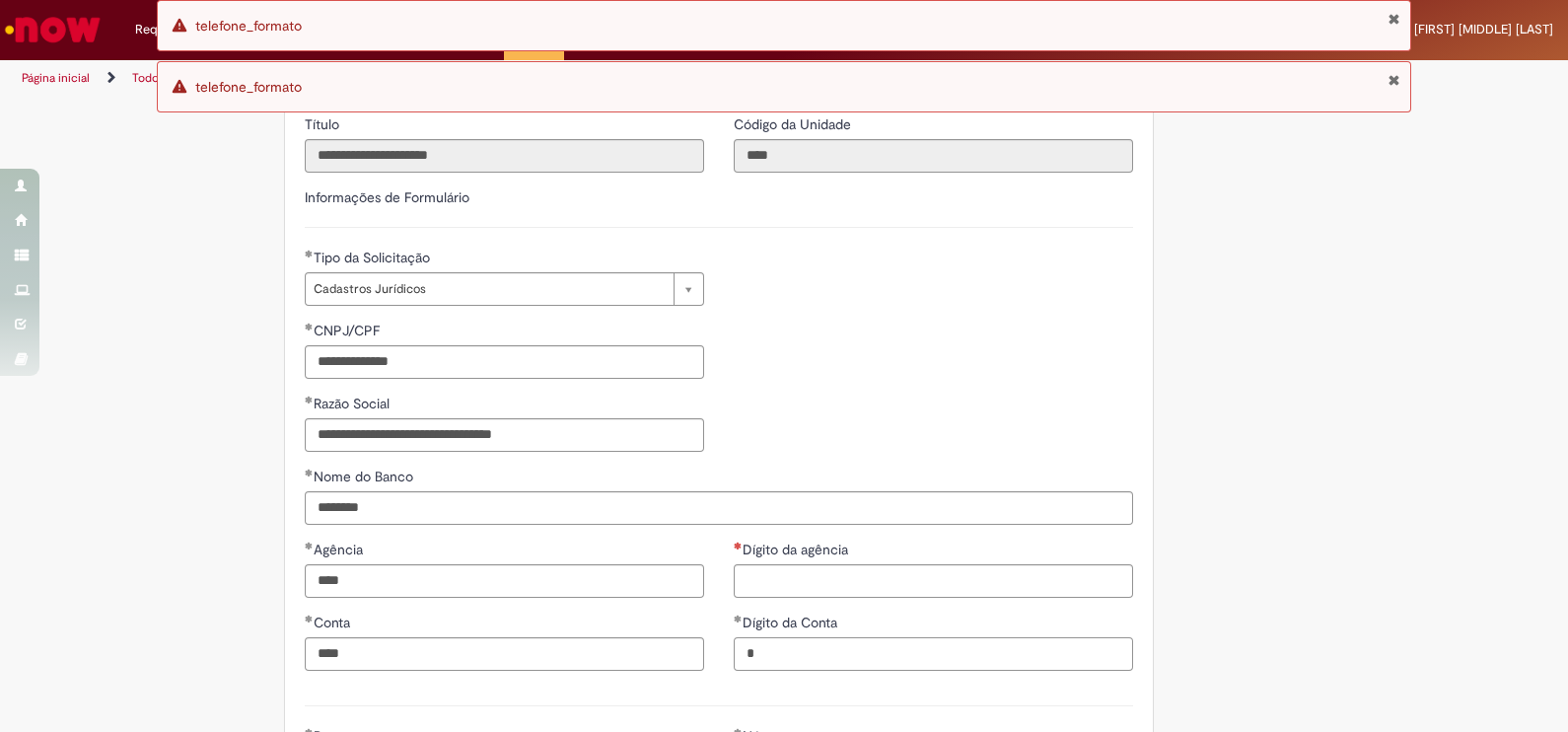 type on "*" 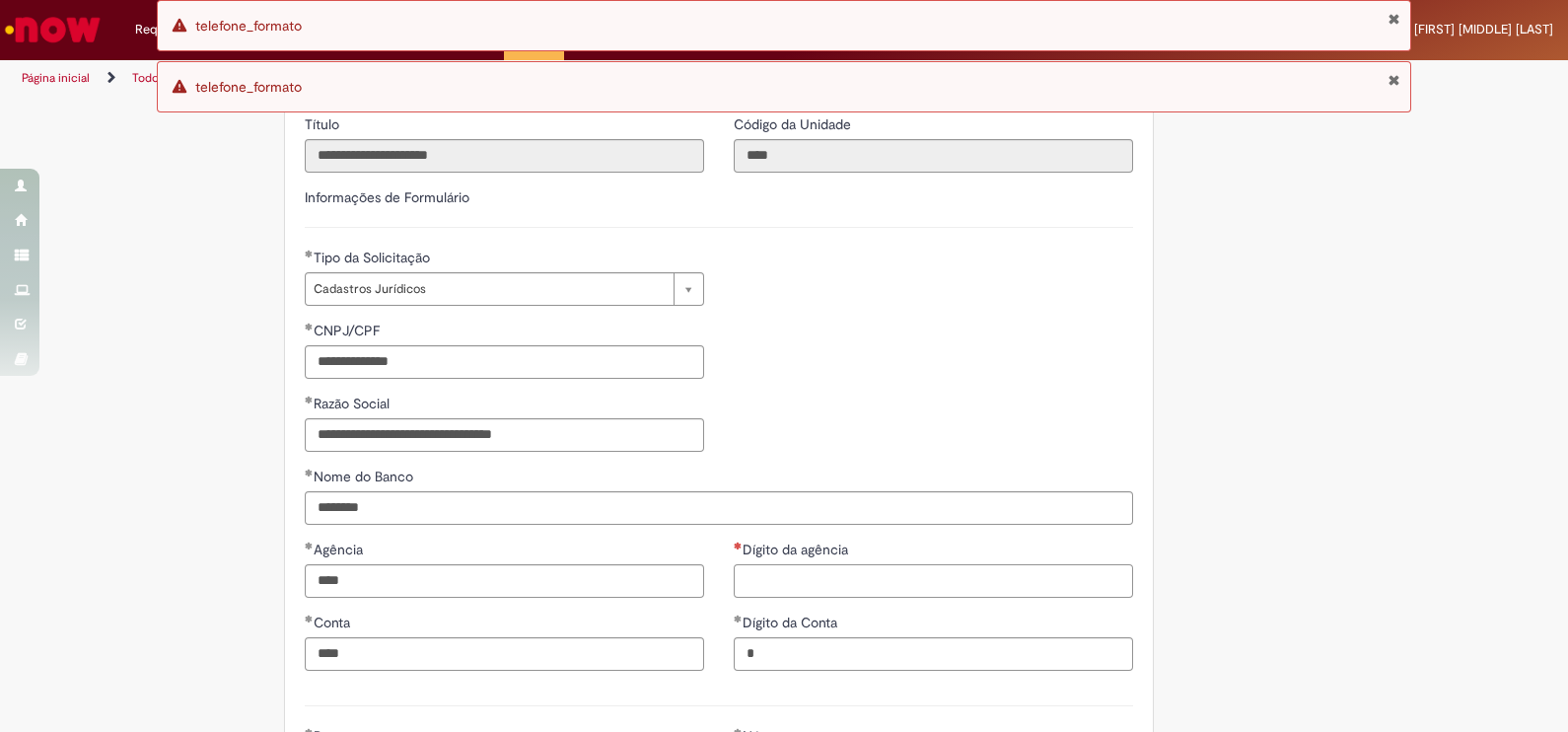 click on "Dígito da agência" at bounding box center (933, 581) 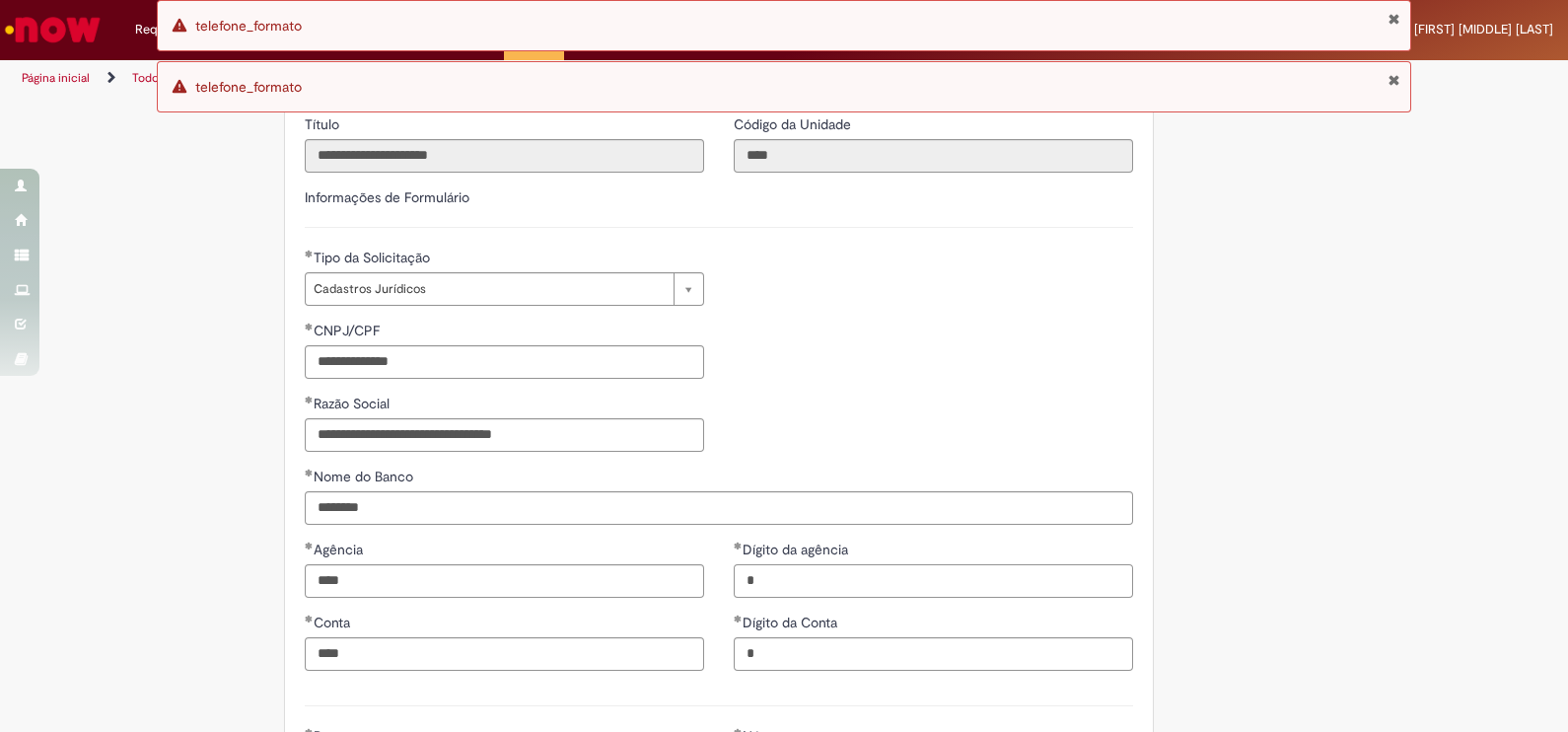 type on "*" 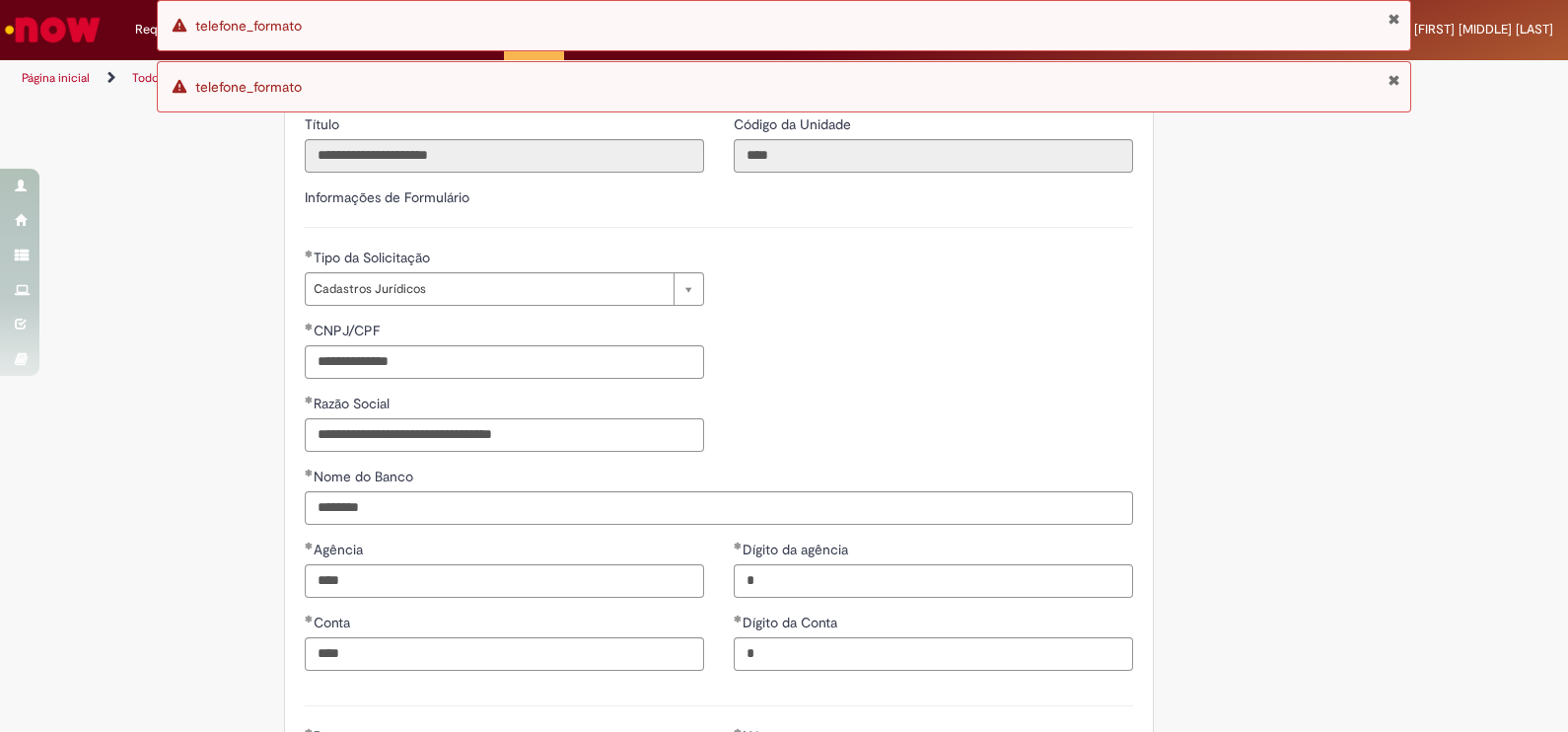 click on "Nome do Banco ********" at bounding box center [719, 503] 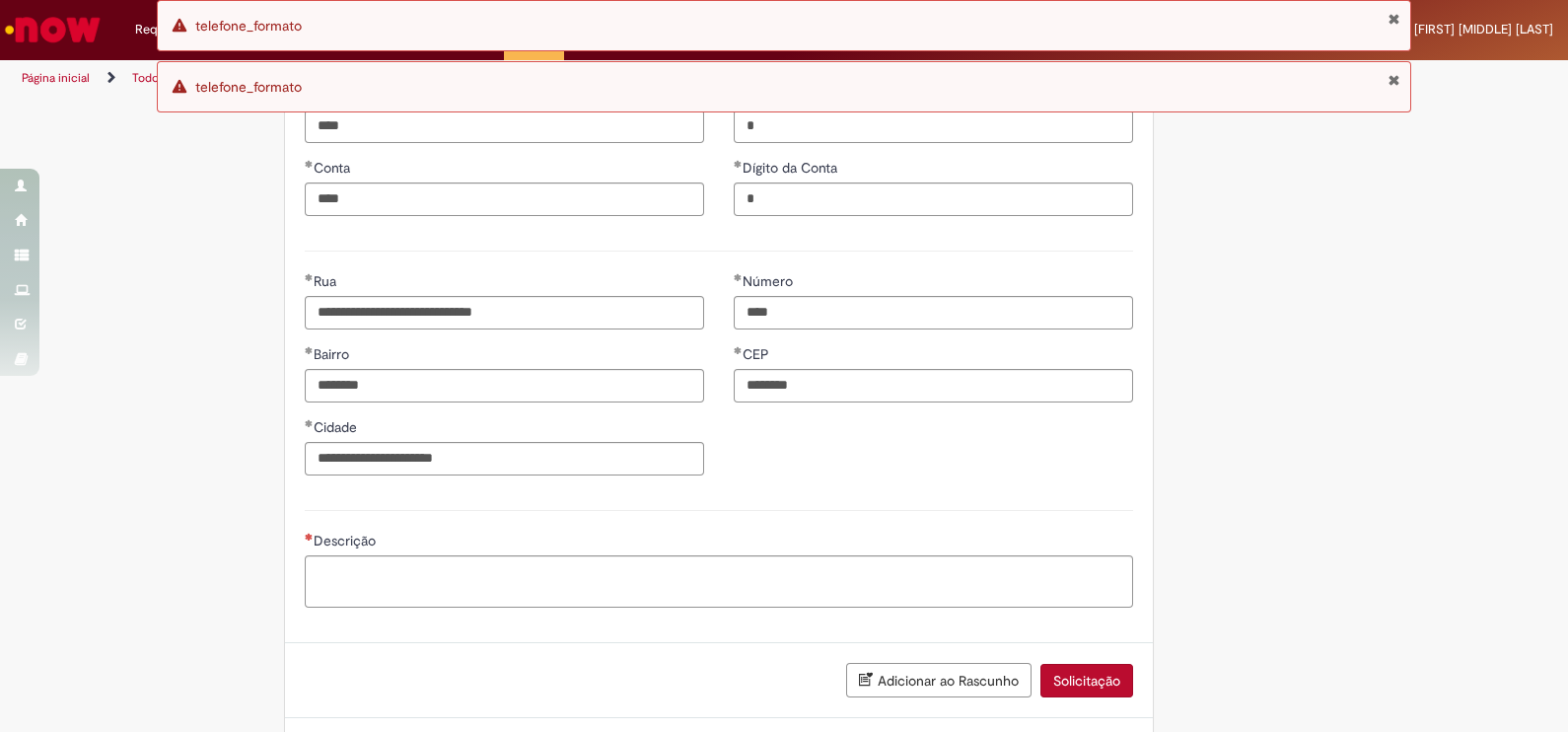 scroll, scrollTop: 1038, scrollLeft: 0, axis: vertical 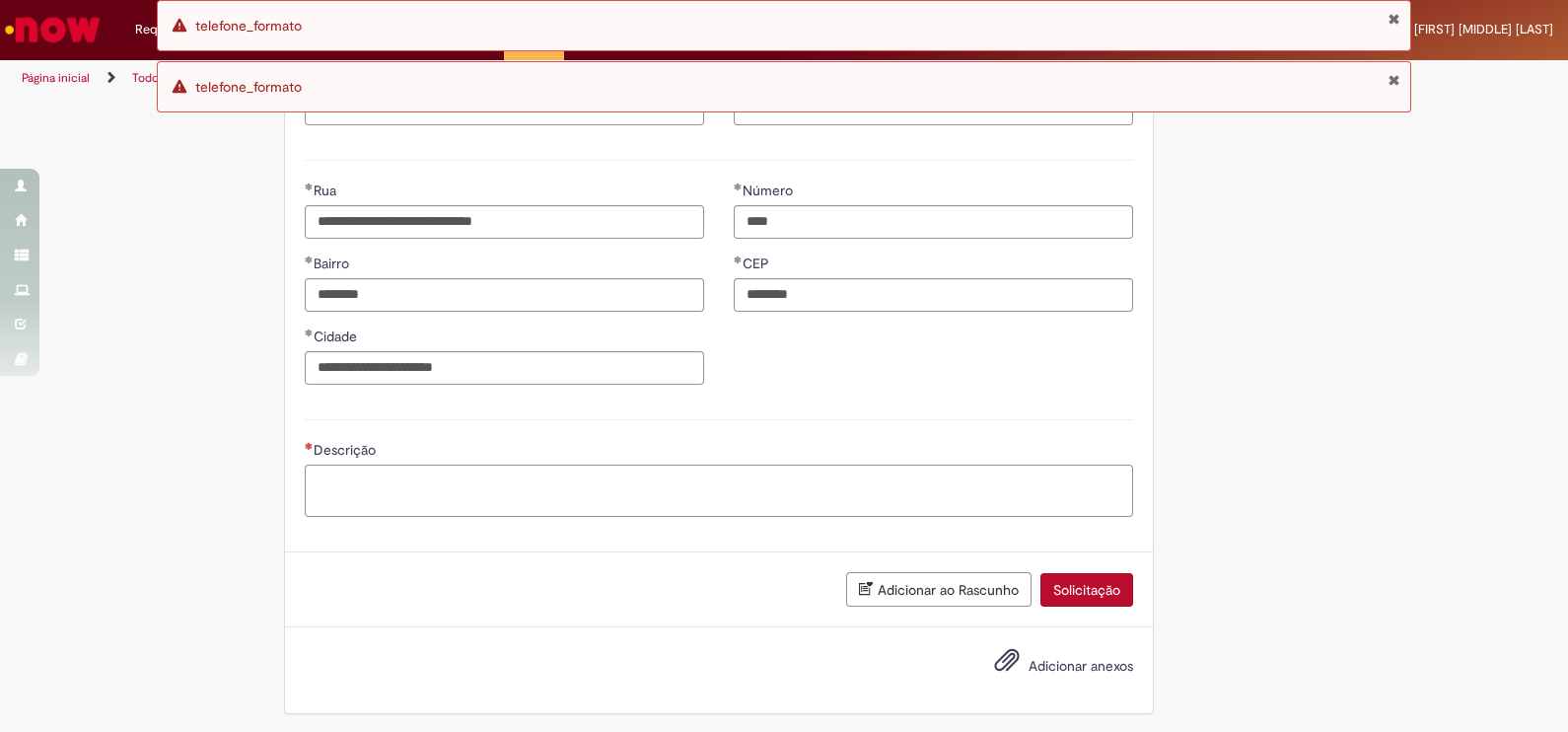 click on "Descrição" at bounding box center [719, 491] 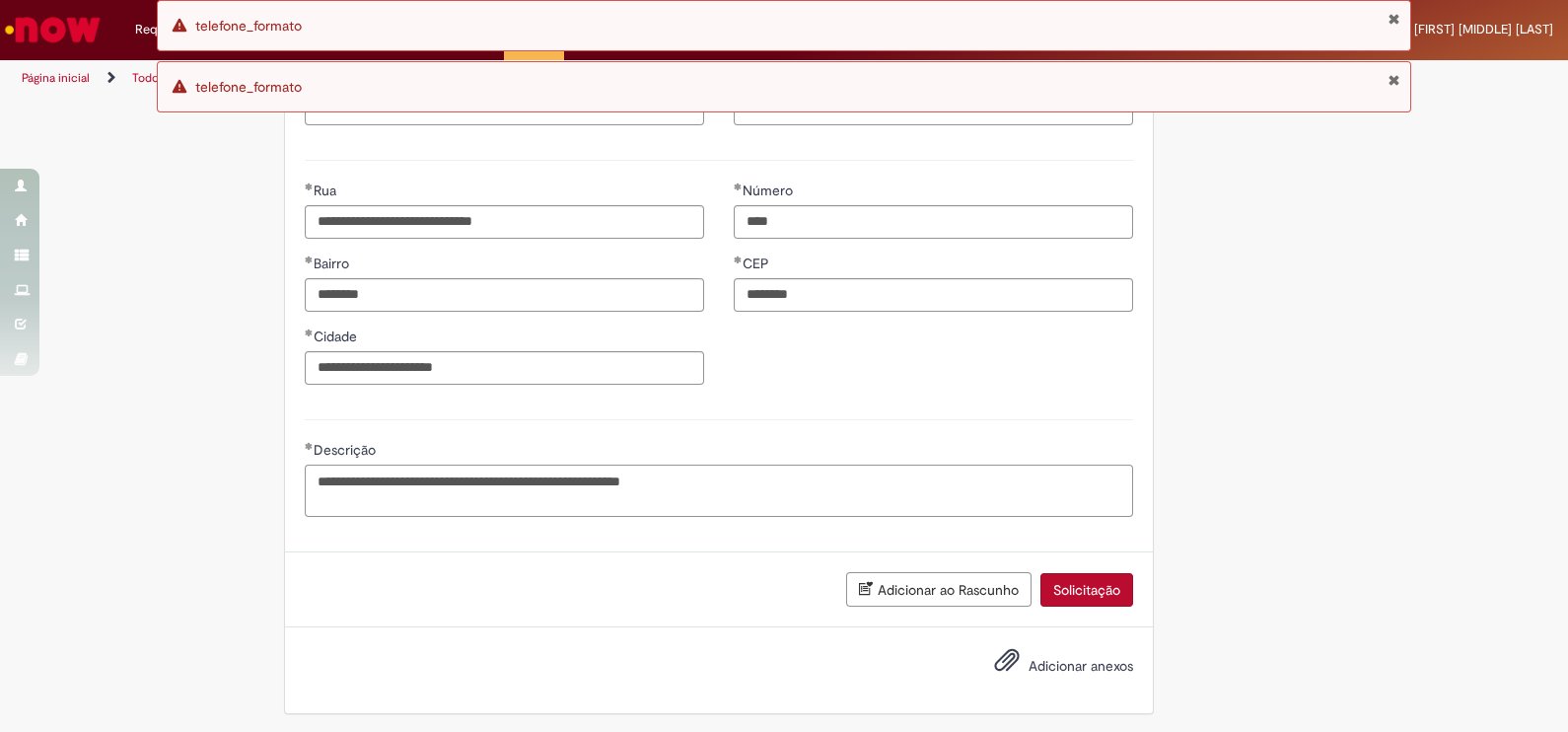 type on "**********" 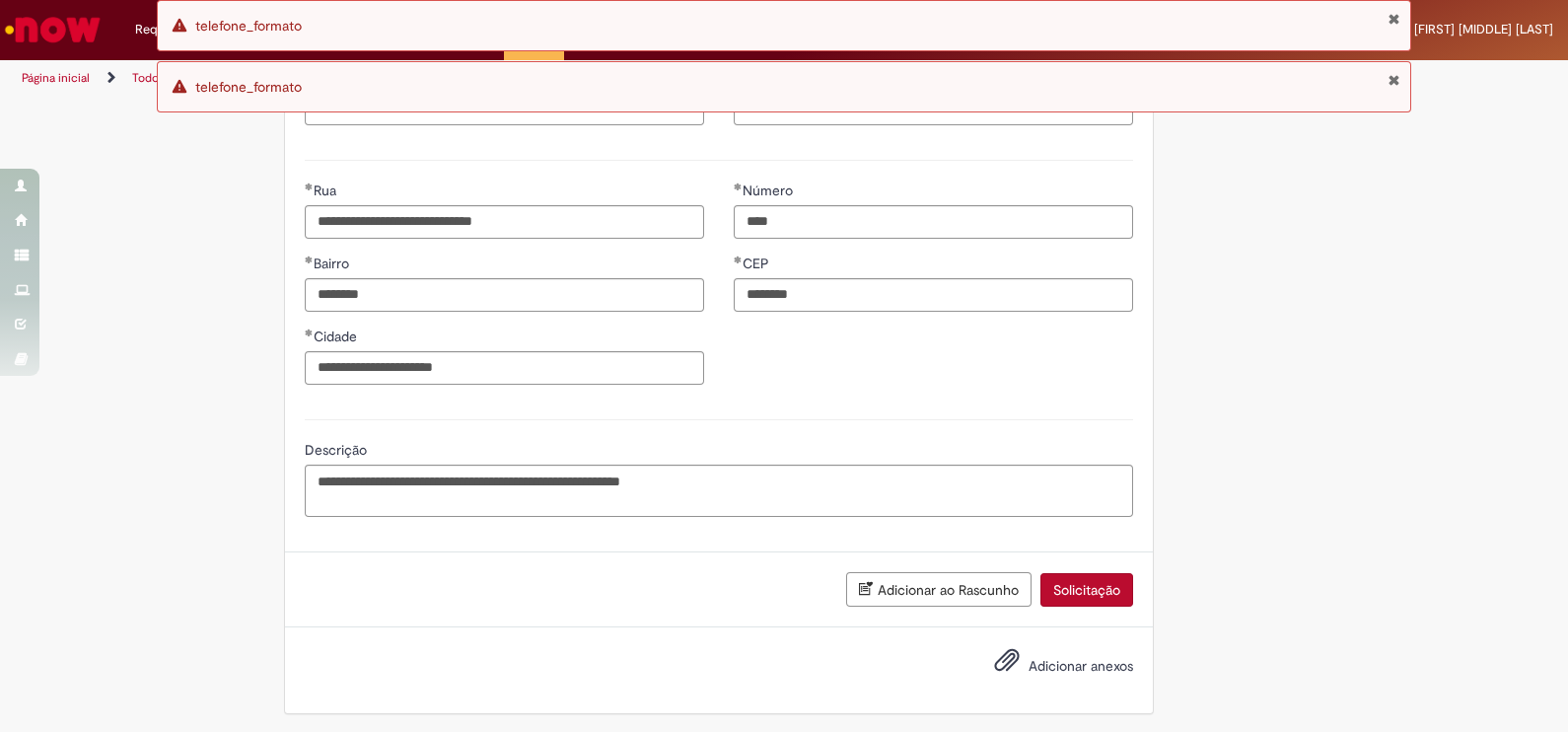 click on "**********" at bounding box center [719, 466] 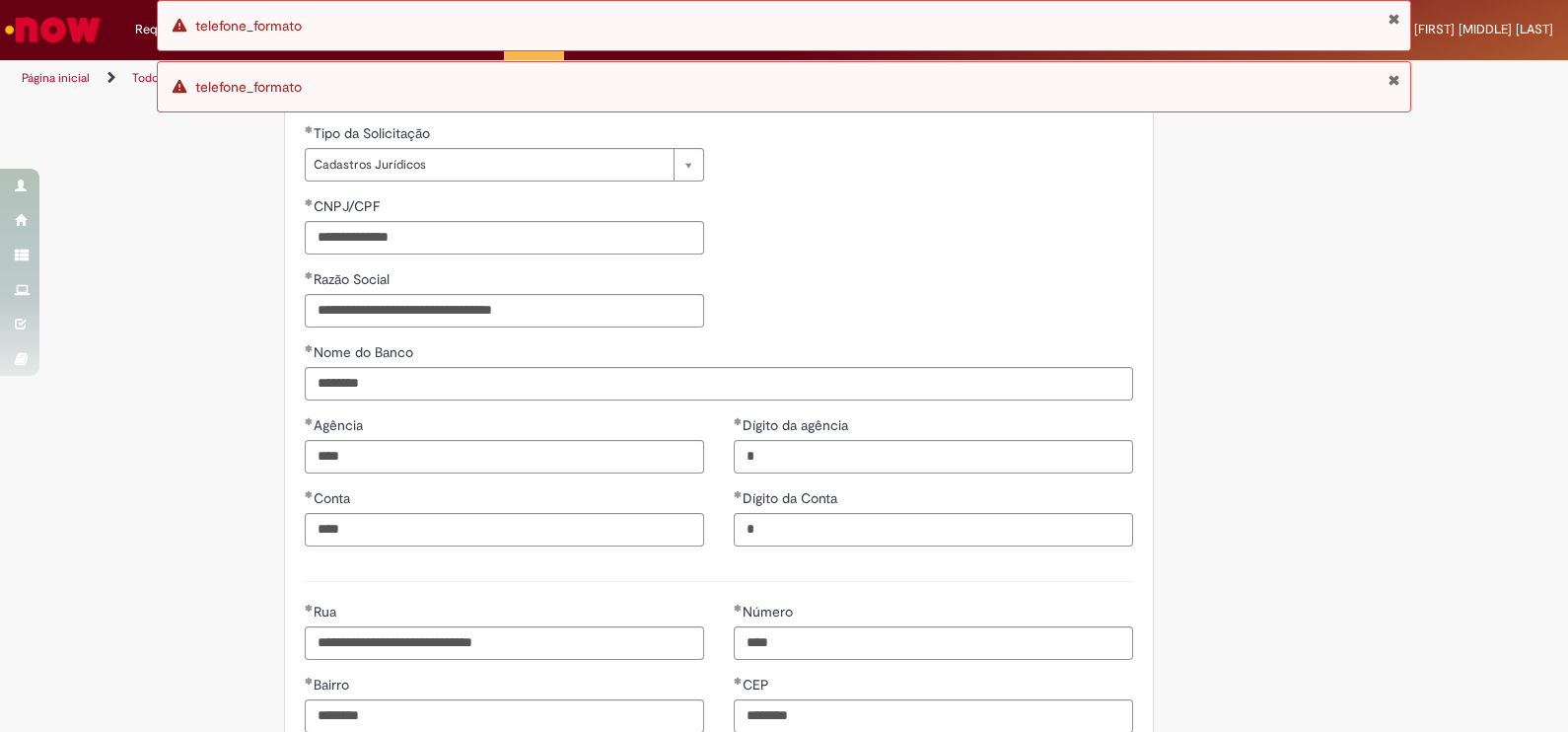 scroll, scrollTop: 1038, scrollLeft: 0, axis: vertical 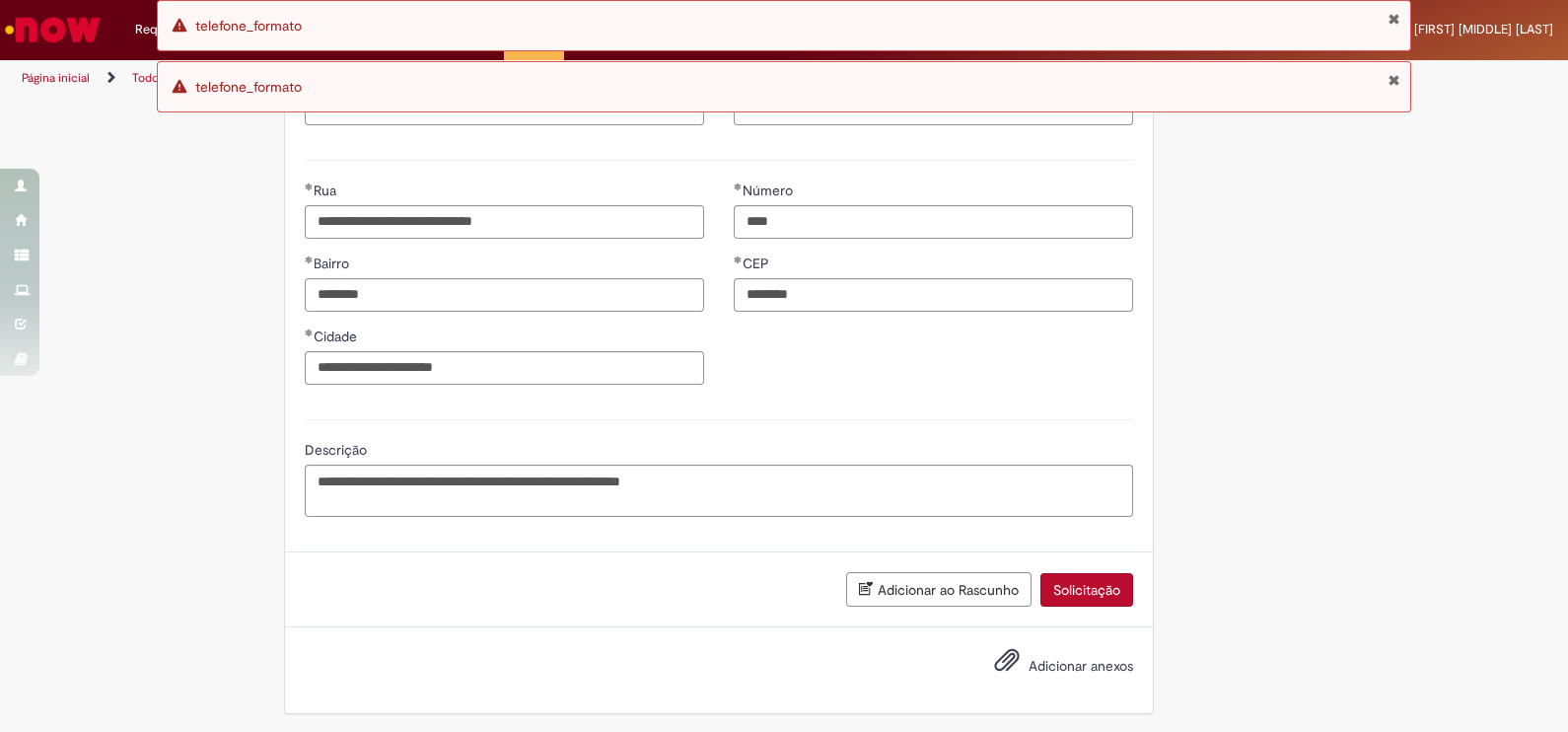 click on "Solicitação" at bounding box center (1087, 590) 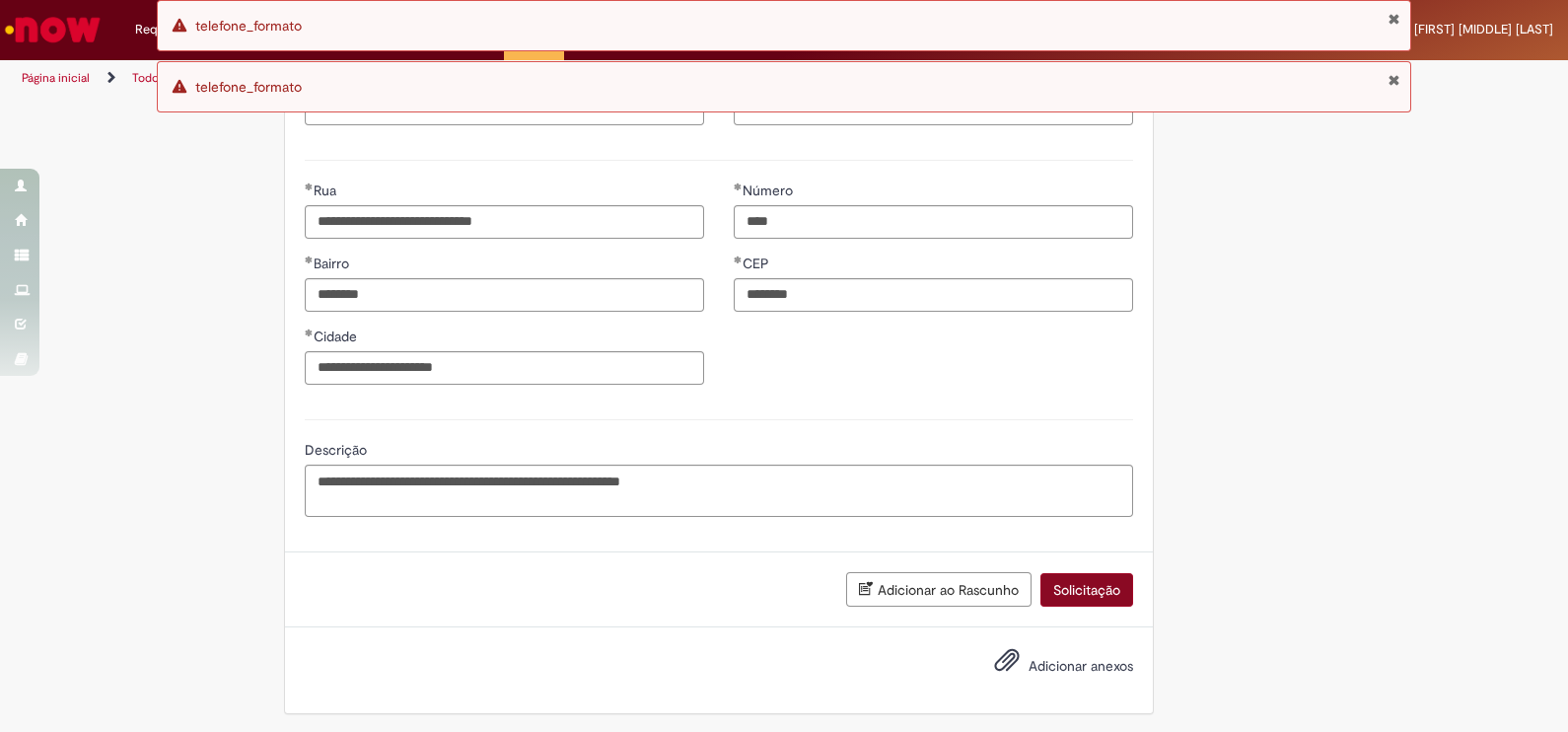 scroll, scrollTop: 992, scrollLeft: 0, axis: vertical 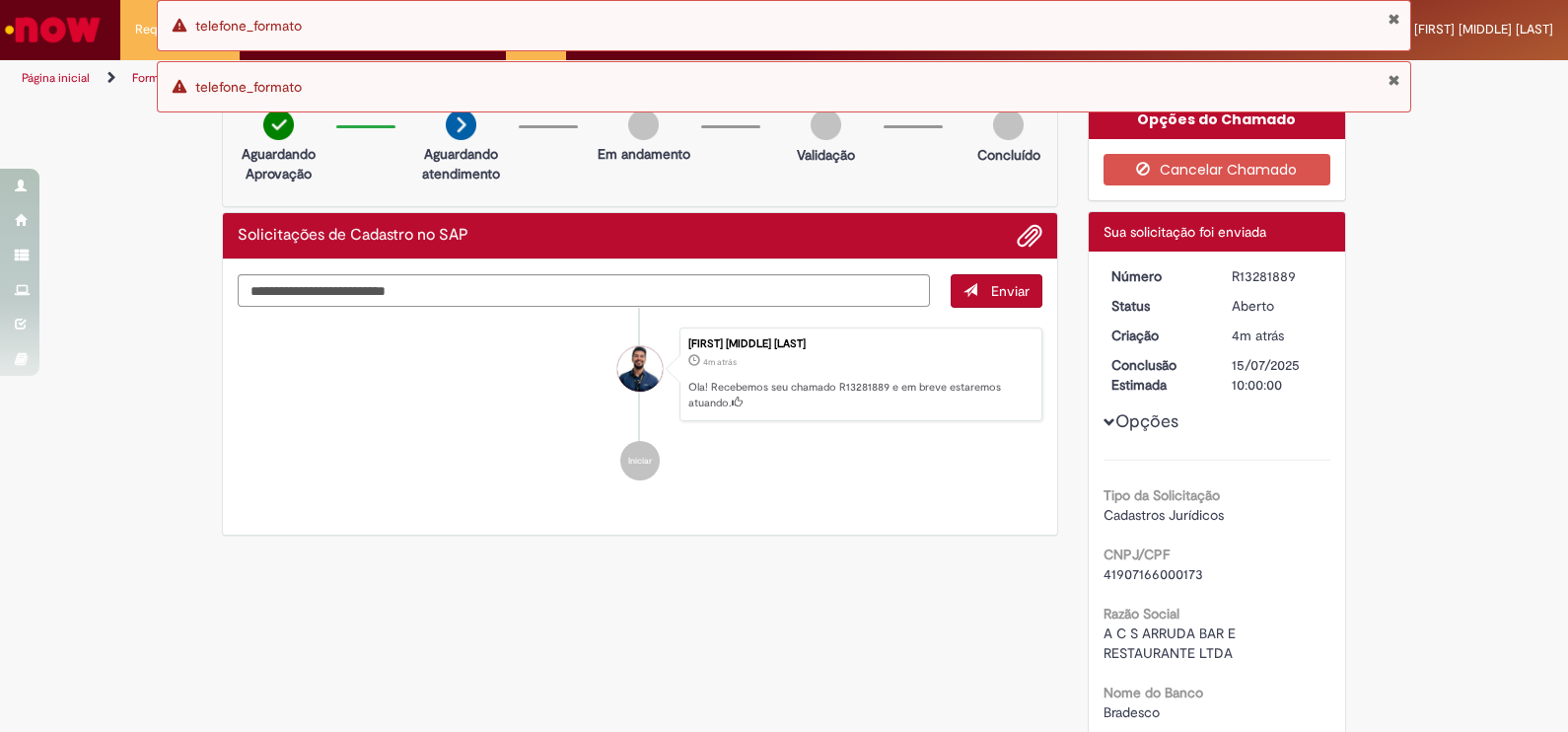 drag, startPoint x: 1223, startPoint y: 273, endPoint x: 1287, endPoint y: 276, distance: 64.07027 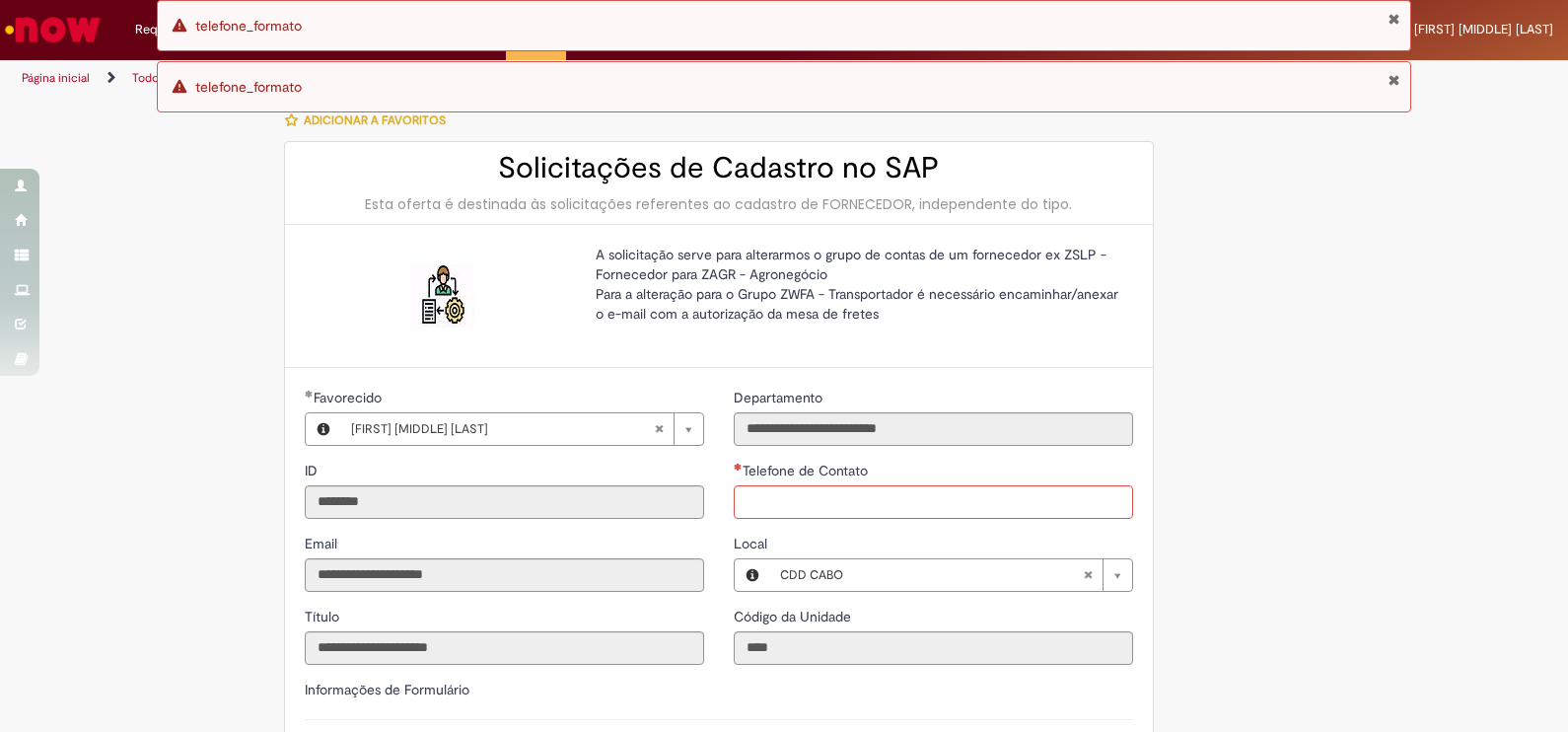 scroll, scrollTop: 0, scrollLeft: 0, axis: both 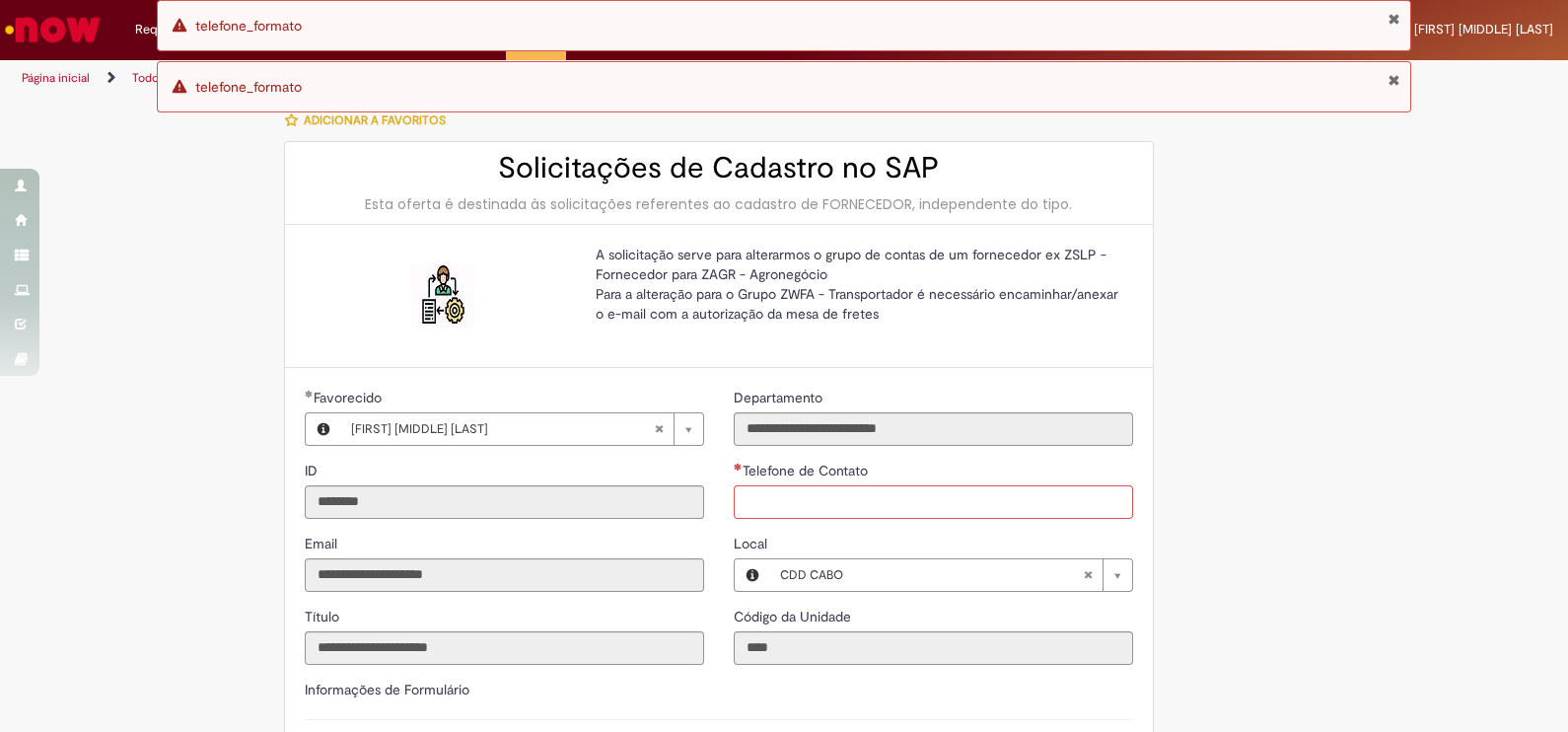 click on "Telefone de Contato" at bounding box center (933, 502) 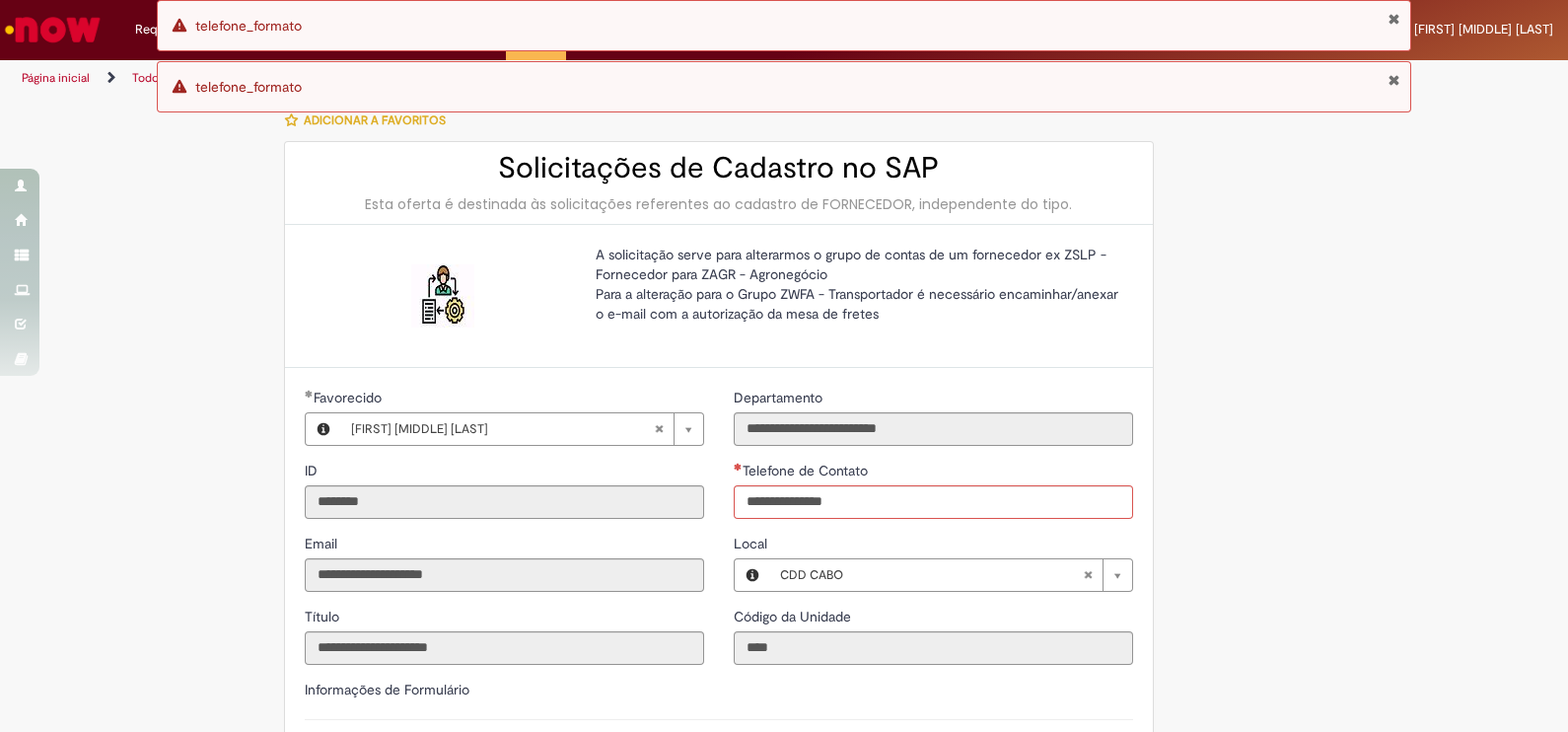 type on "**********" 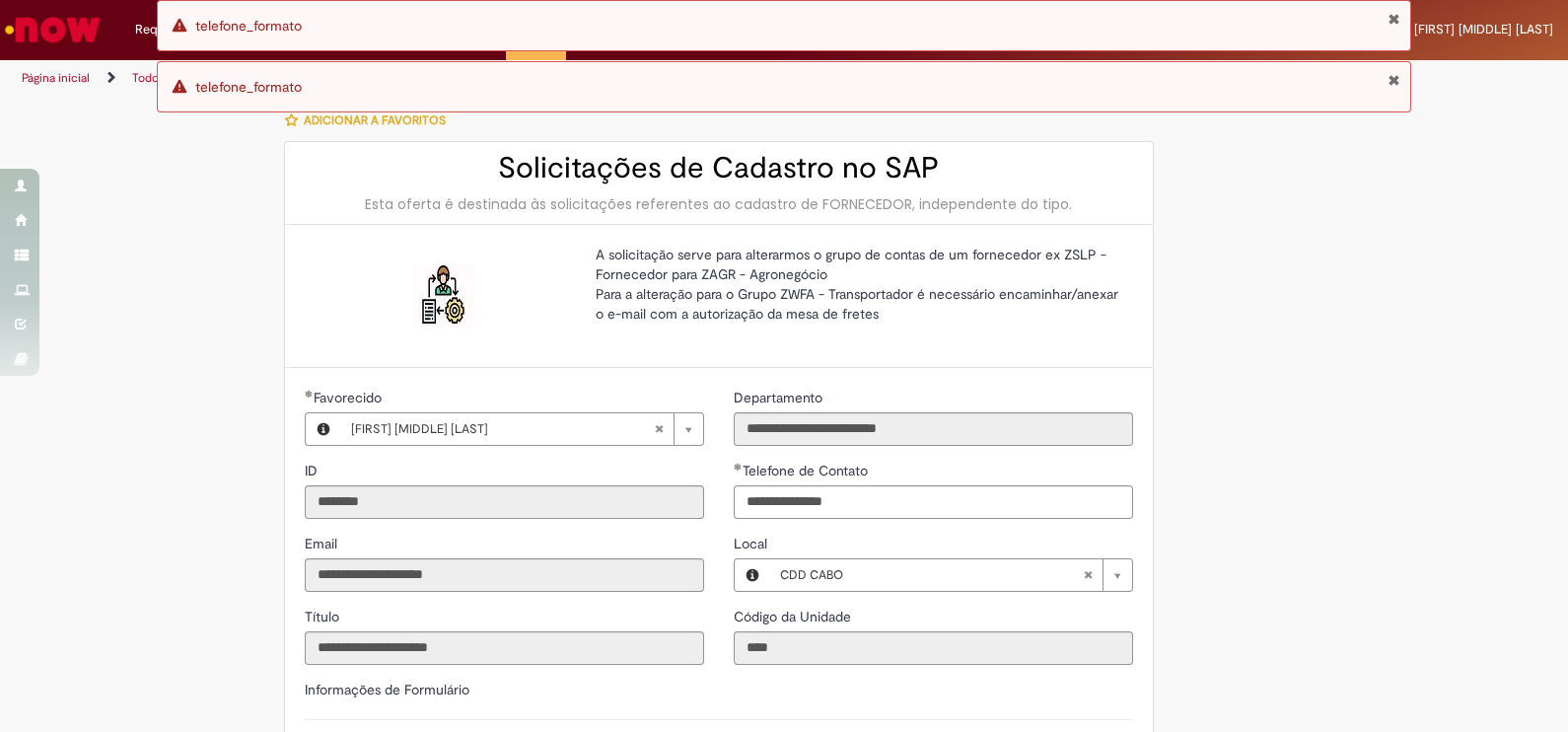click on "**********" at bounding box center (784, 624) 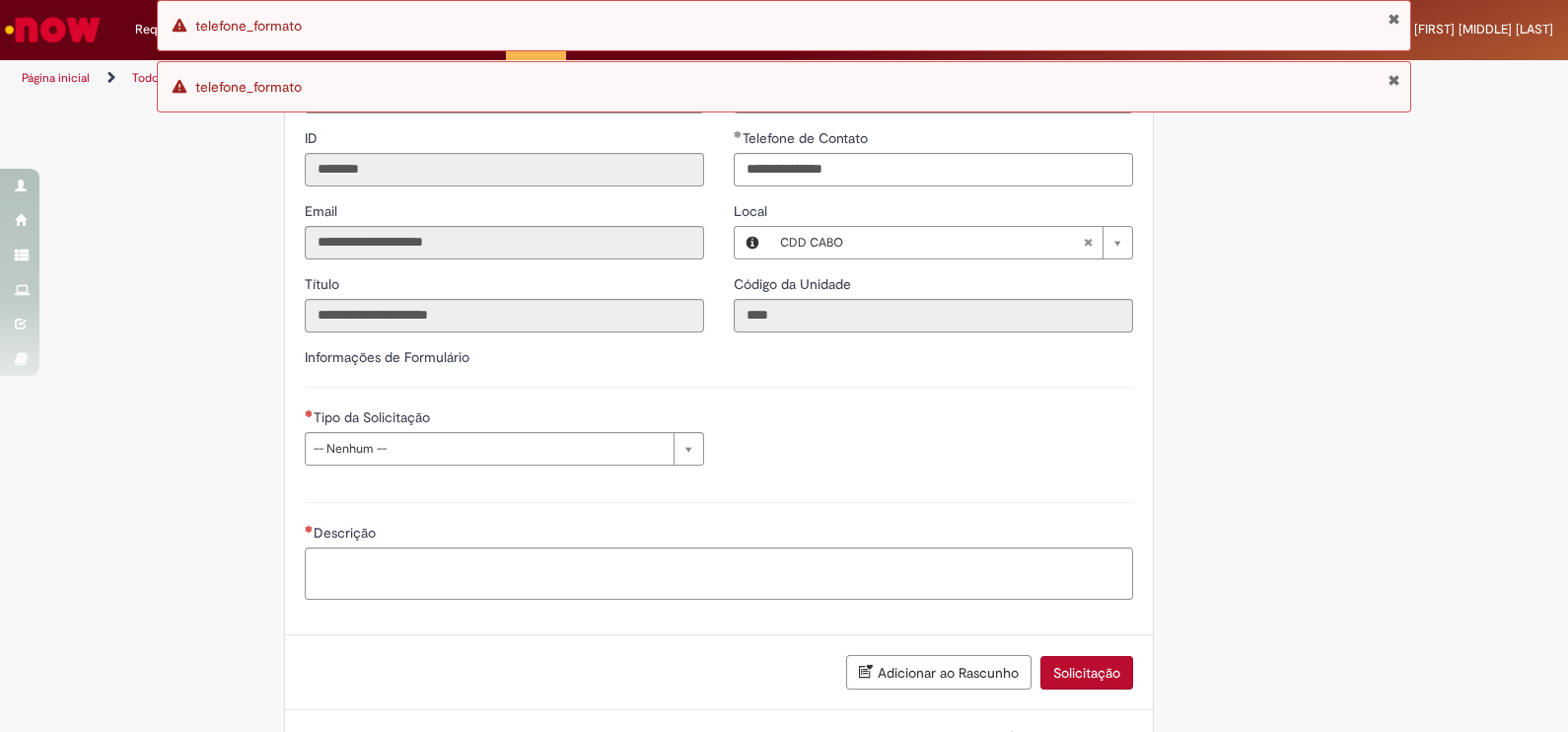 scroll, scrollTop: 415, scrollLeft: 0, axis: vertical 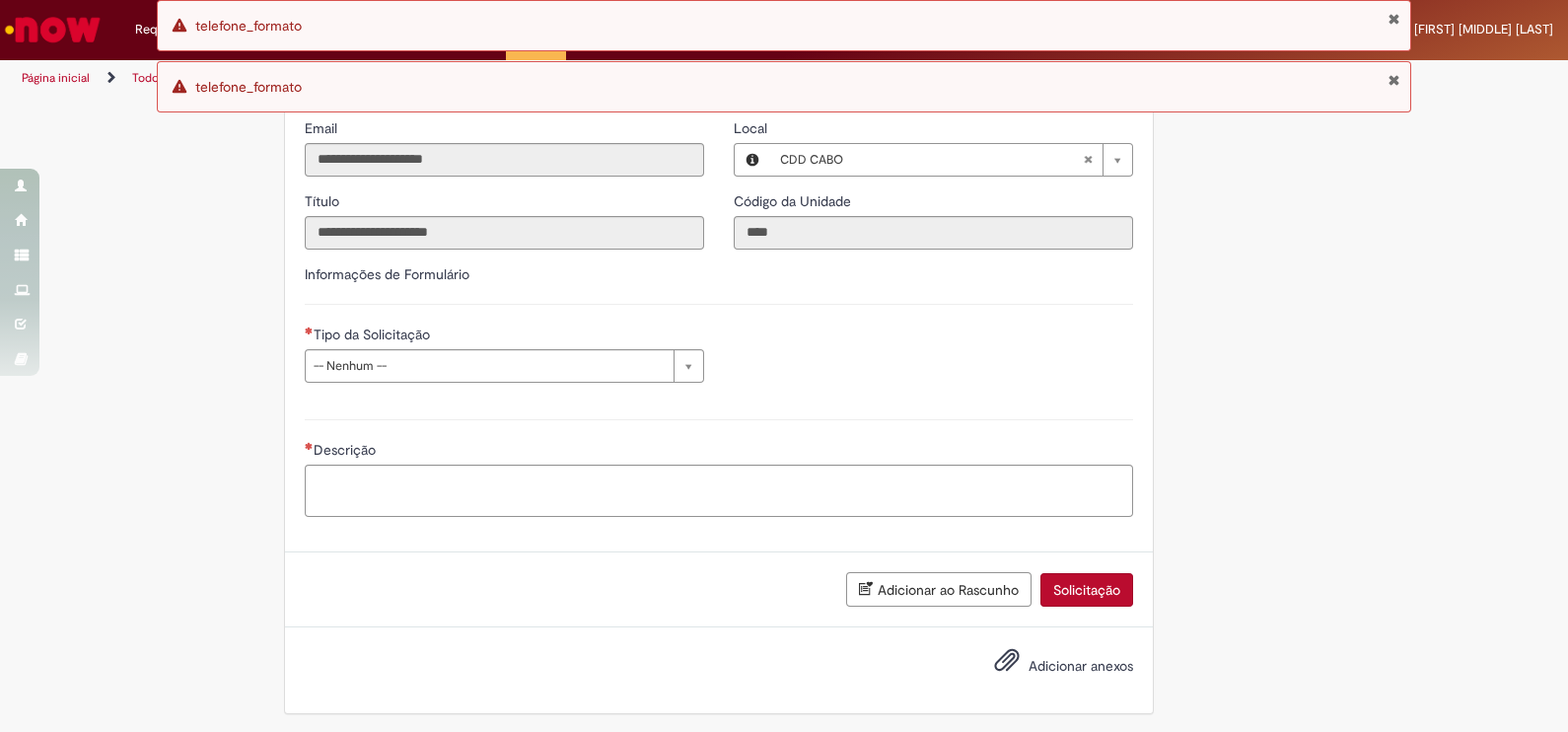 type 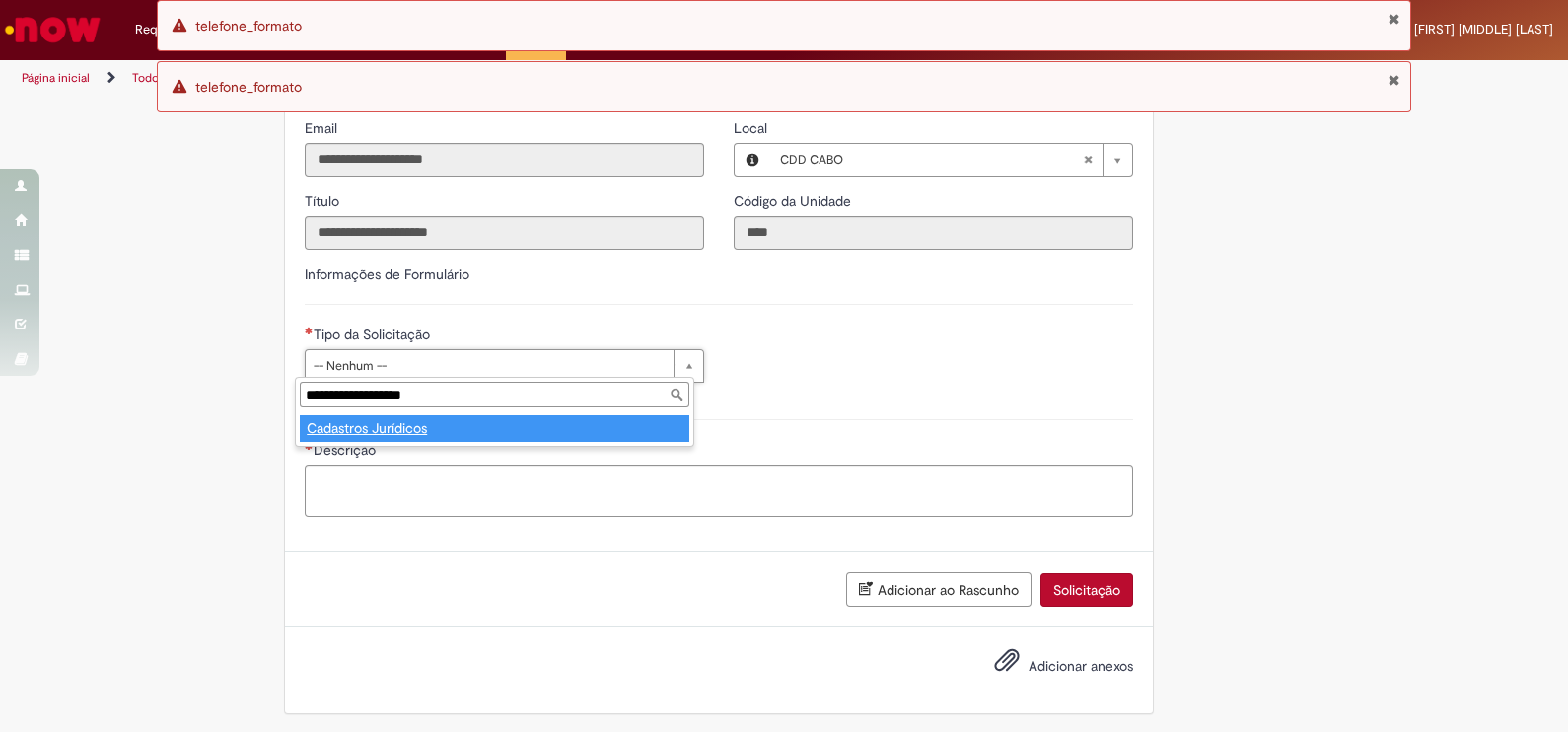 type on "**********" 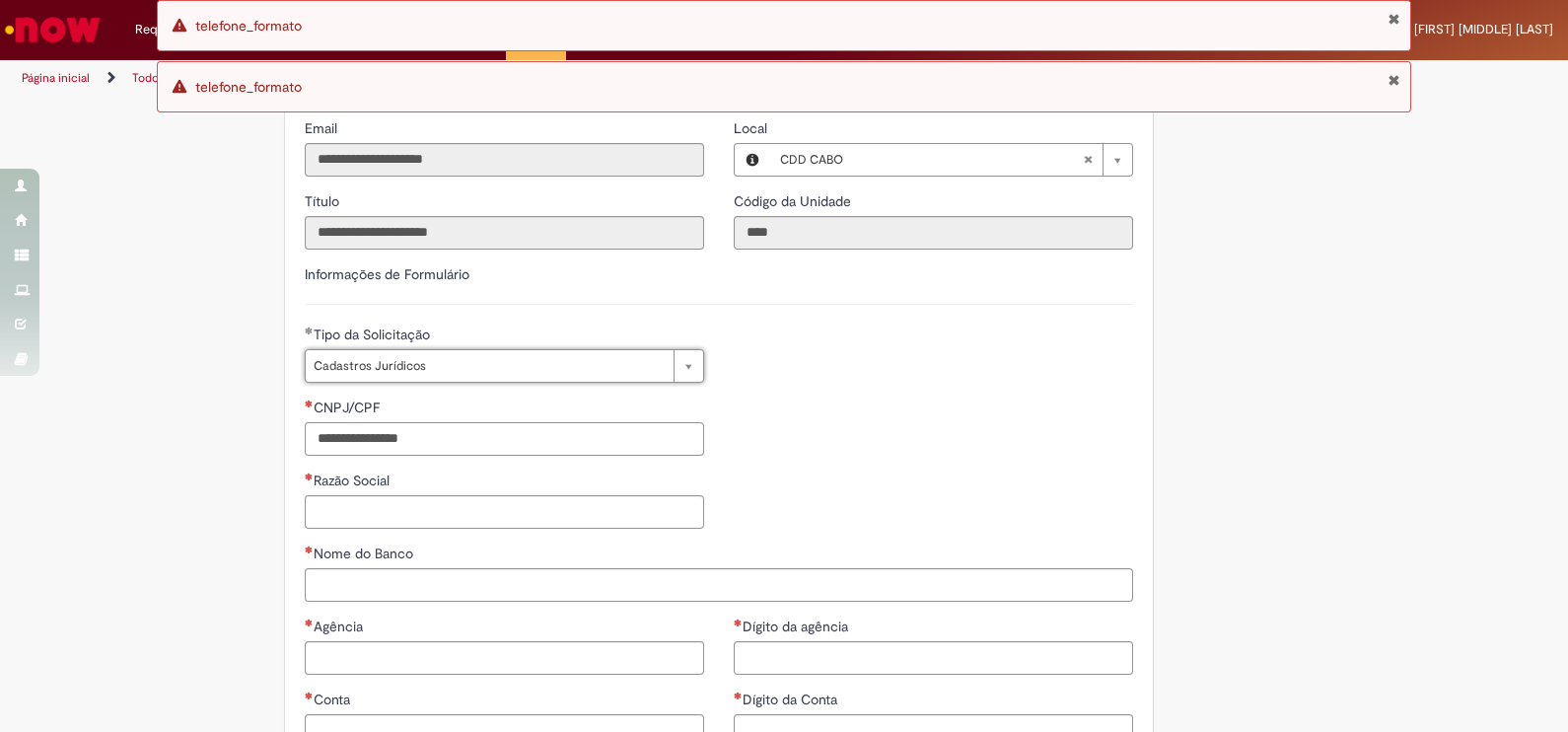 click on "CNPJ/CPF" at bounding box center (504, 439) 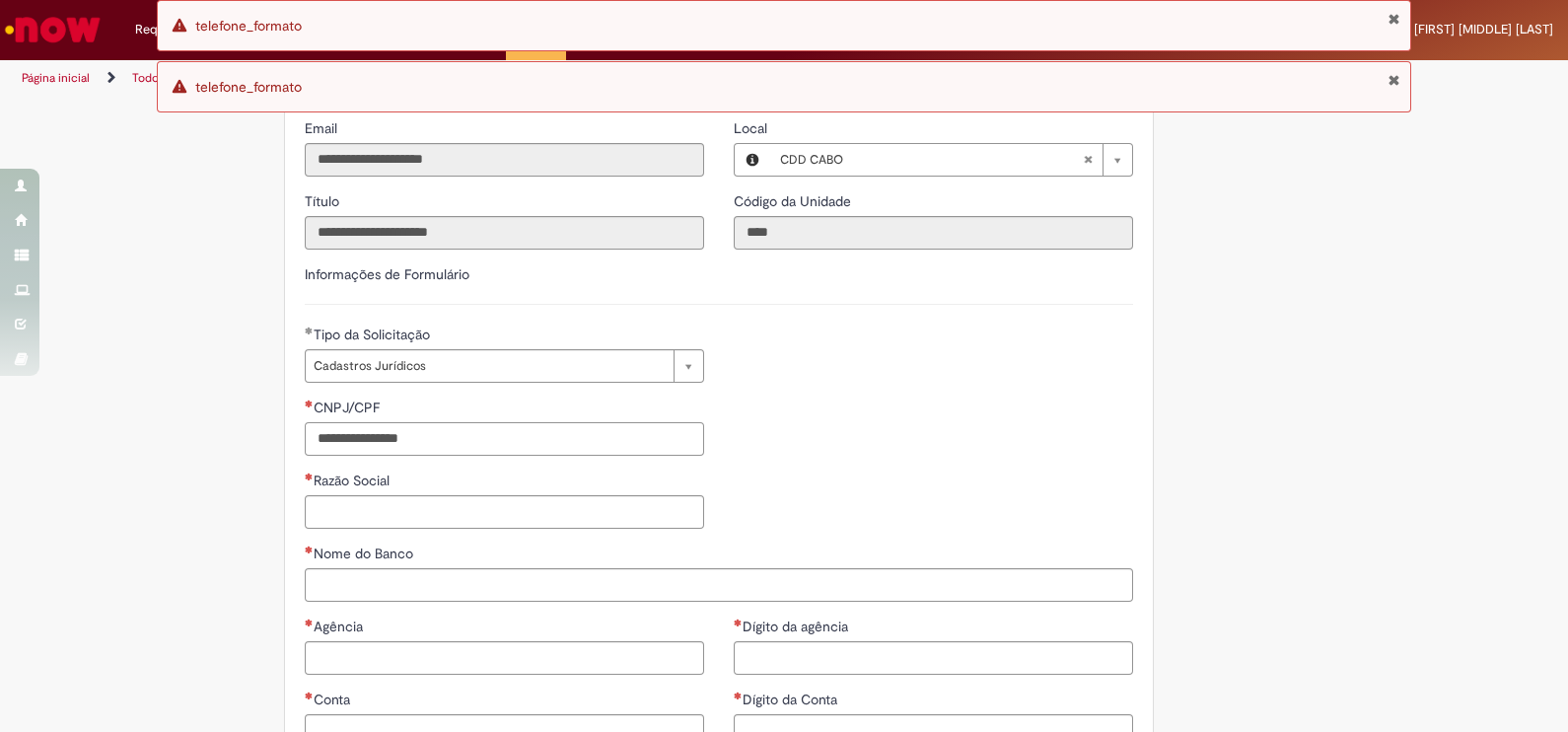 paste on "**********" 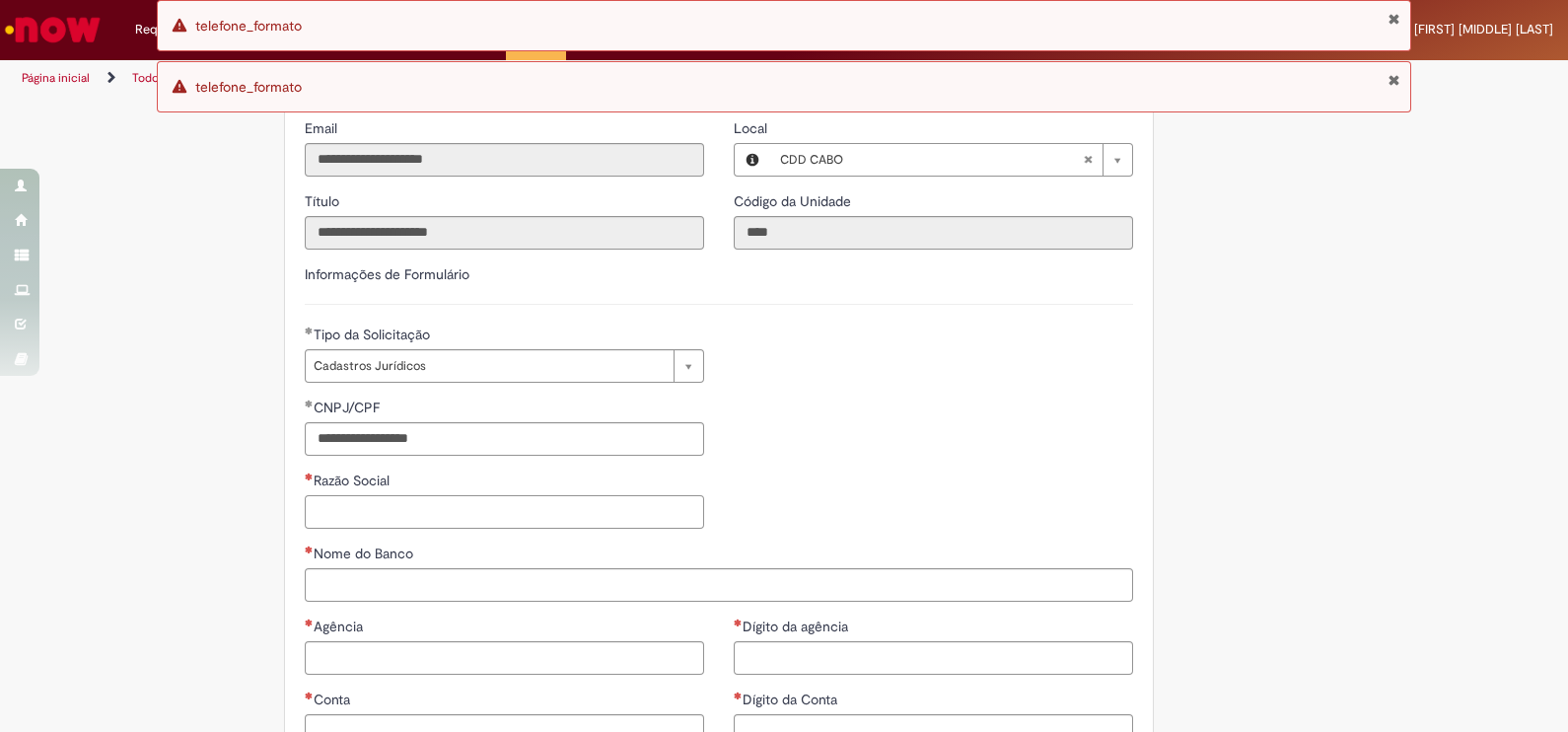 click on "Razão Social" at bounding box center (504, 512) 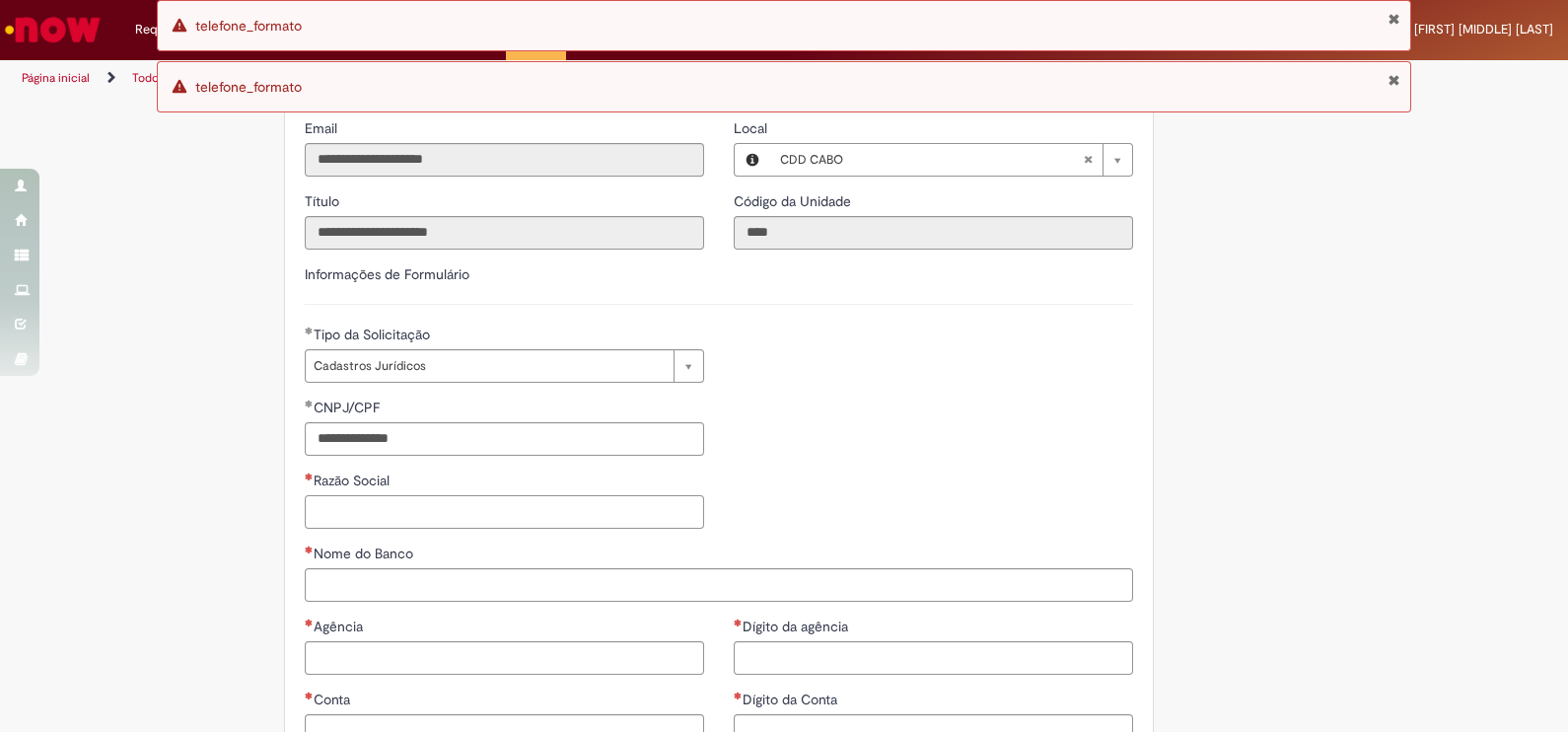paste on "**********" 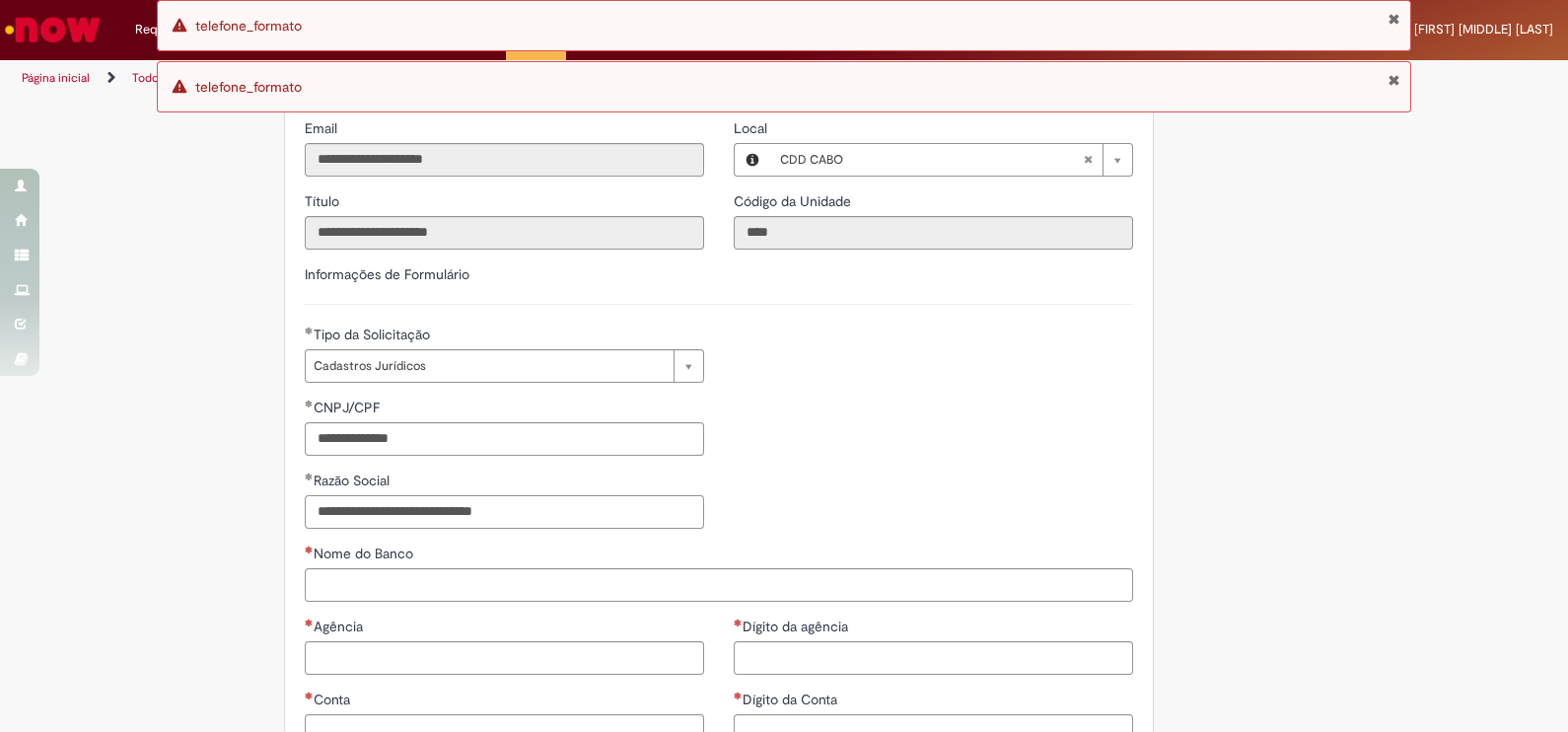 type on "**********" 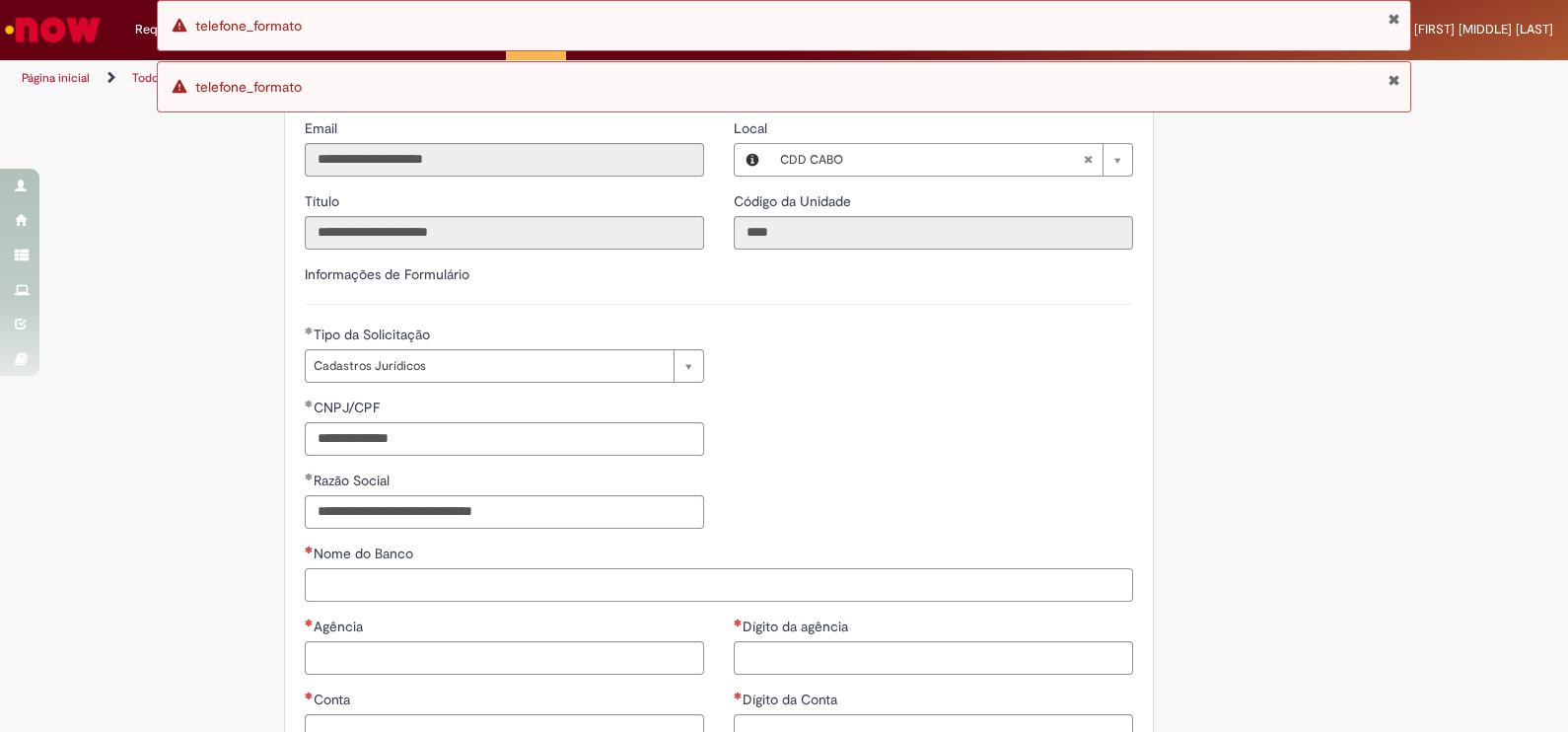 click on "Nome do Banco" at bounding box center [719, 585] 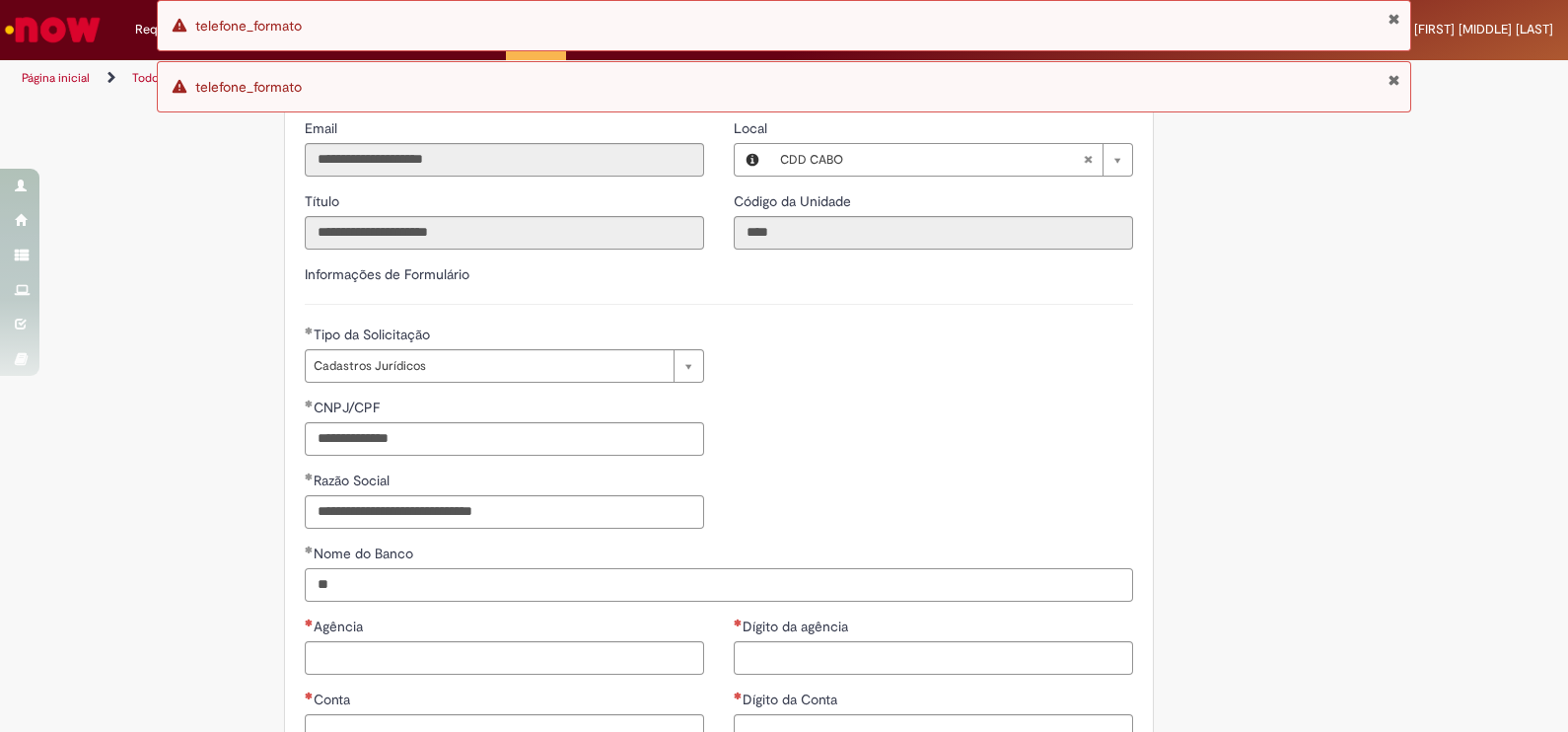 type on "*" 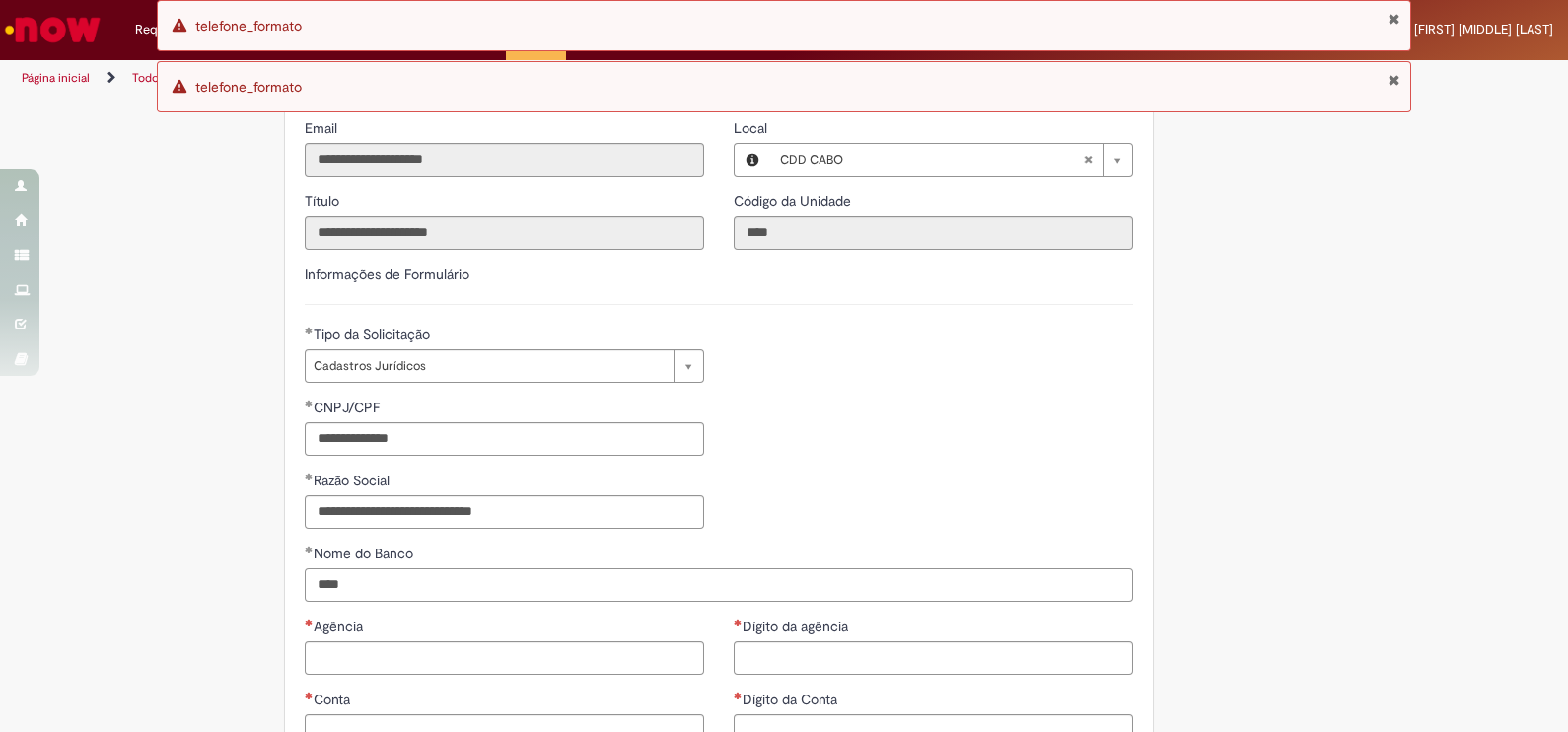 type on "****" 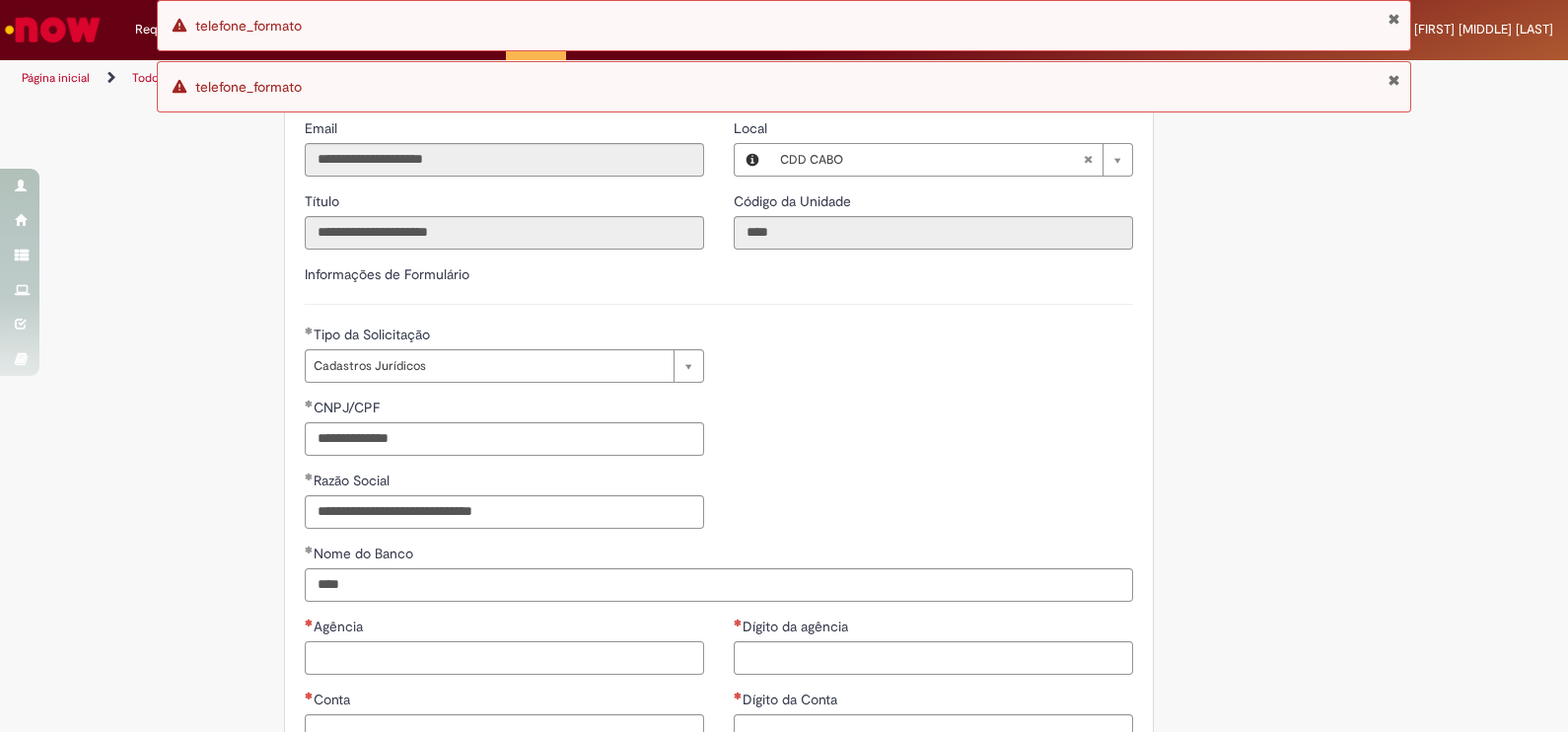 click on "Agência" at bounding box center [504, 658] 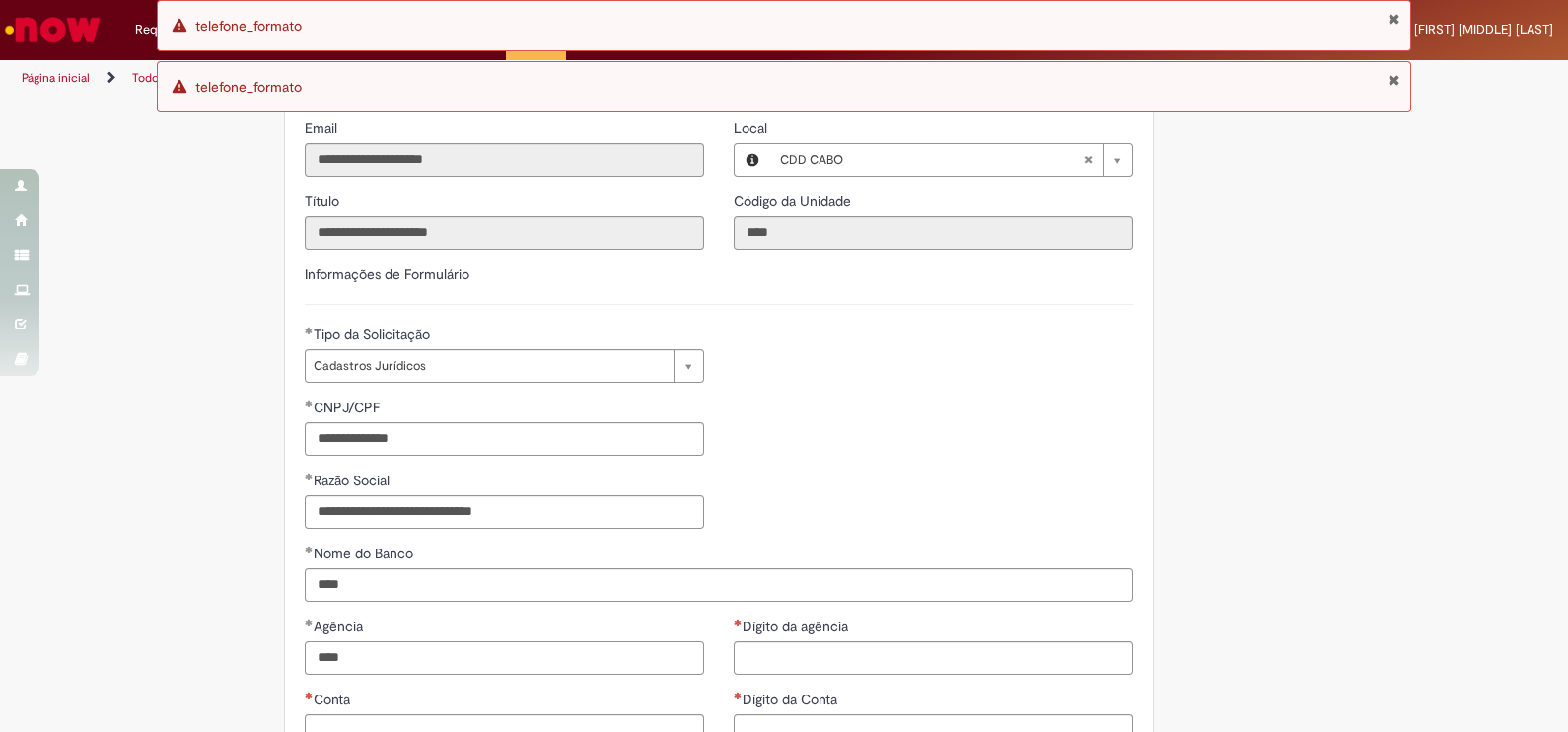 type on "***" 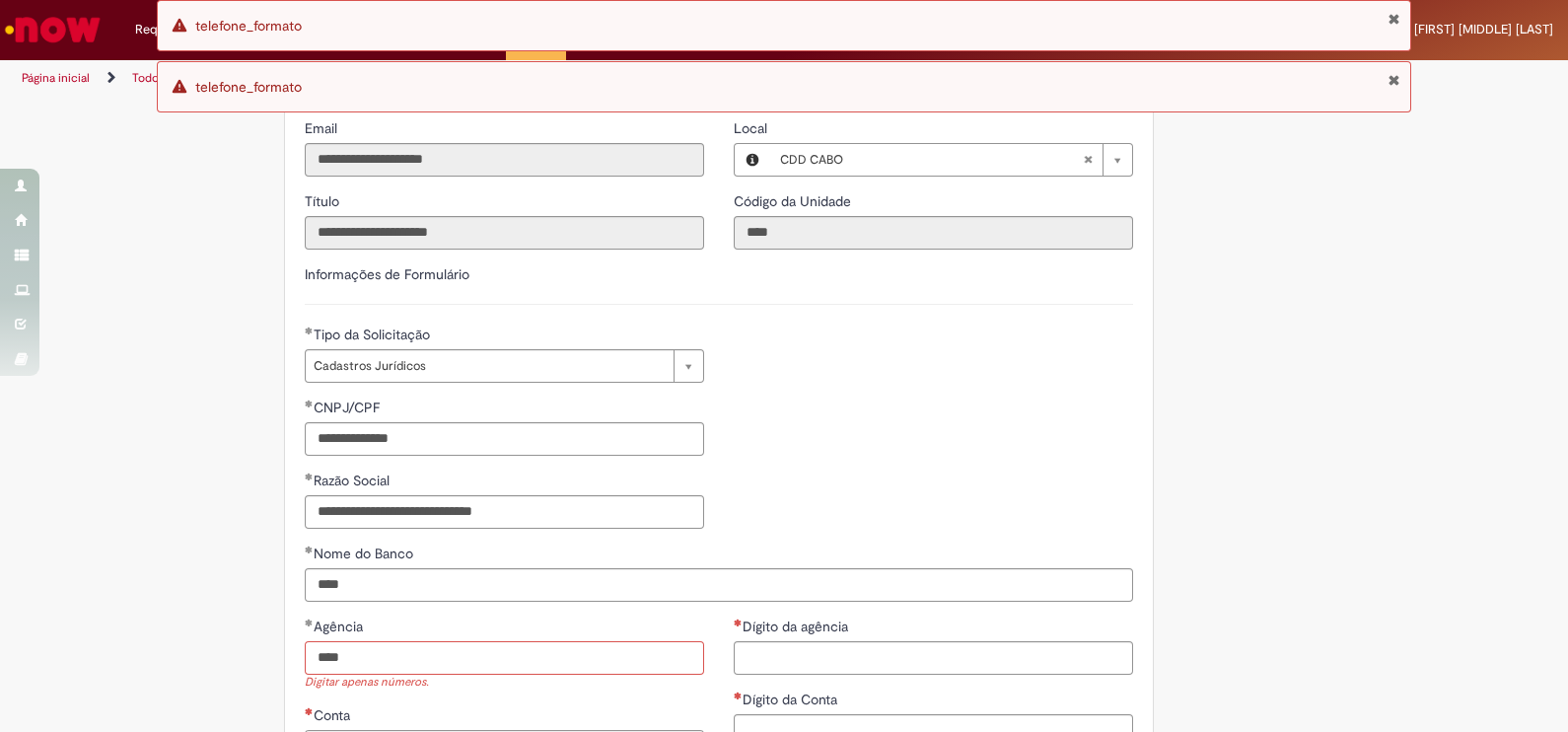 type on "****" 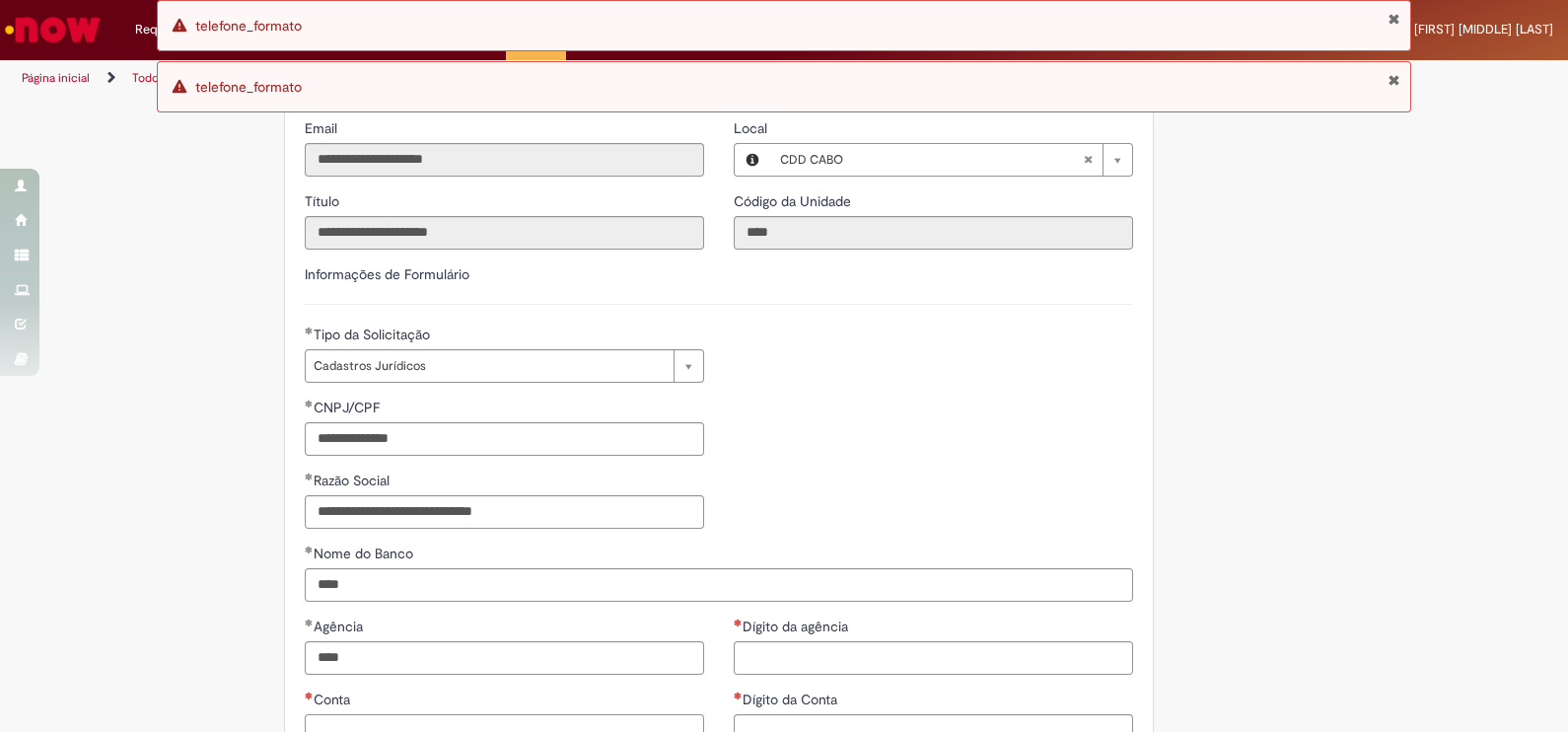 scroll, scrollTop: 428, scrollLeft: 0, axis: vertical 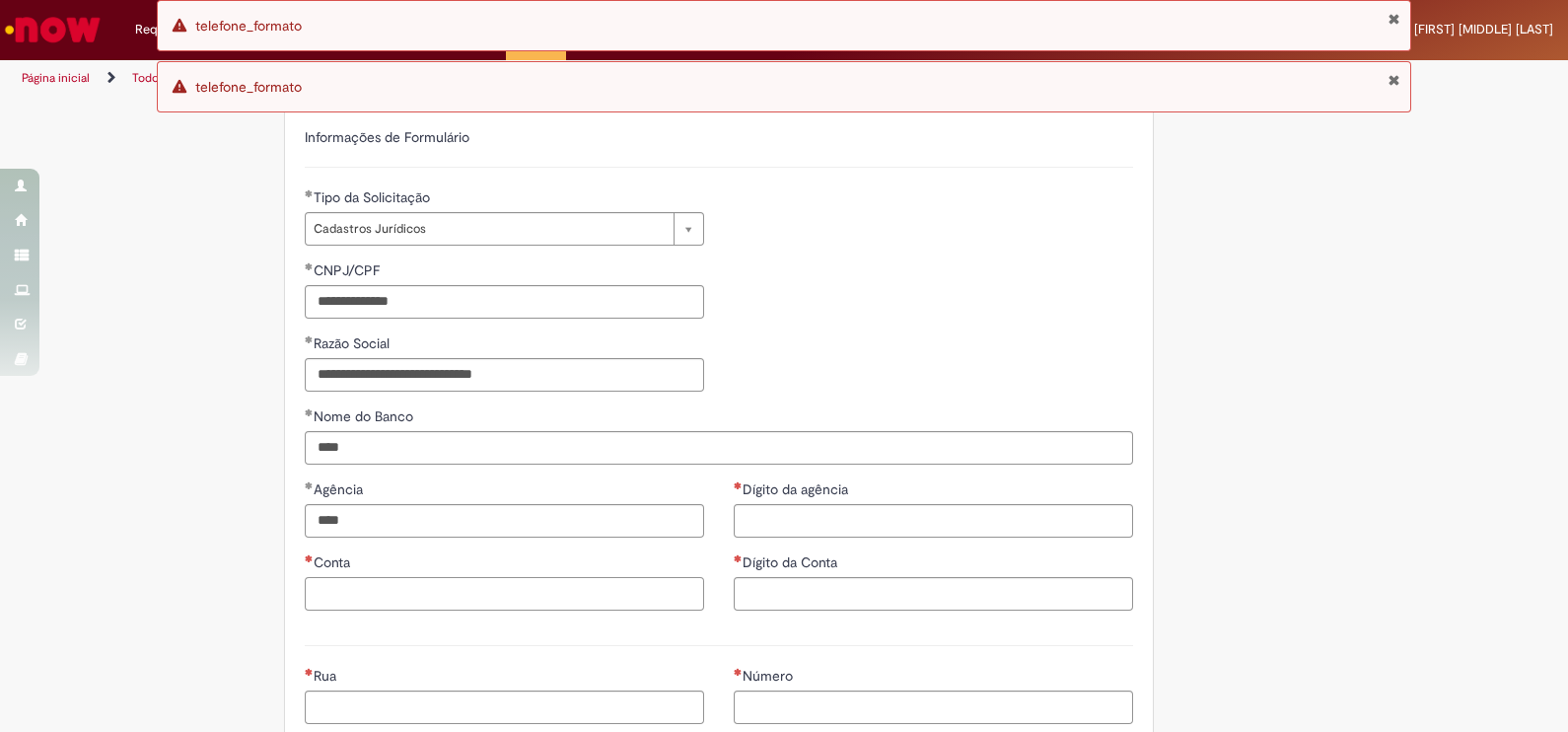 paste on "********" 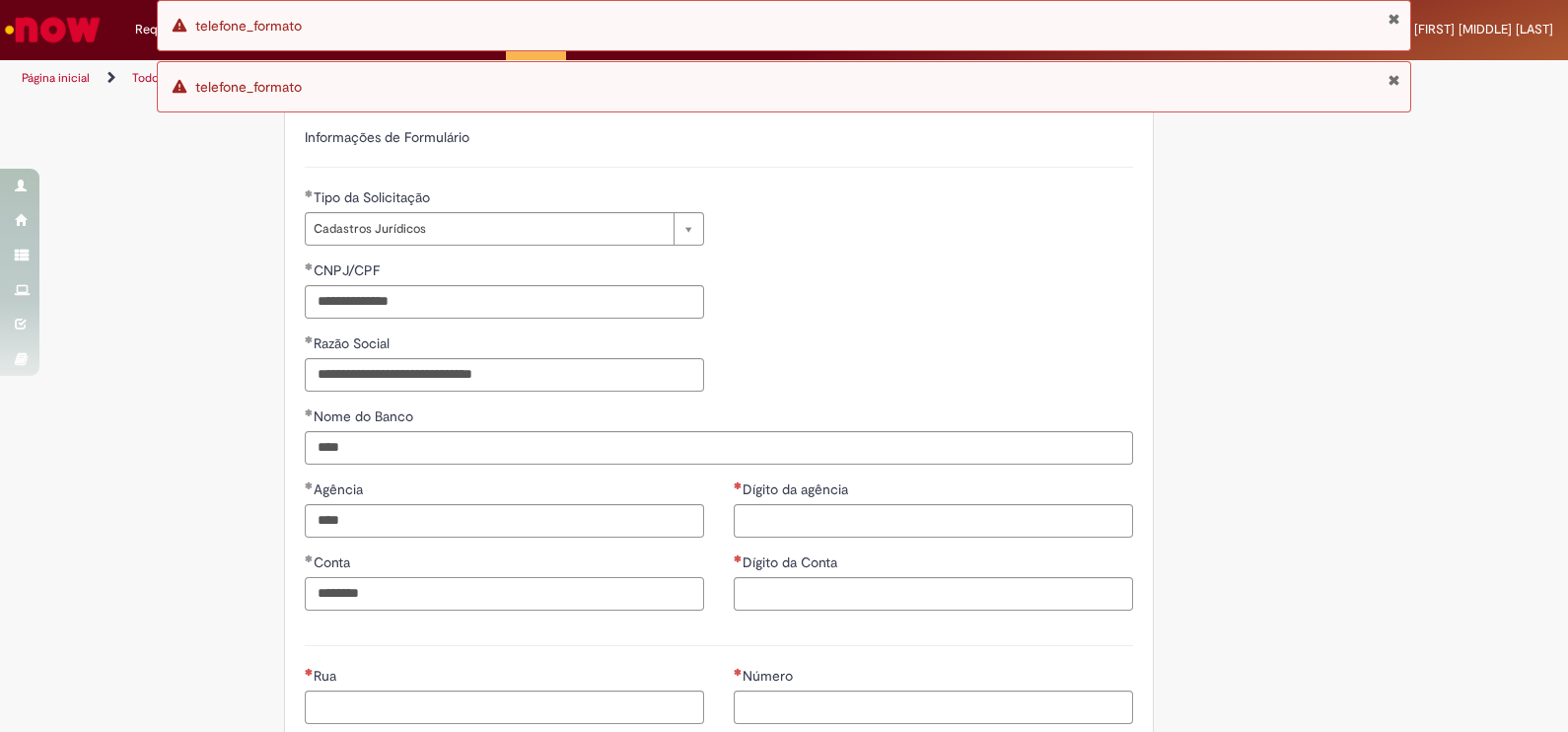 click on "********" at bounding box center (504, 594) 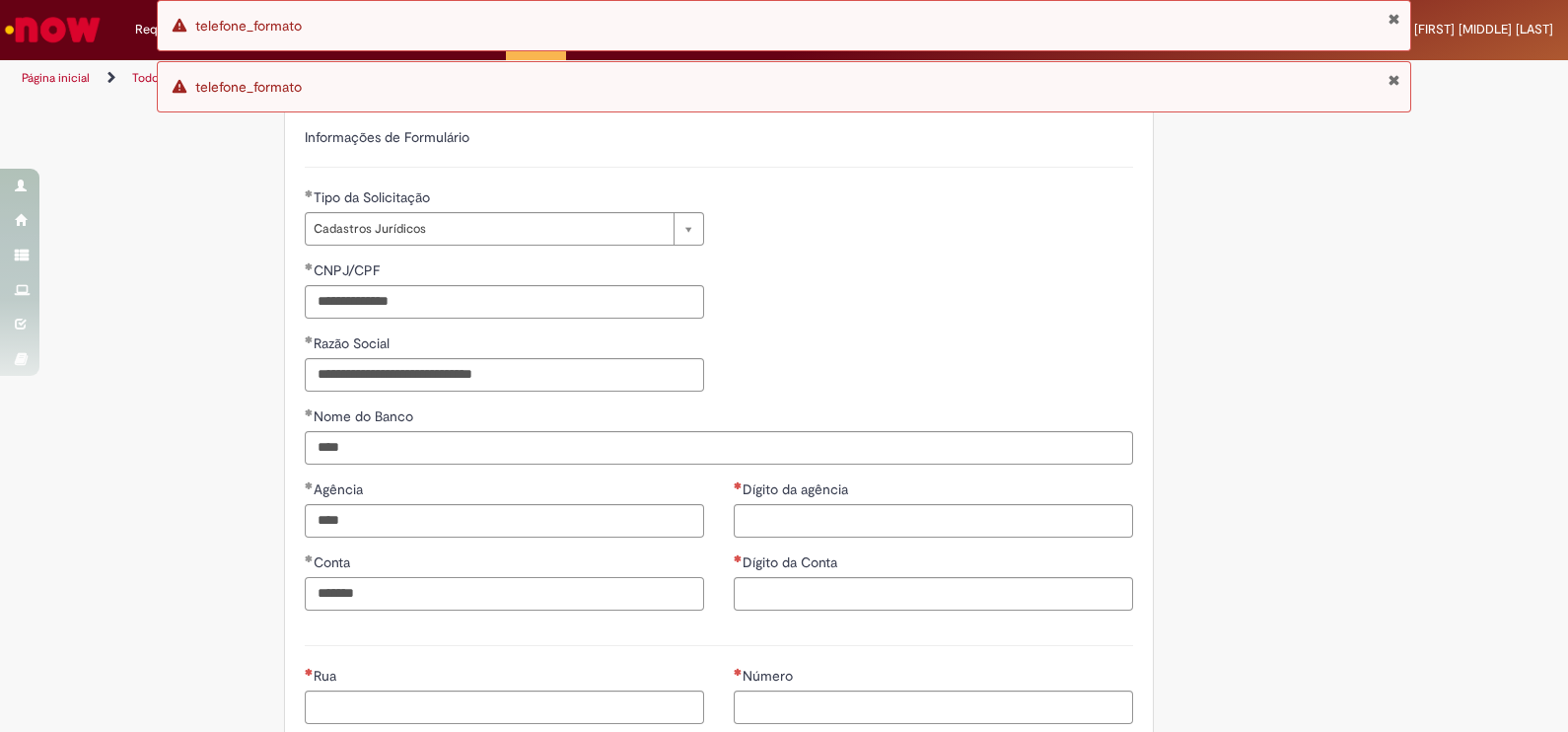 click on "*******" at bounding box center [504, 594] 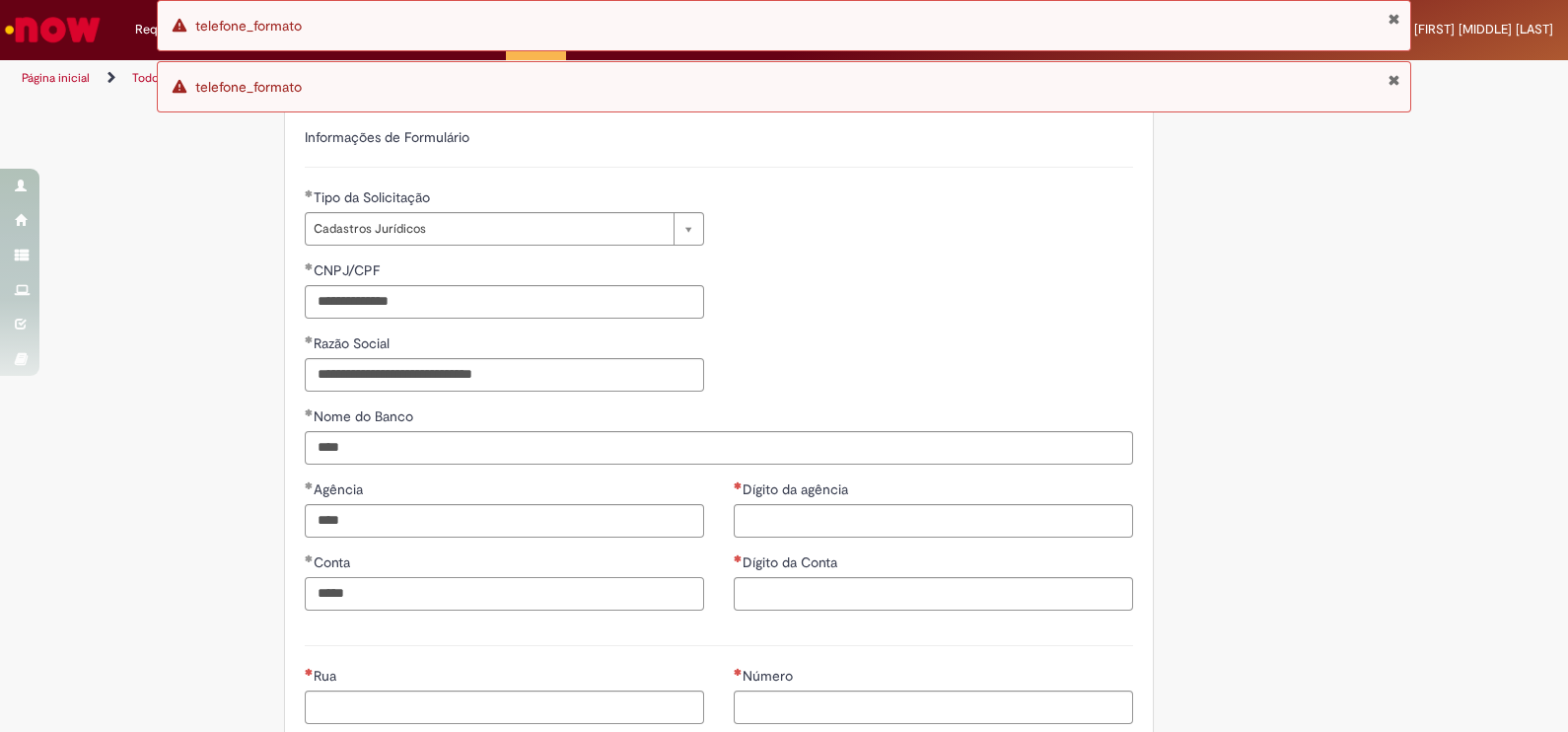 type on "*****" 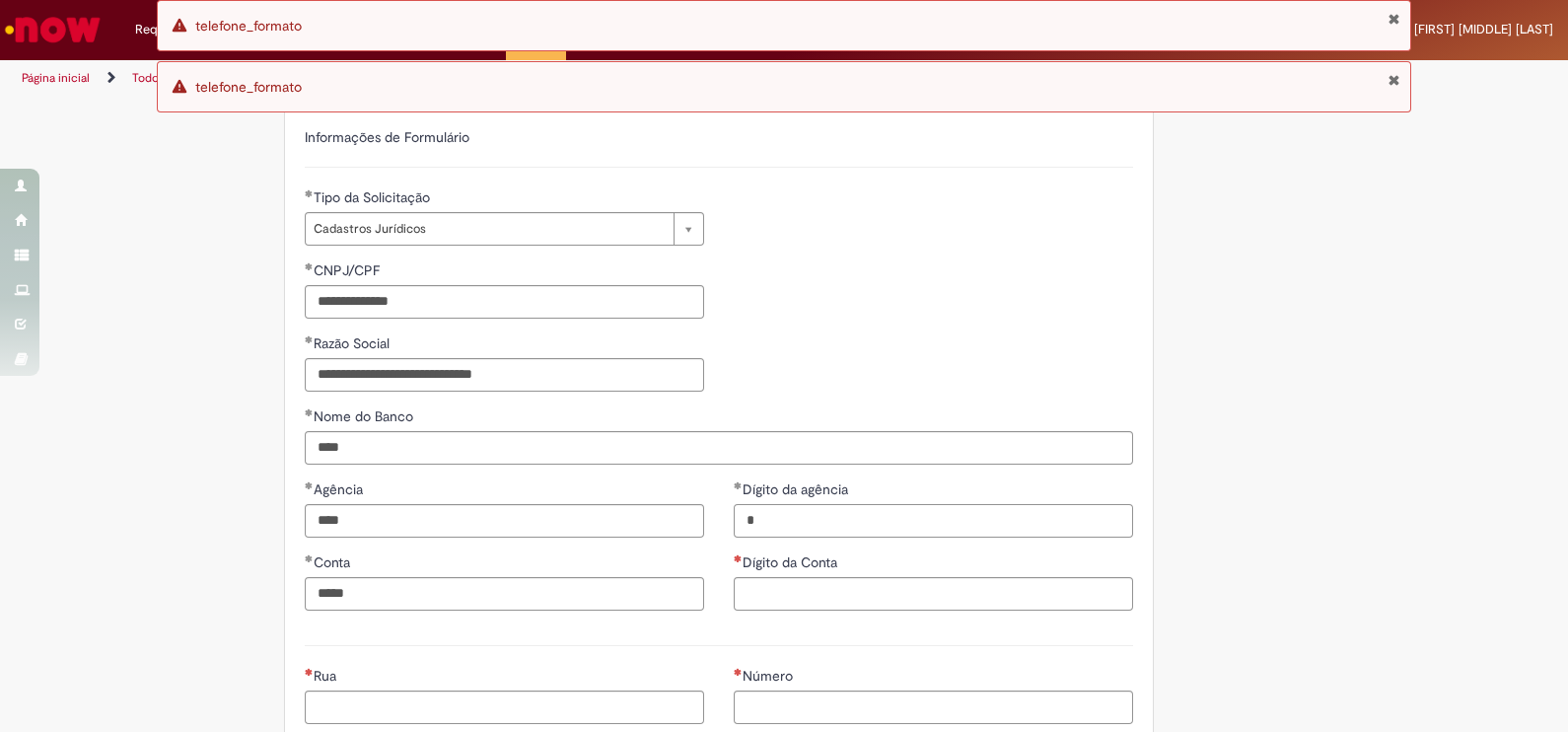 type on "*" 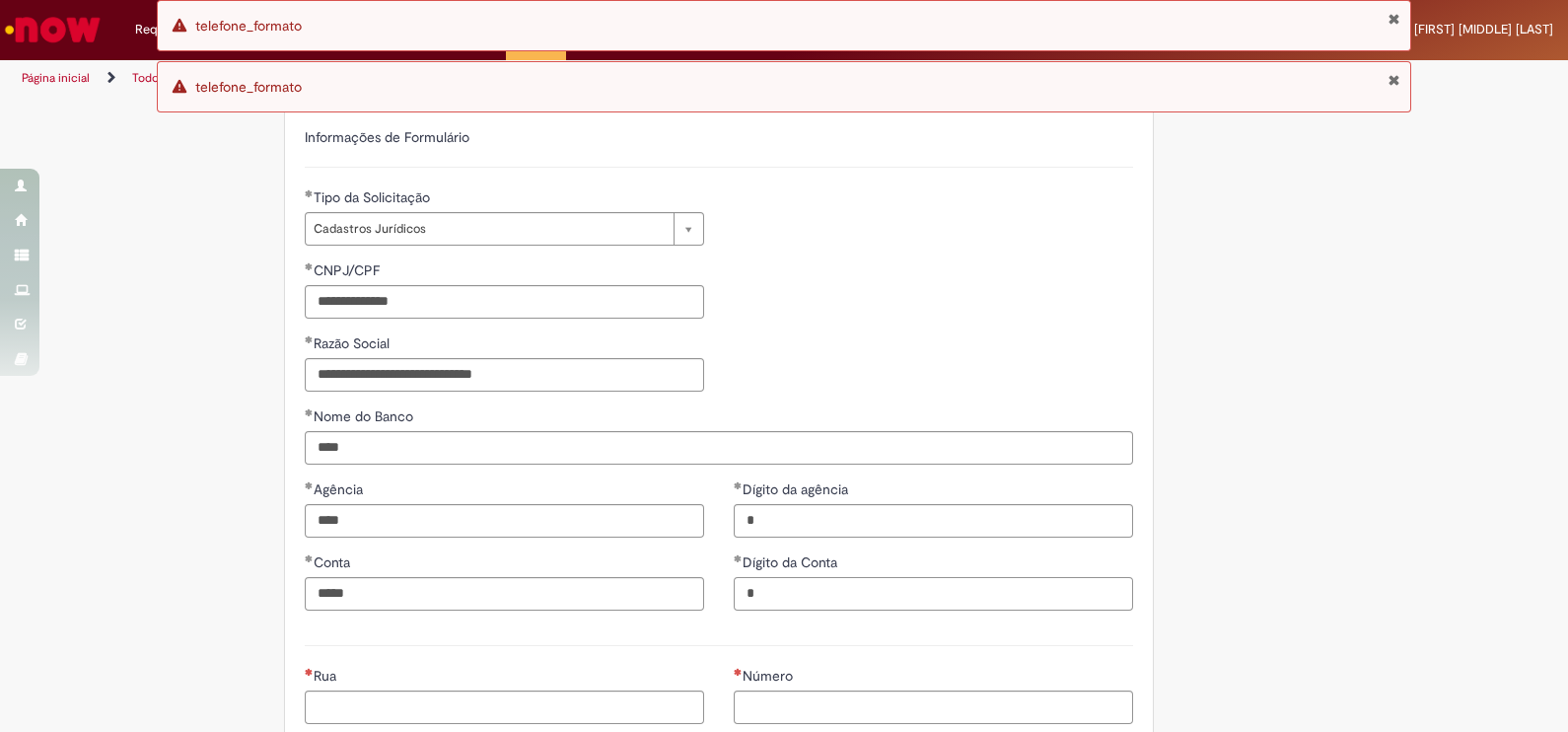 type on "*" 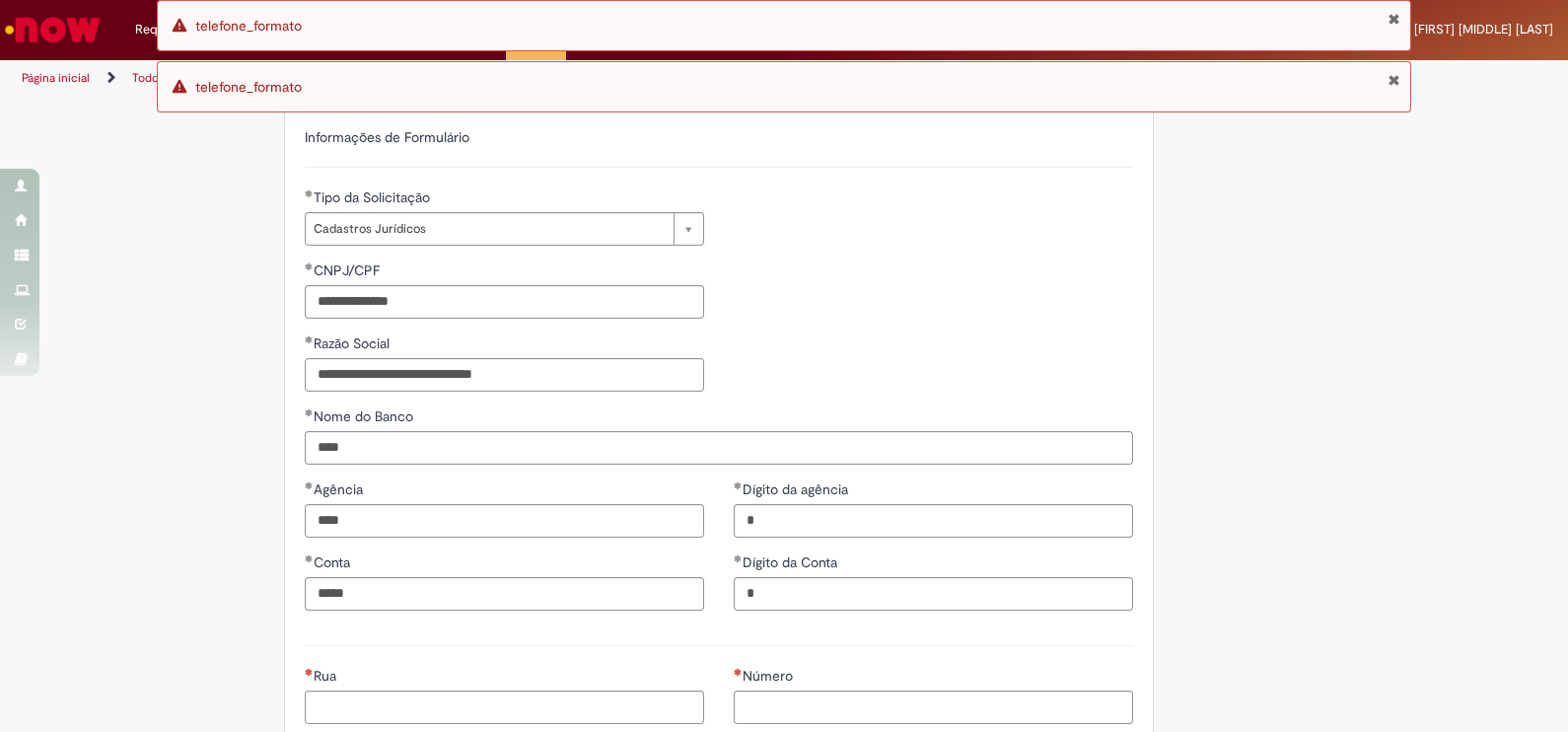 click on "Rua" at bounding box center [504, 678] 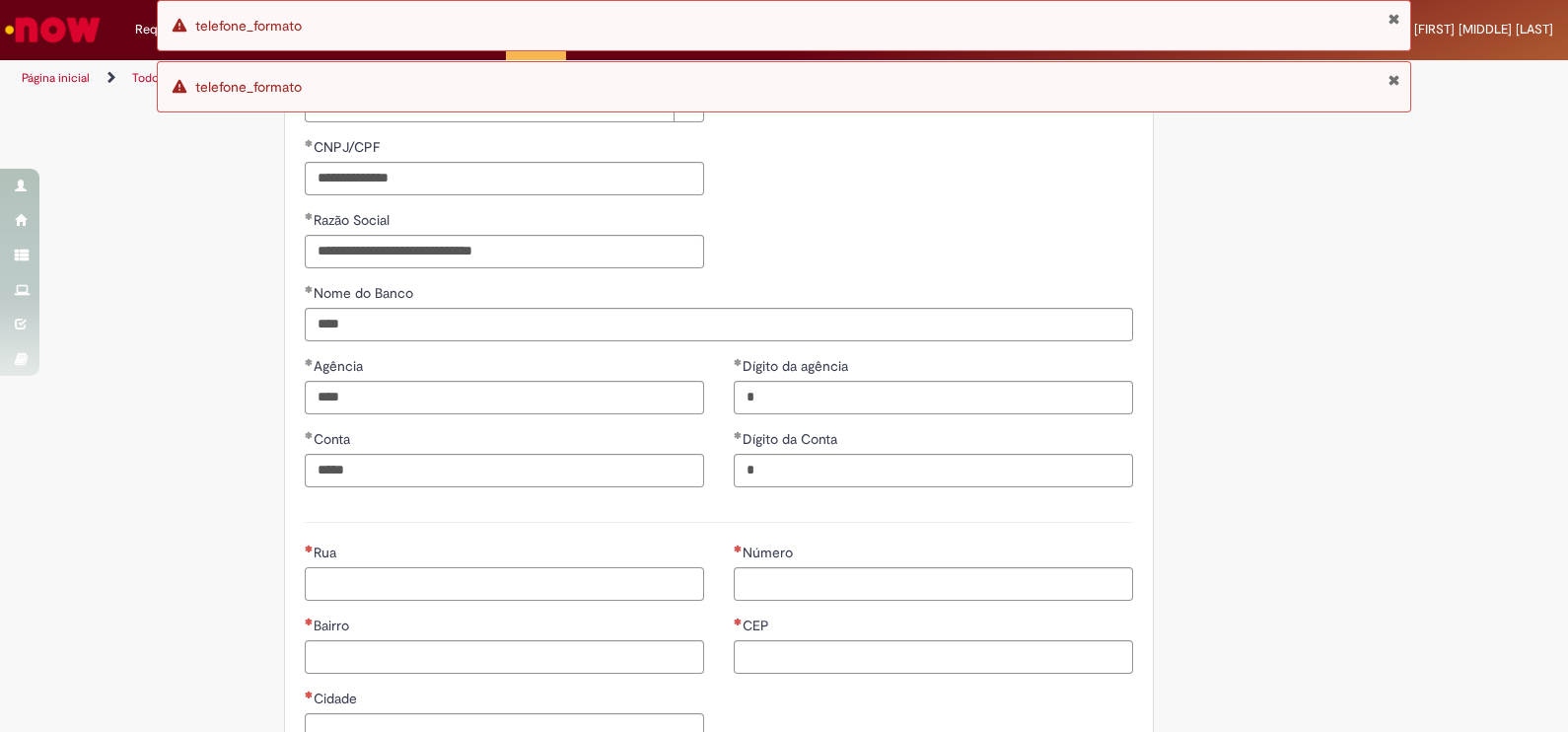 click on "Rua" at bounding box center (504, 584) 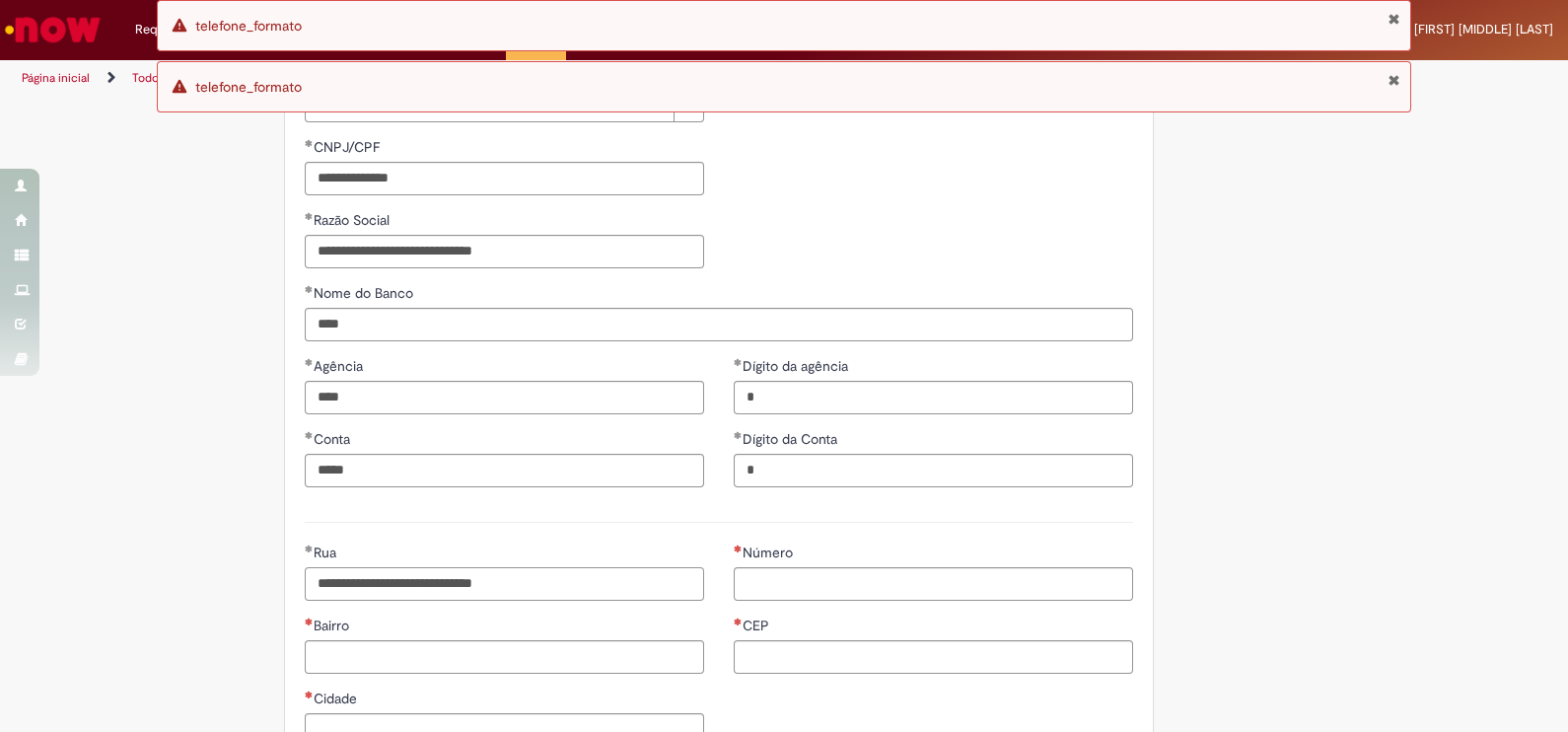 click on "**********" at bounding box center (504, 584) 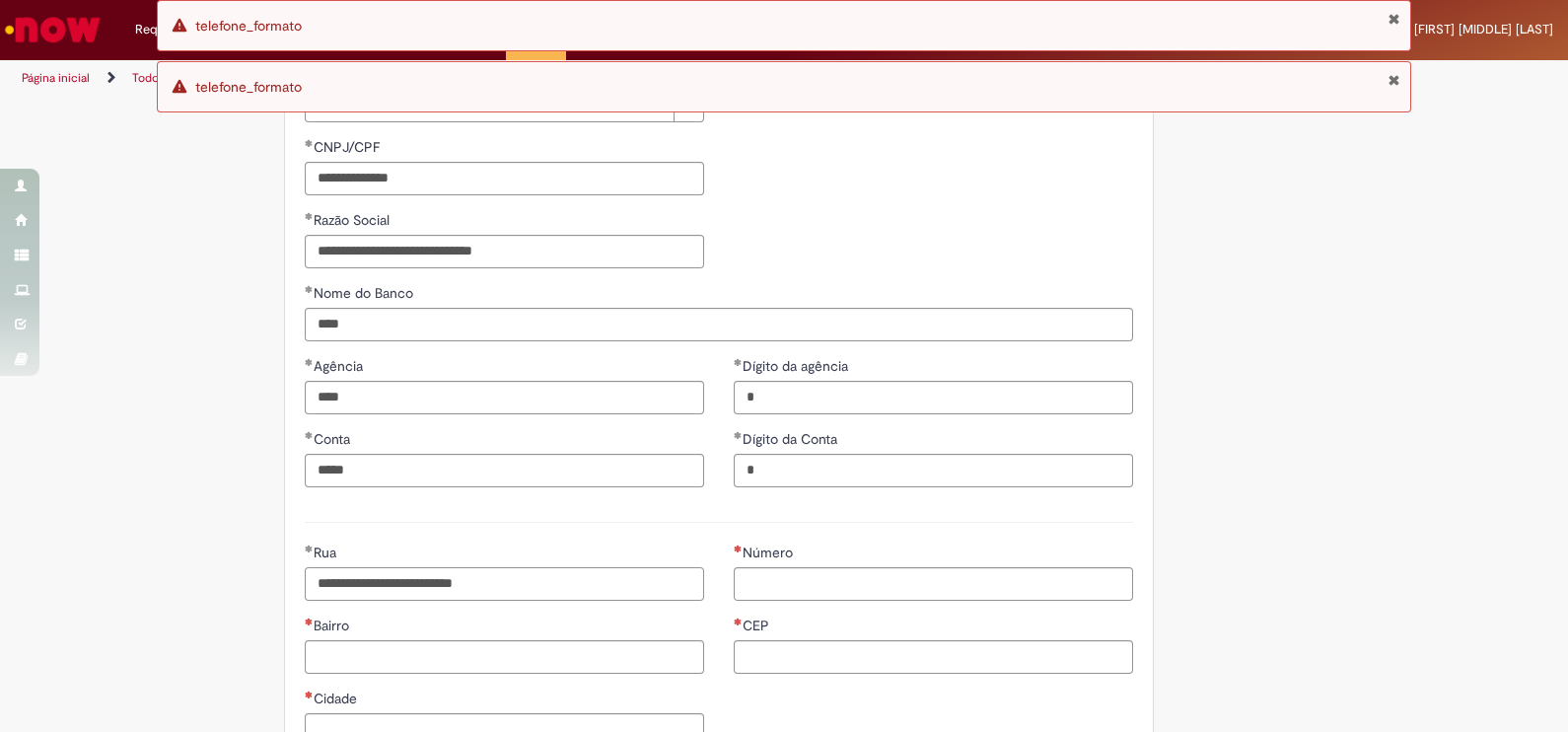 type on "**********" 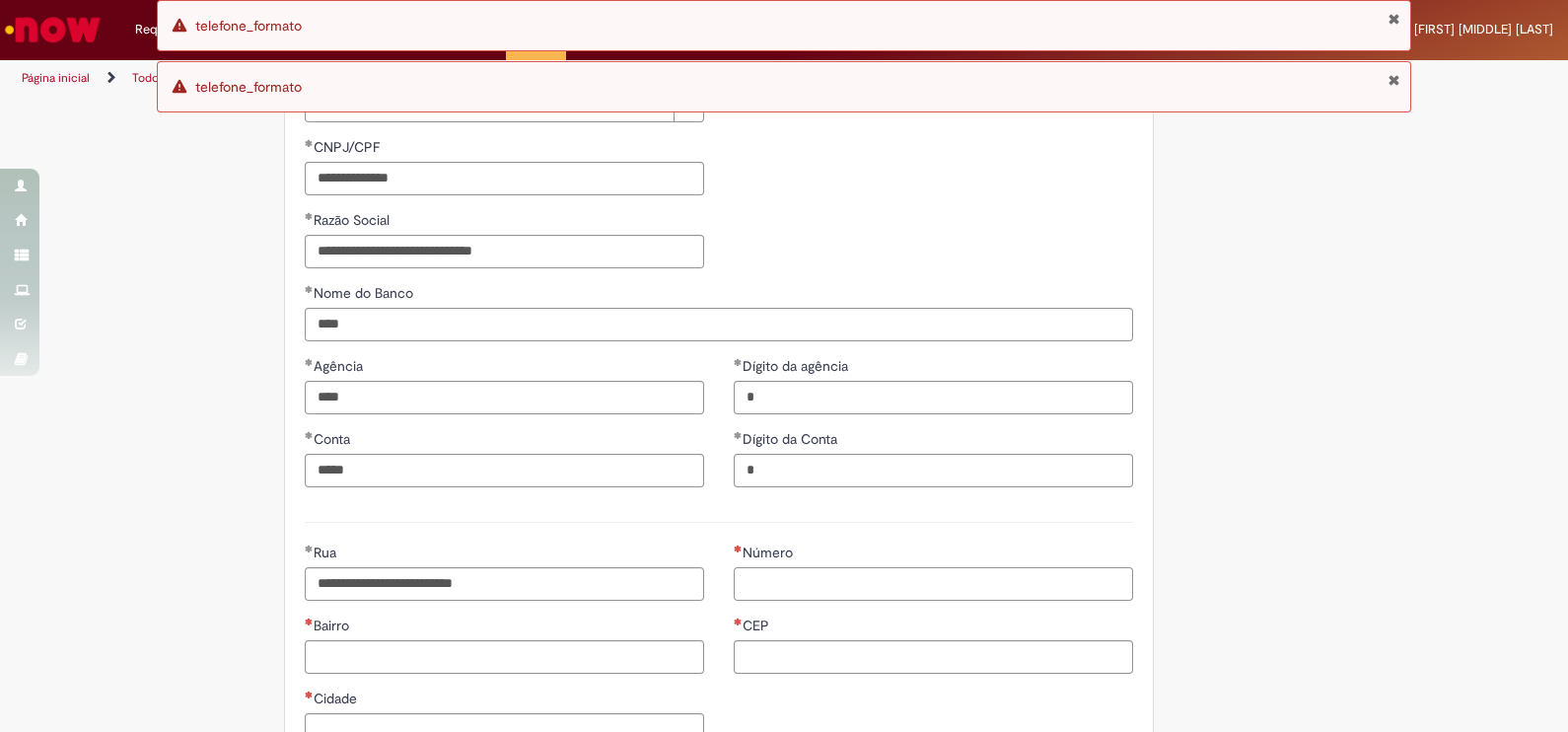 click on "Número" at bounding box center [933, 584] 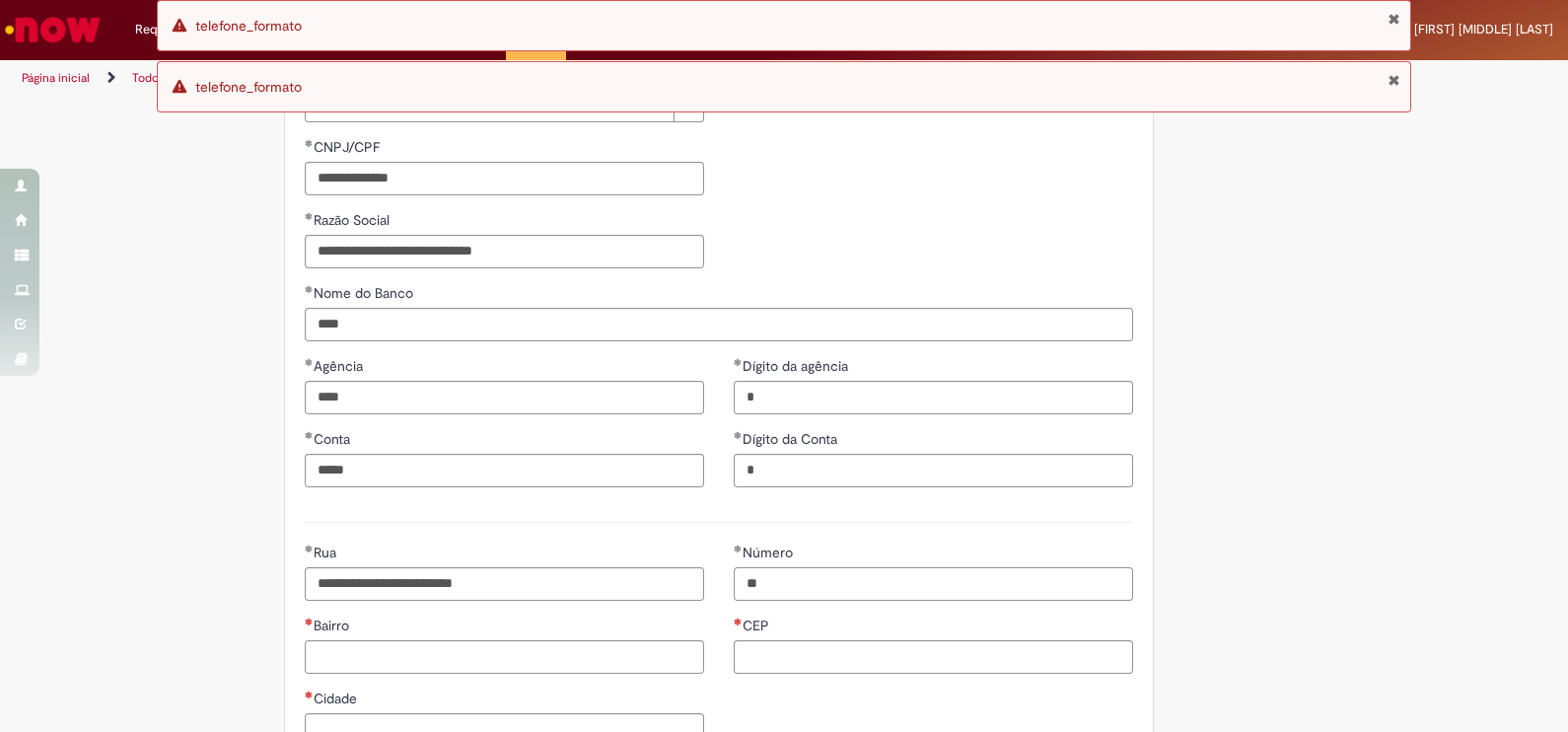 type on "**" 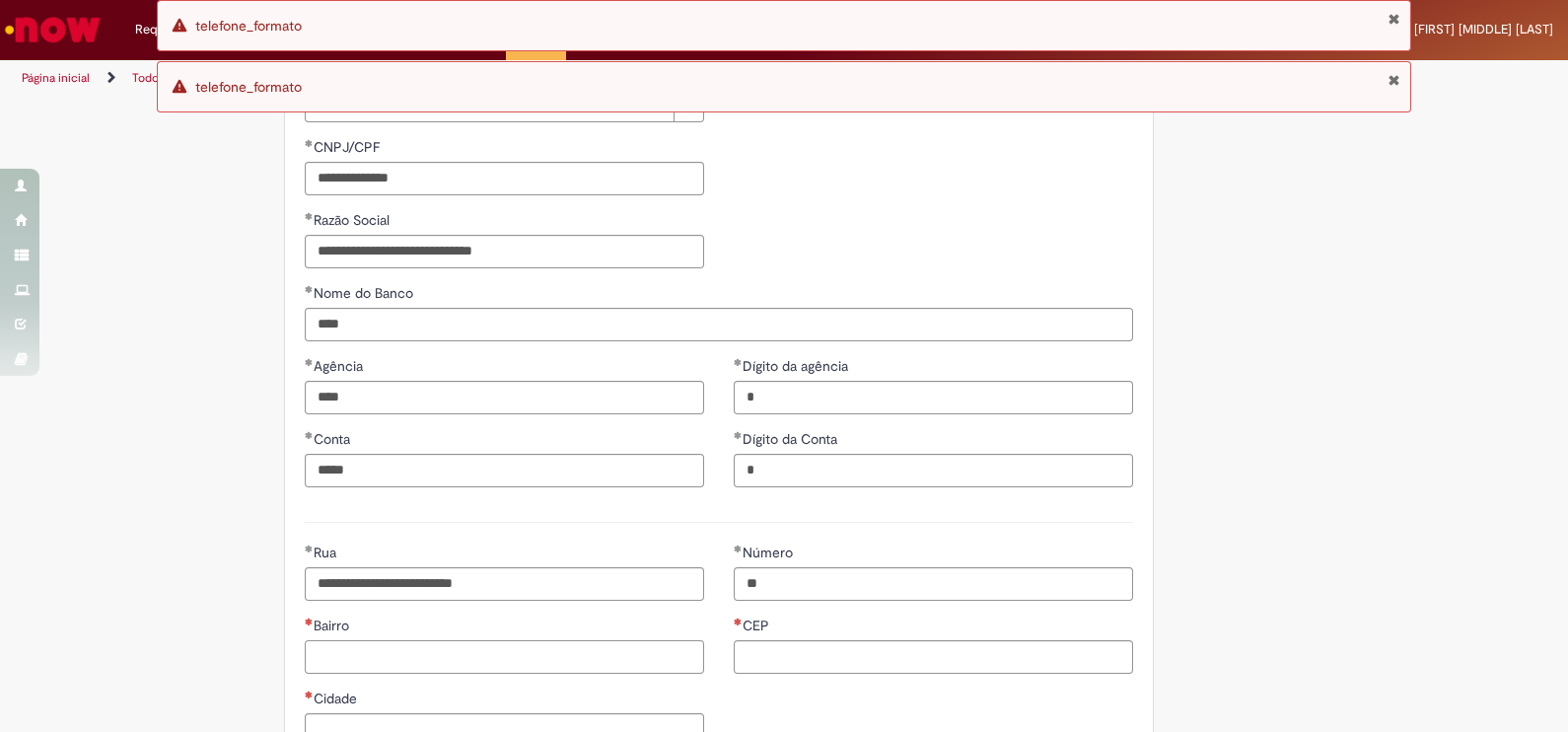 click on "Bairro" at bounding box center [504, 657] 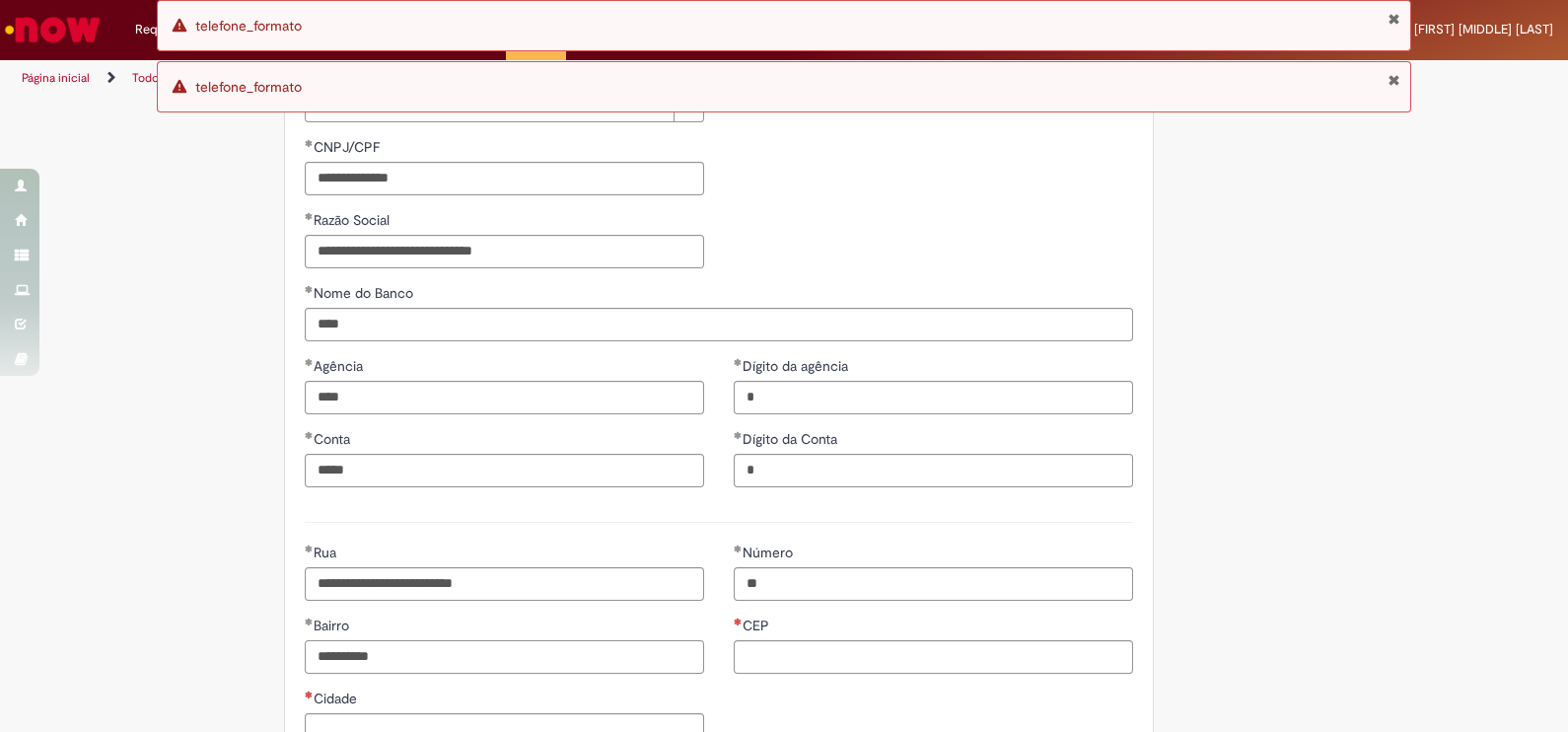 type on "**********" 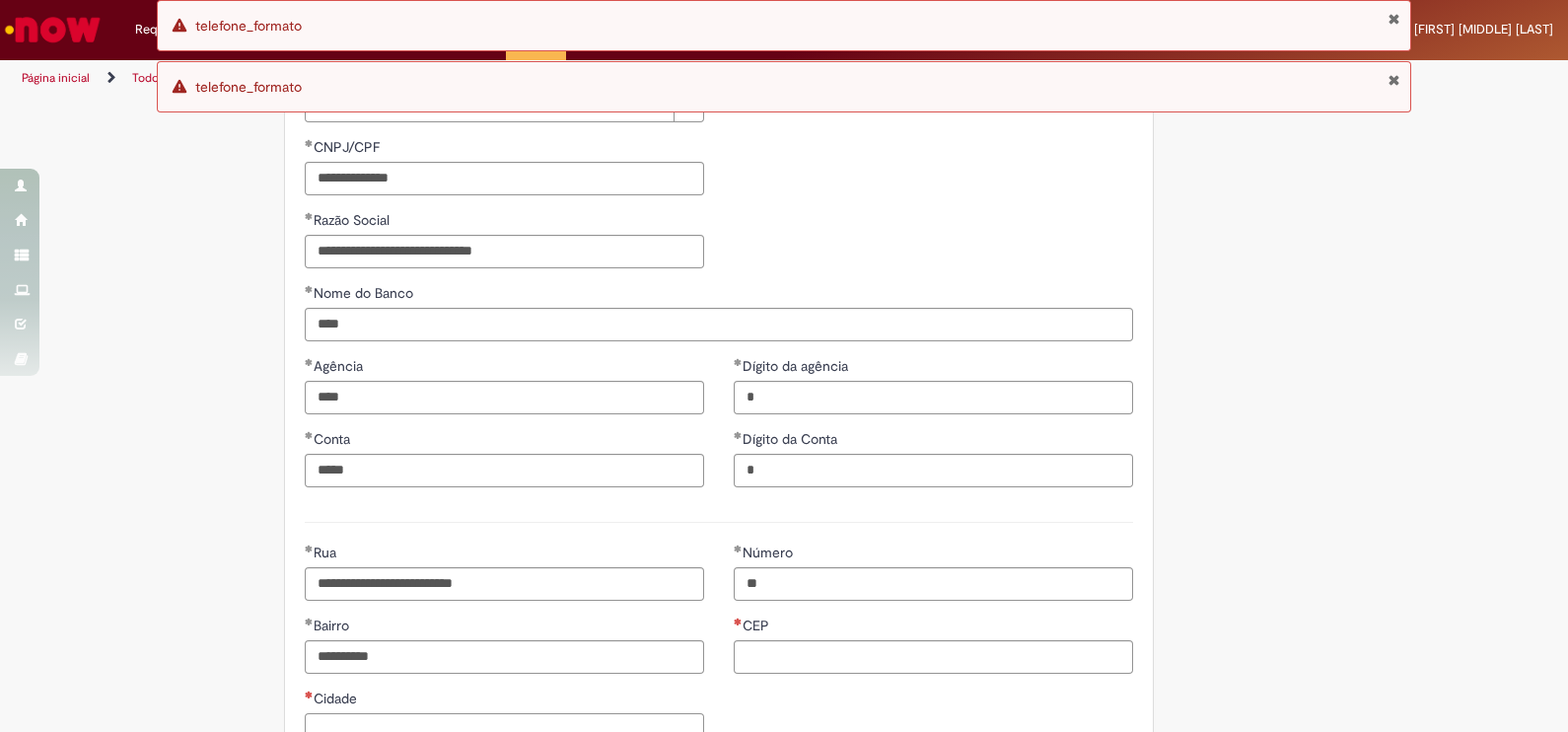 scroll, scrollTop: 688, scrollLeft: 0, axis: vertical 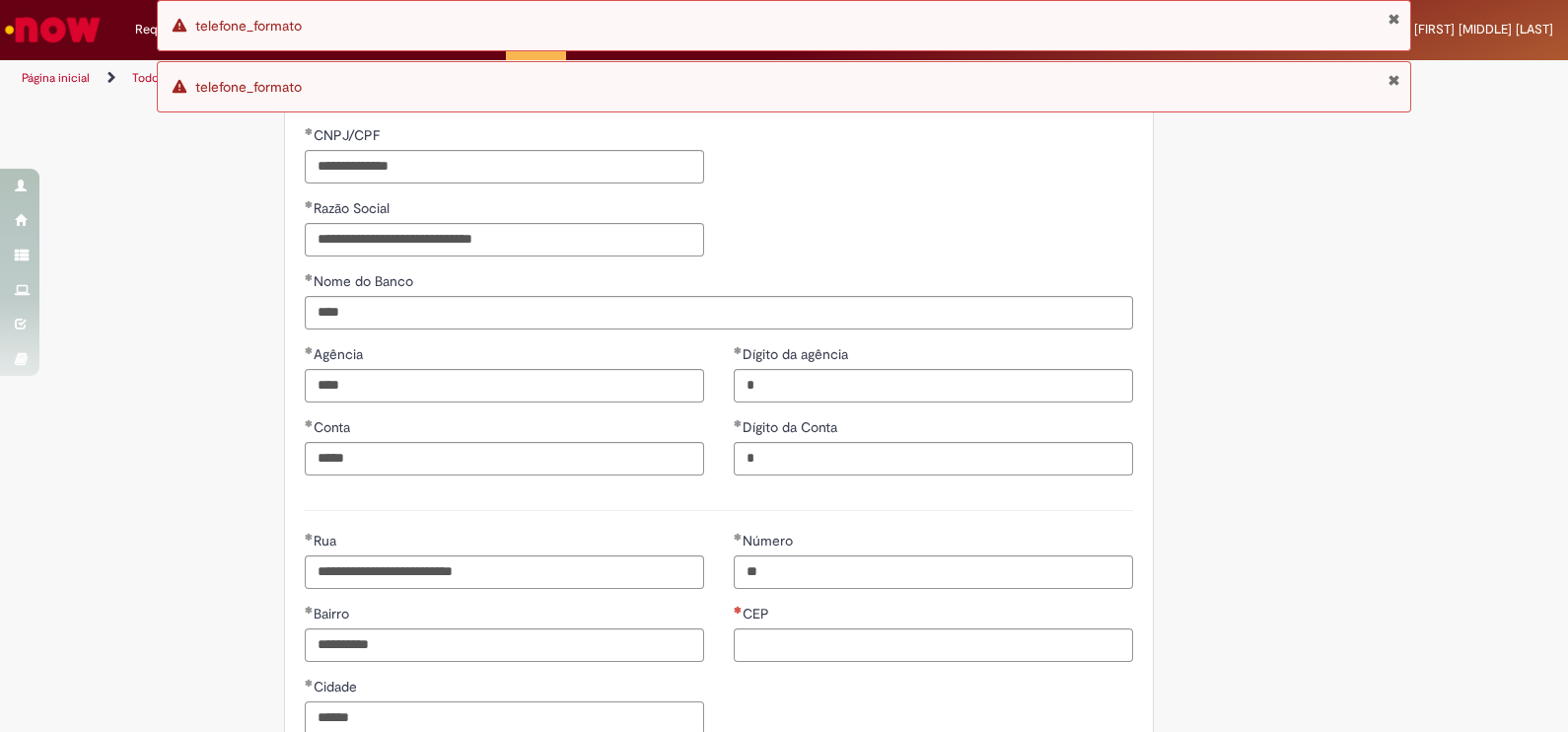 type on "******" 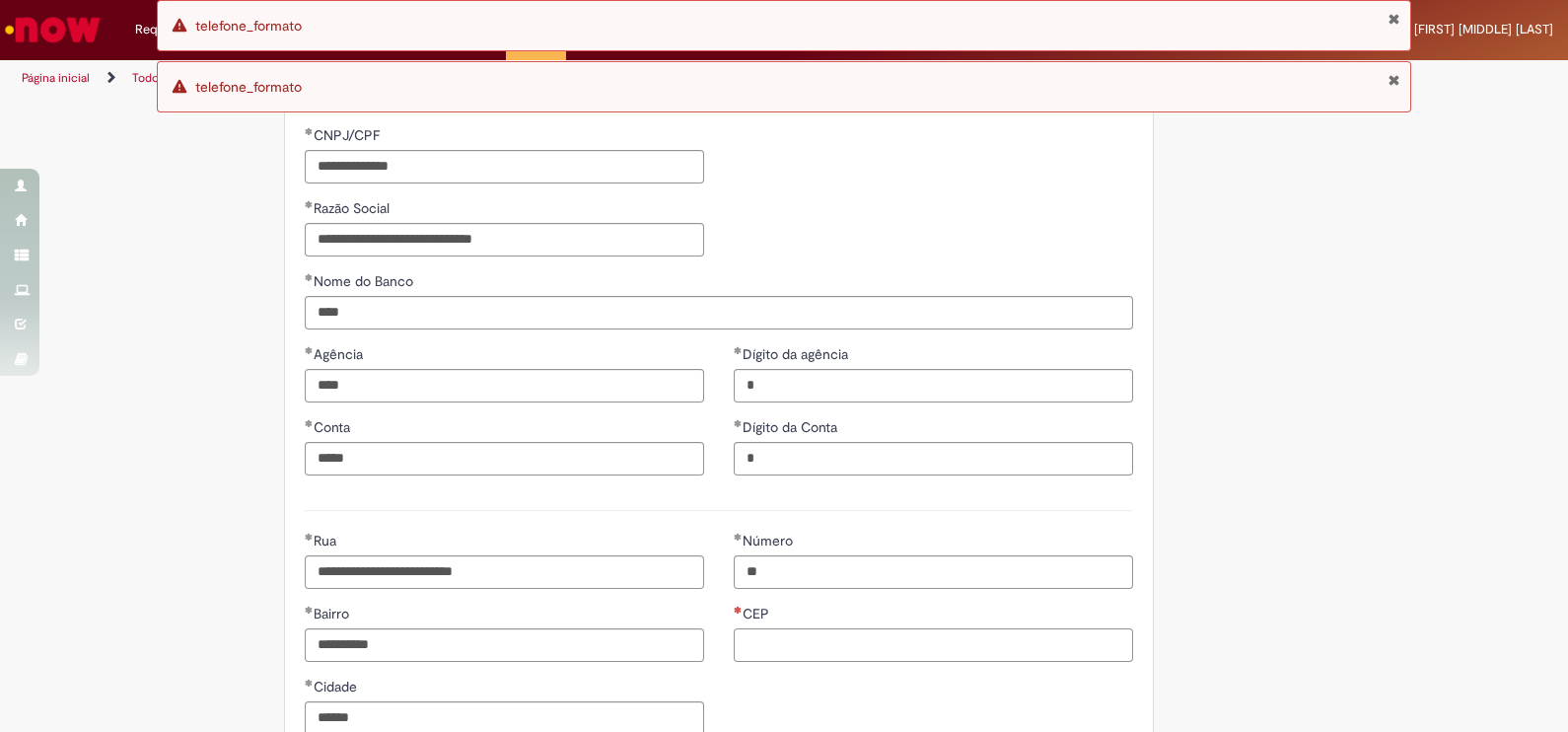 click on "CEP" at bounding box center [933, 645] 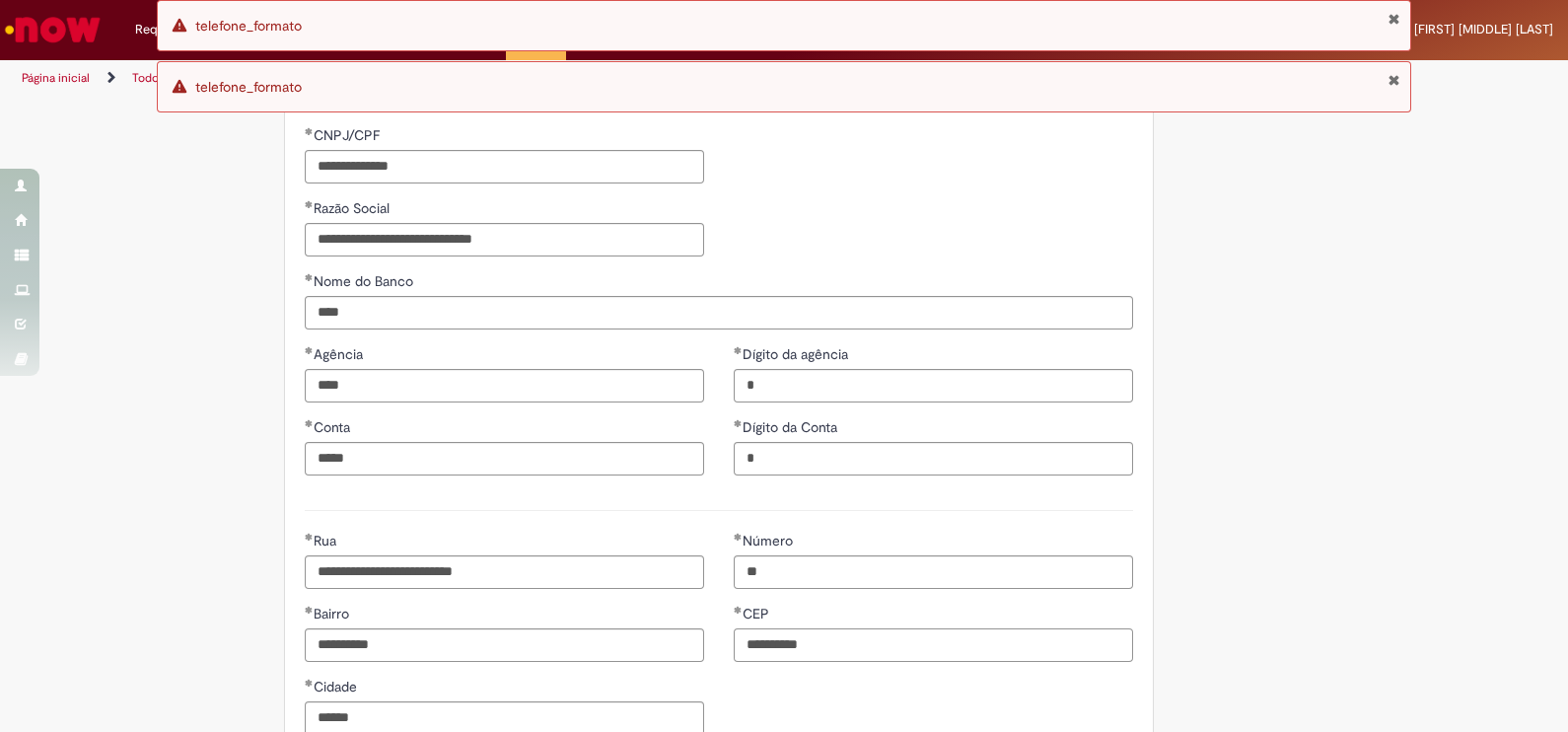 type on "**********" 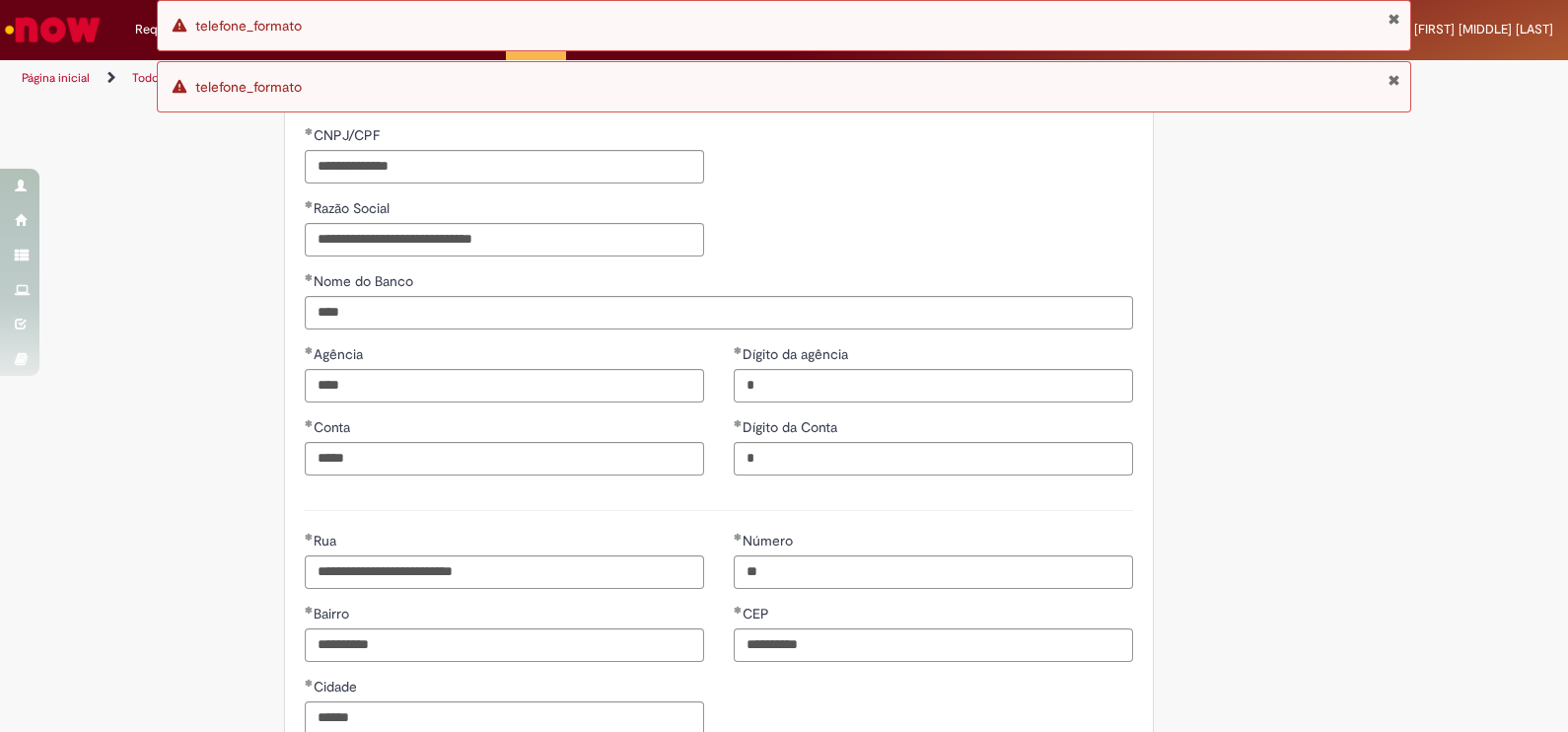 click on "**********" at bounding box center (784, 248) 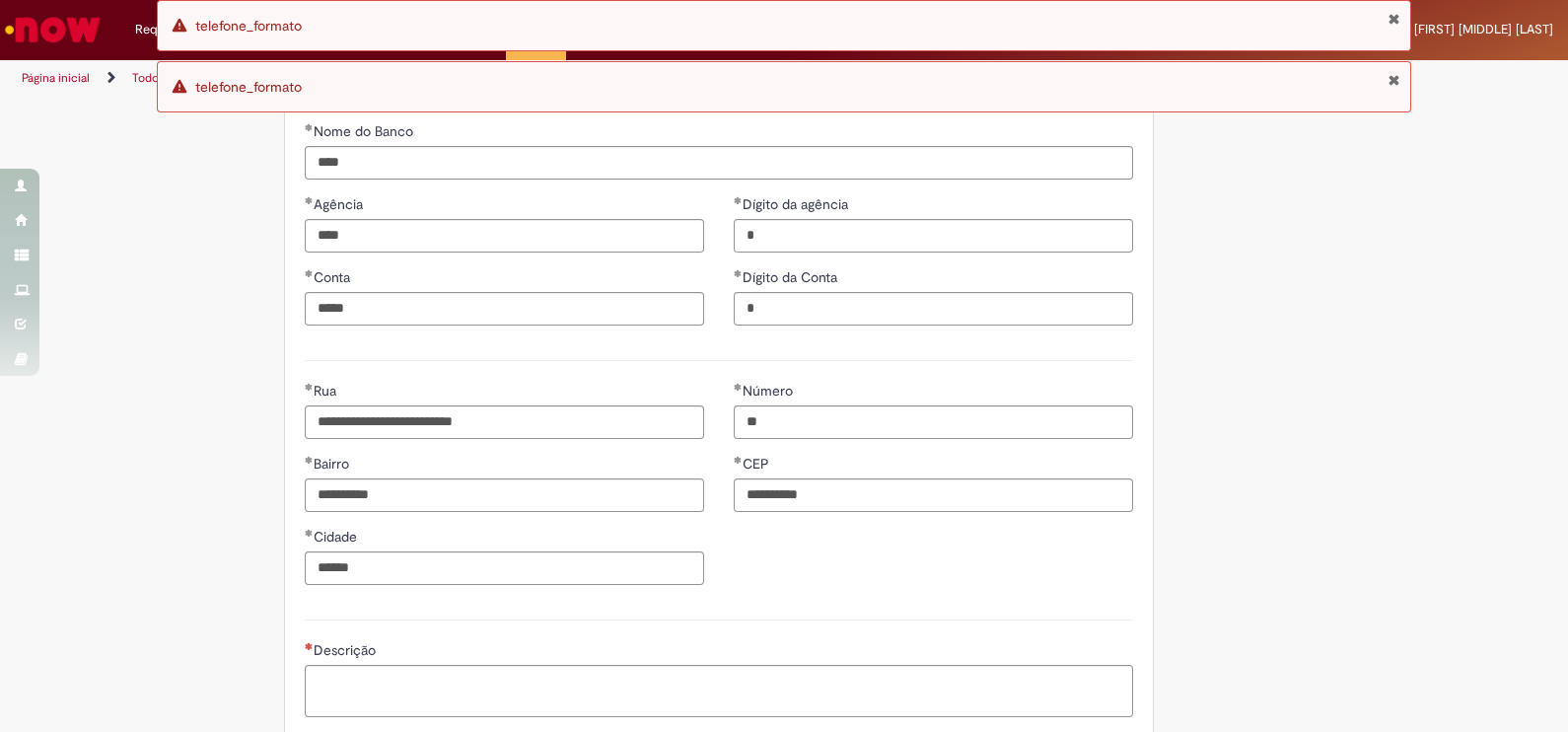 scroll, scrollTop: 1038, scrollLeft: 0, axis: vertical 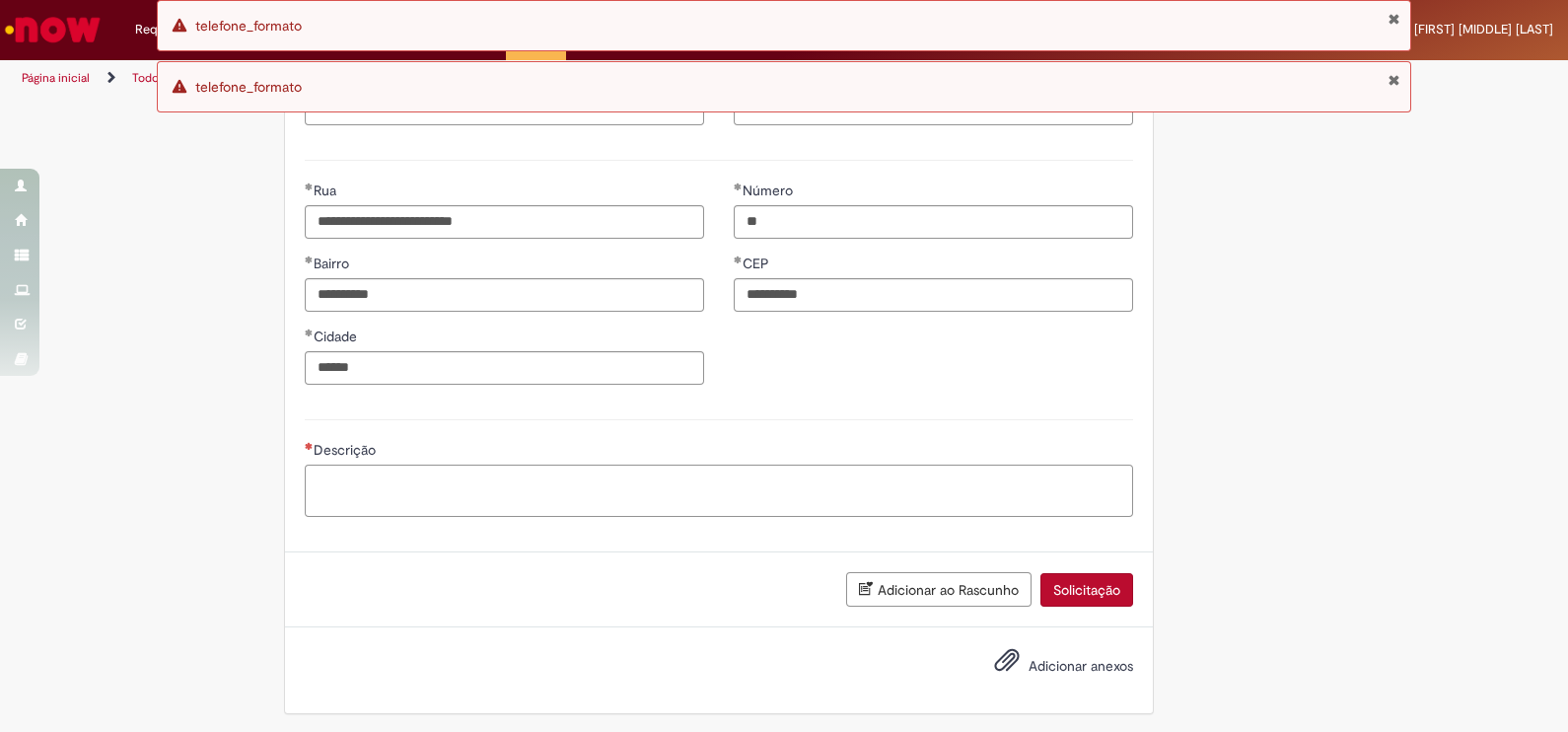 click on "Descrição" at bounding box center [719, 491] 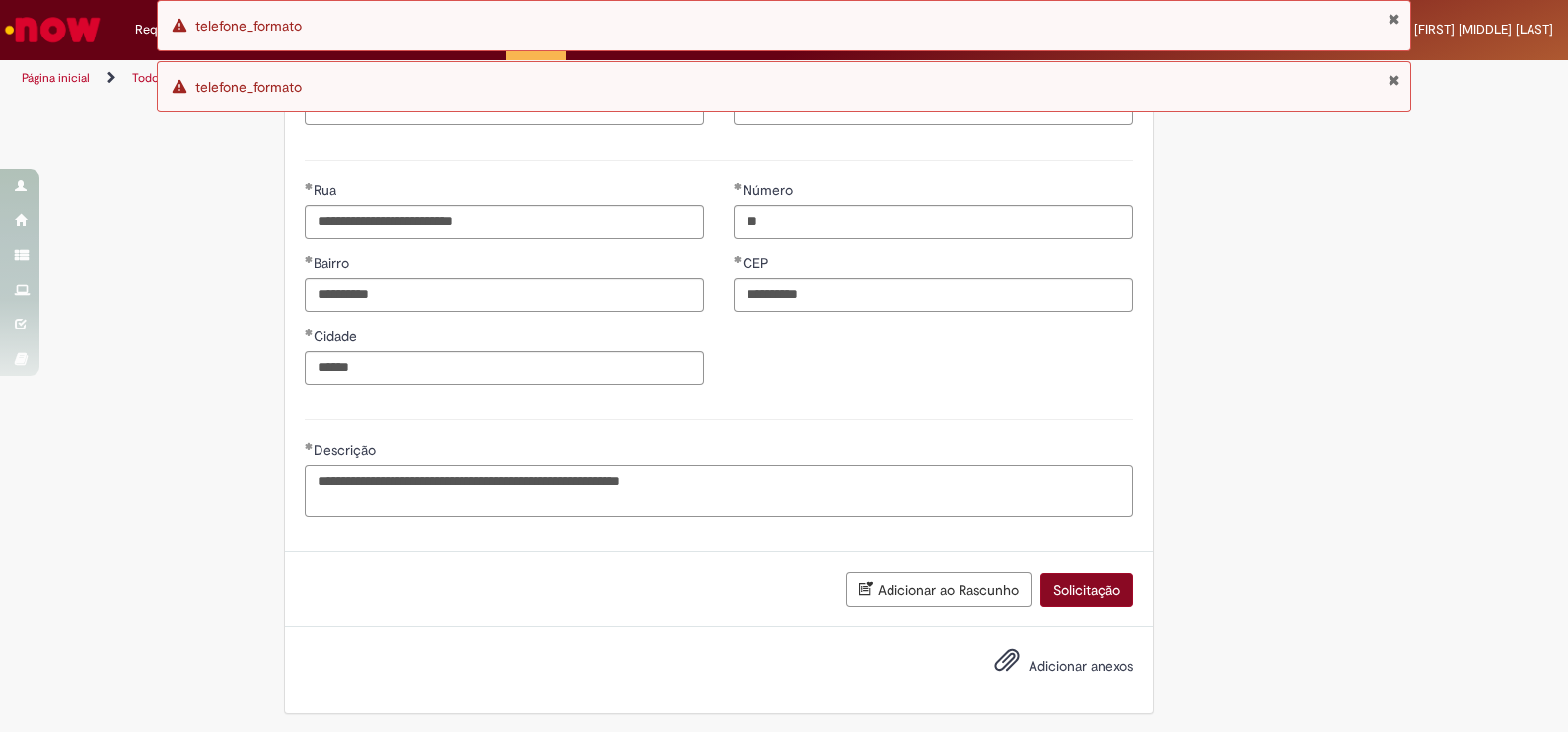 type on "**********" 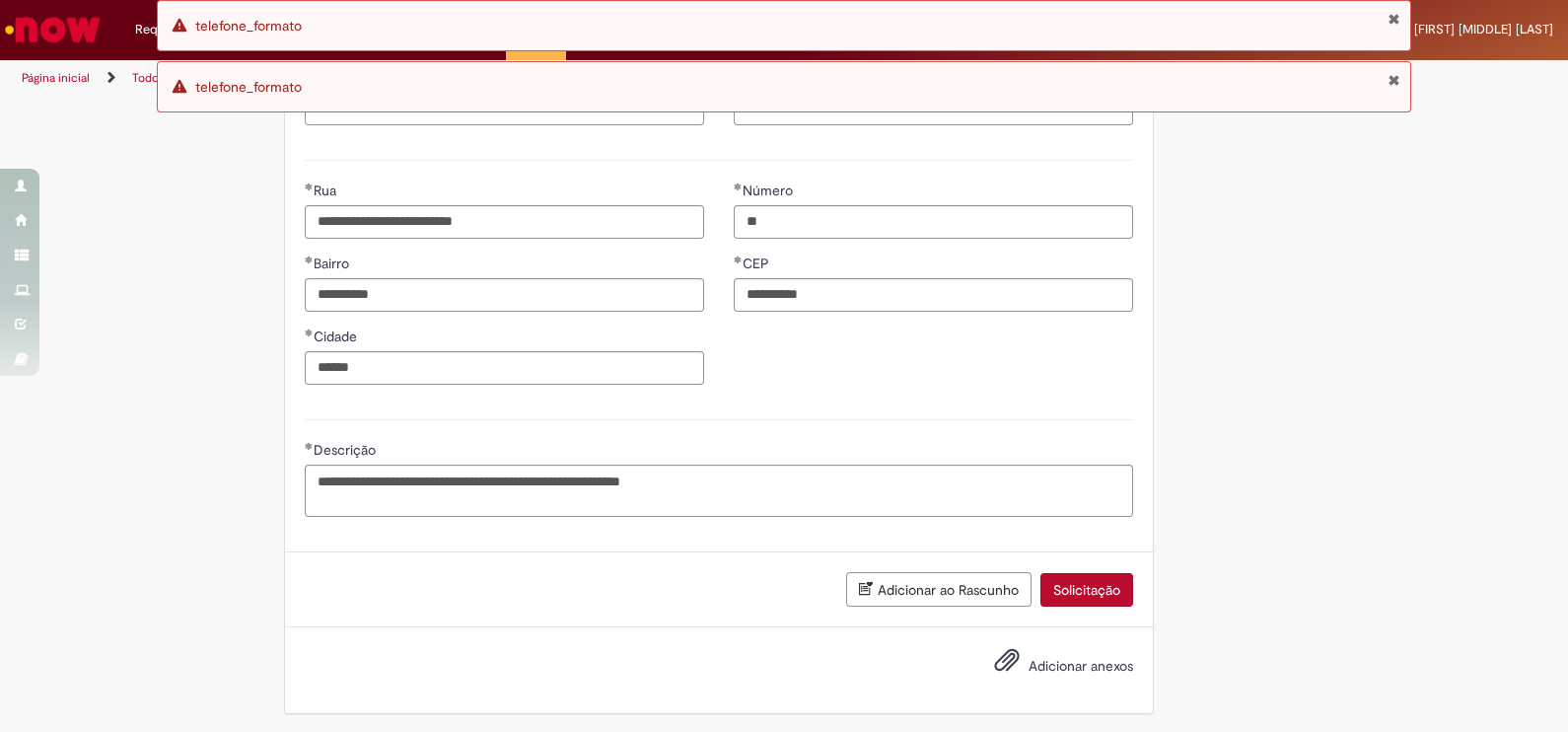 click on "Solicitação" at bounding box center [1087, 590] 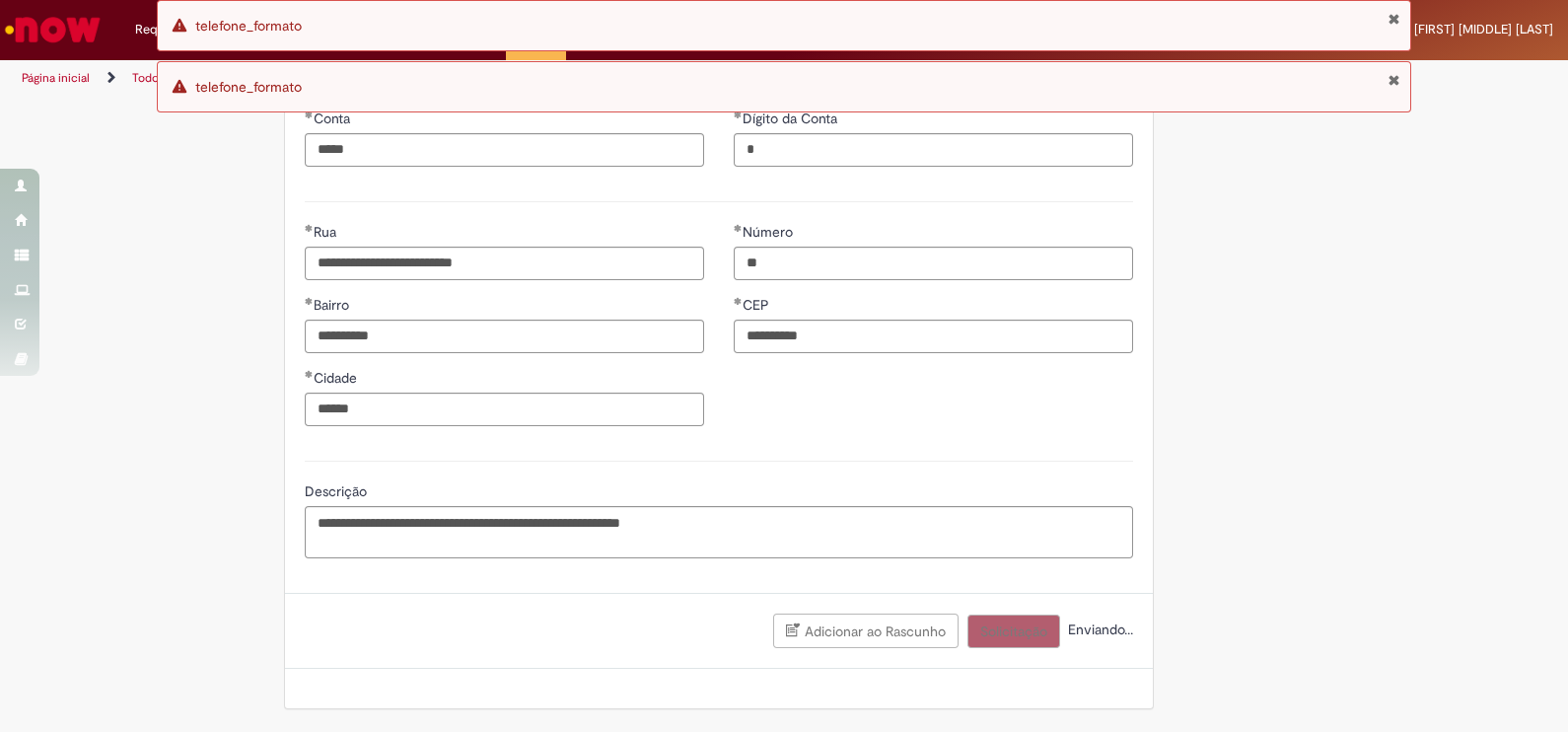 scroll, scrollTop: 992, scrollLeft: 0, axis: vertical 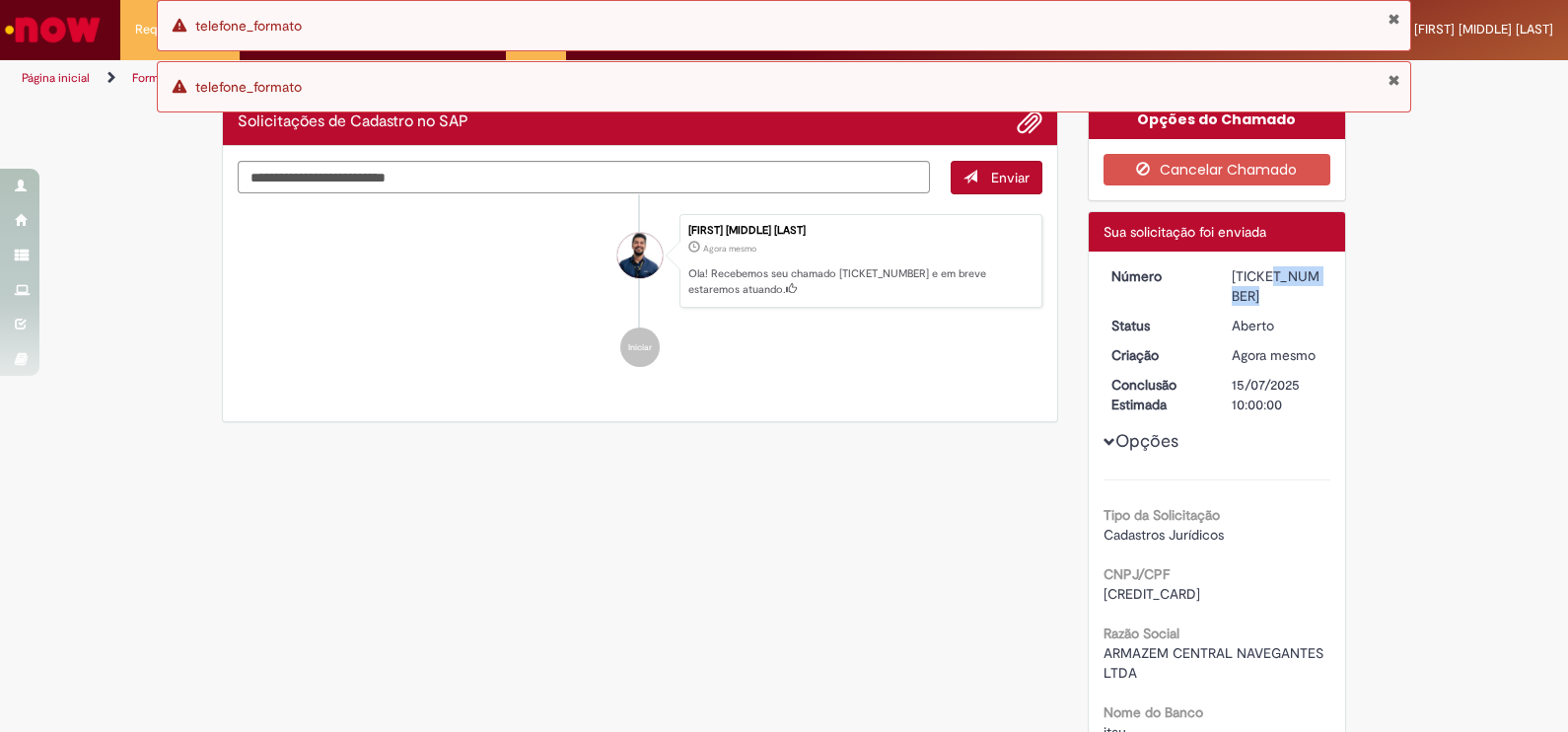 drag, startPoint x: 1223, startPoint y: 278, endPoint x: 1286, endPoint y: 281, distance: 63.071388 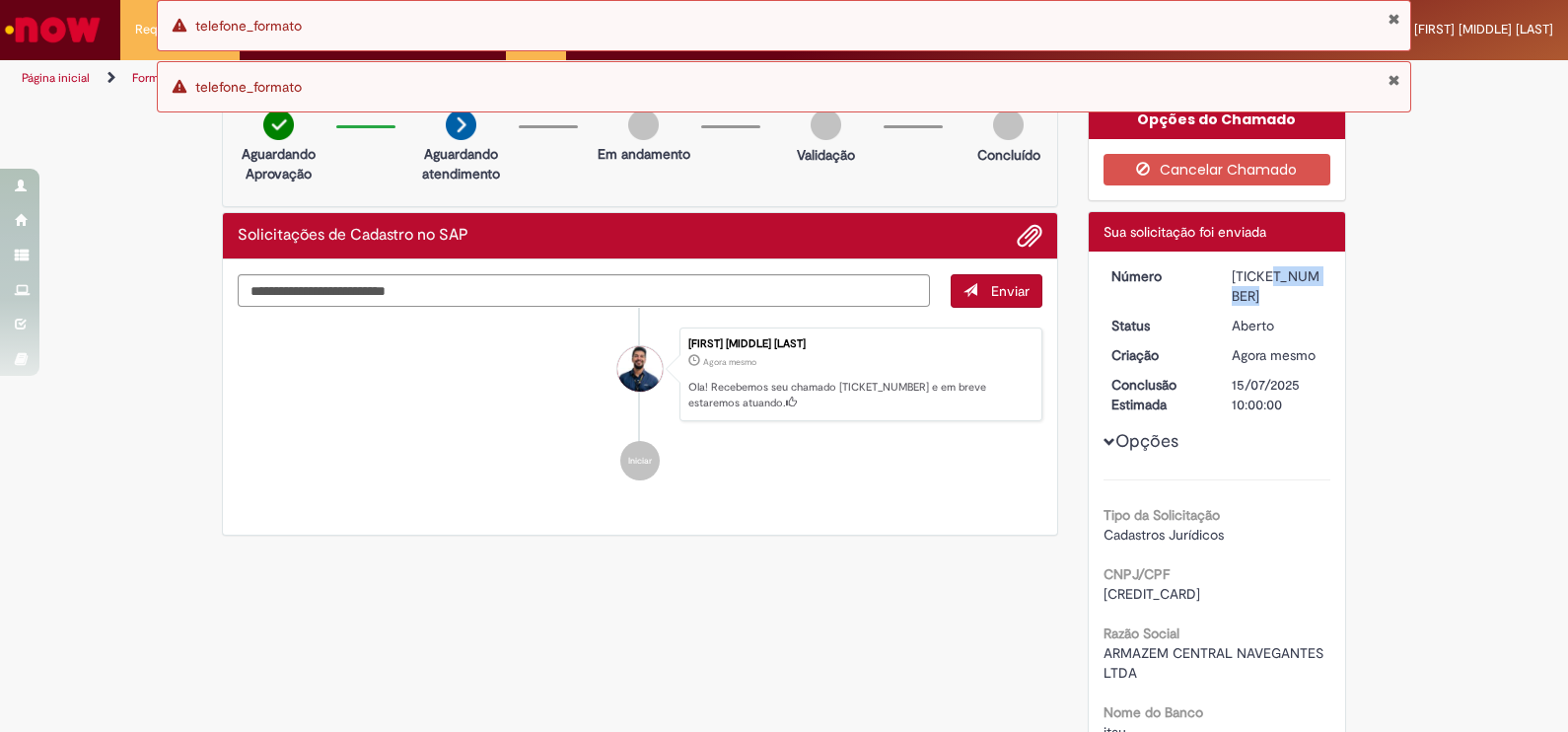 drag, startPoint x: 1286, startPoint y: 281, endPoint x: 1266, endPoint y: 285, distance: 20.396078 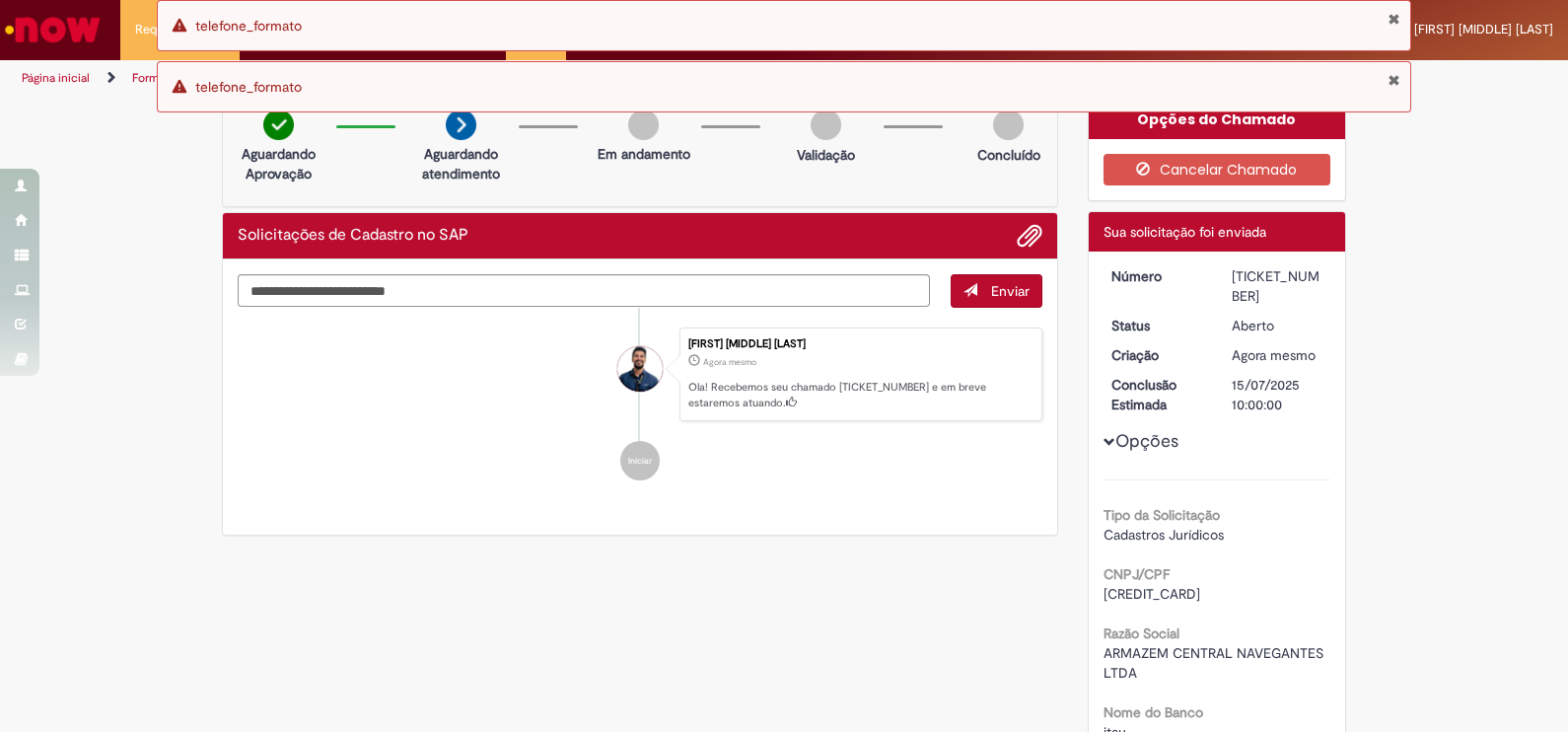 drag, startPoint x: 1266, startPoint y: 285, endPoint x: 1352, endPoint y: 382, distance: 129.6341 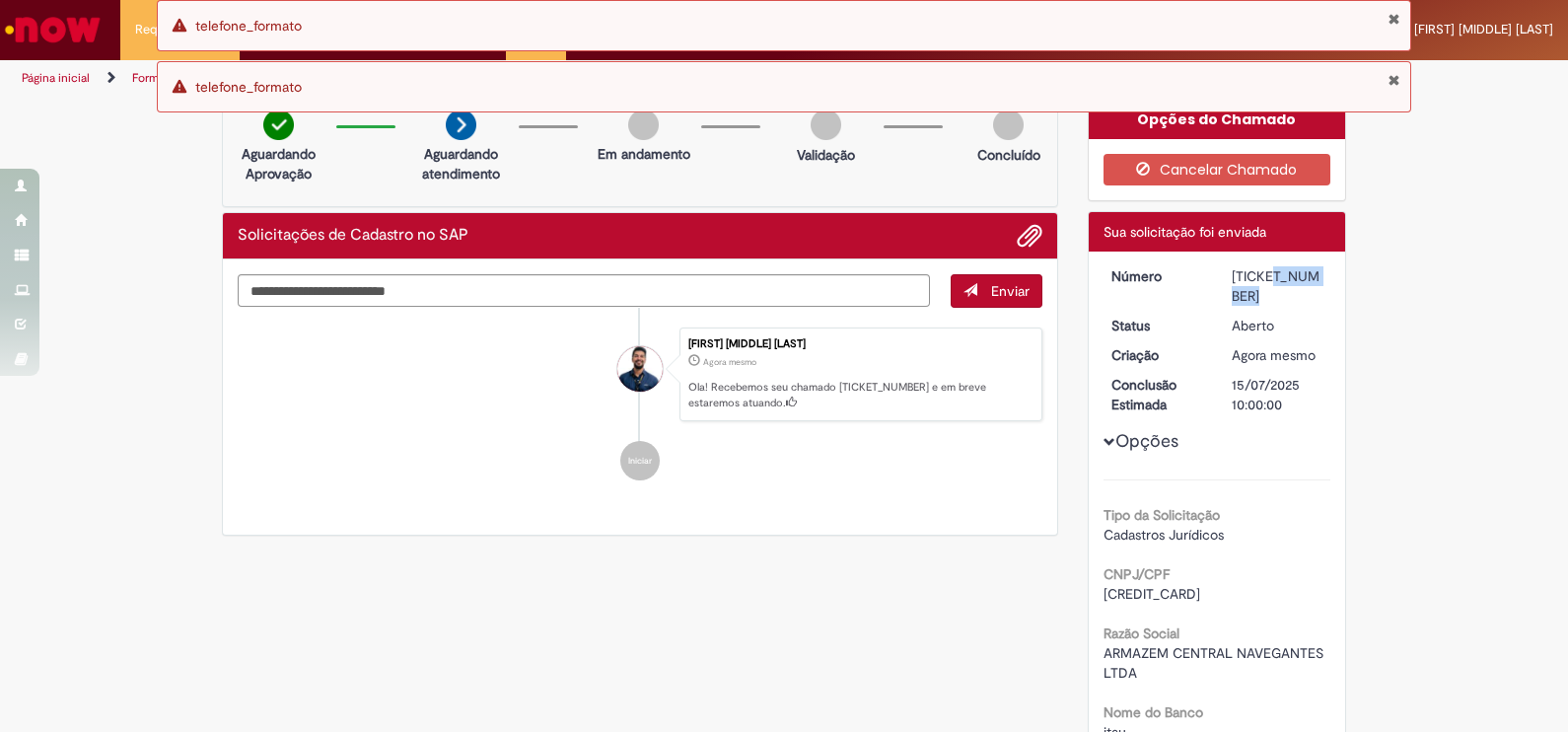 drag, startPoint x: 1219, startPoint y: 276, endPoint x: 1286, endPoint y: 278, distance: 67.0298 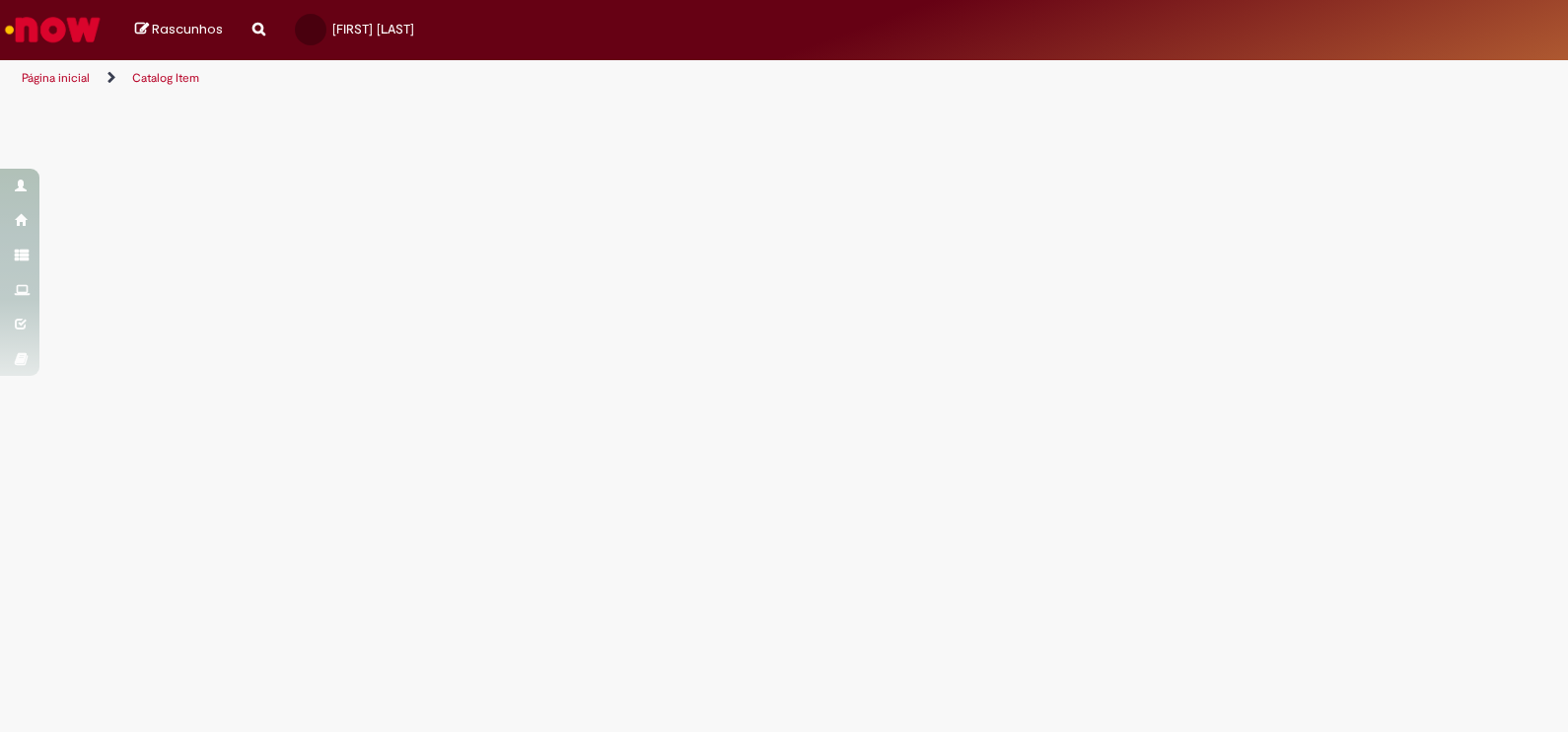 scroll, scrollTop: 0, scrollLeft: 0, axis: both 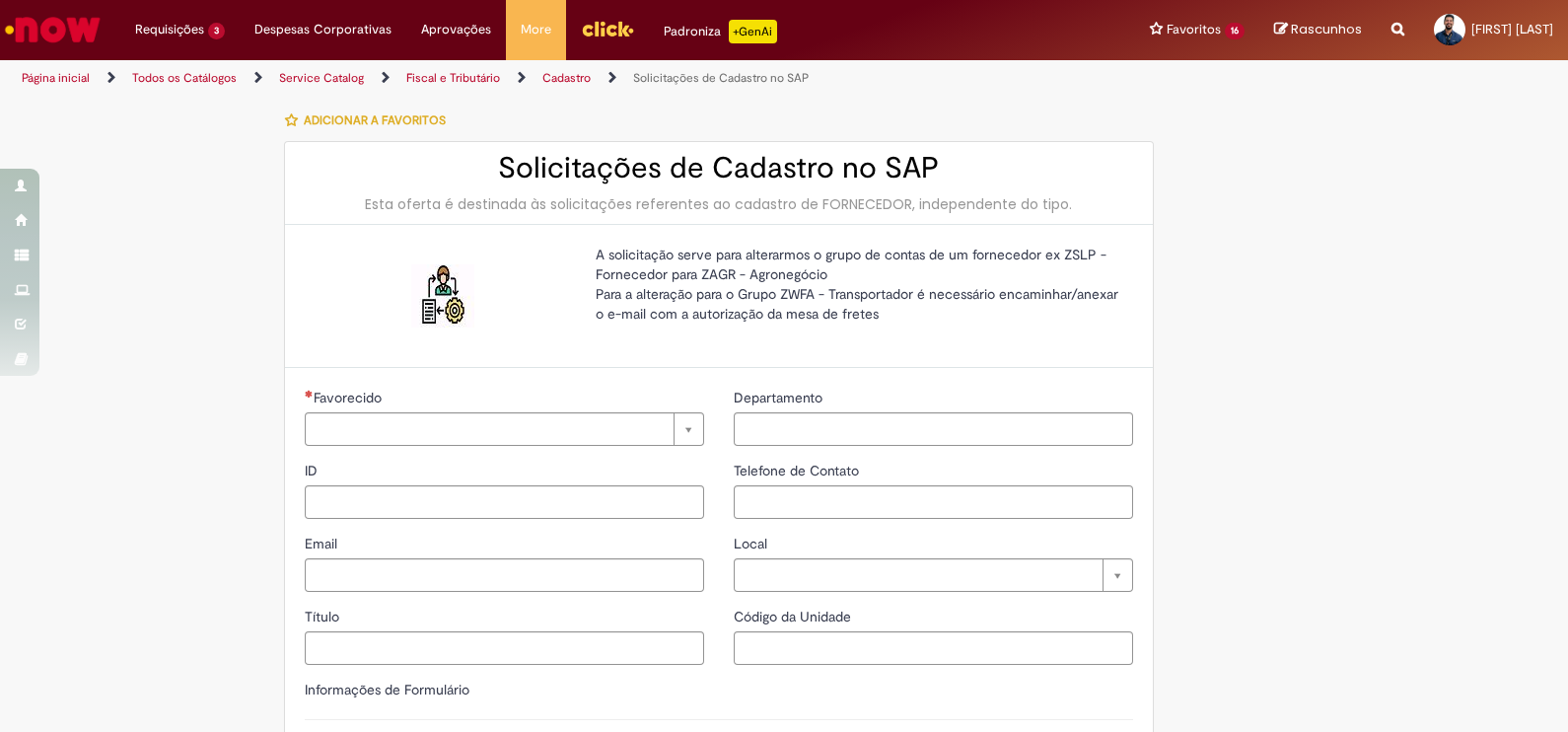 type on "********" 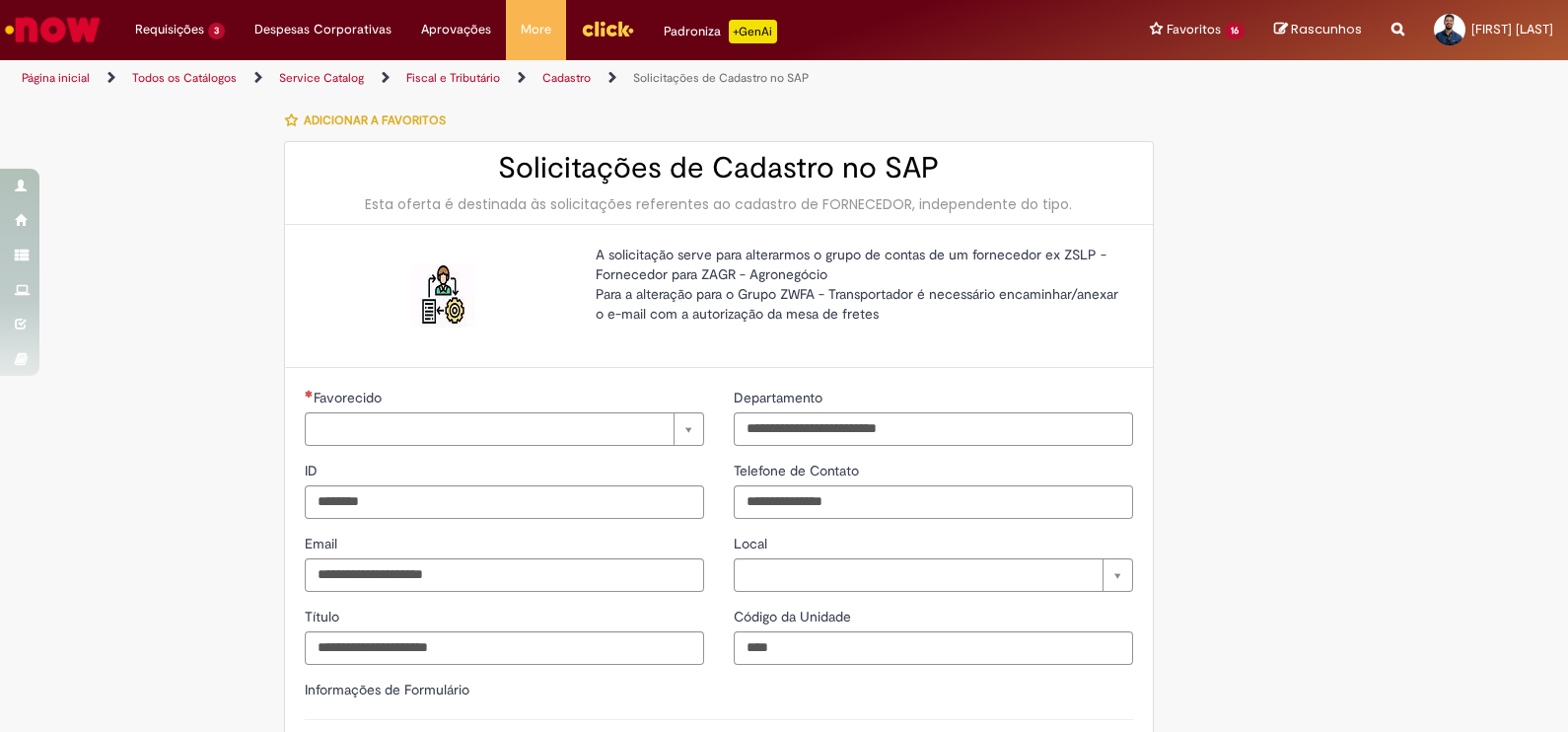 type on "**********" 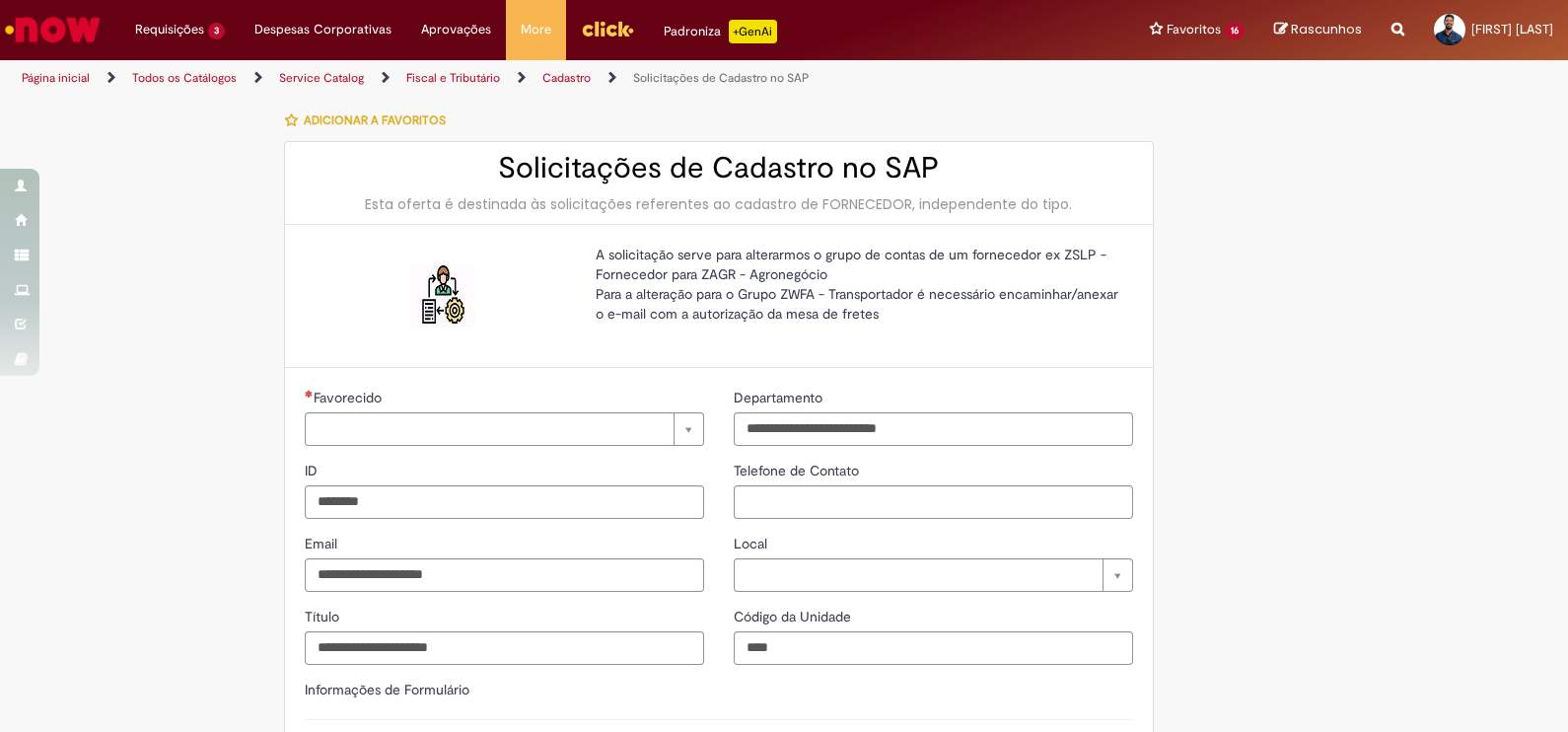 type on "**********" 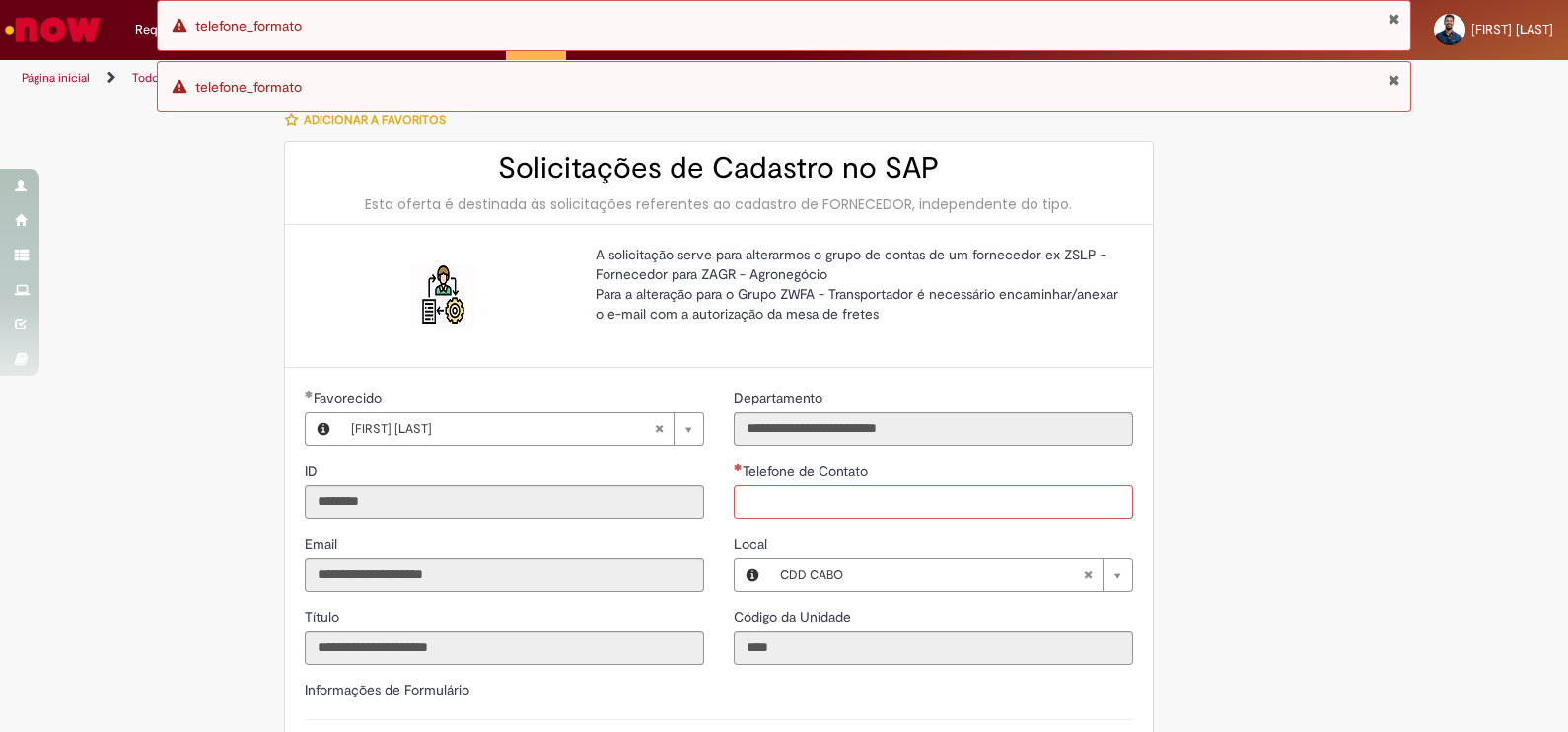 click on "Telefone de Contato" at bounding box center [933, 502] 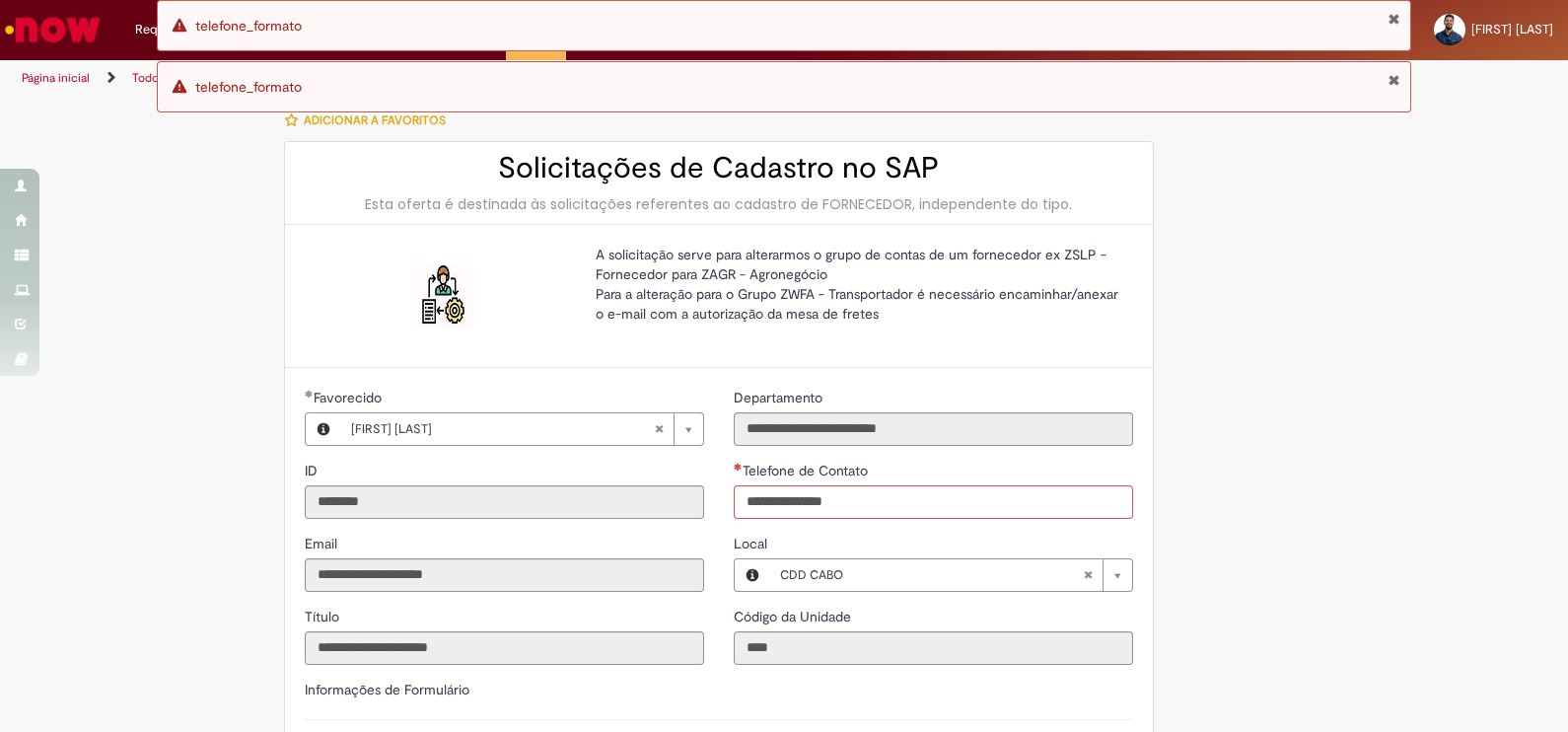 type on "**********" 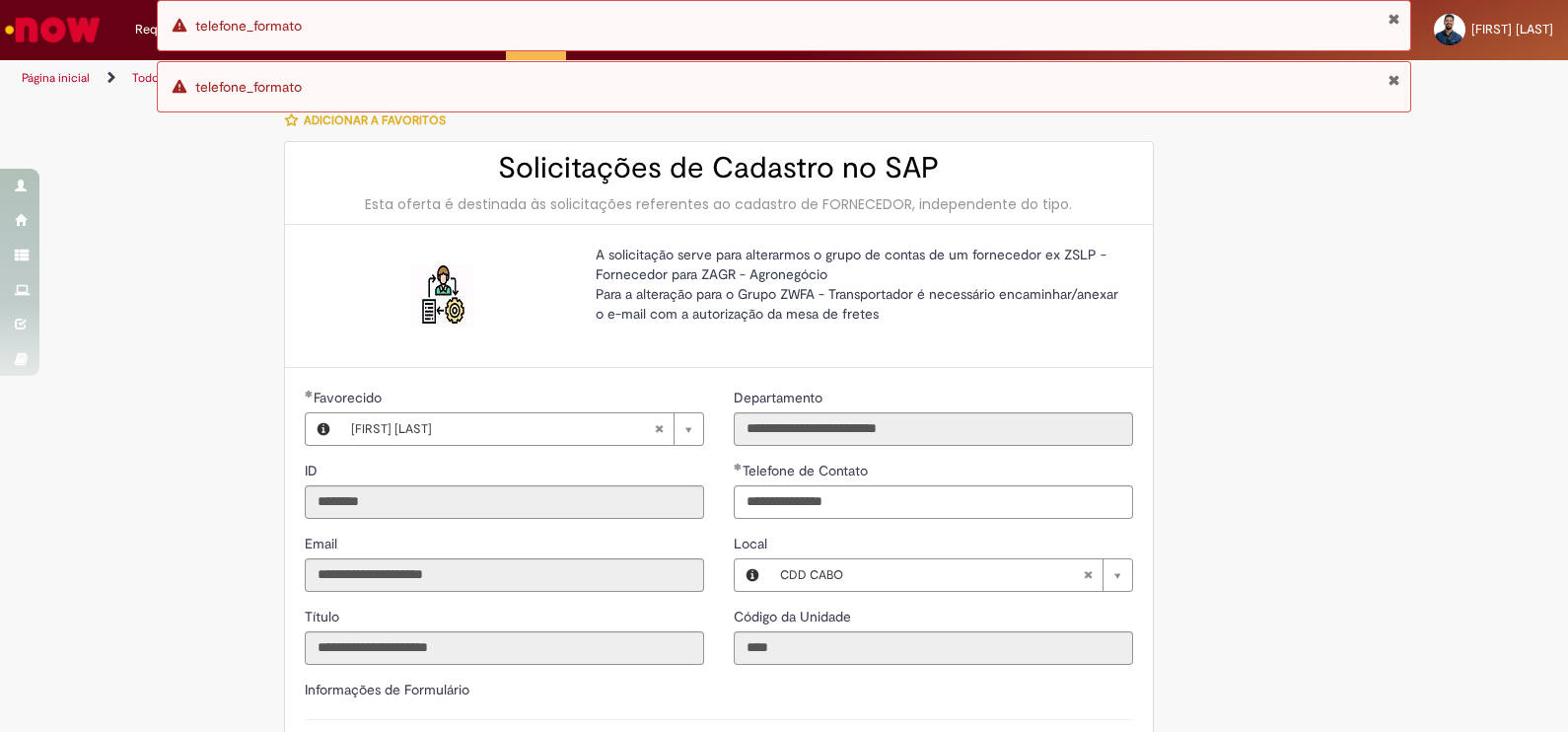 click on "**********" at bounding box center [784, 624] 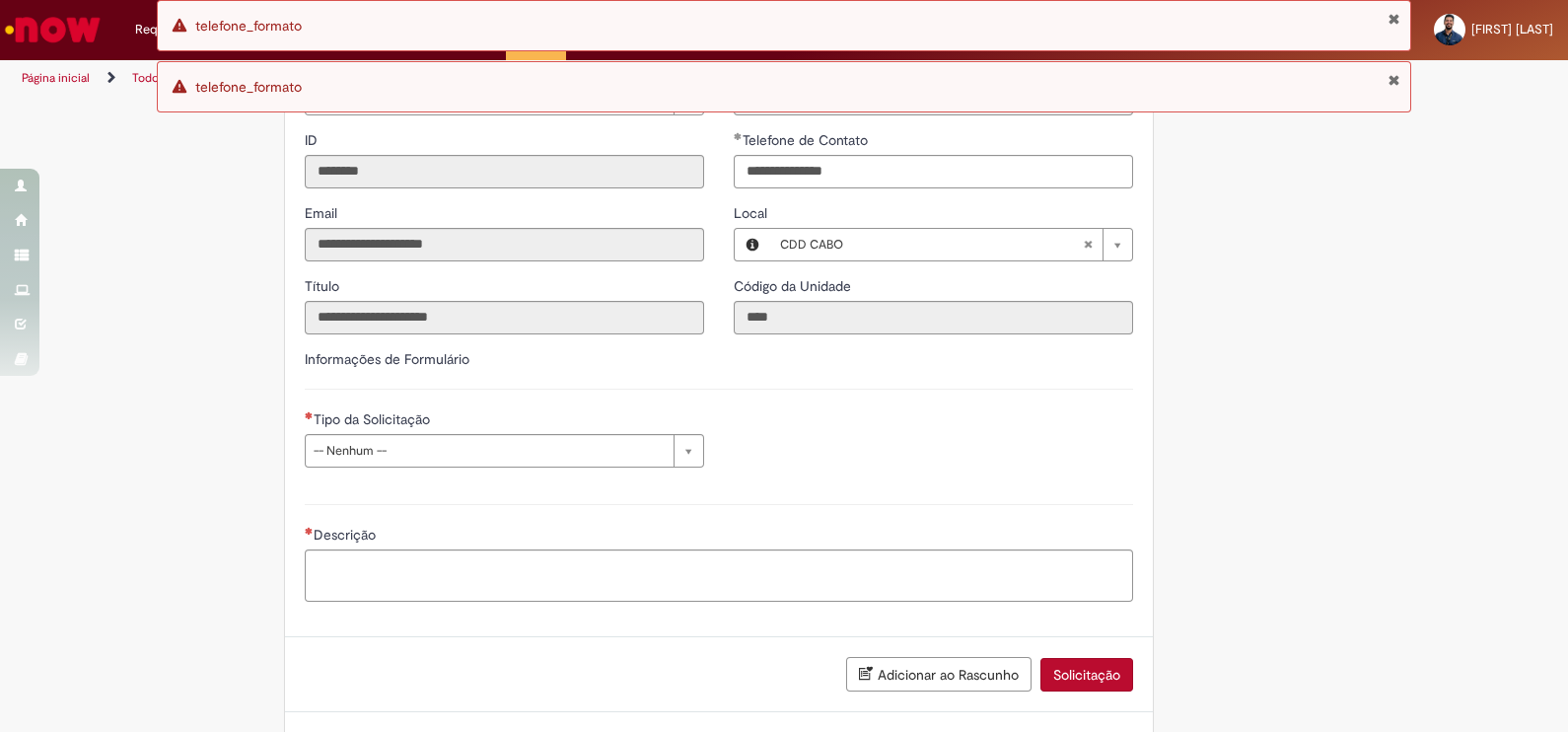 scroll, scrollTop: 370, scrollLeft: 0, axis: vertical 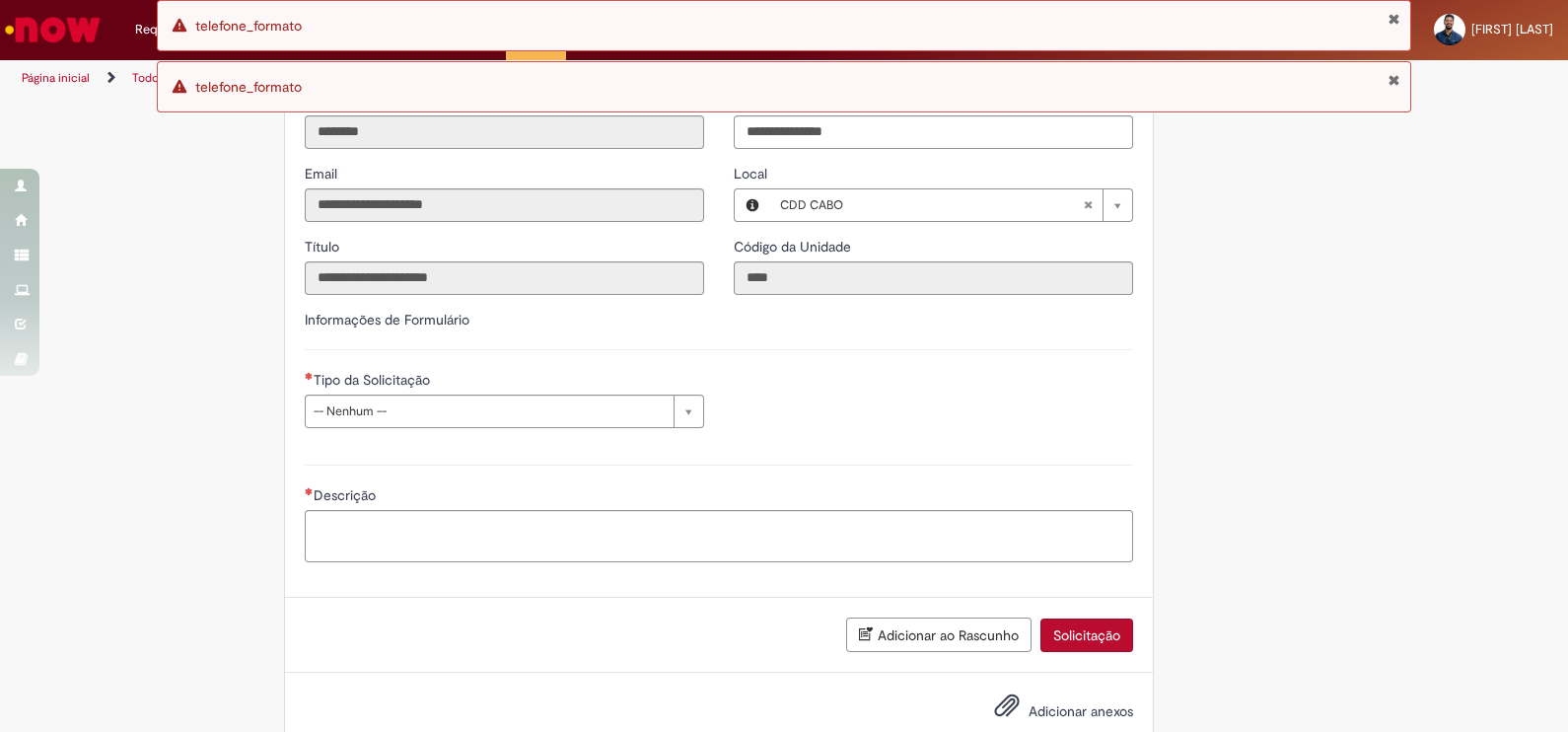 type 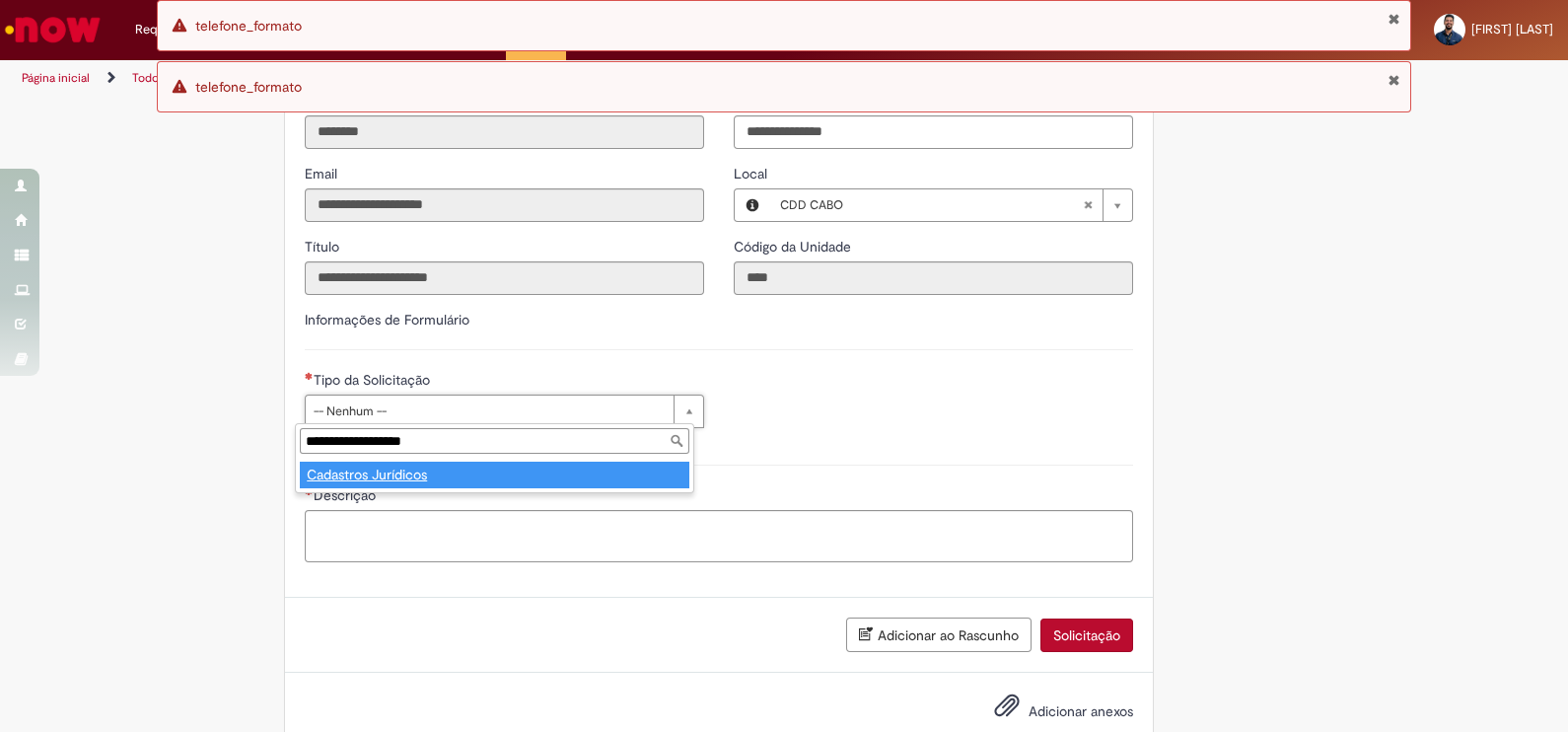 type on "**********" 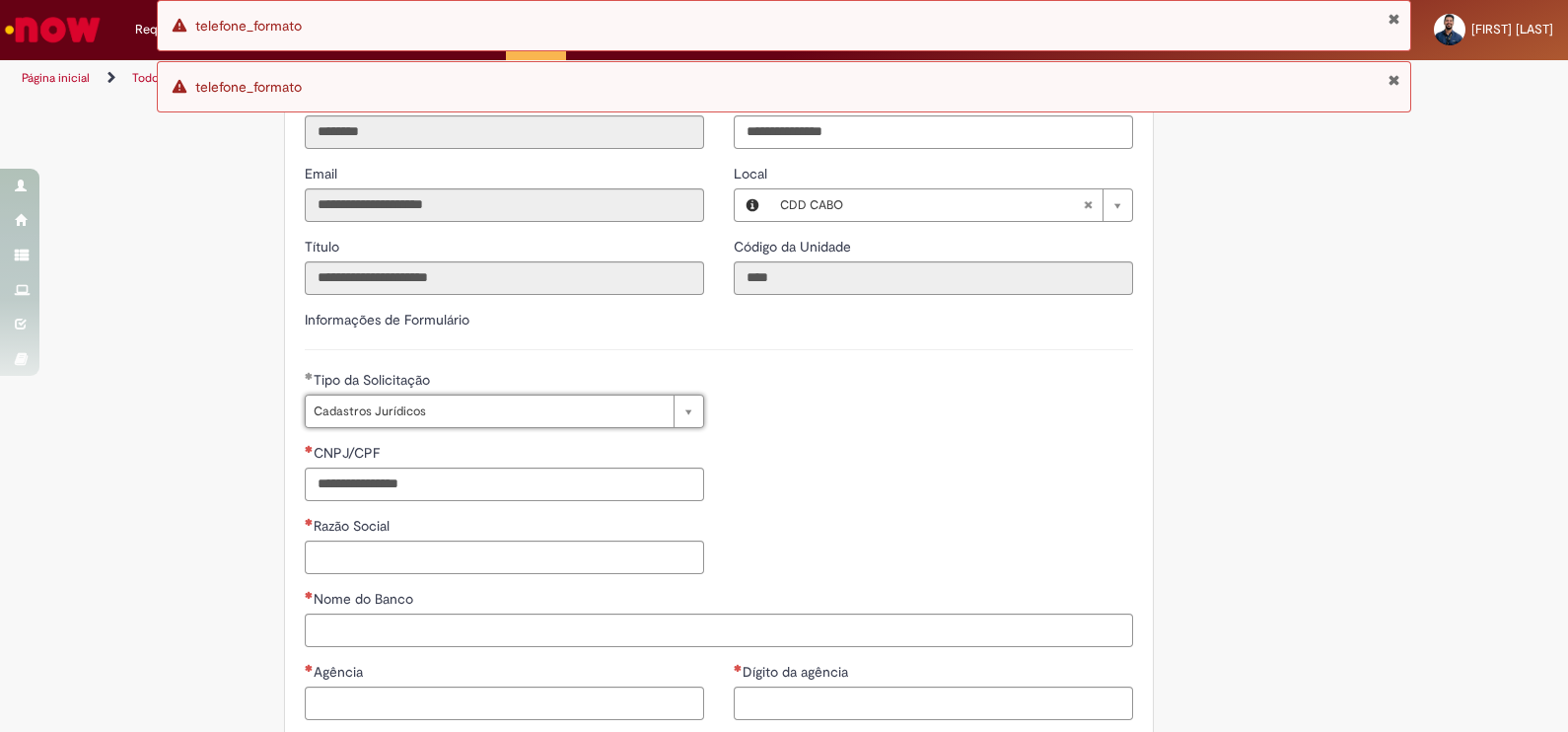click on "CNPJ/CPF" at bounding box center [504, 455] 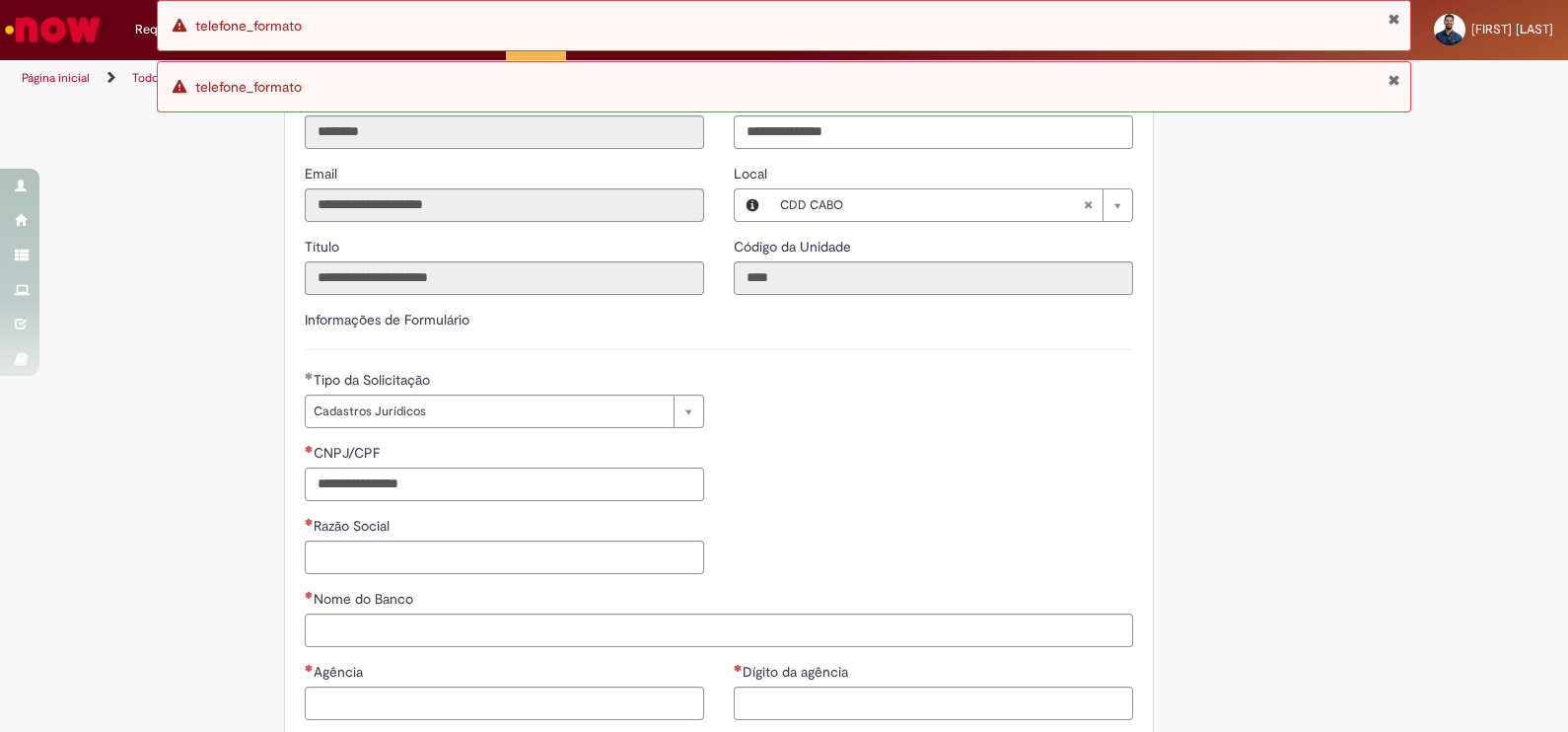 click on "CNPJ/CPF" at bounding box center [504, 484] 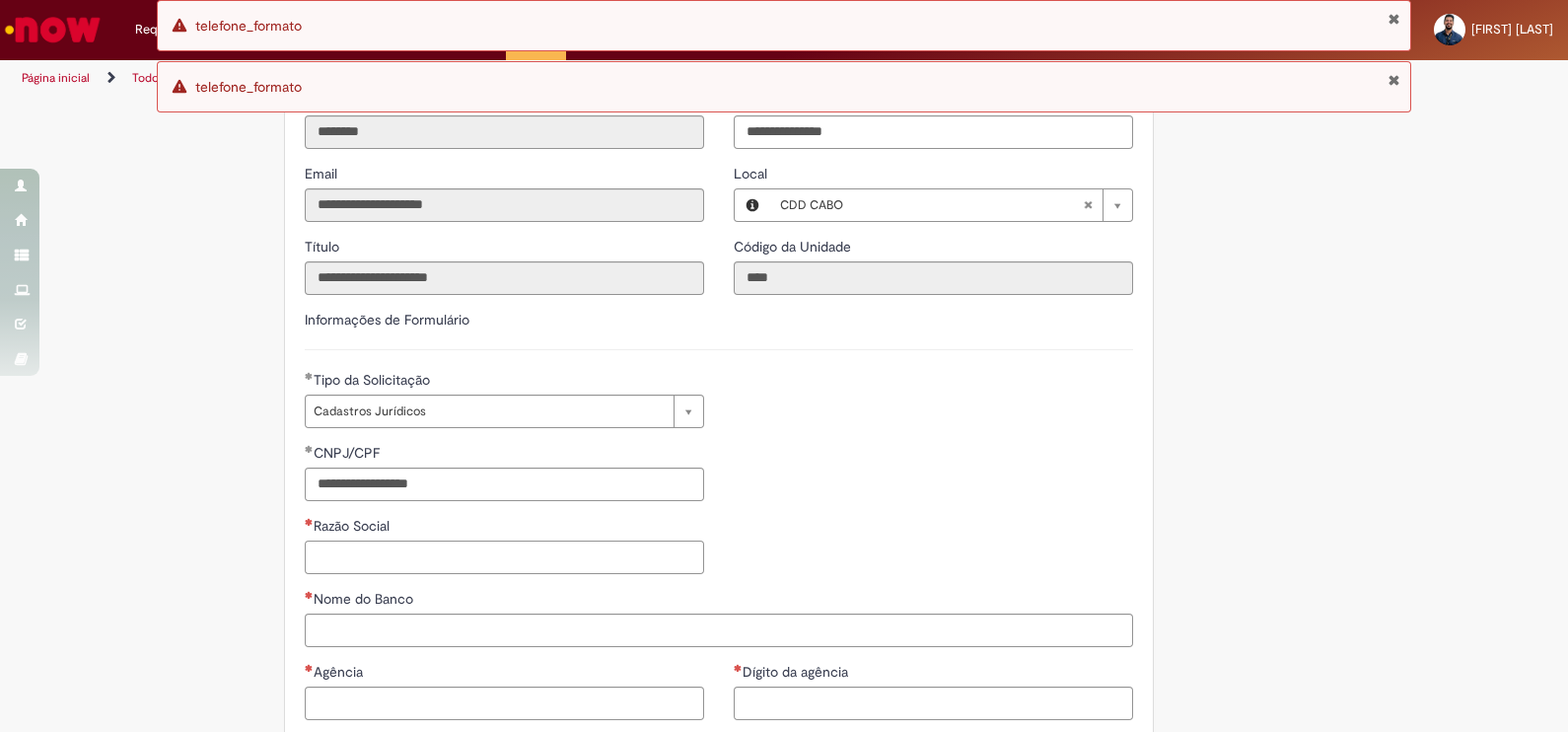 click on "Razão Social" at bounding box center (504, 557) 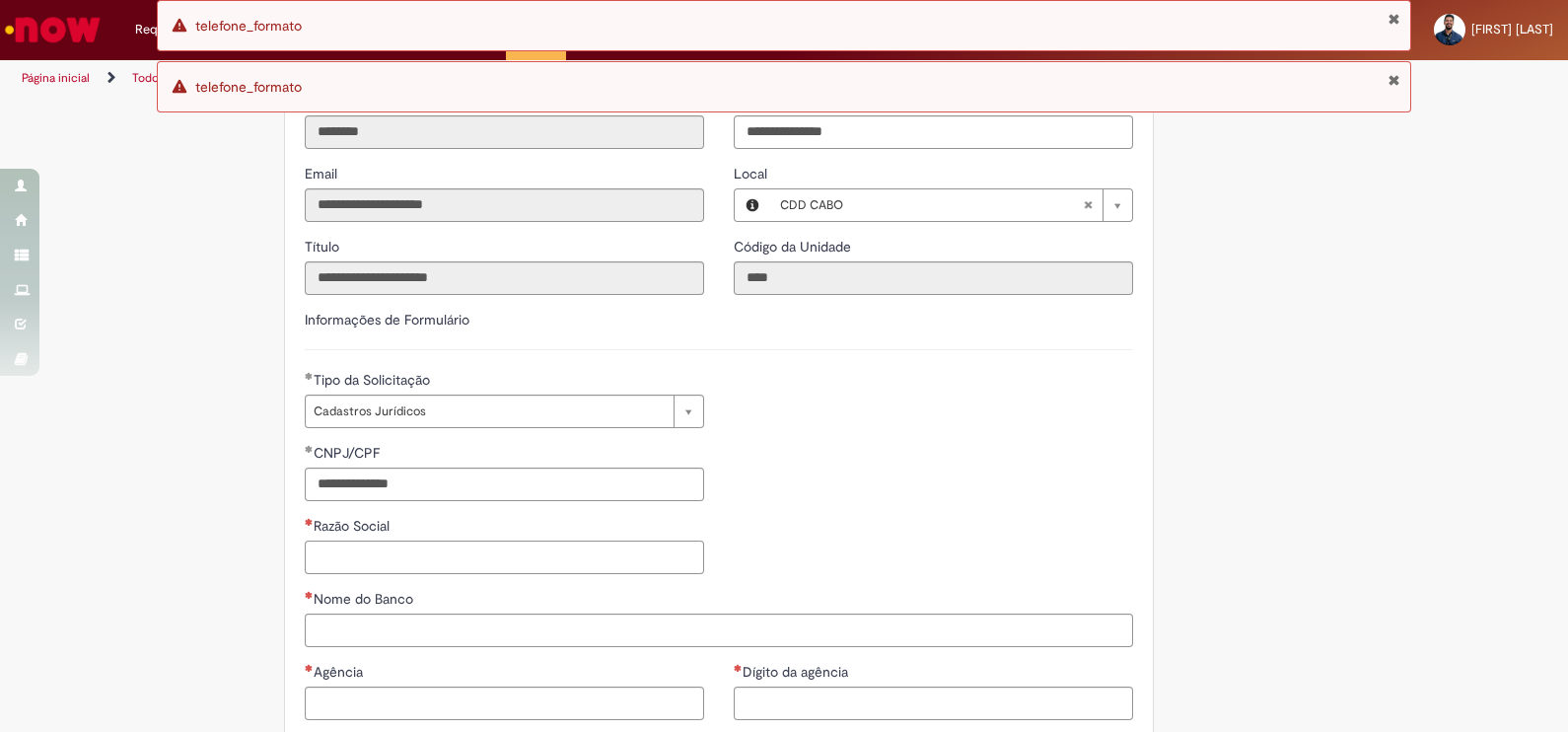 paste on "**********" 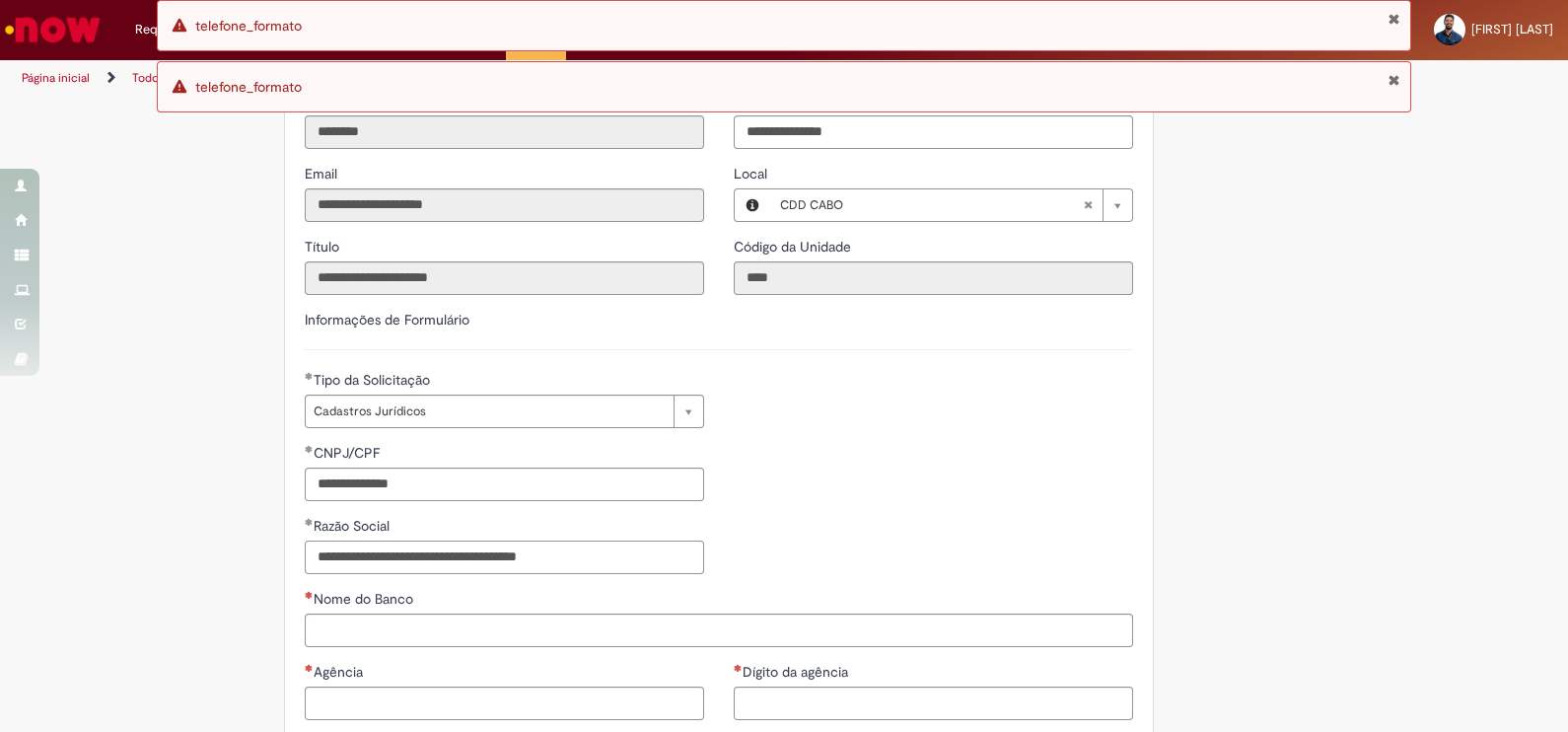 type on "**********" 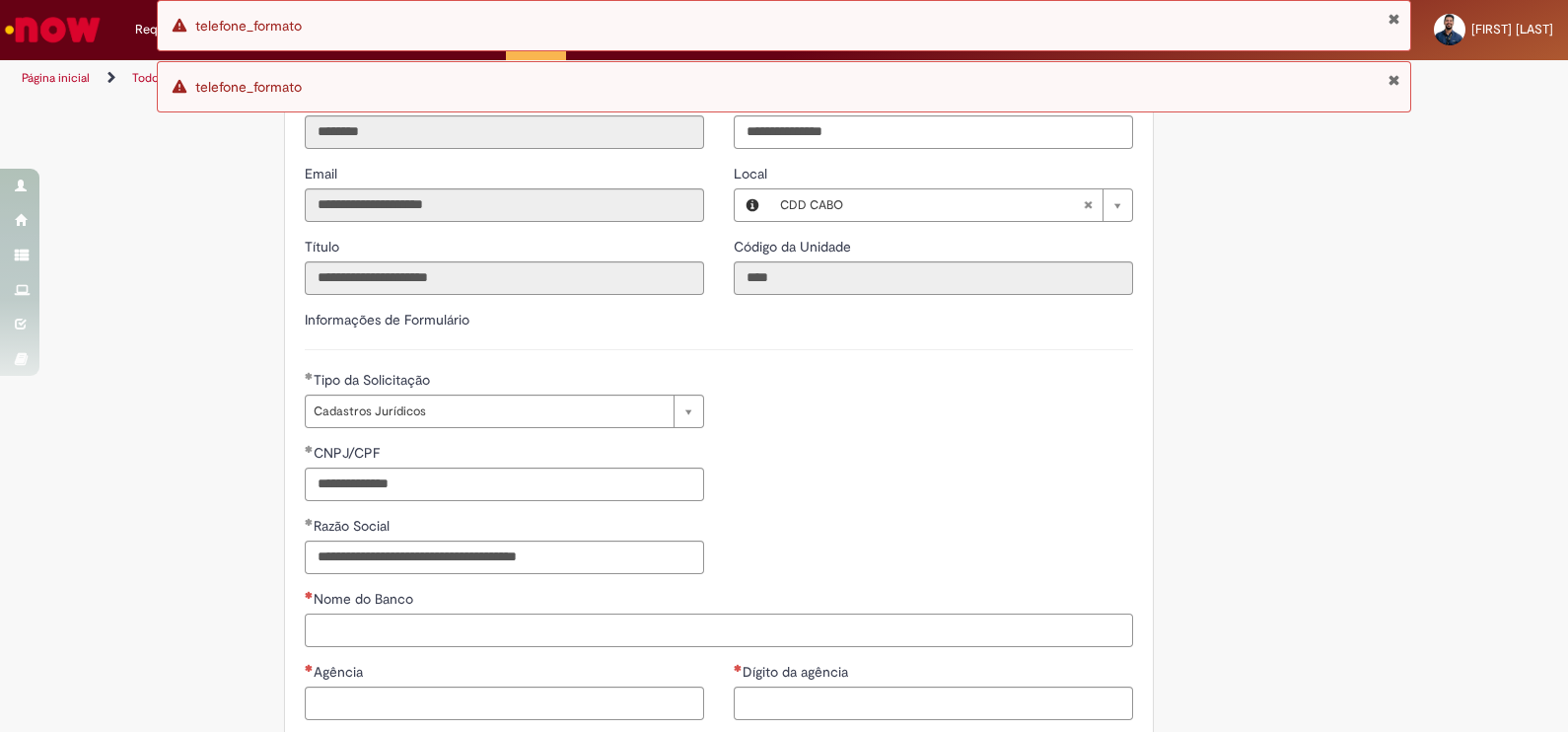 click on "Nome do Banco" at bounding box center [719, 630] 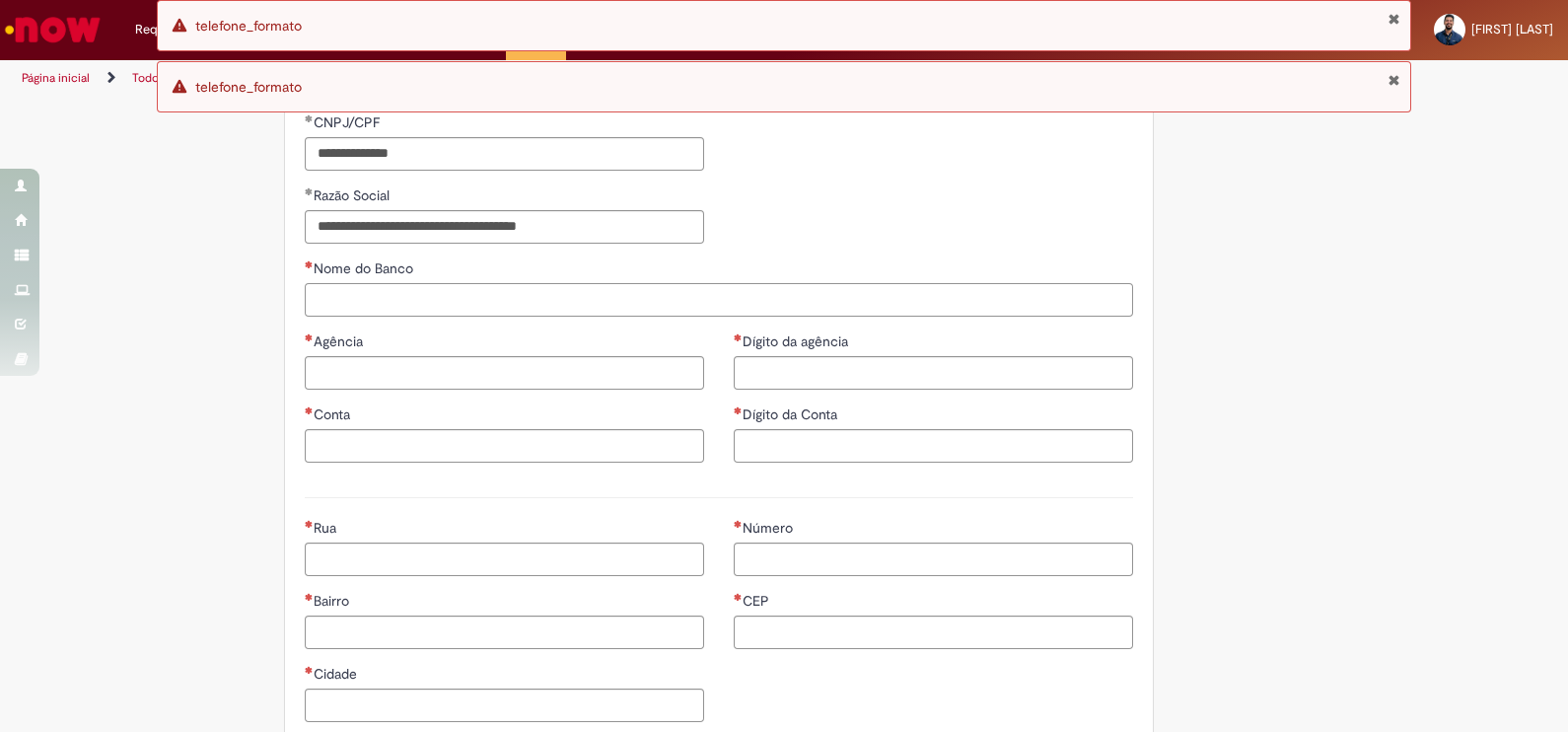 scroll, scrollTop: 740, scrollLeft: 0, axis: vertical 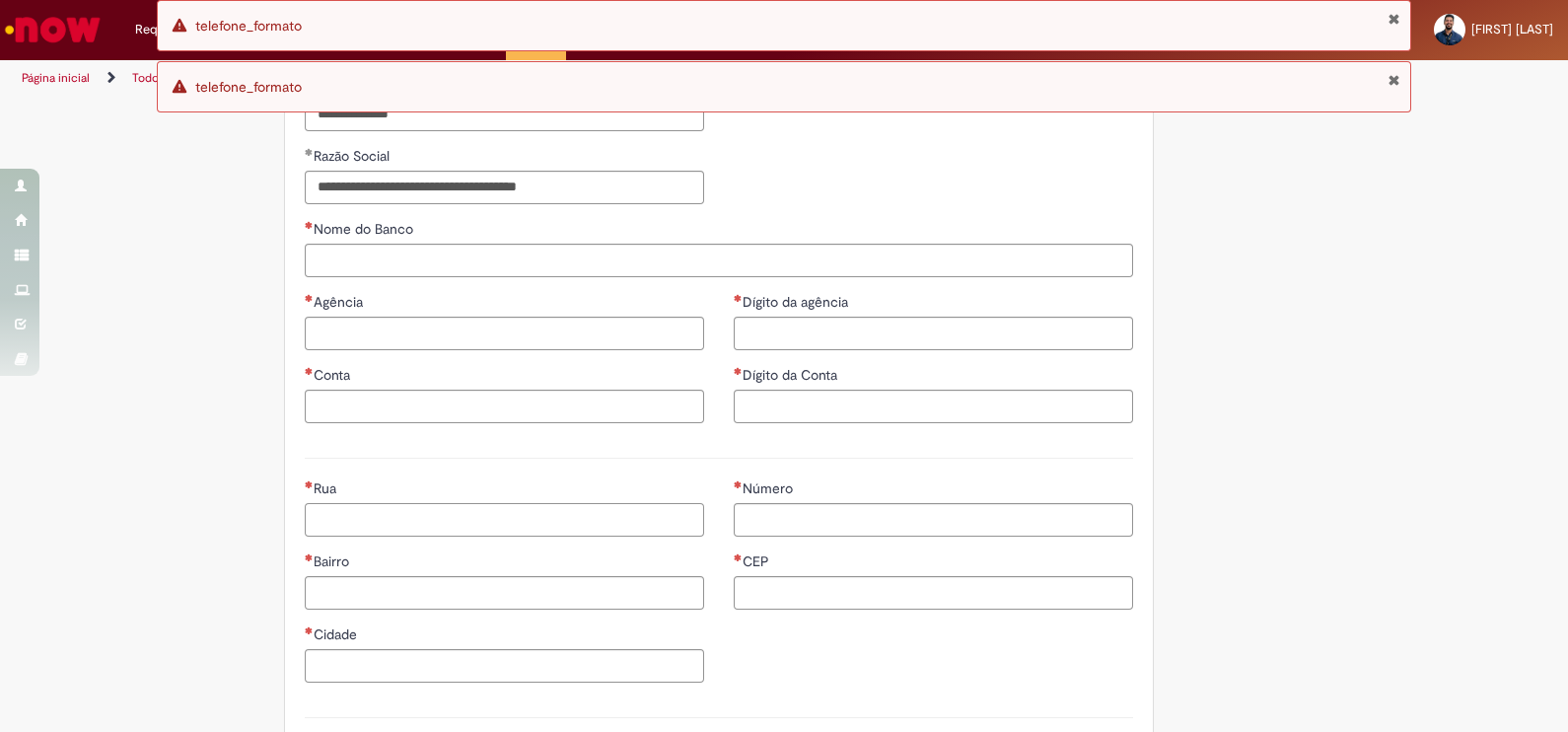 click on "Rua" at bounding box center (504, 520) 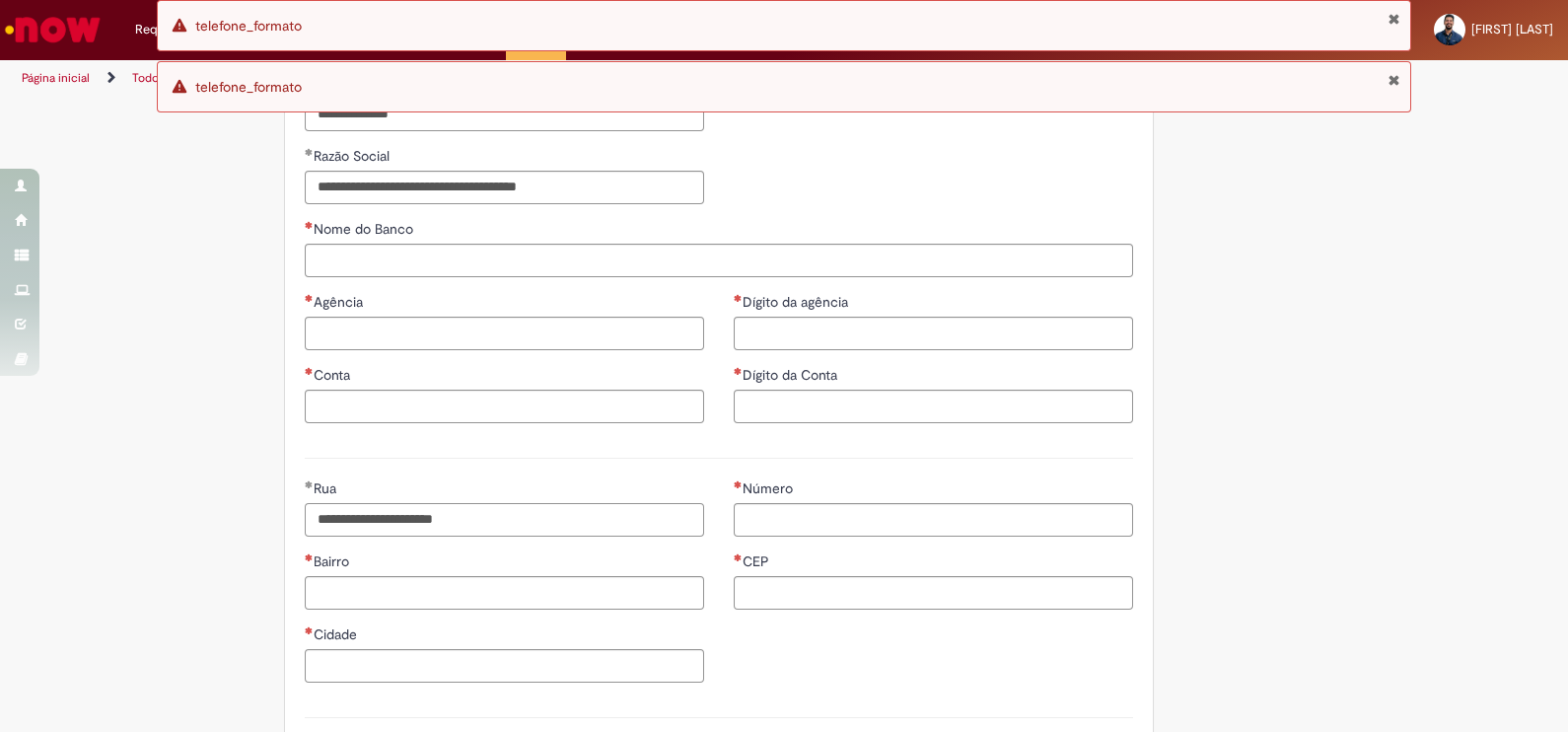 type on "**********" 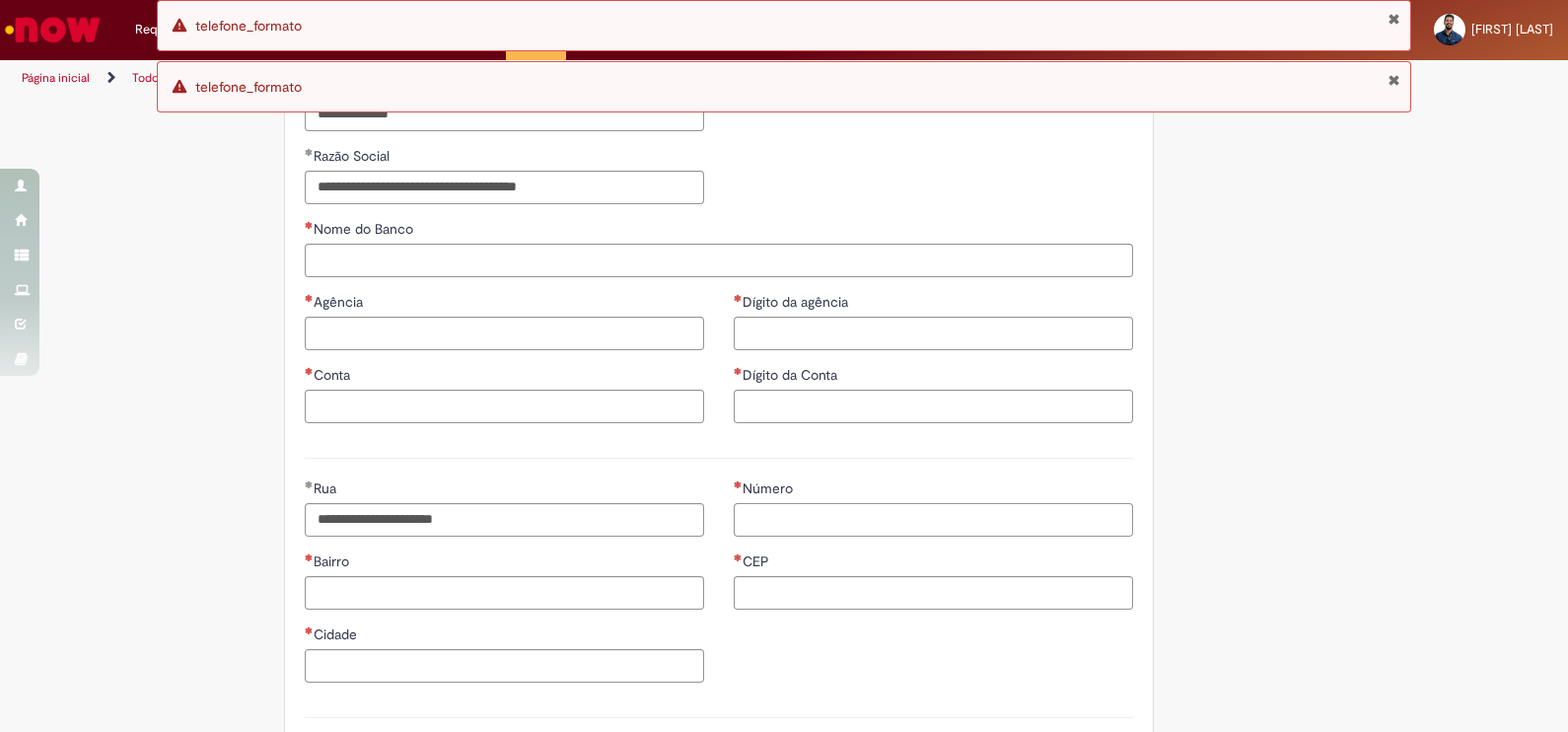 click on "Número" at bounding box center (933, 520) 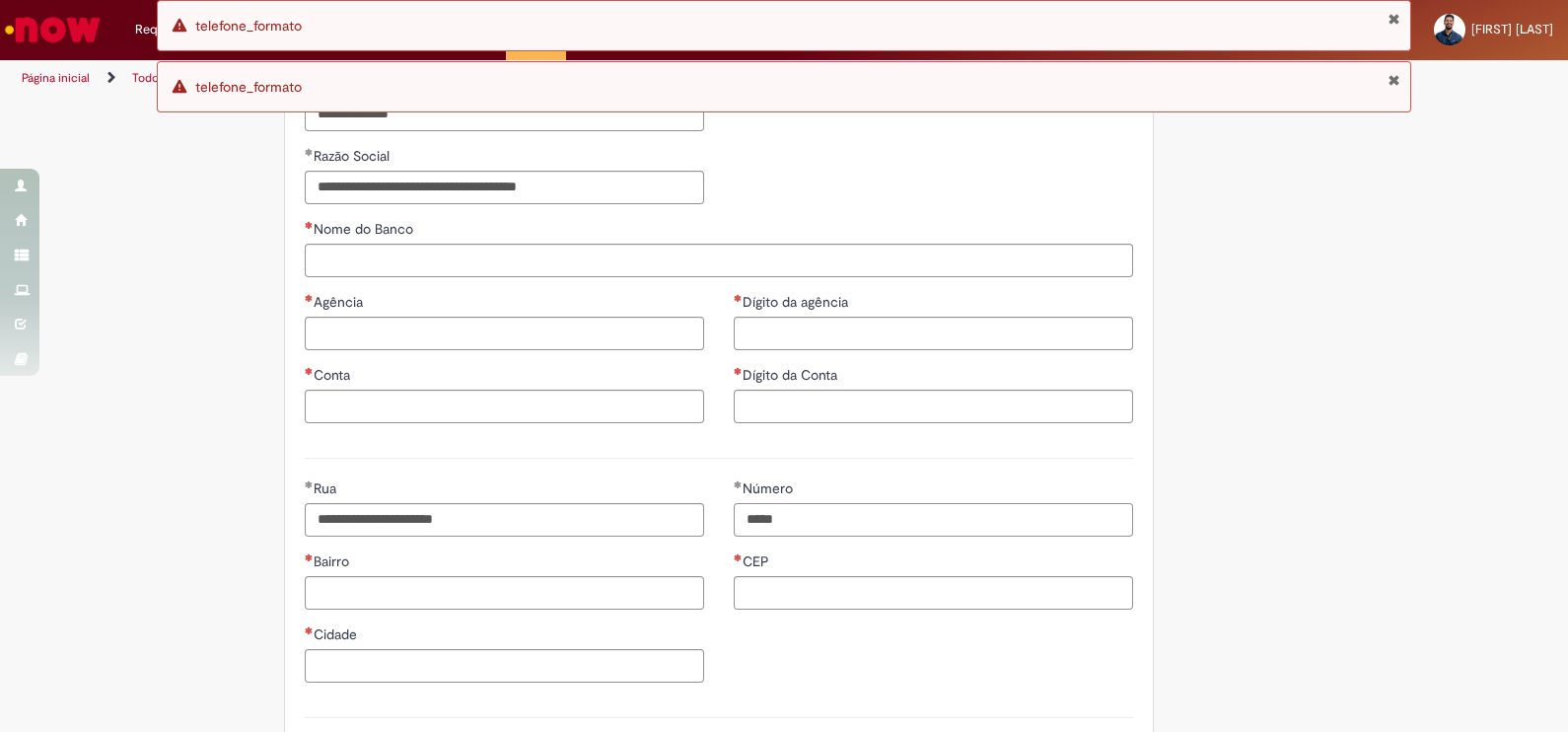type on "*****" 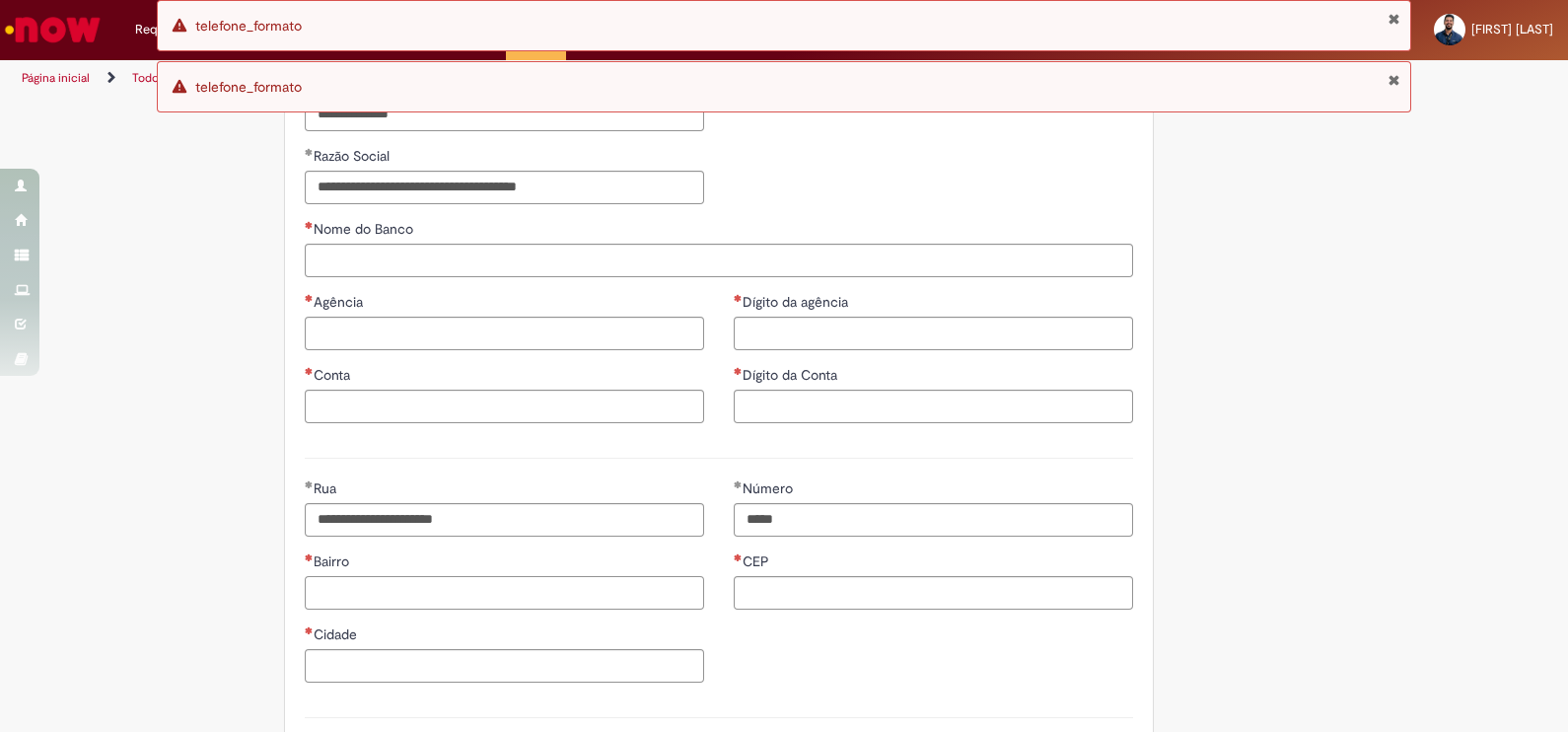 click on "Bairro" at bounding box center (504, 593) 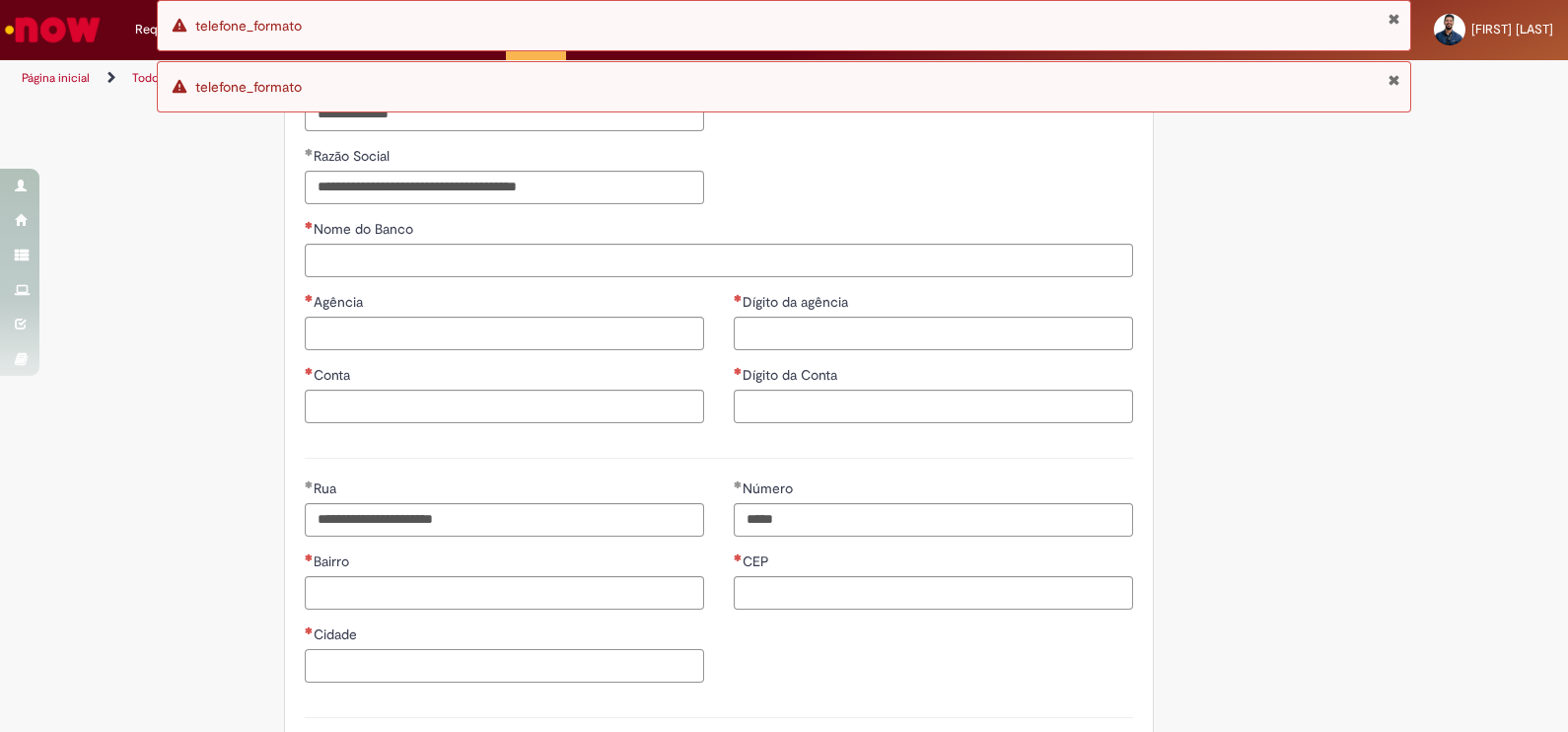 click on "Cidade" at bounding box center [504, 666] 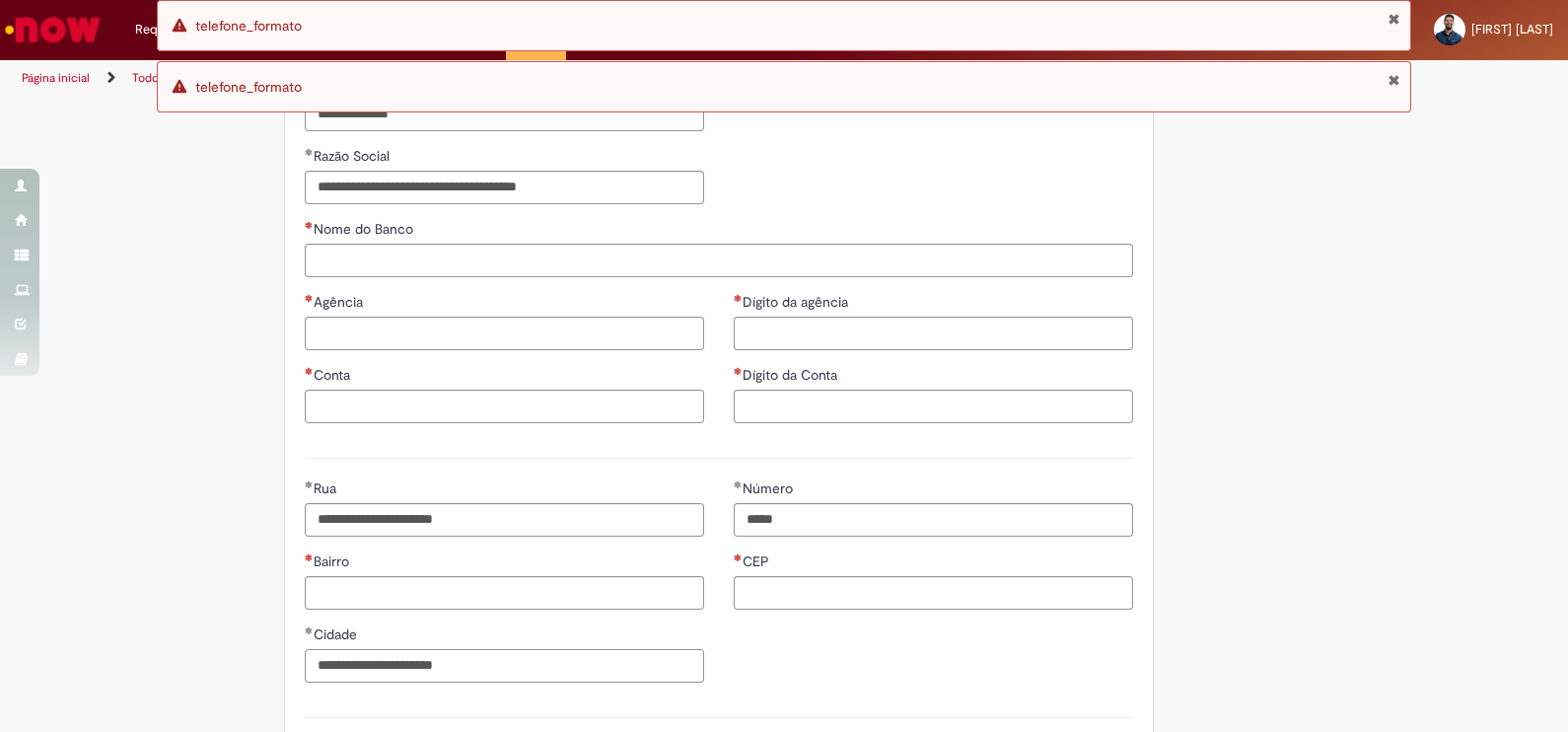 type on "**********" 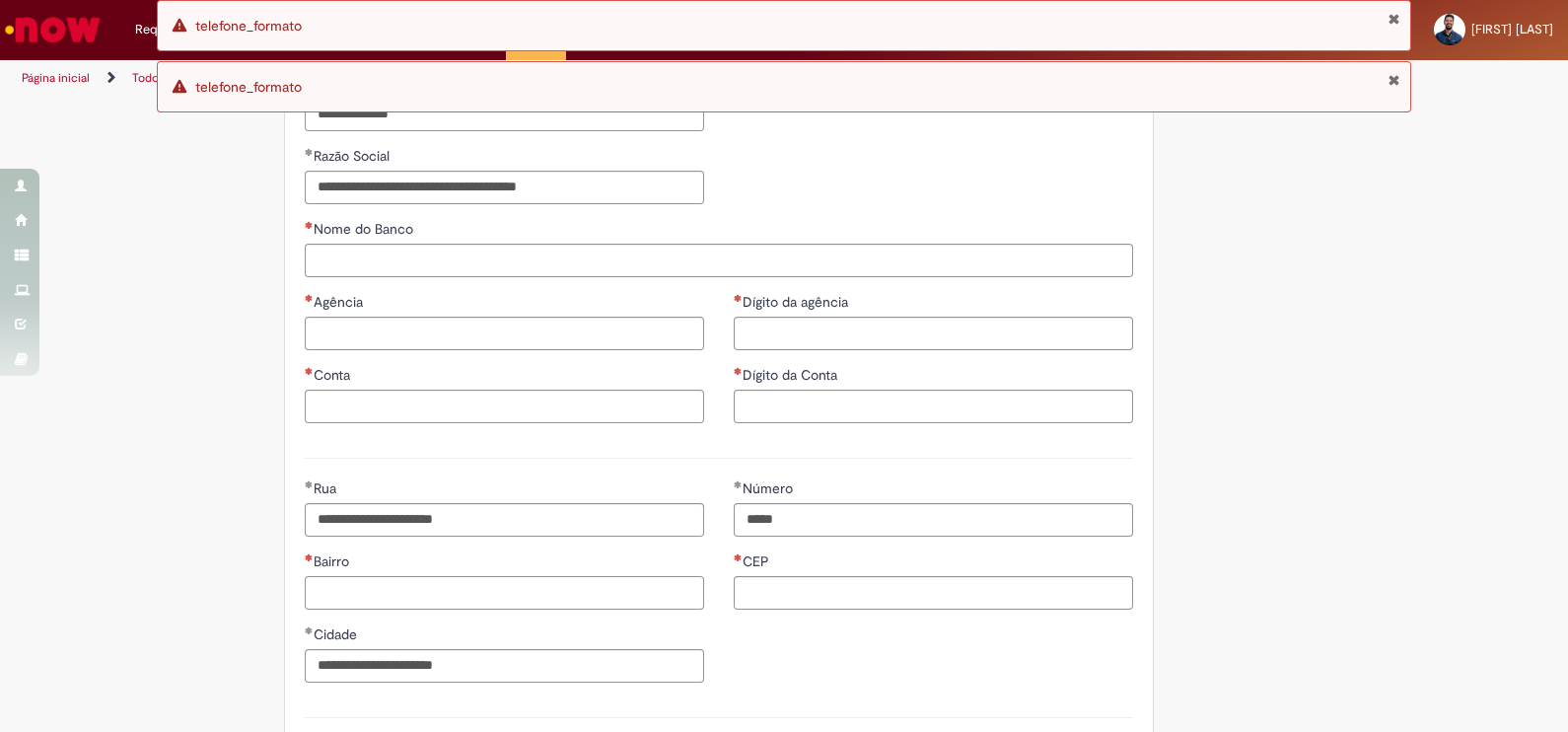 click on "Bairro" at bounding box center (504, 593) 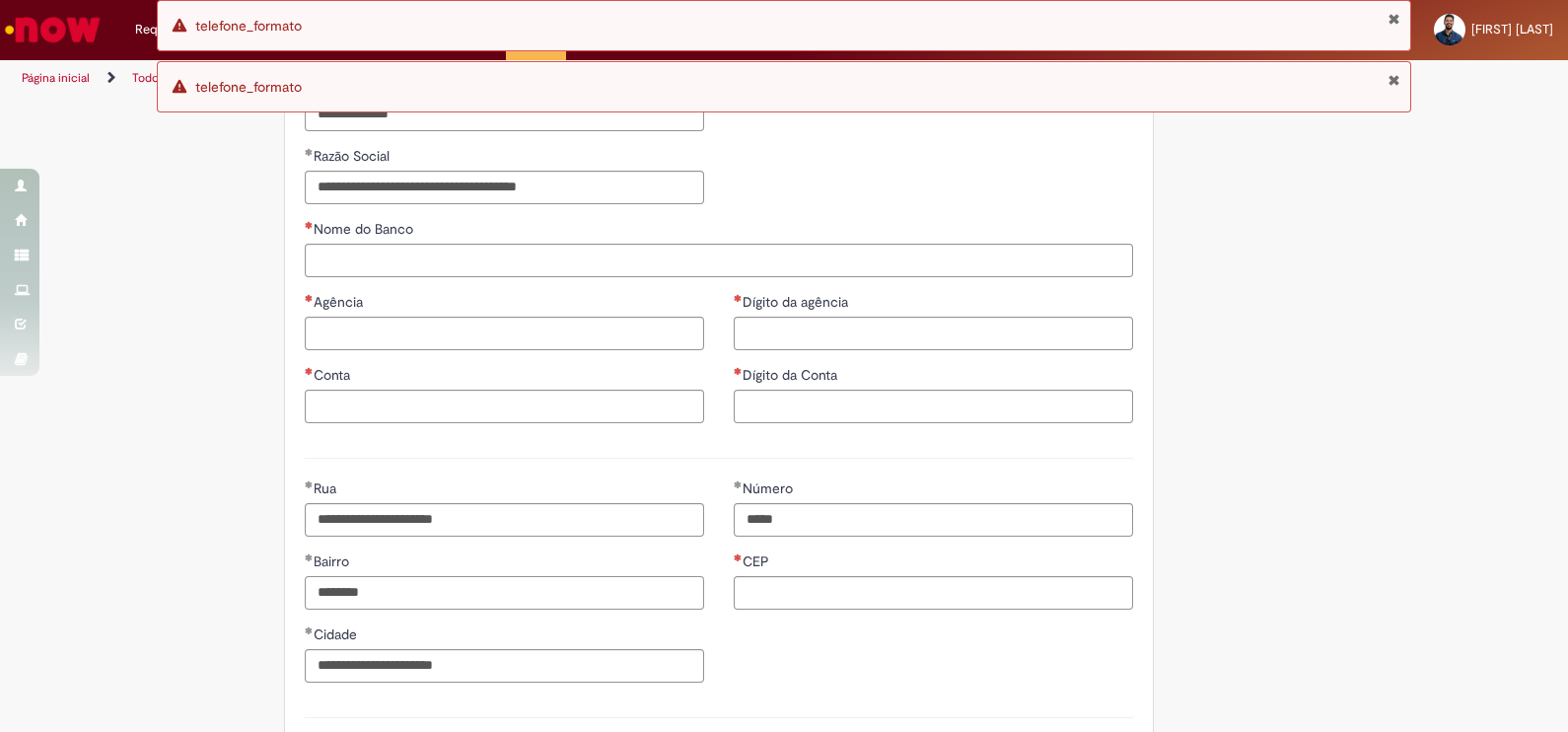 type on "********" 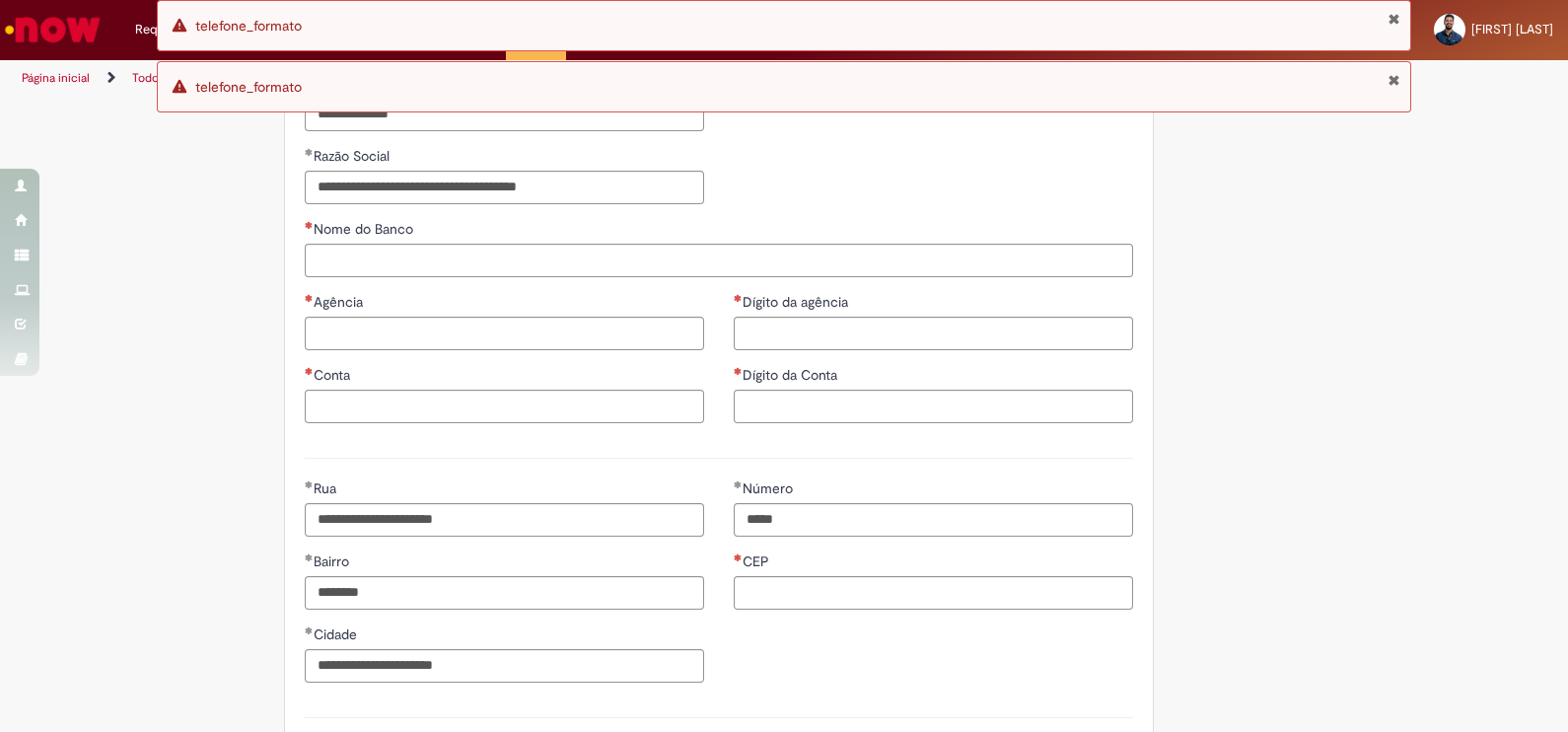 click on "Bairro" at bounding box center [504, 563] 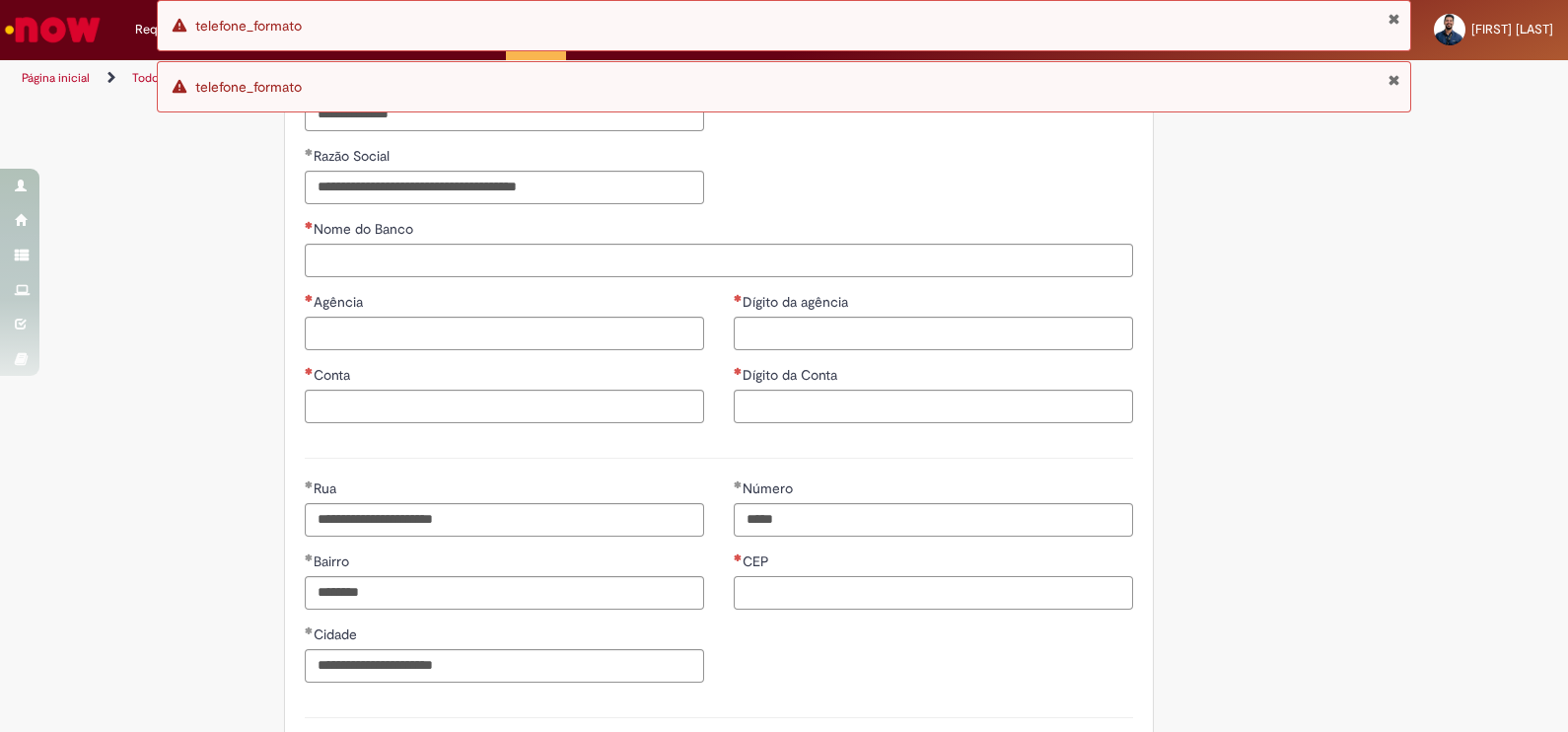 click on "CEP" at bounding box center (933, 593) 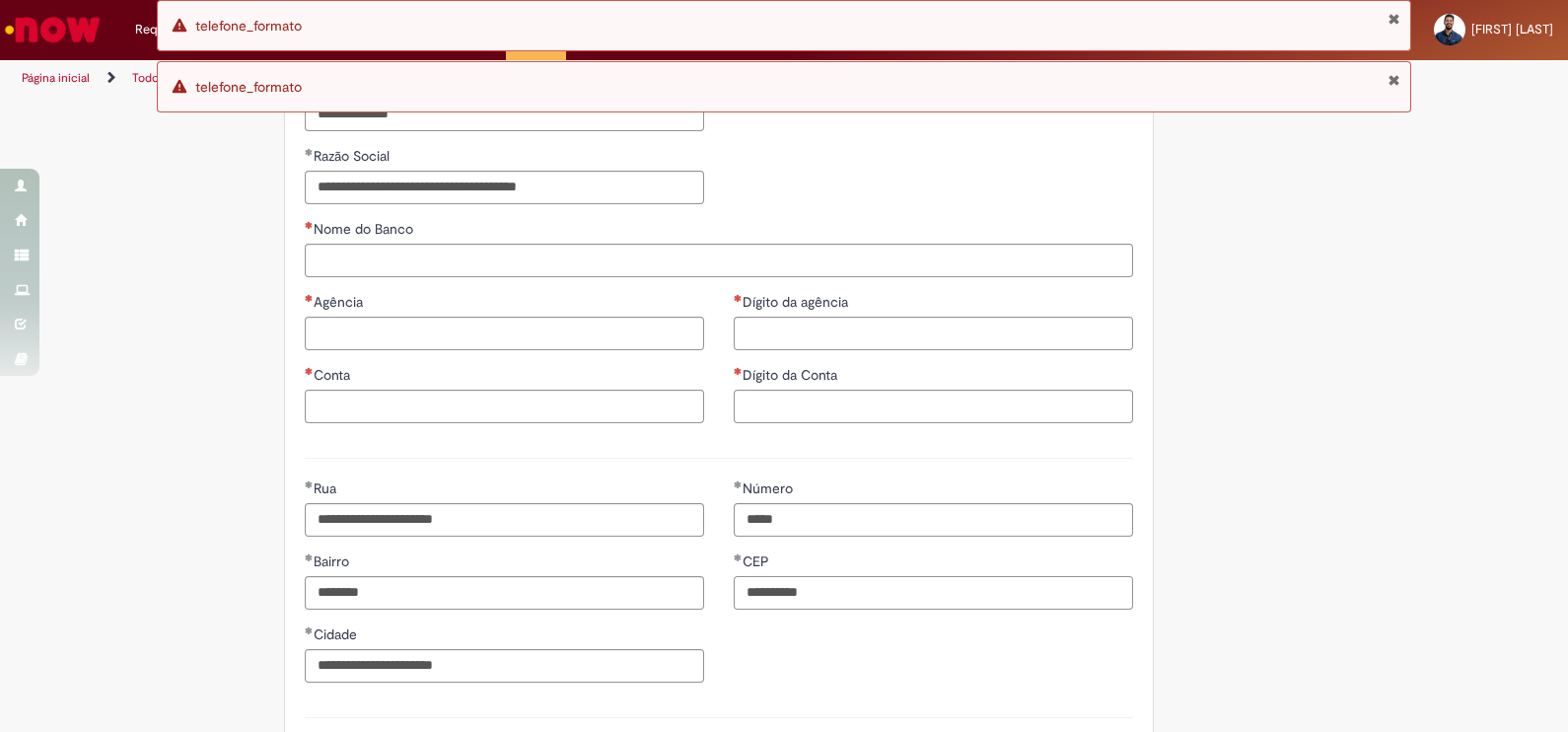 type on "**********" 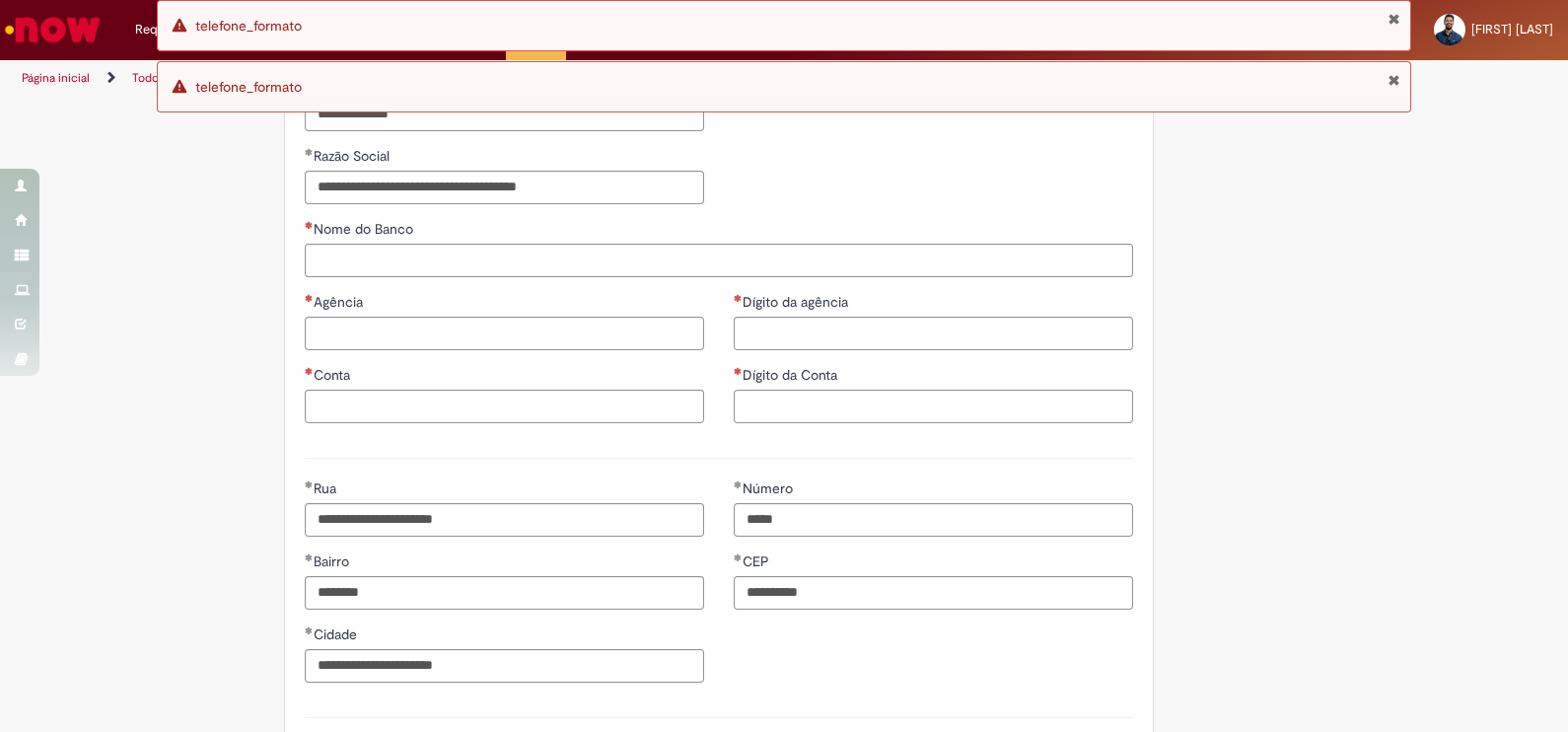 click on "**********" at bounding box center (719, 588) 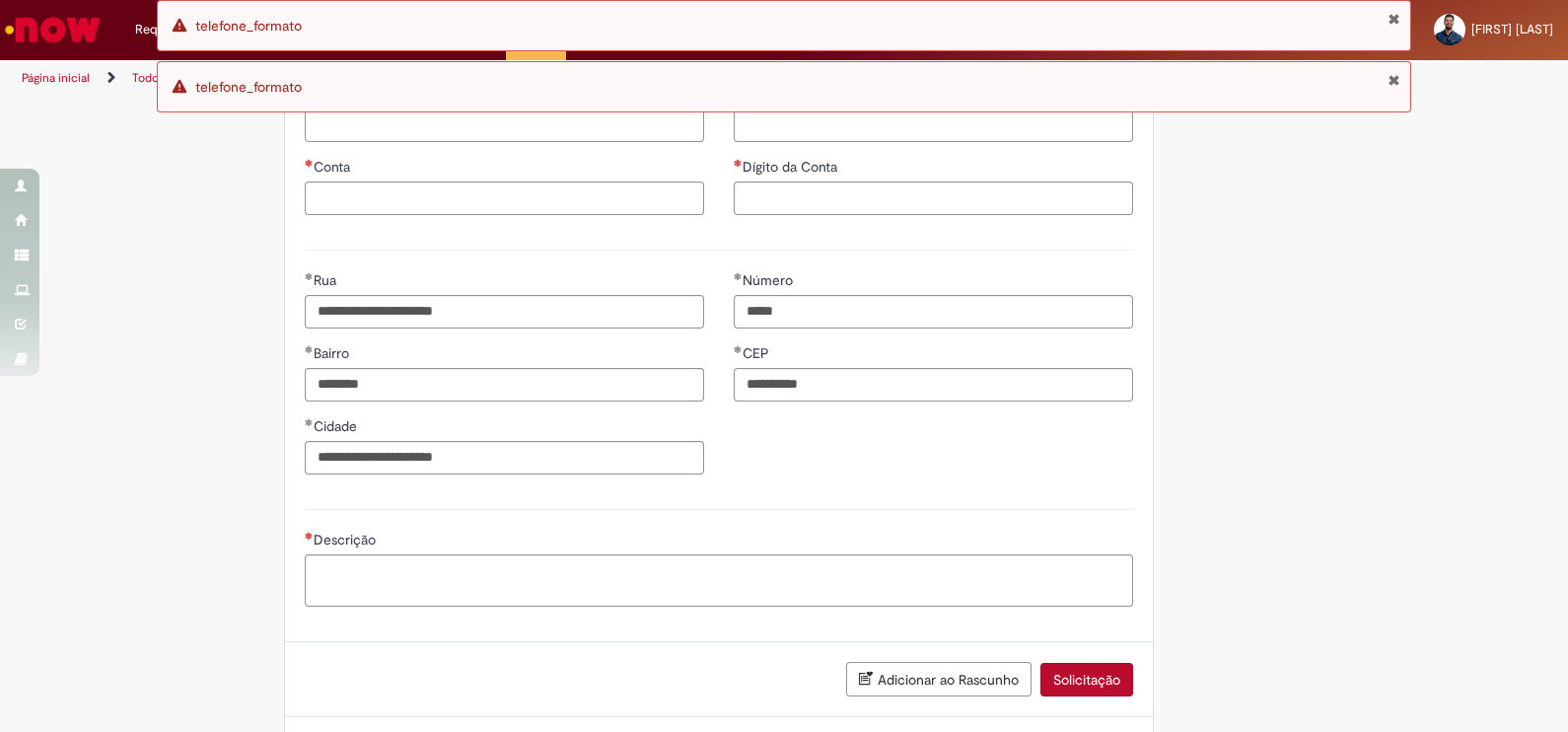 scroll, scrollTop: 986, scrollLeft: 0, axis: vertical 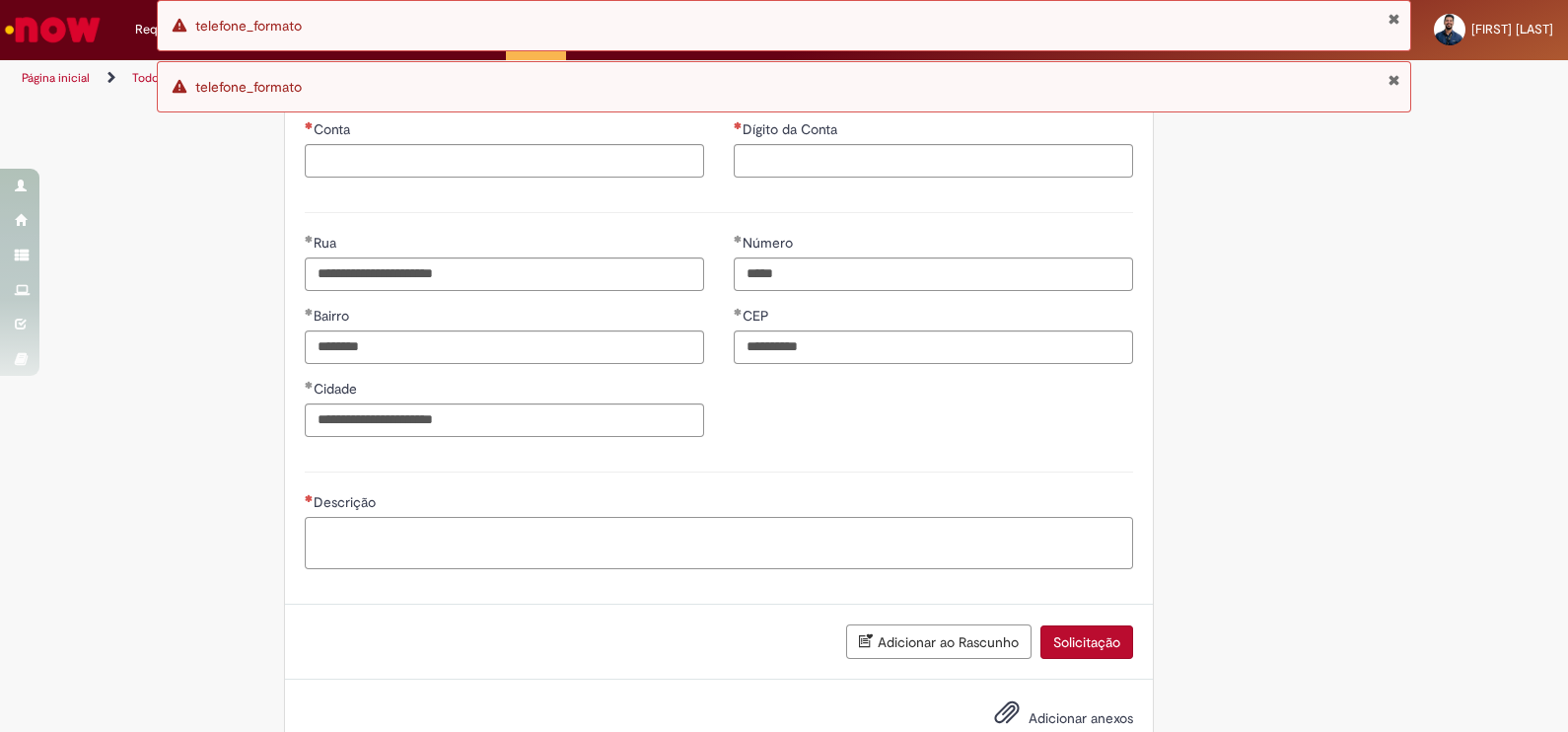 click on "Descrição" at bounding box center (719, 544) 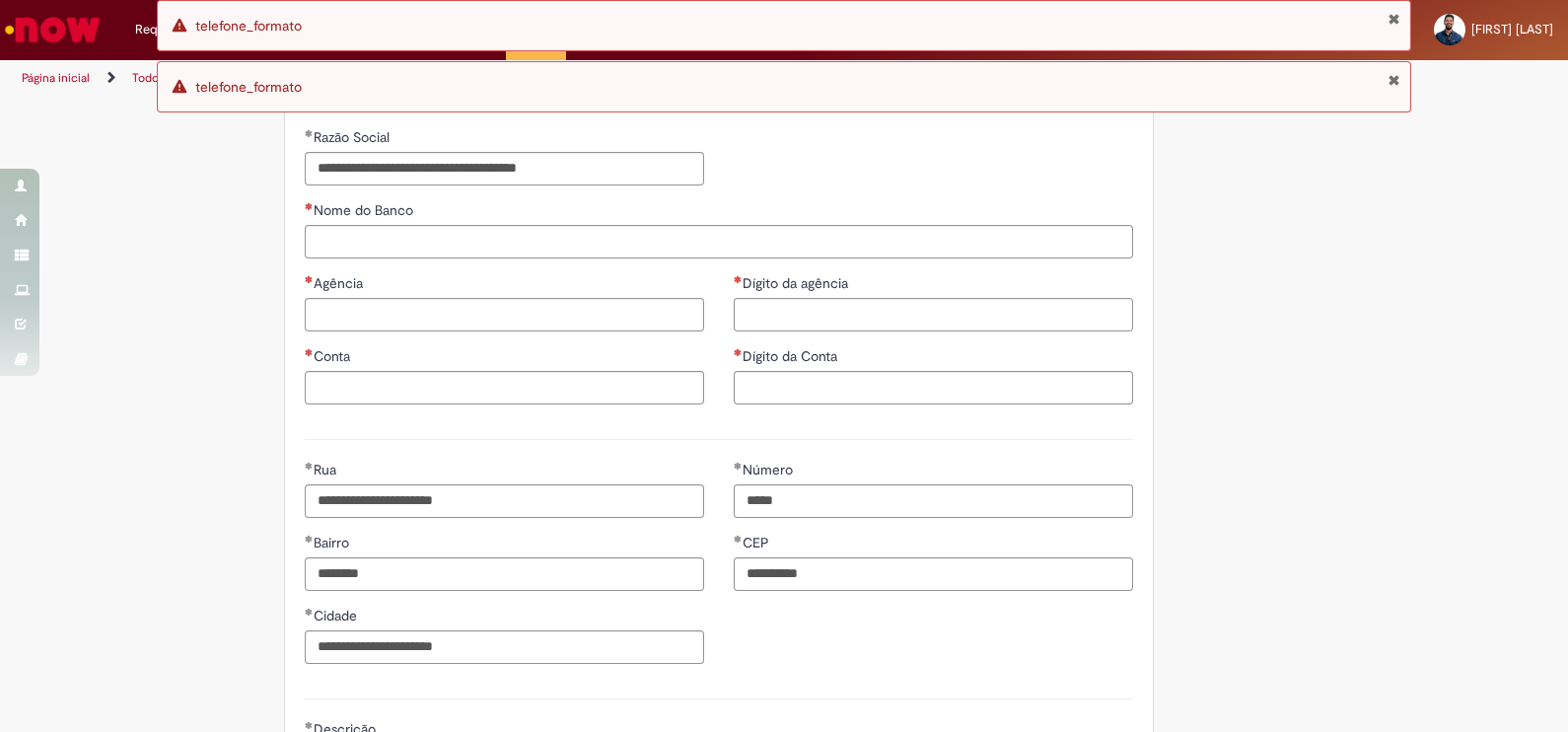 scroll, scrollTop: 617, scrollLeft: 0, axis: vertical 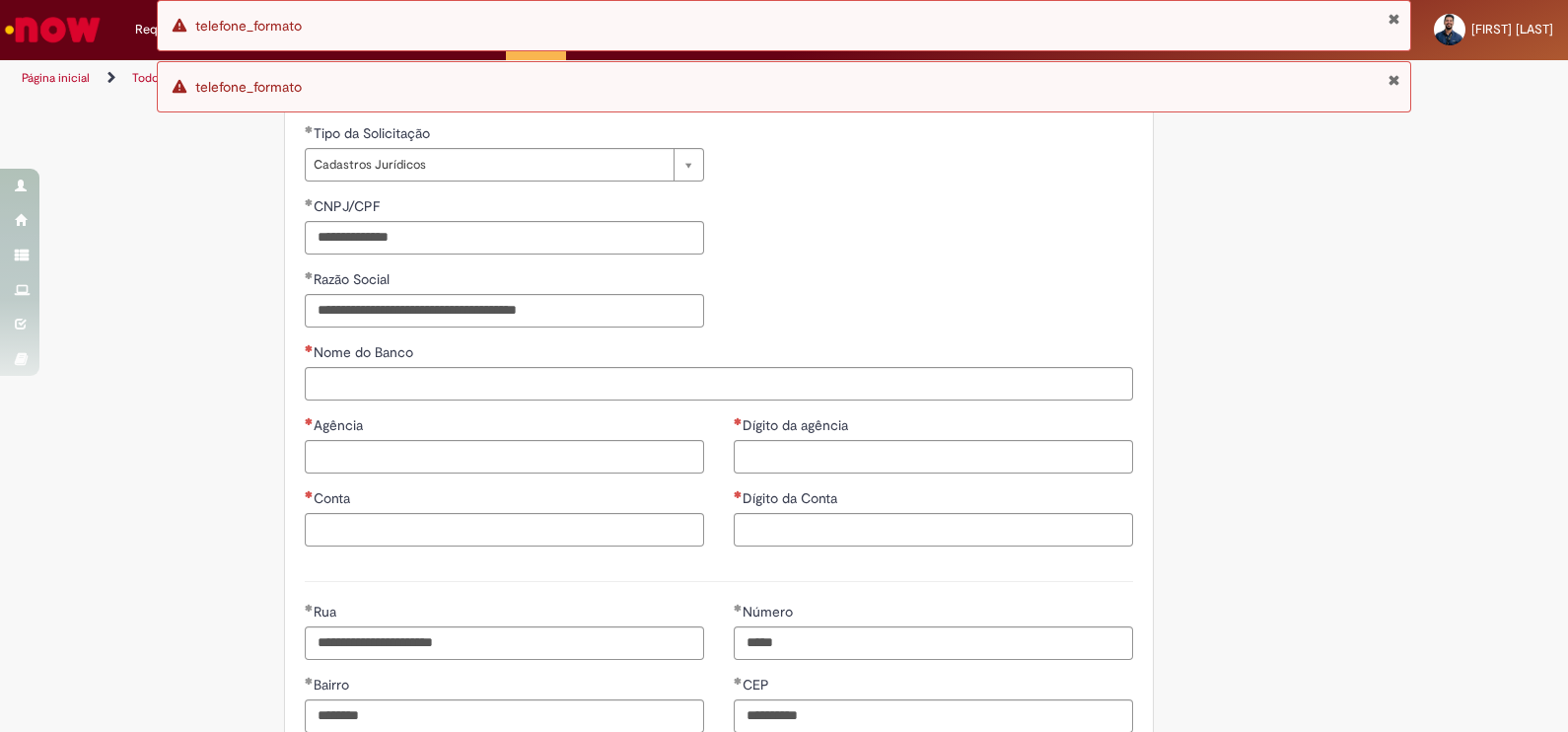 type on "**********" 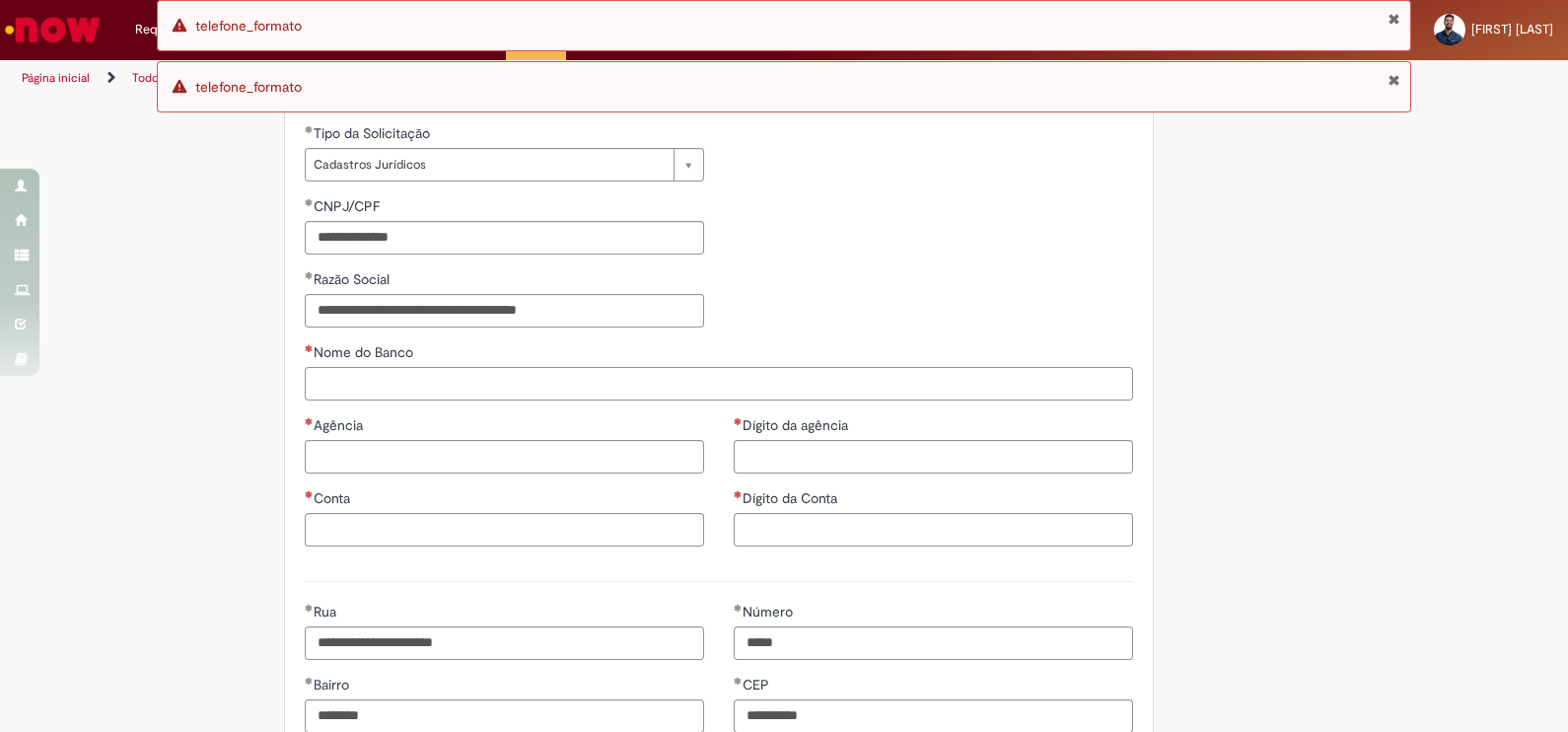 click on "Nome do Banco" at bounding box center (719, 384) 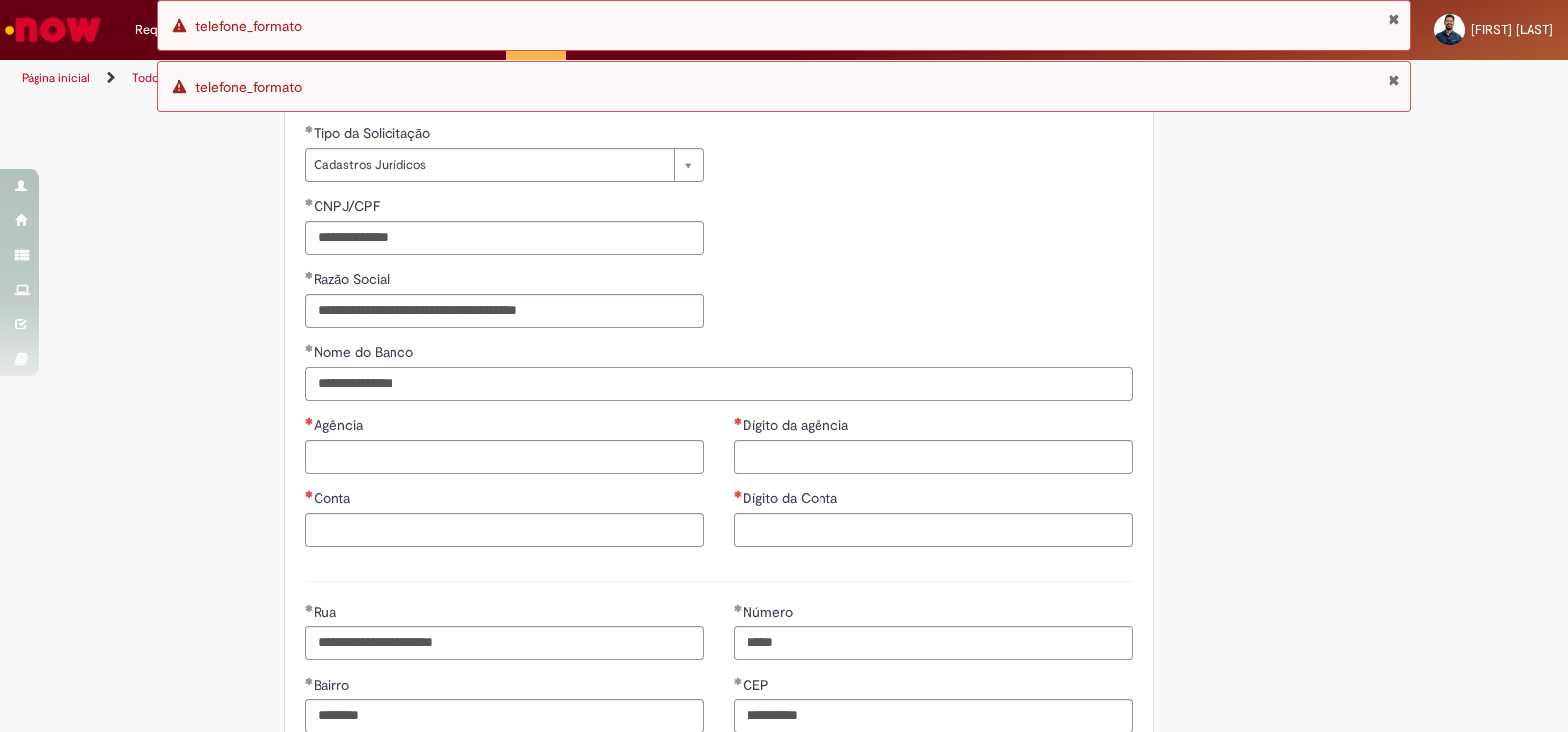 type on "**********" 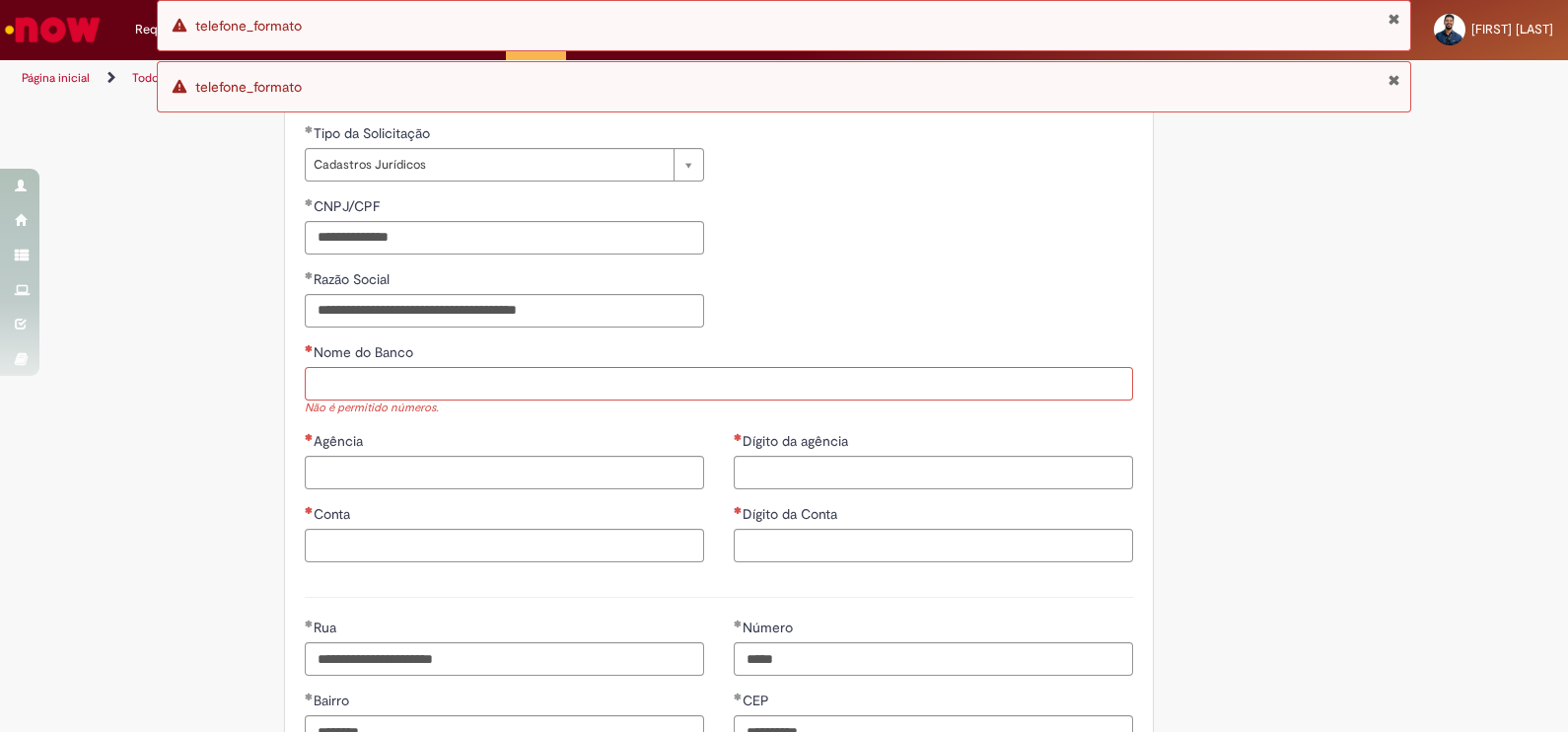 click on "Nome do Banco" at bounding box center (719, 384) 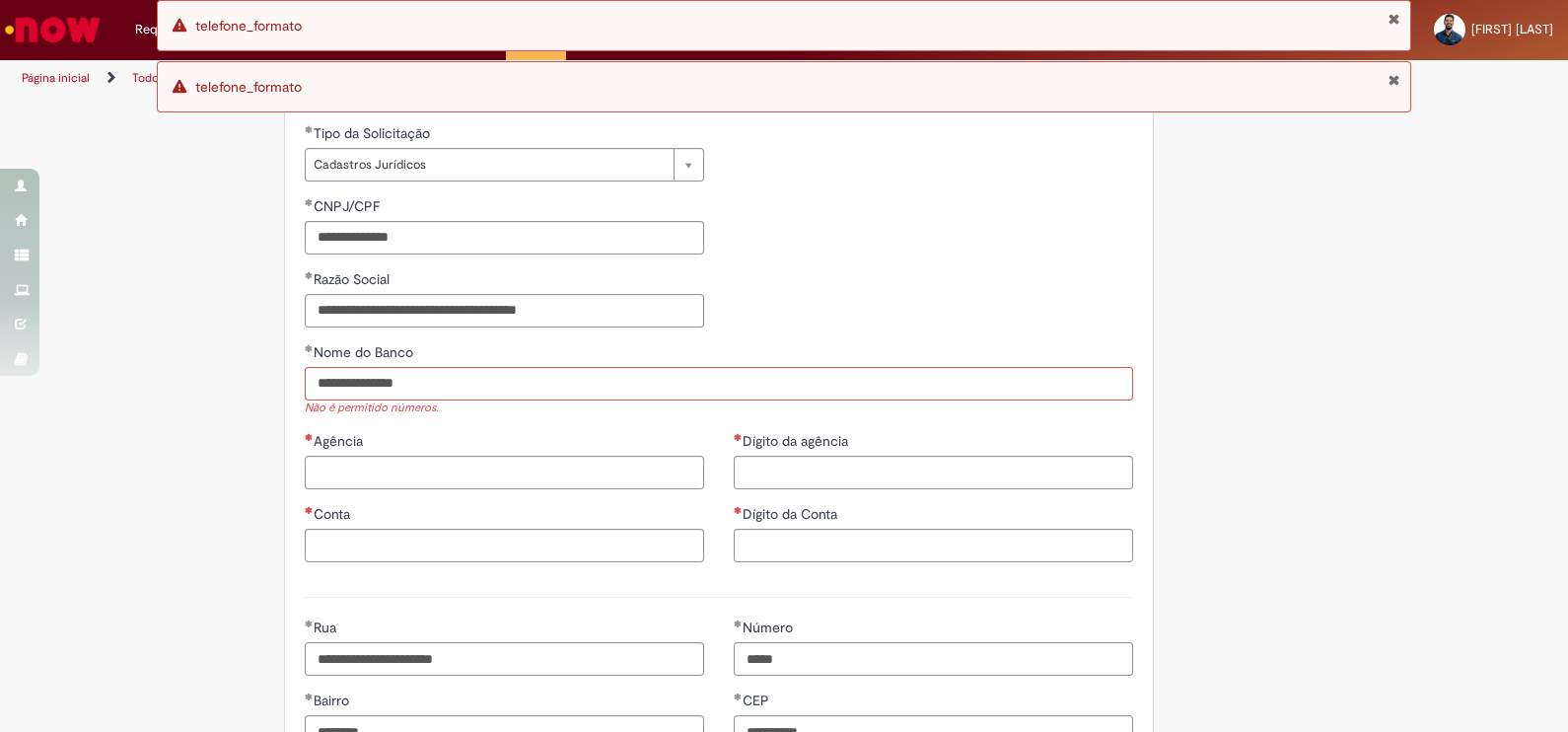 type on "**********" 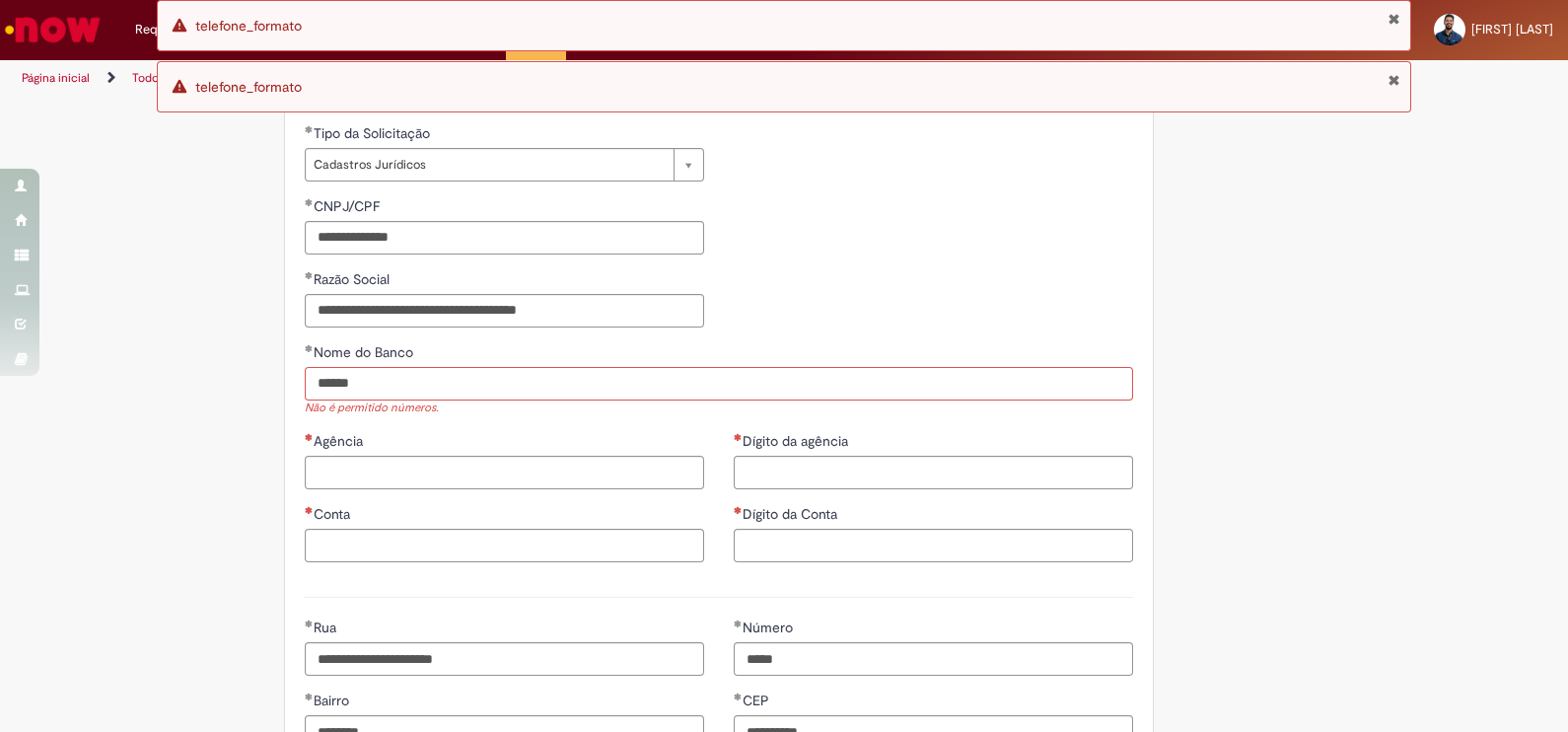 type on "******" 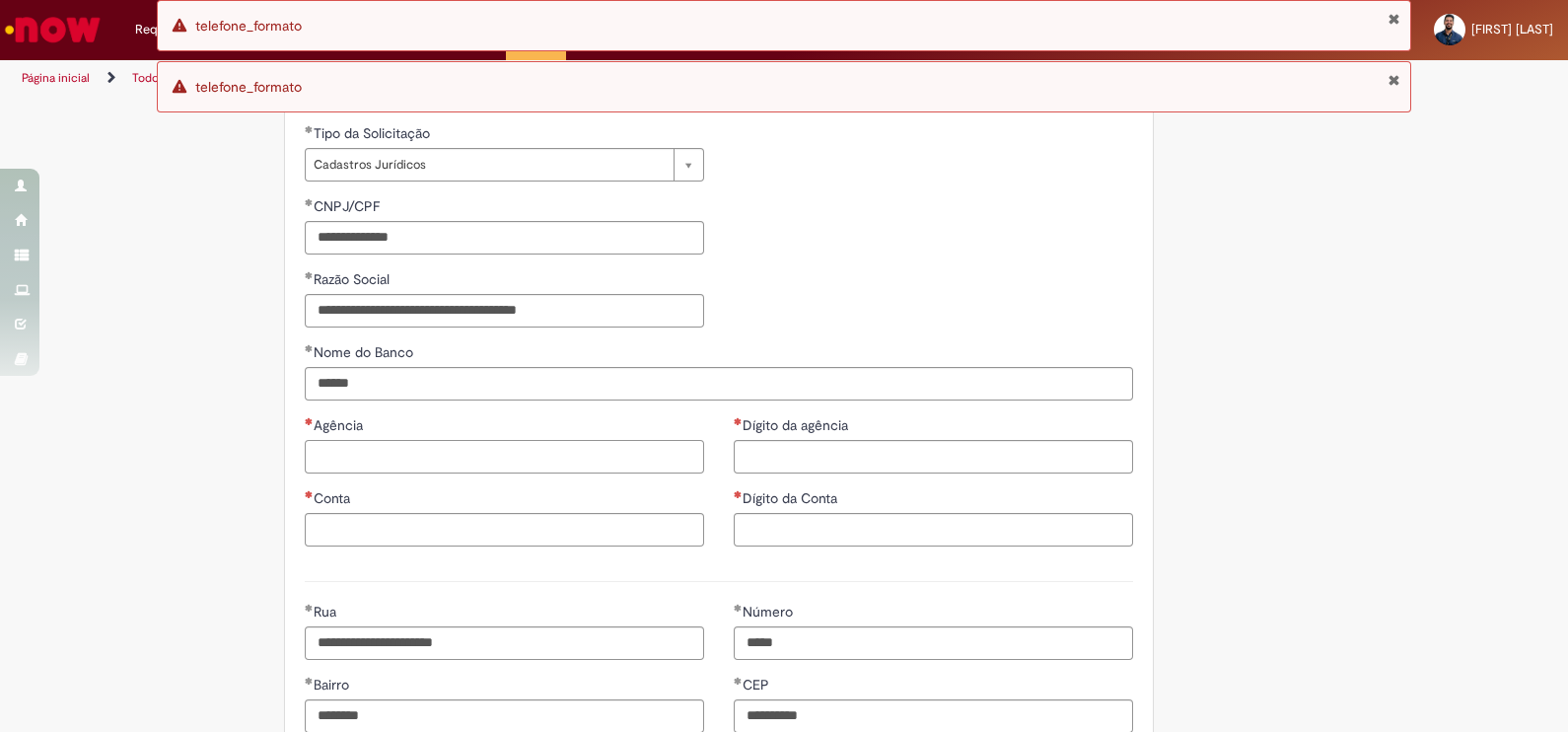 paste on "****" 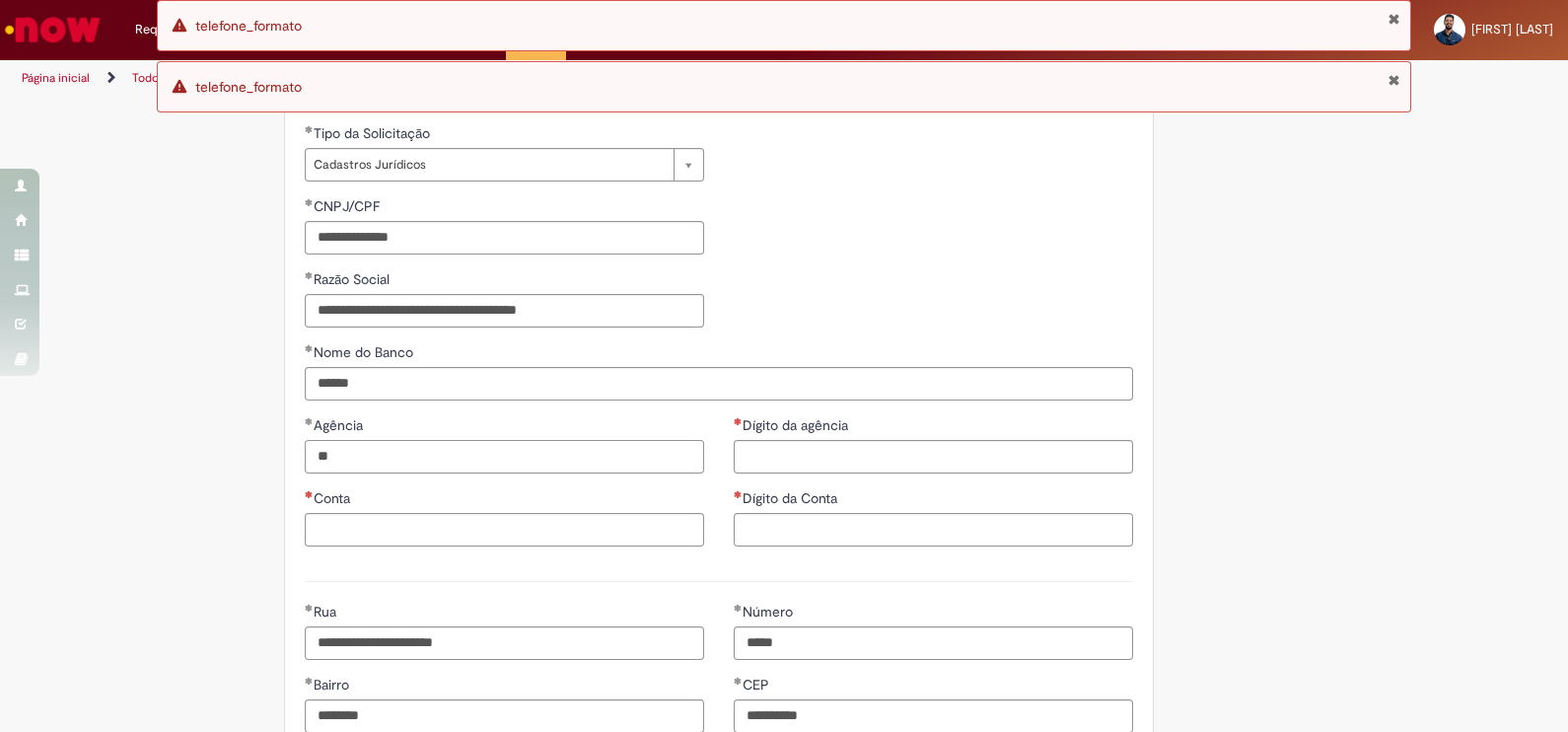 type on "*" 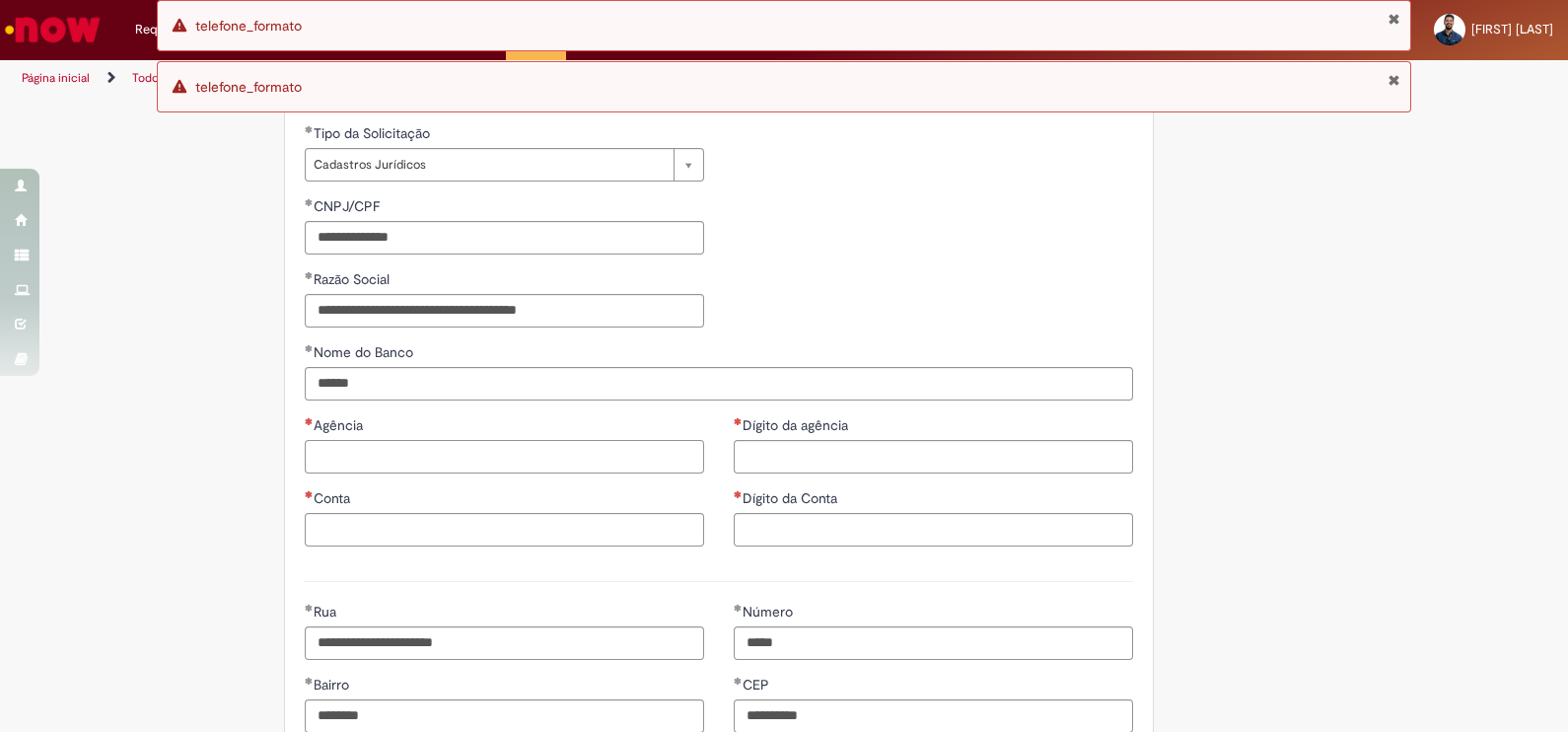 paste on "****" 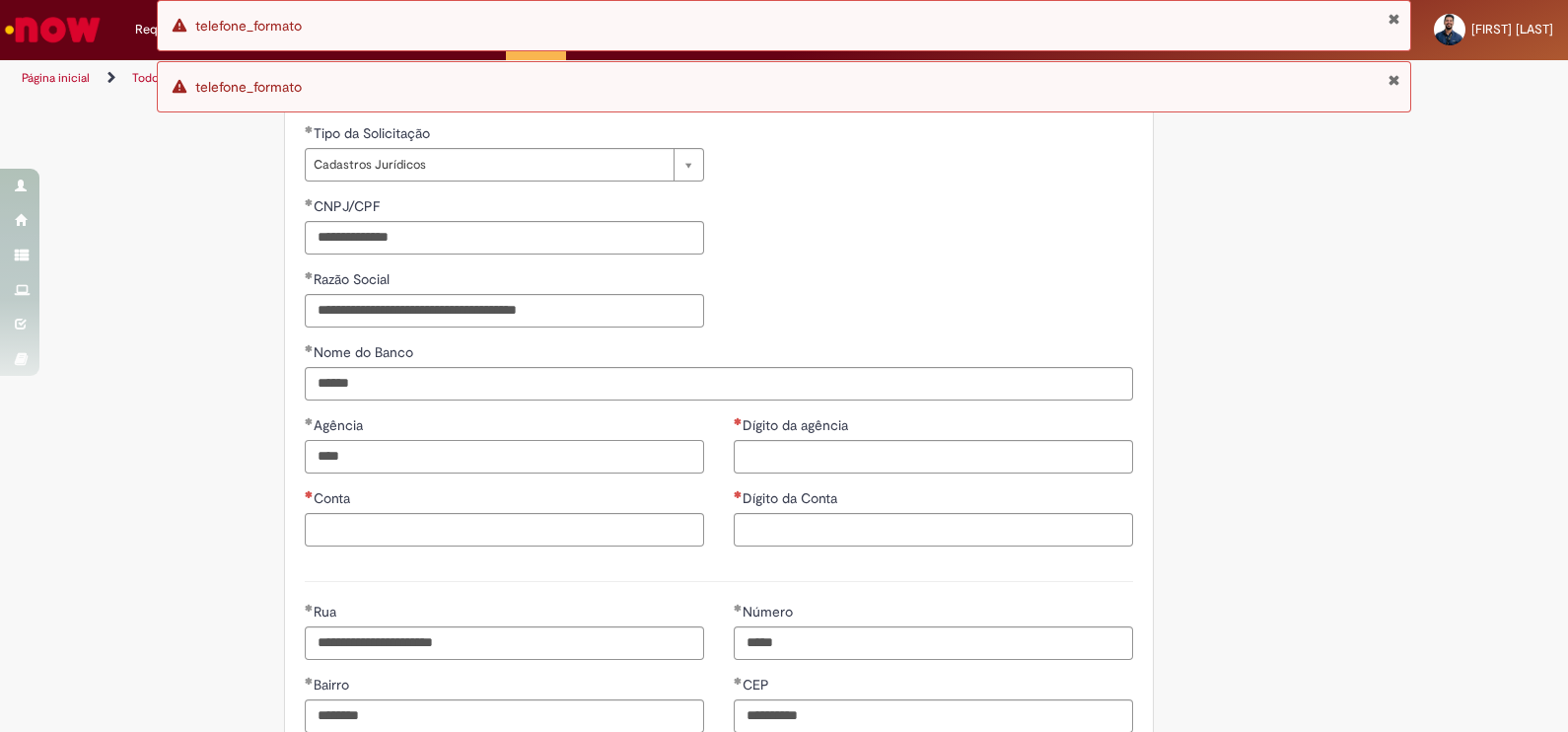 click on "****" at bounding box center [504, 457] 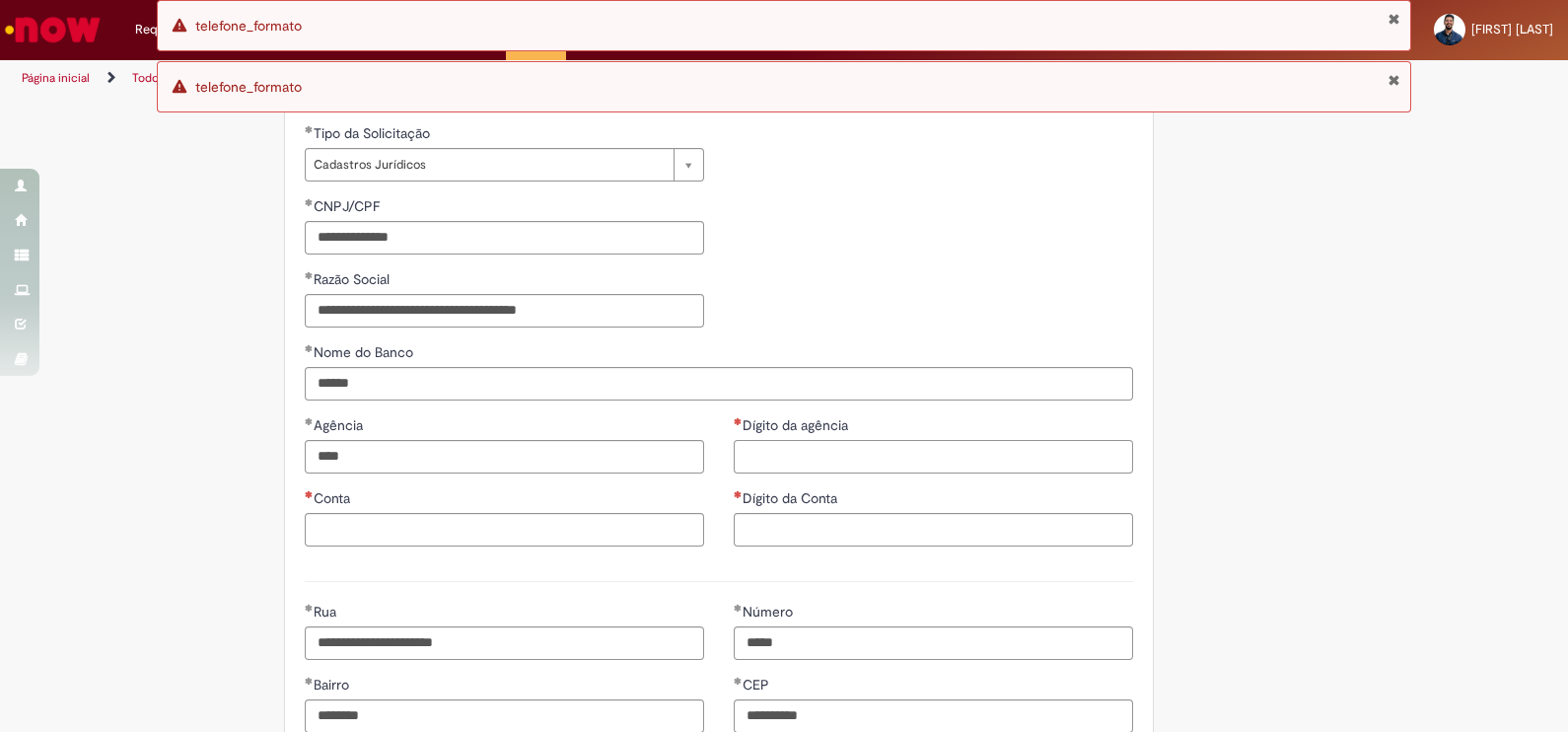 click on "Dígito da agência" at bounding box center [933, 457] 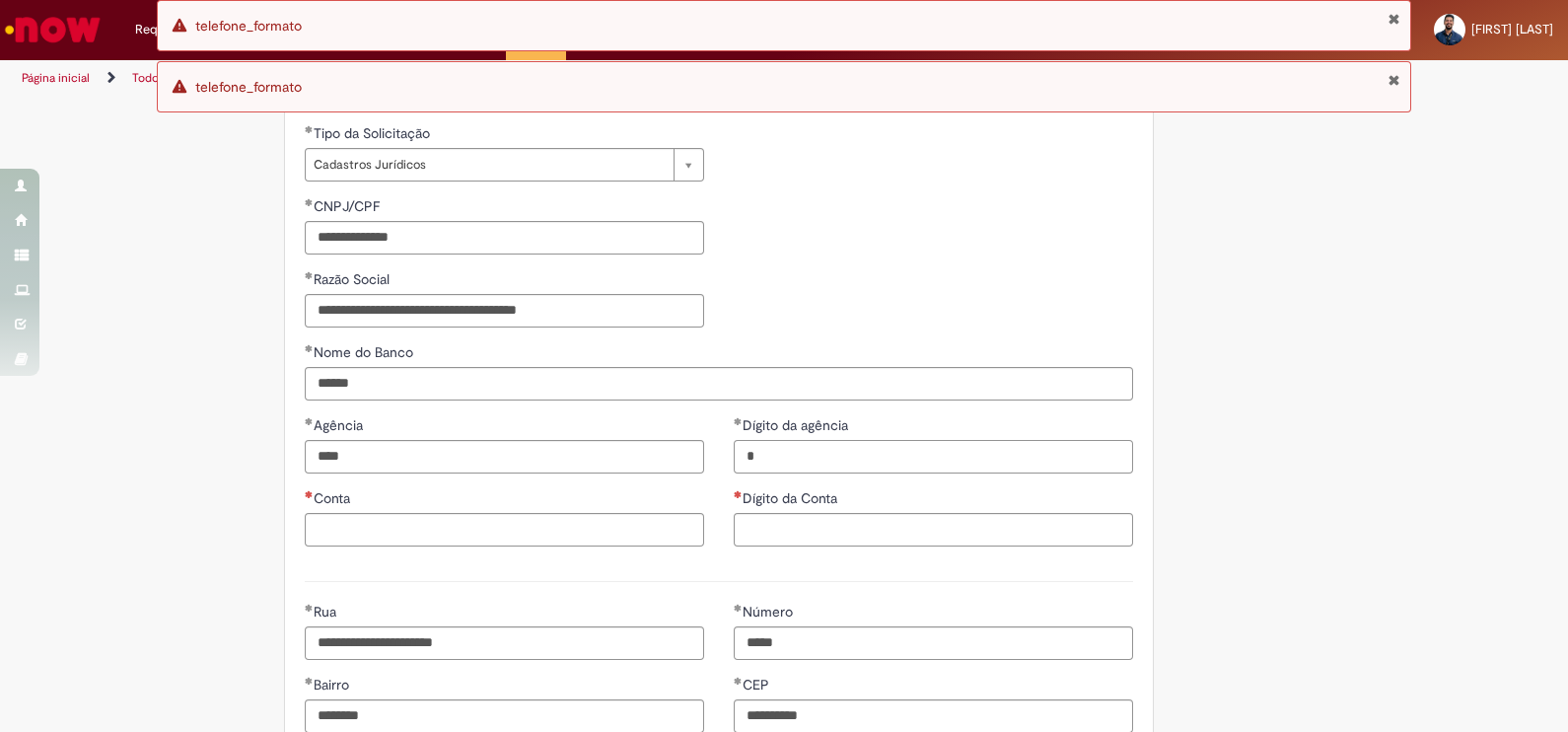 type on "*" 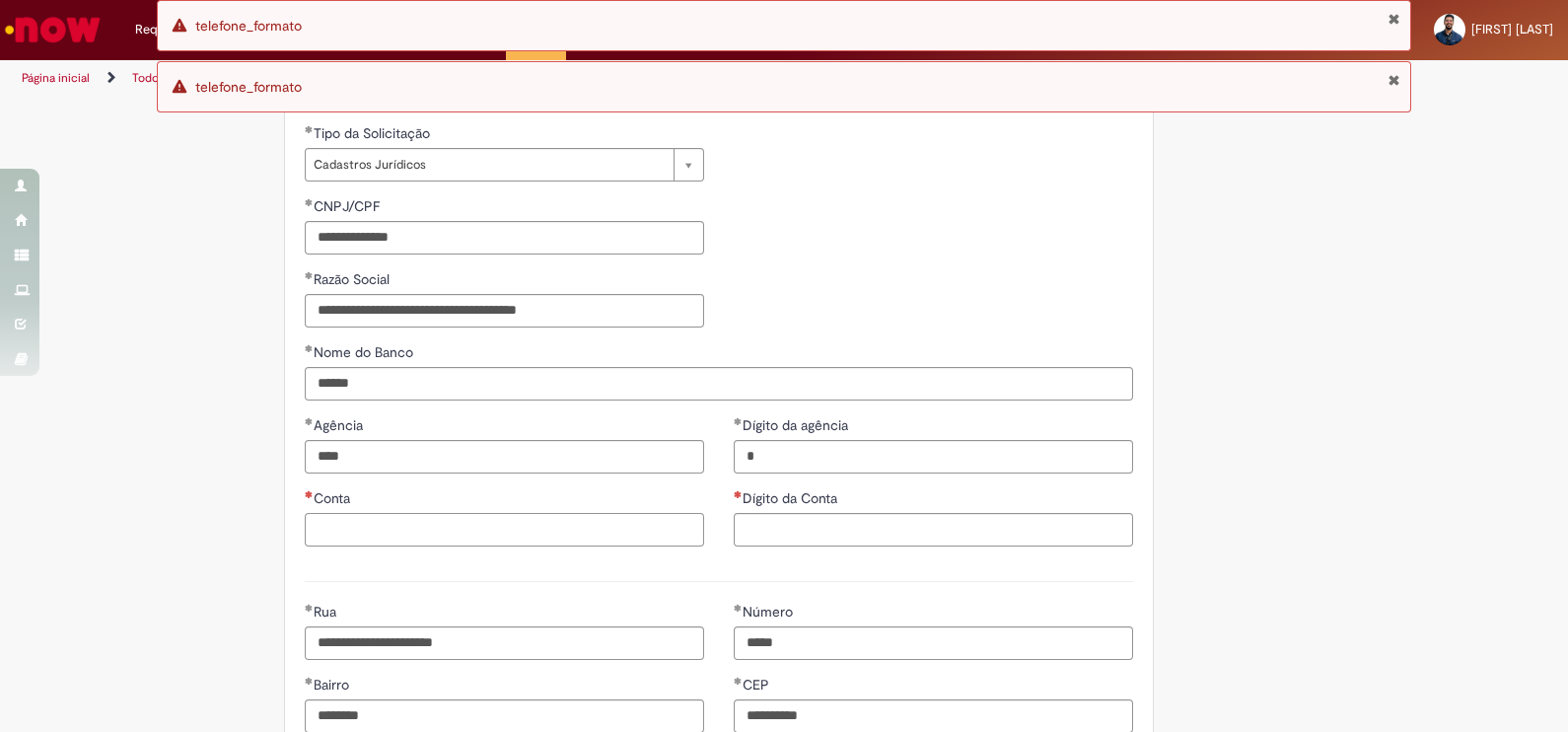 click on "Conta" at bounding box center [504, 530] 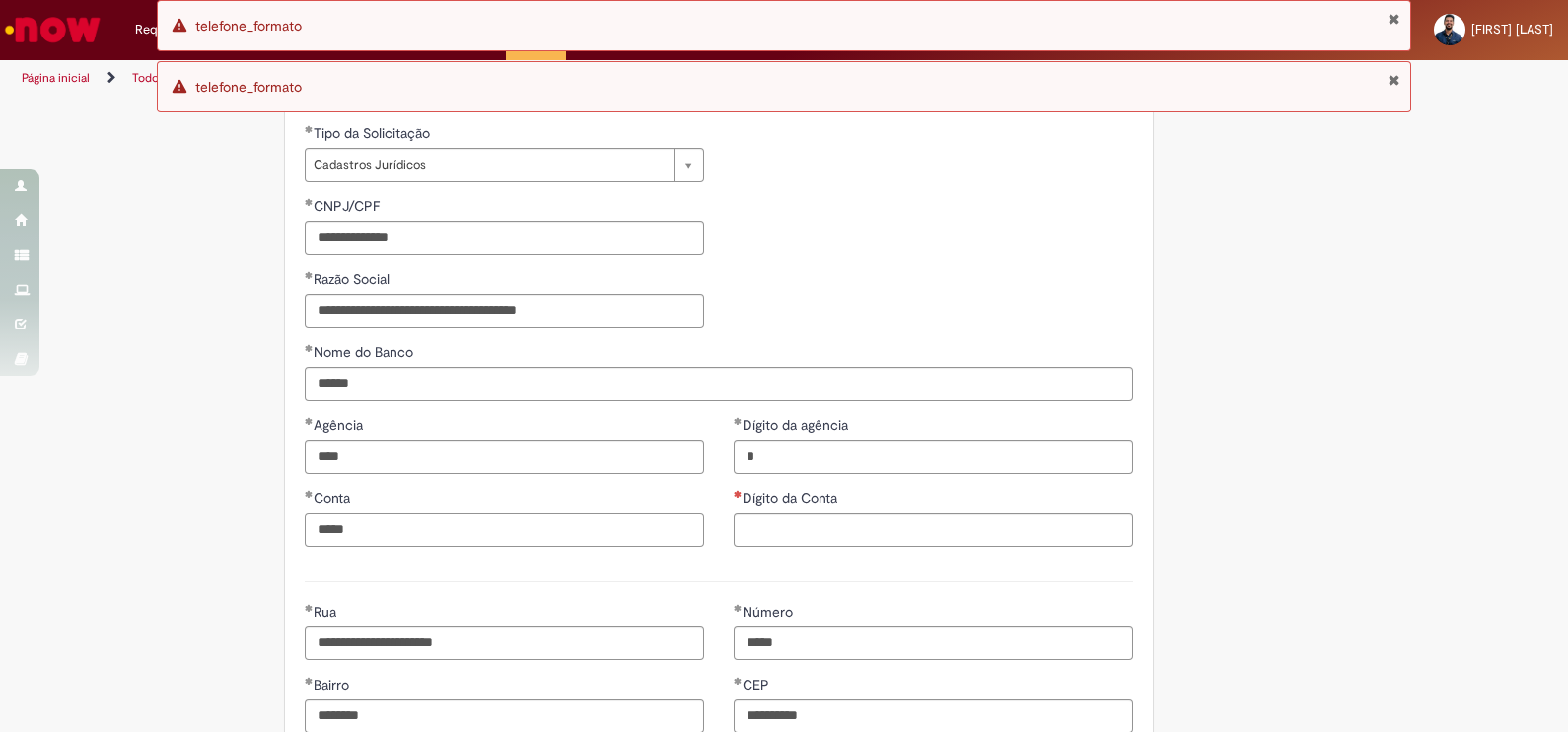 type on "*****" 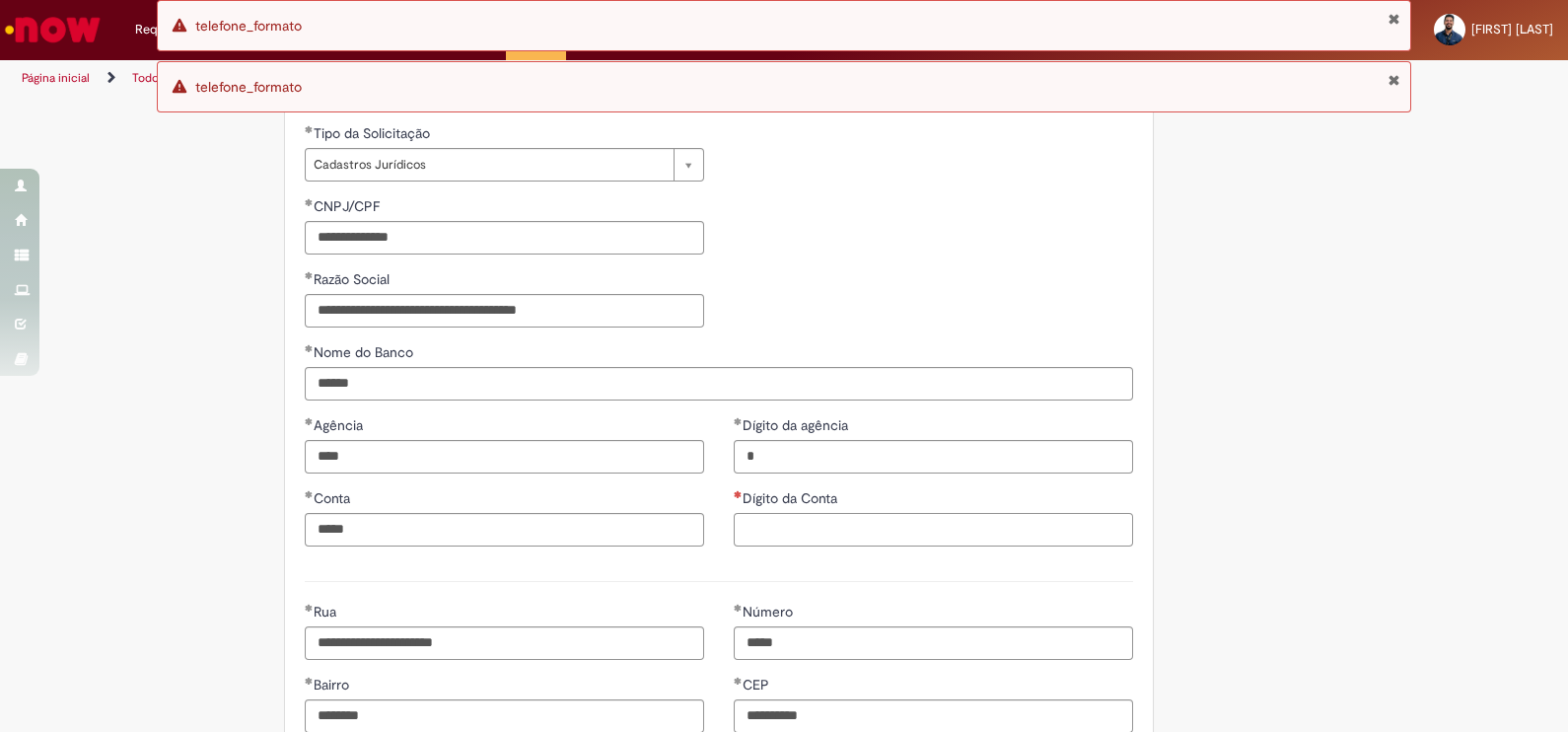click on "Dígito da Conta" at bounding box center (933, 530) 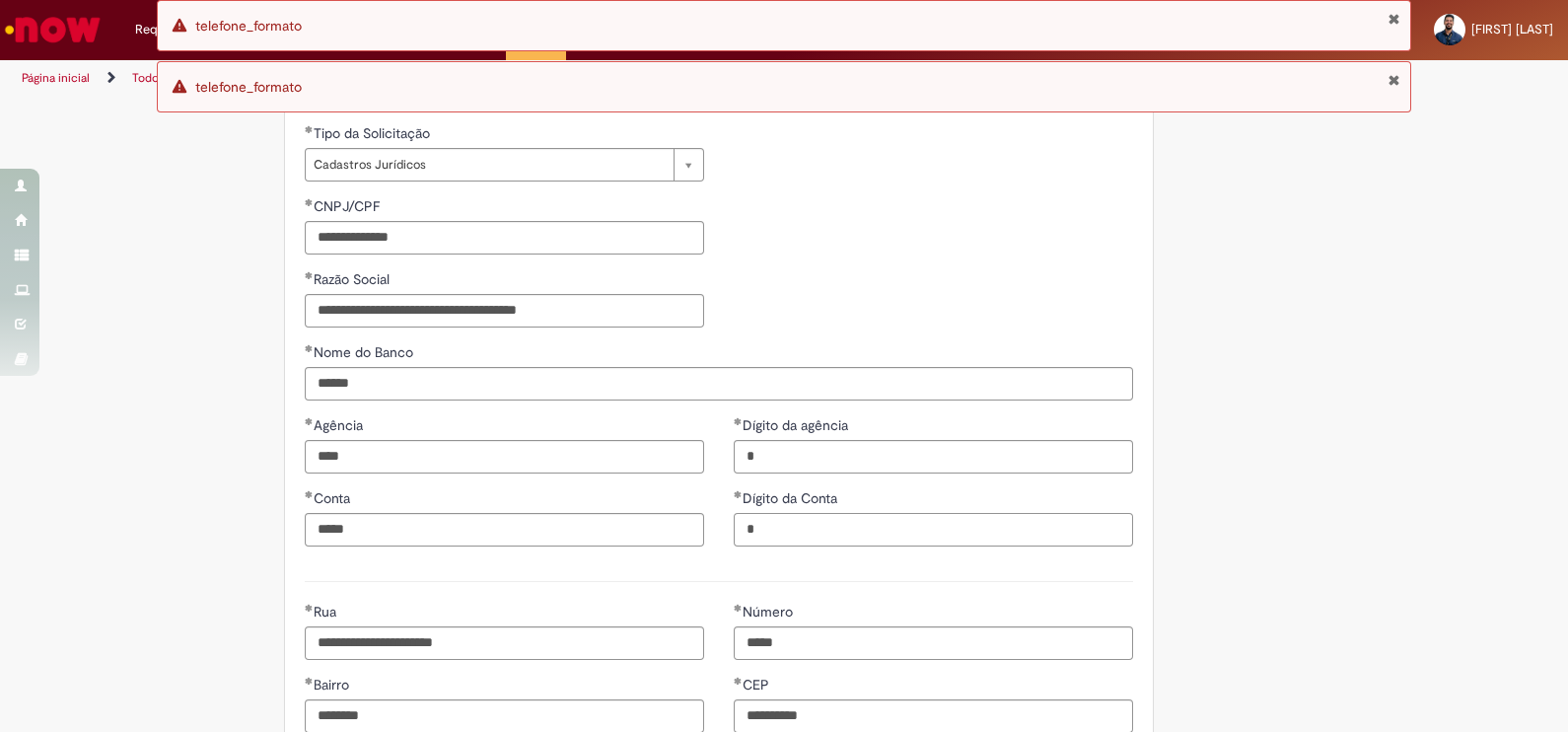 type on "*" 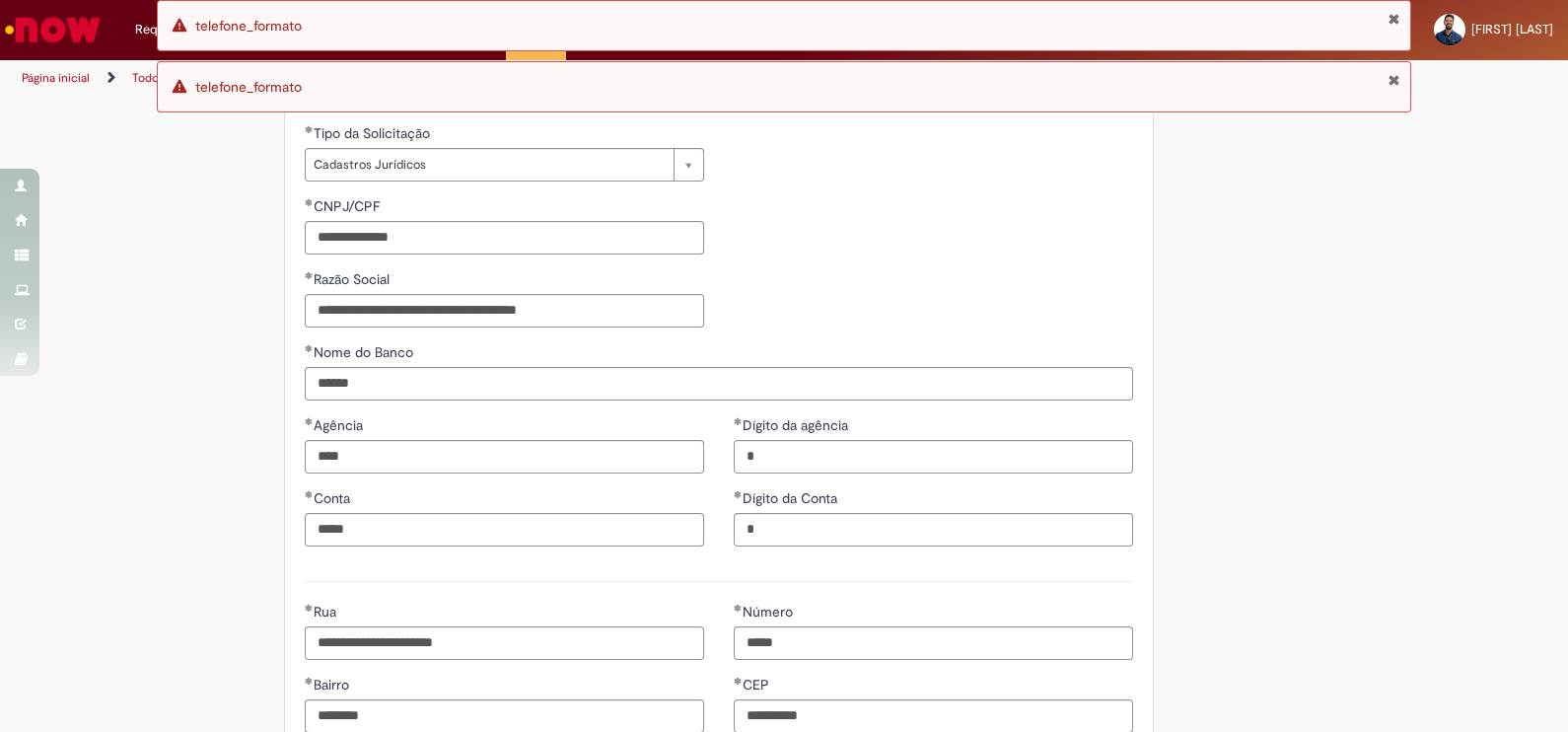 click on "**********" at bounding box center [719, 363] 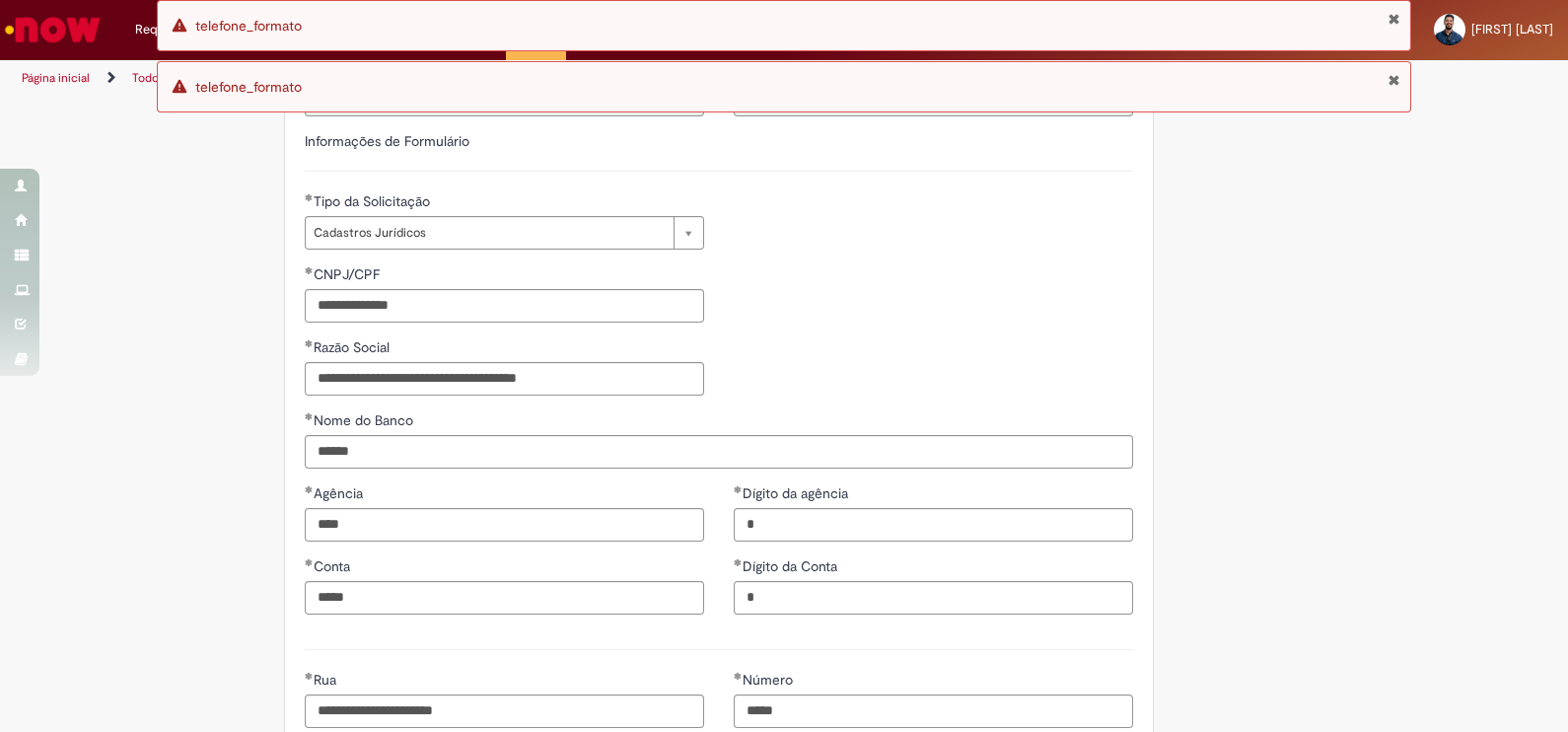scroll, scrollTop: 492, scrollLeft: 0, axis: vertical 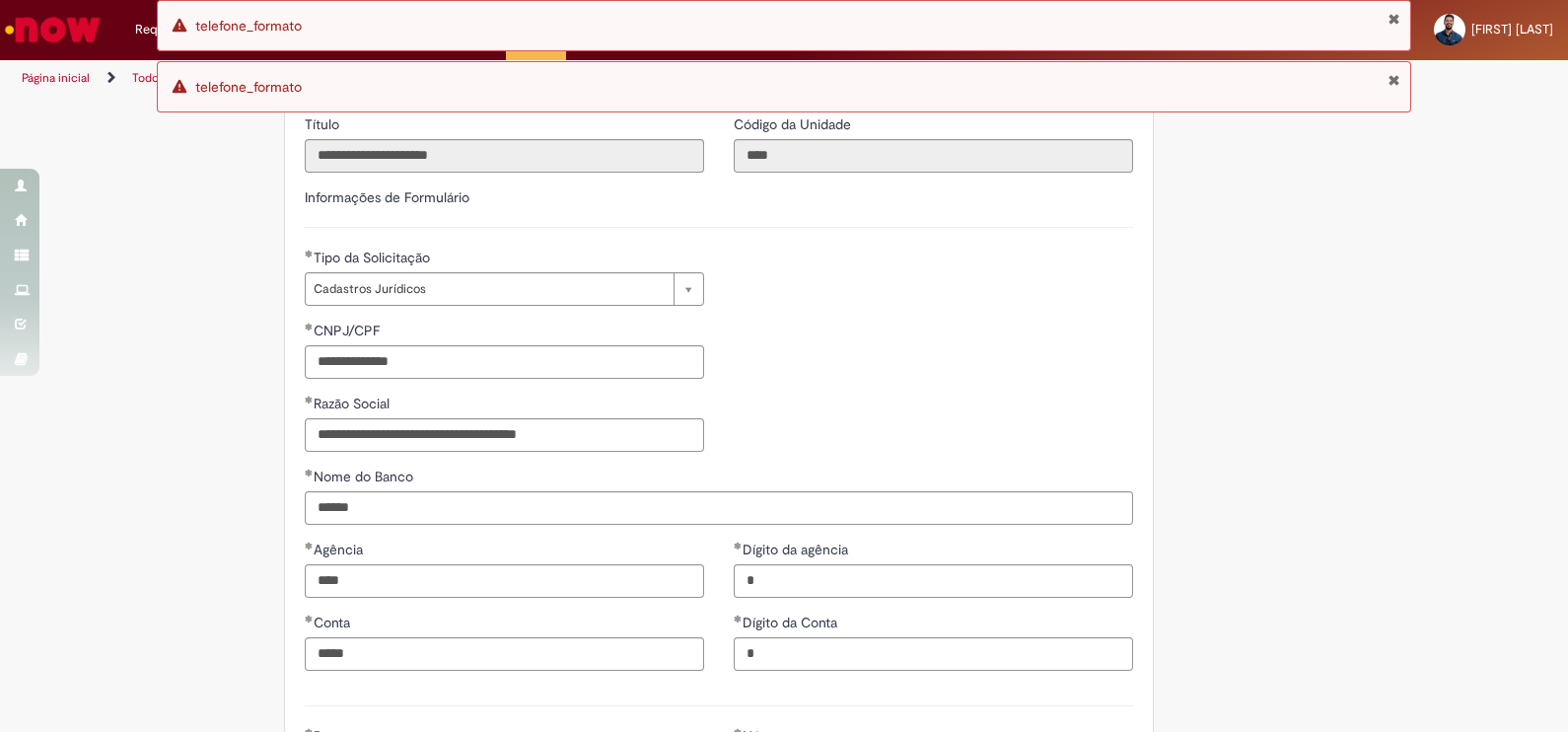 click on "**********" at bounding box center (719, 394) 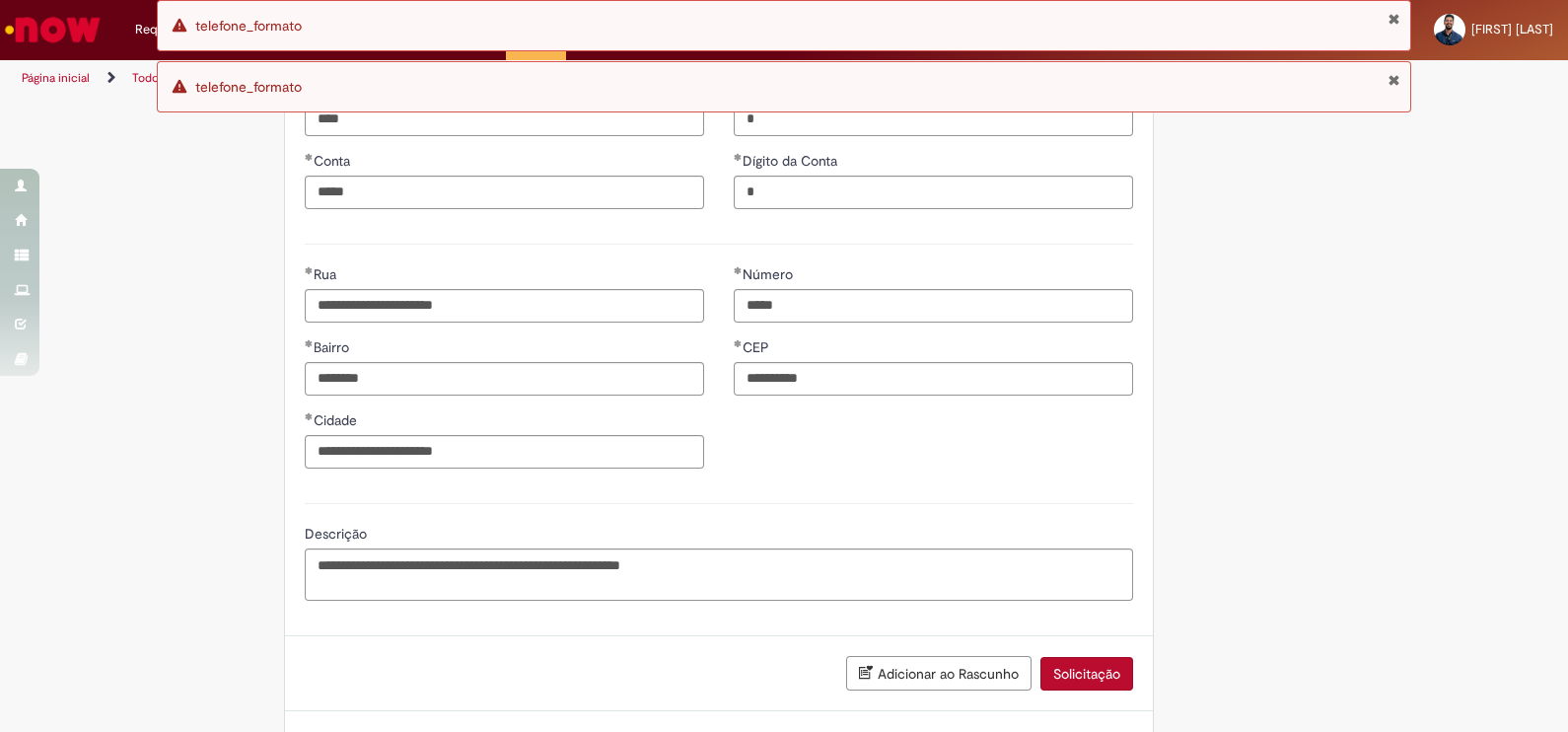 scroll, scrollTop: 1038, scrollLeft: 0, axis: vertical 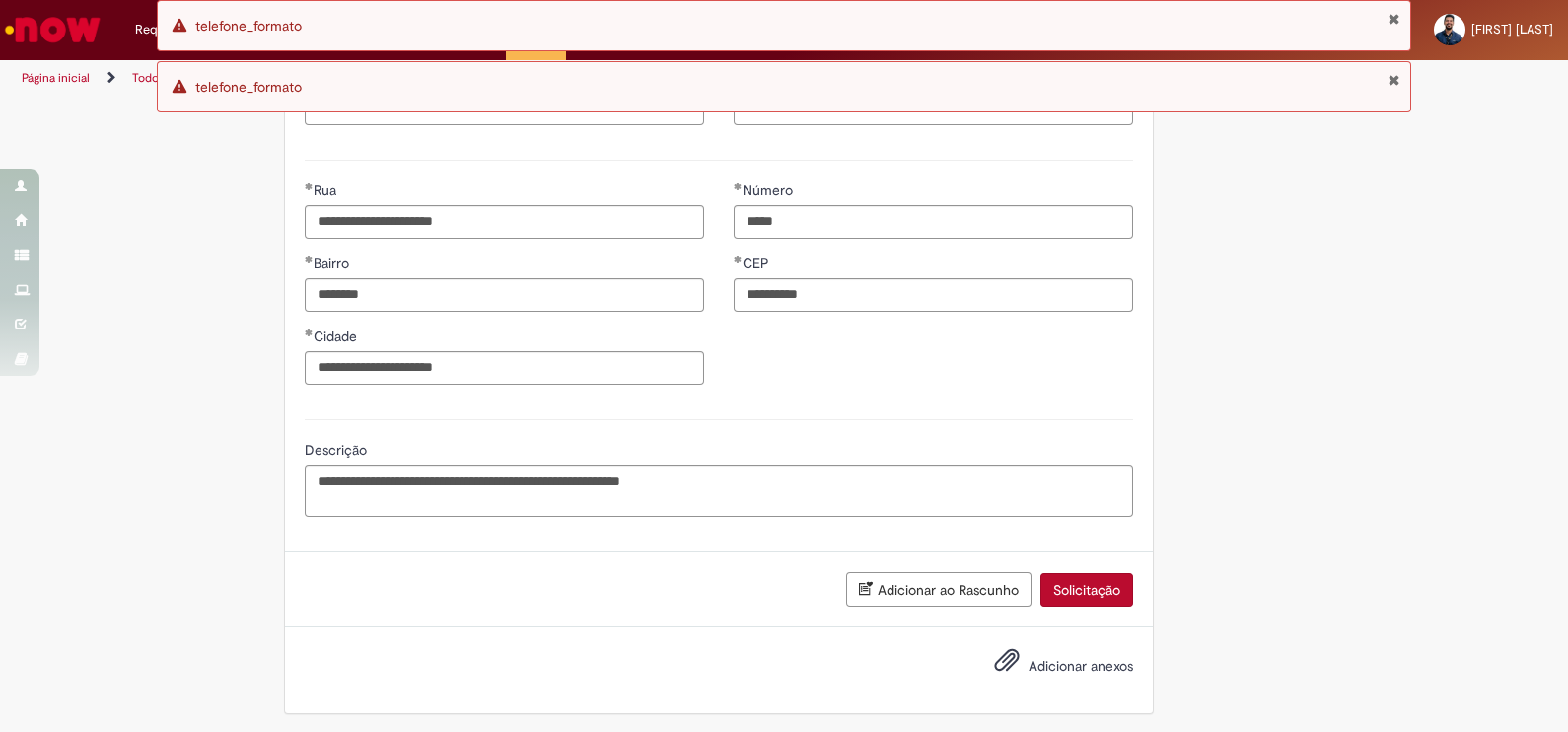 click on "Solicitação" at bounding box center (1087, 590) 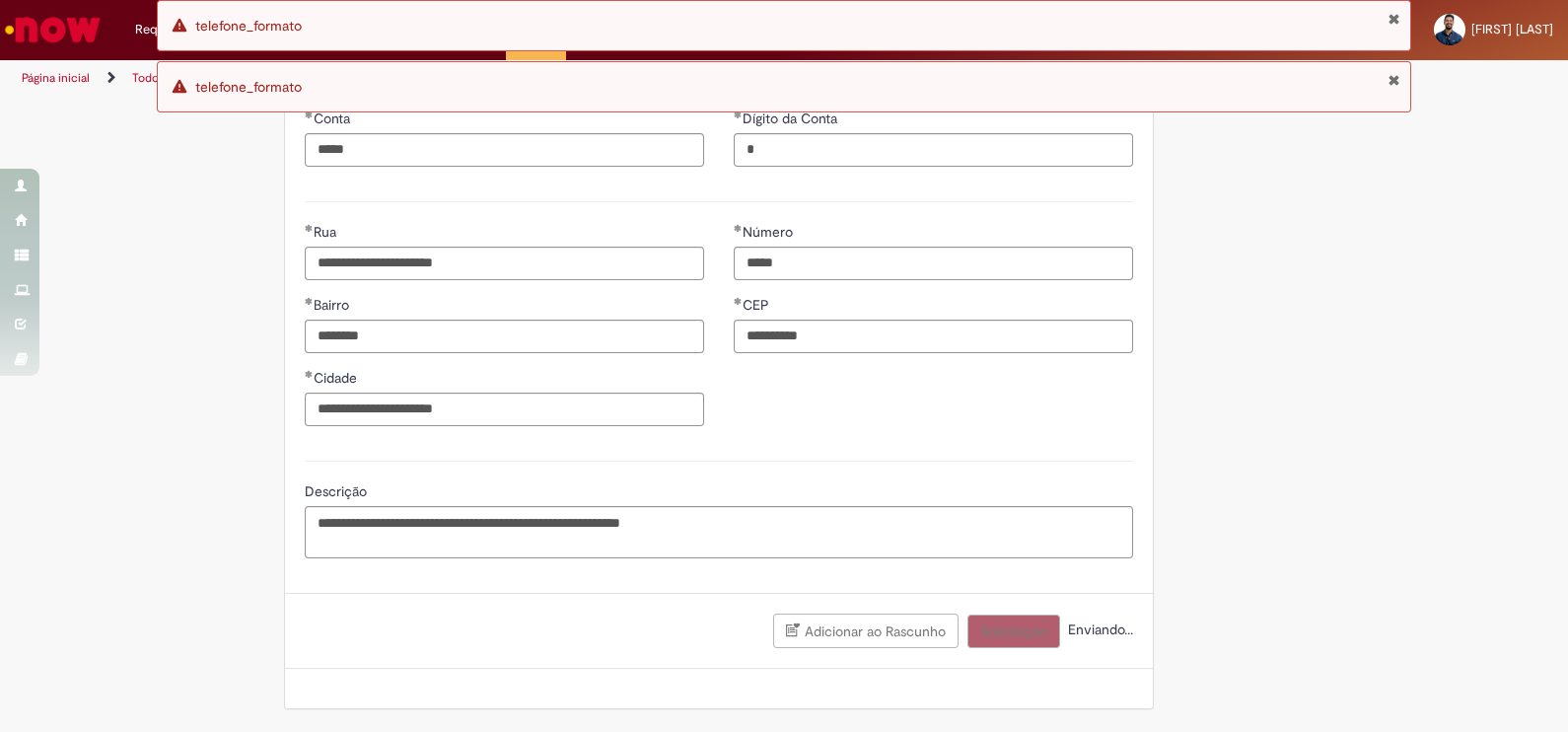 scroll, scrollTop: 992, scrollLeft: 0, axis: vertical 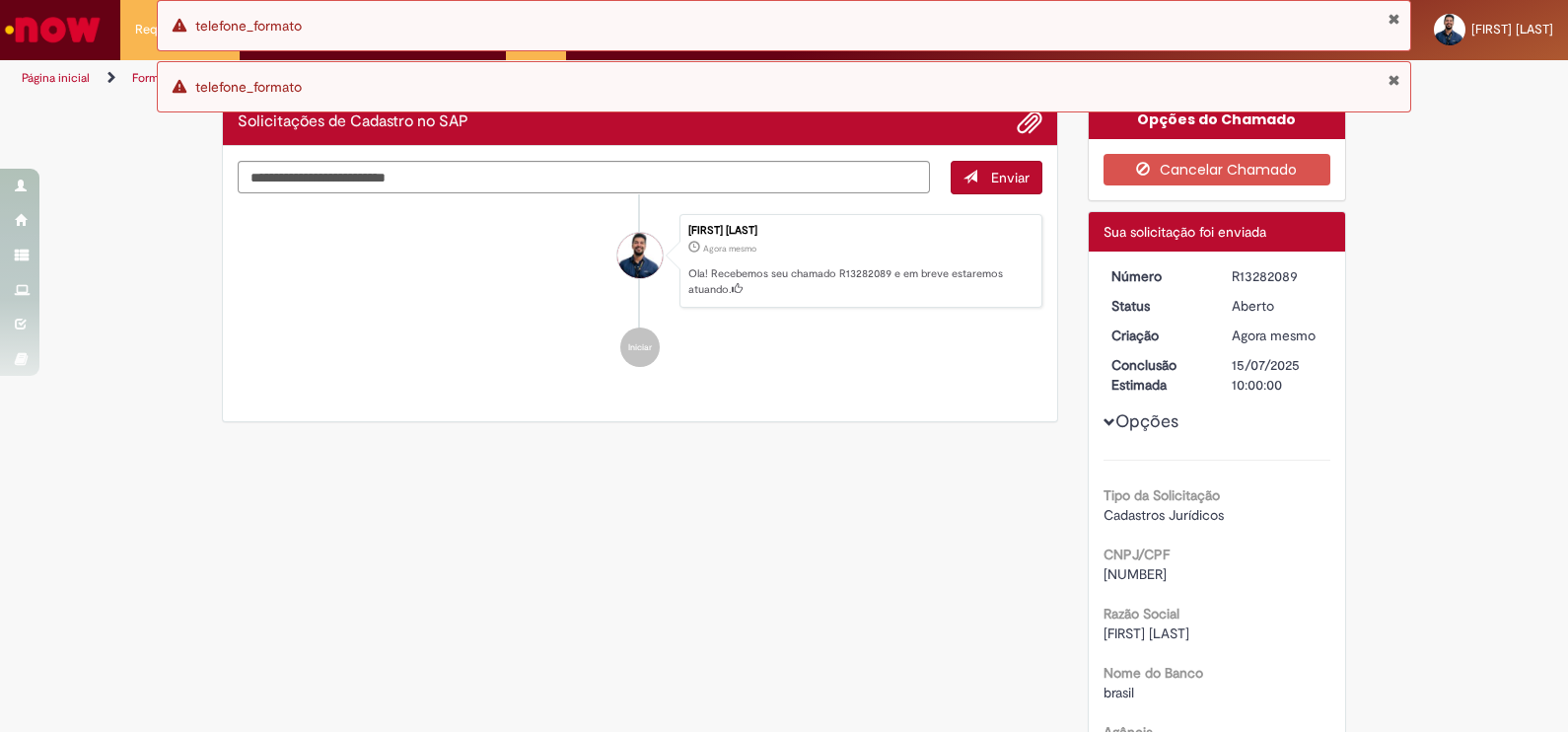 click on "R13282089" at bounding box center [1277, 276] 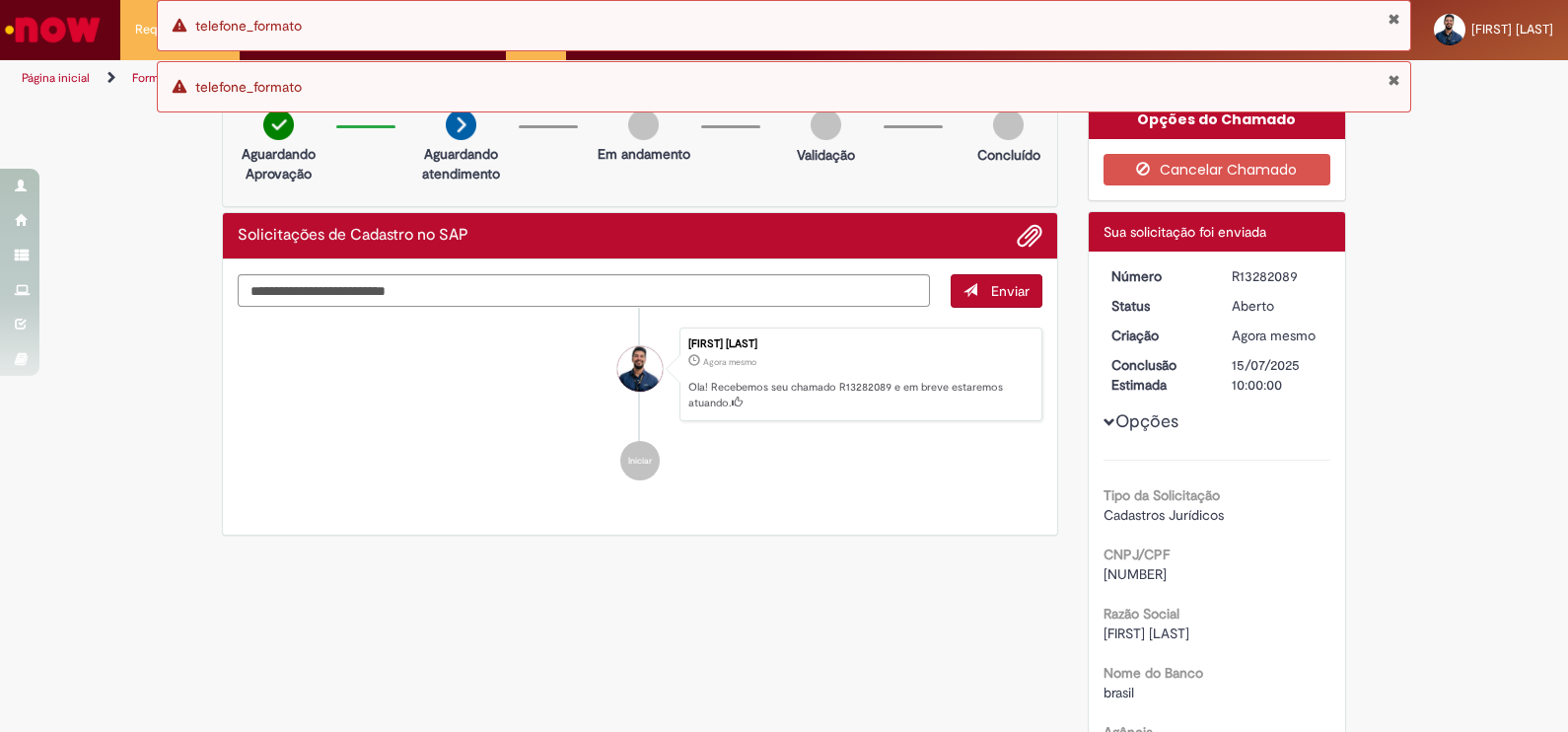 copy on "R13282089" 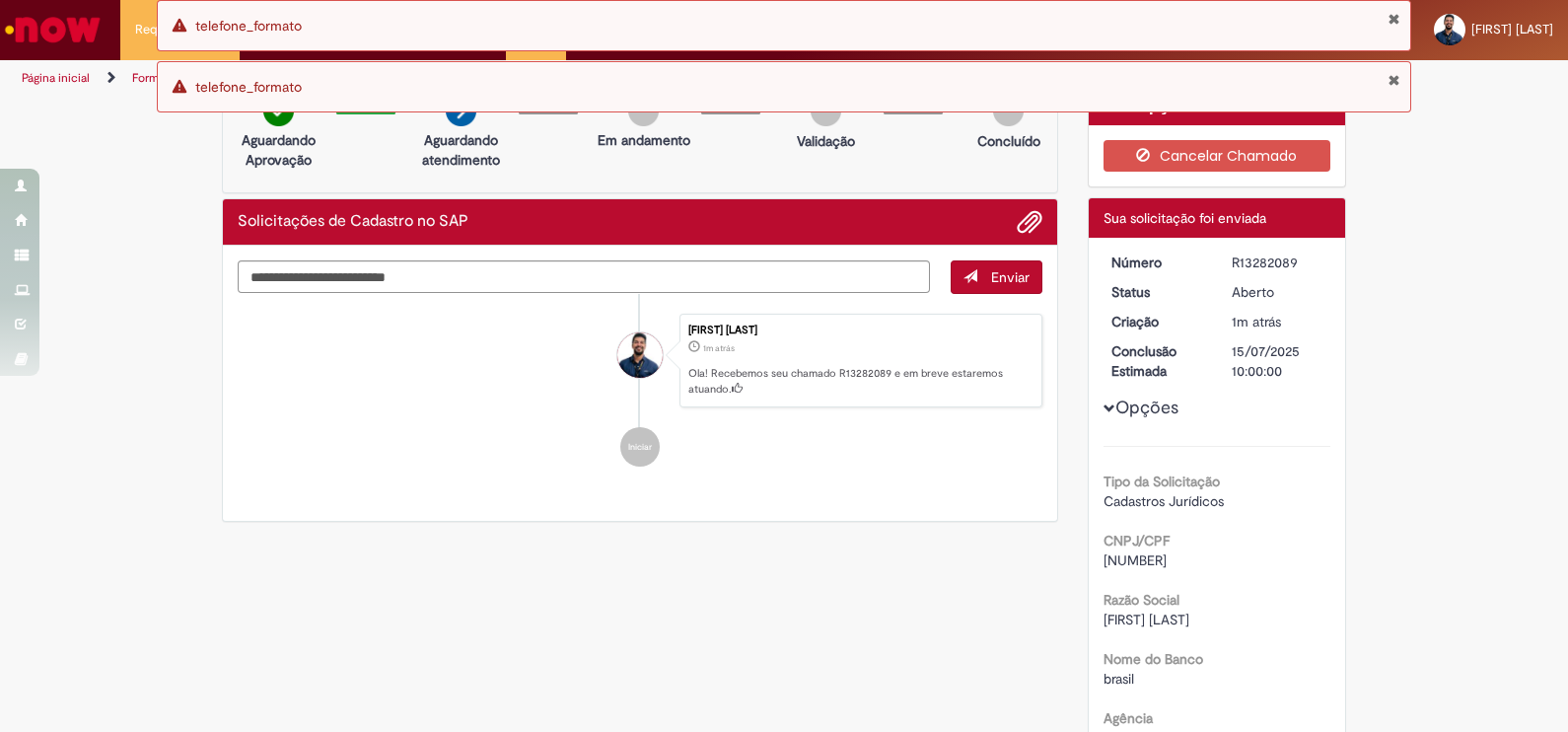 scroll, scrollTop: 0, scrollLeft: 0, axis: both 